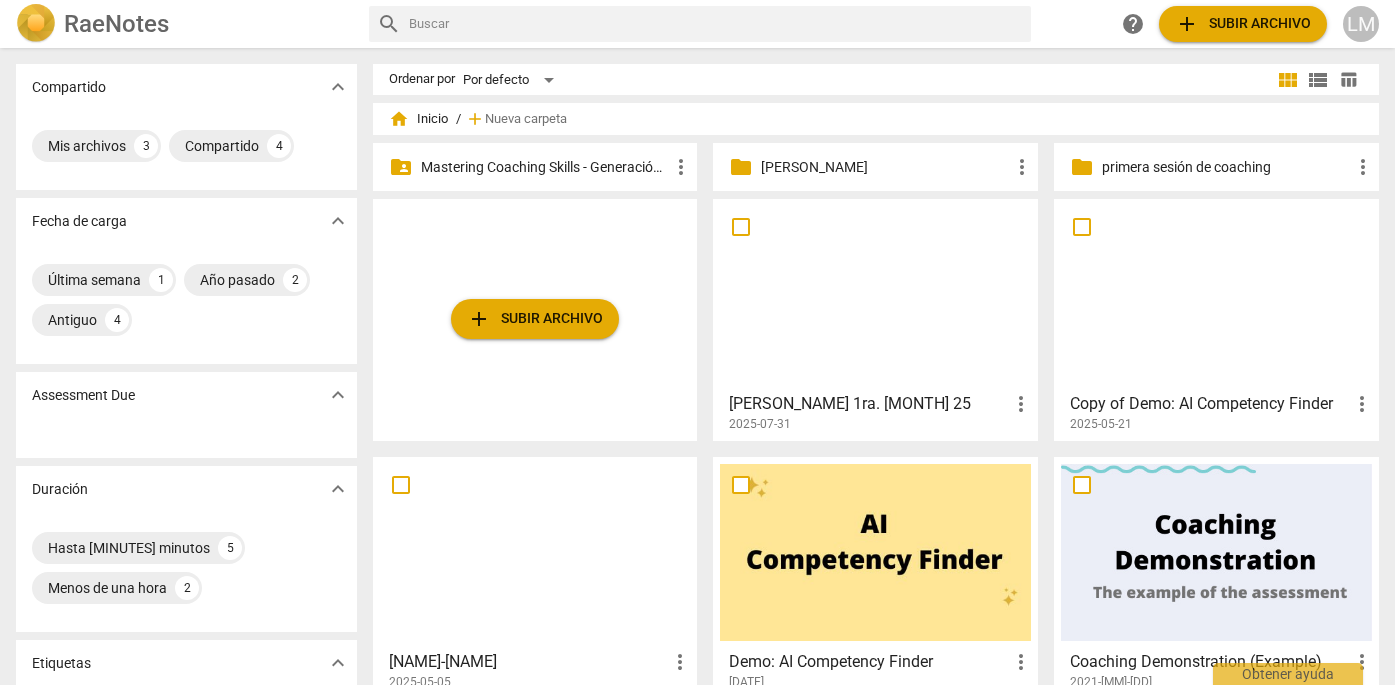 scroll, scrollTop: 0, scrollLeft: 0, axis: both 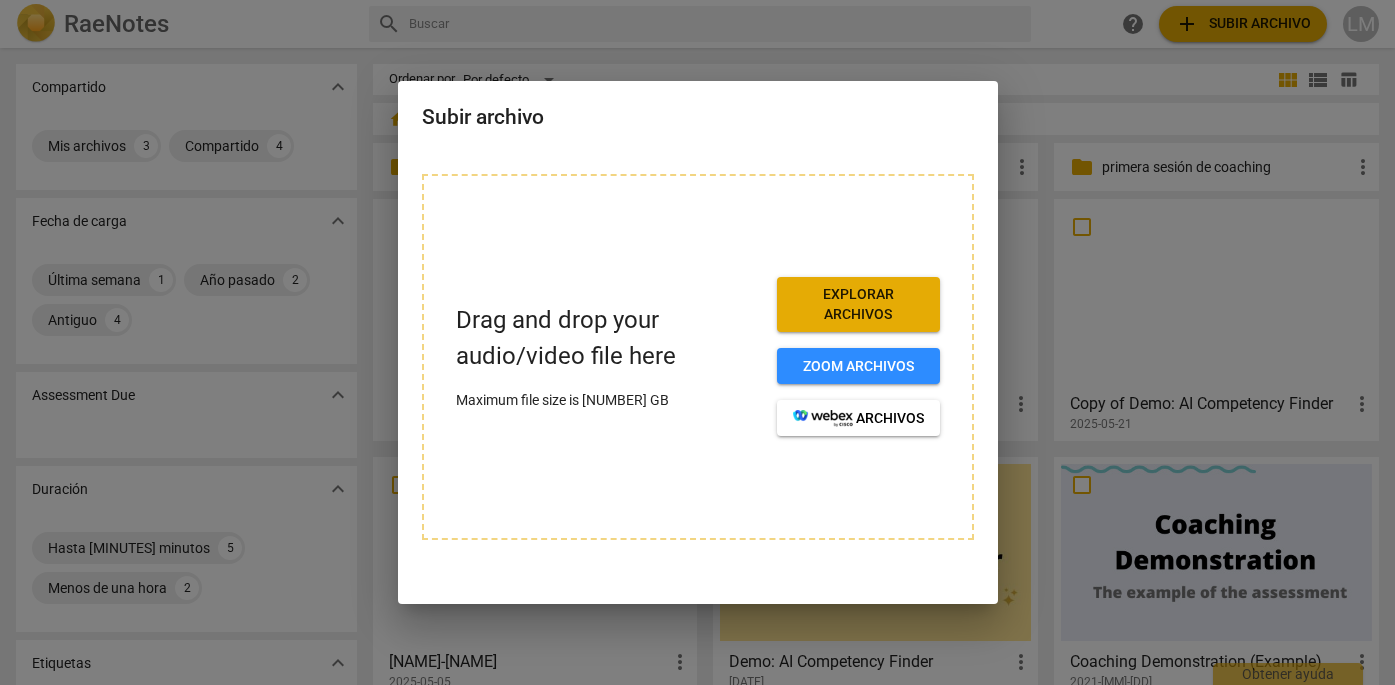 click at bounding box center [697, 342] 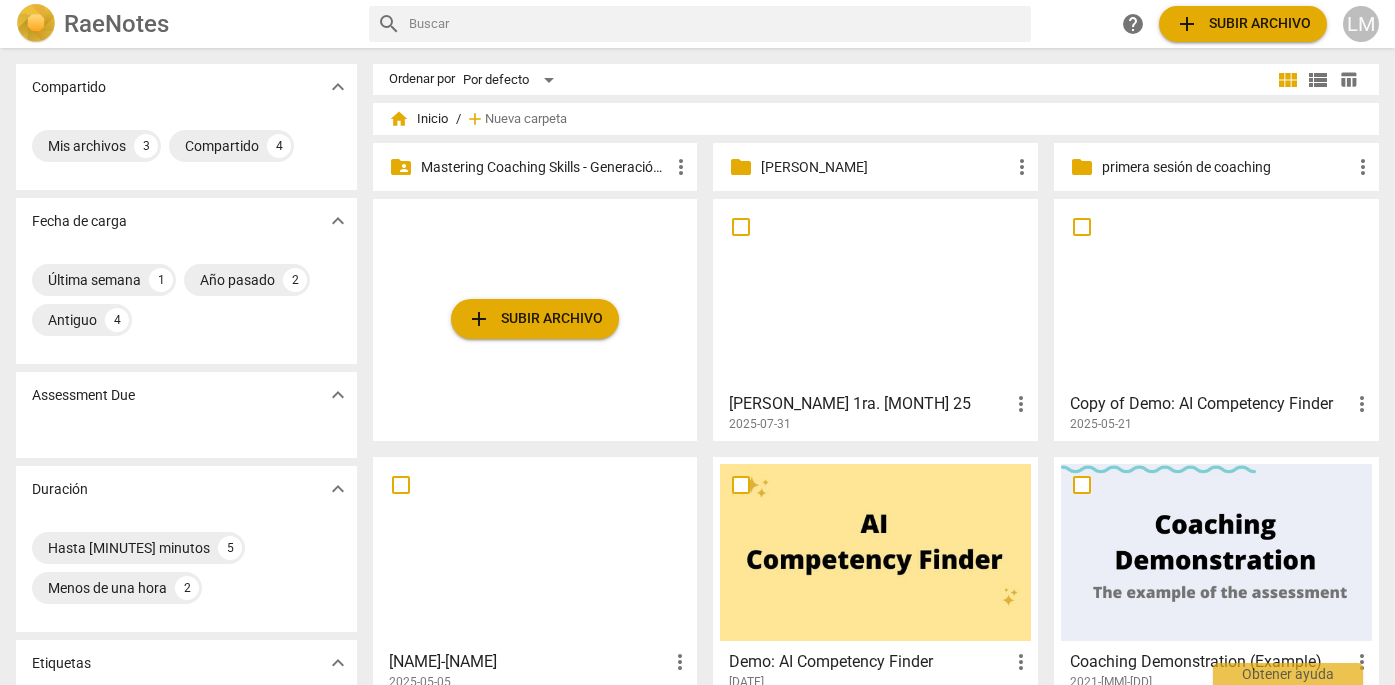 click on "Mastering Coaching Skills - Generación [NUMBER]" at bounding box center (545, 167) 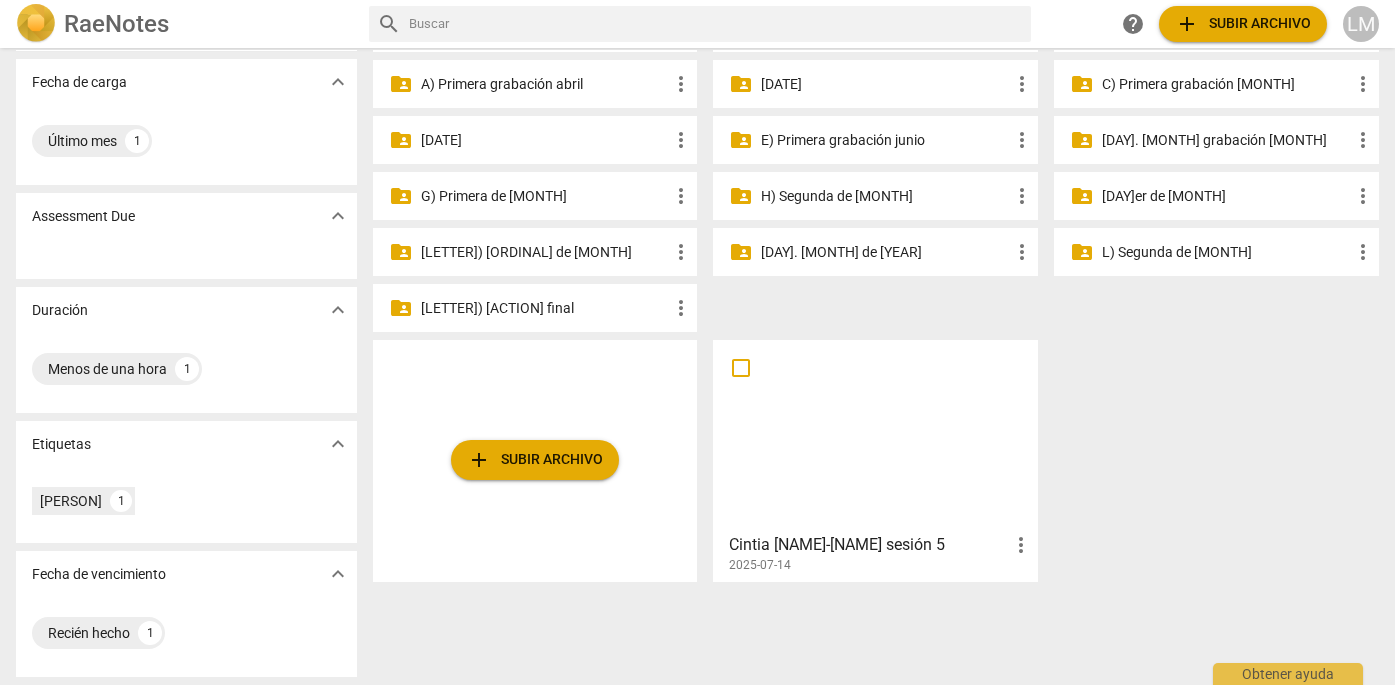 scroll, scrollTop: 139, scrollLeft: 0, axis: vertical 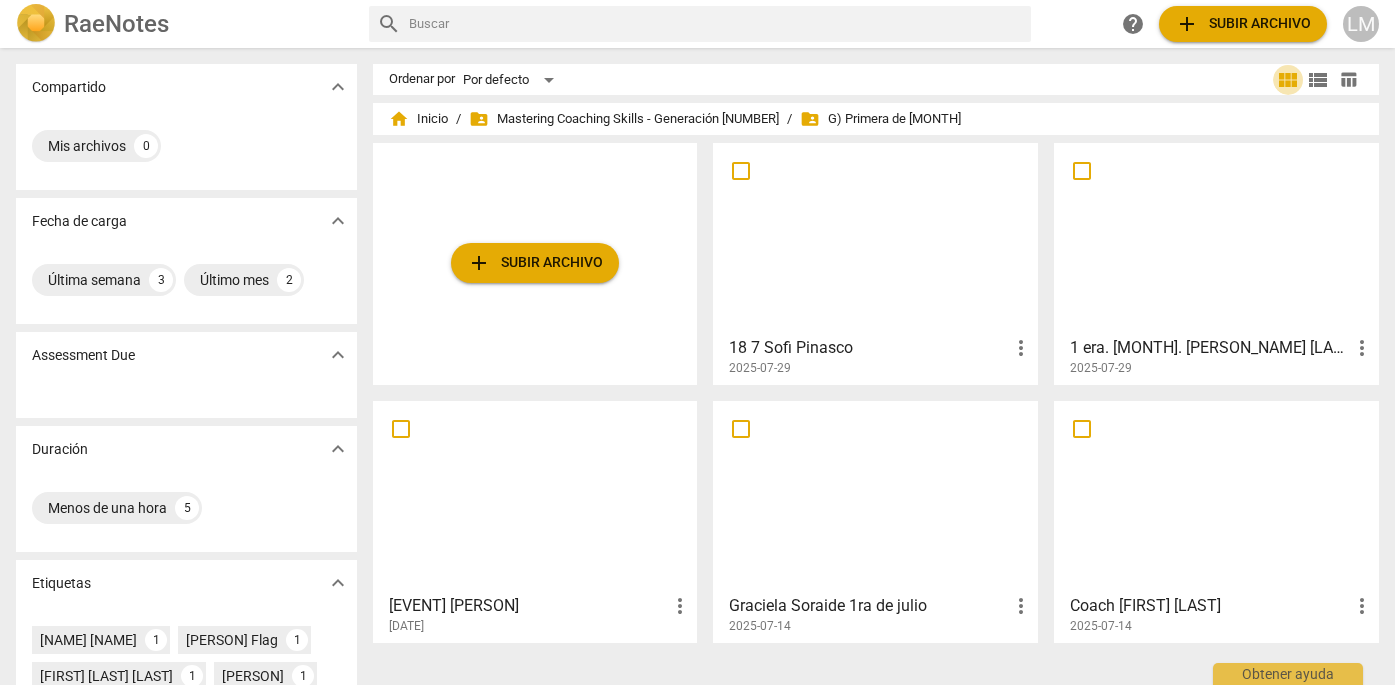 click on "view_module" at bounding box center (1288, 80) 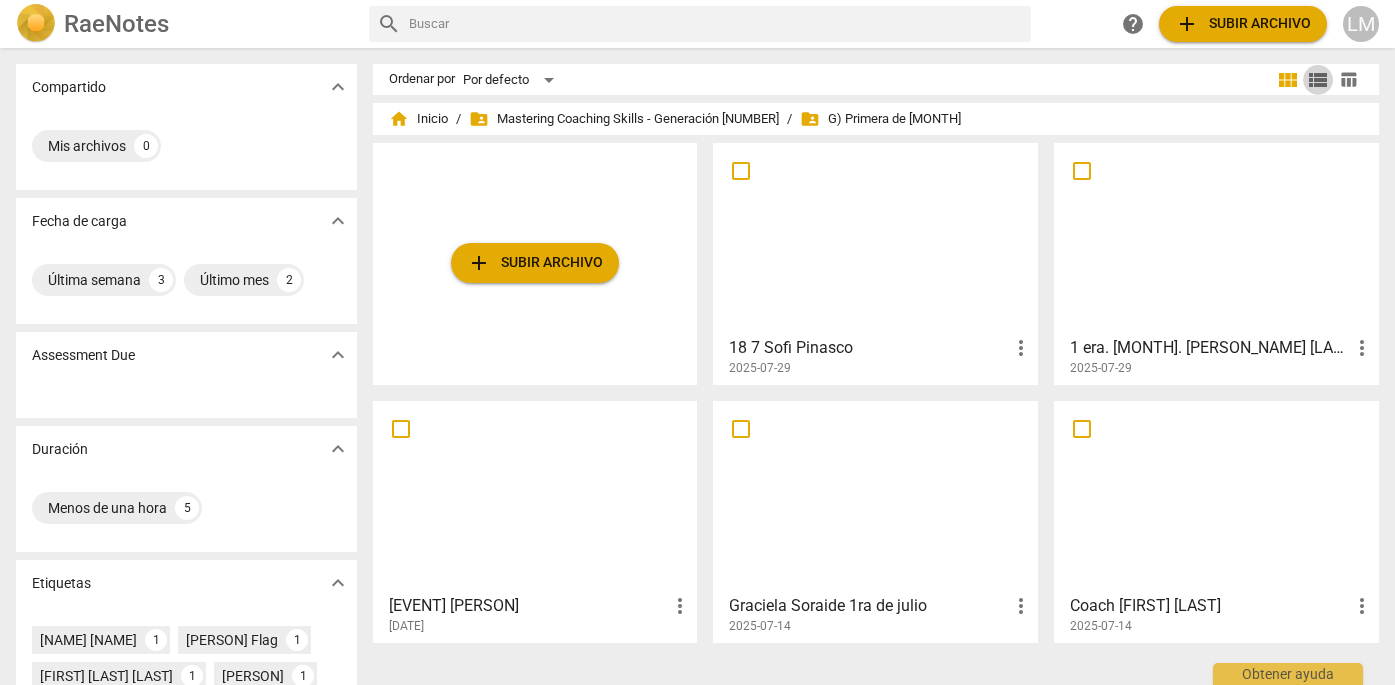 click on "view_list" at bounding box center [1318, 80] 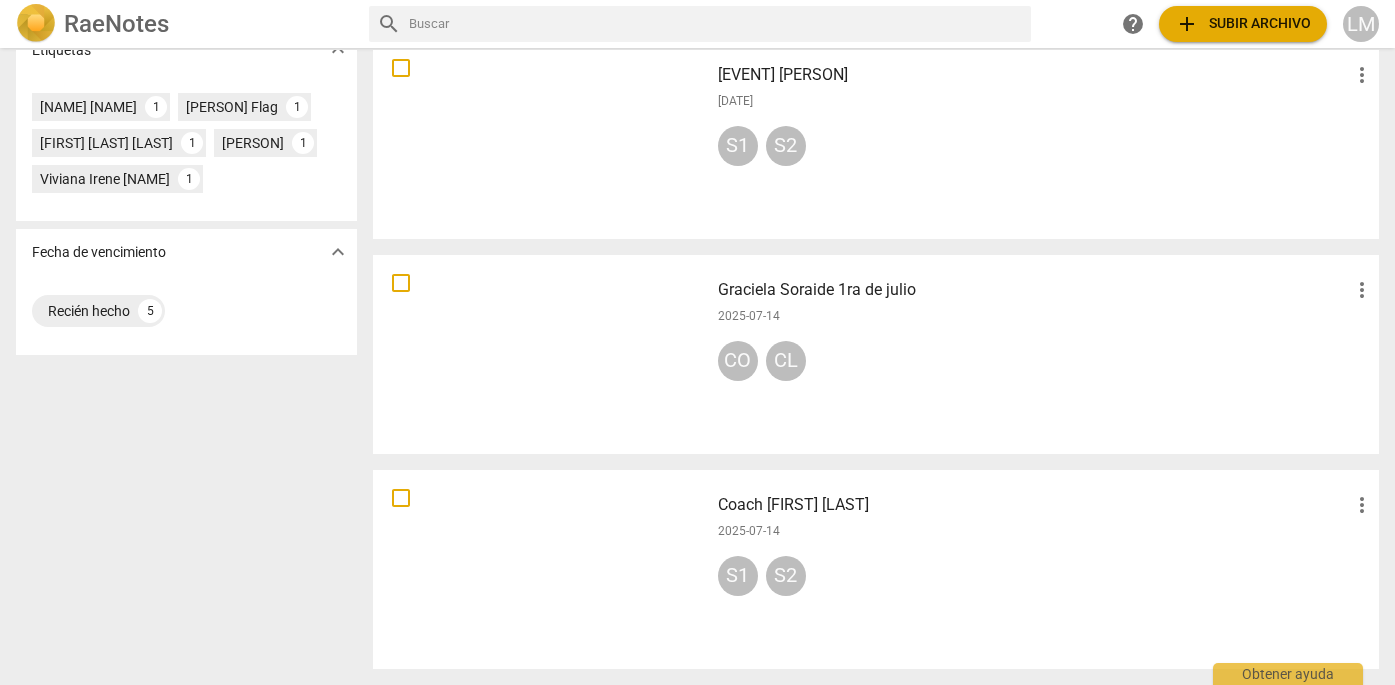 scroll, scrollTop: 533, scrollLeft: 0, axis: vertical 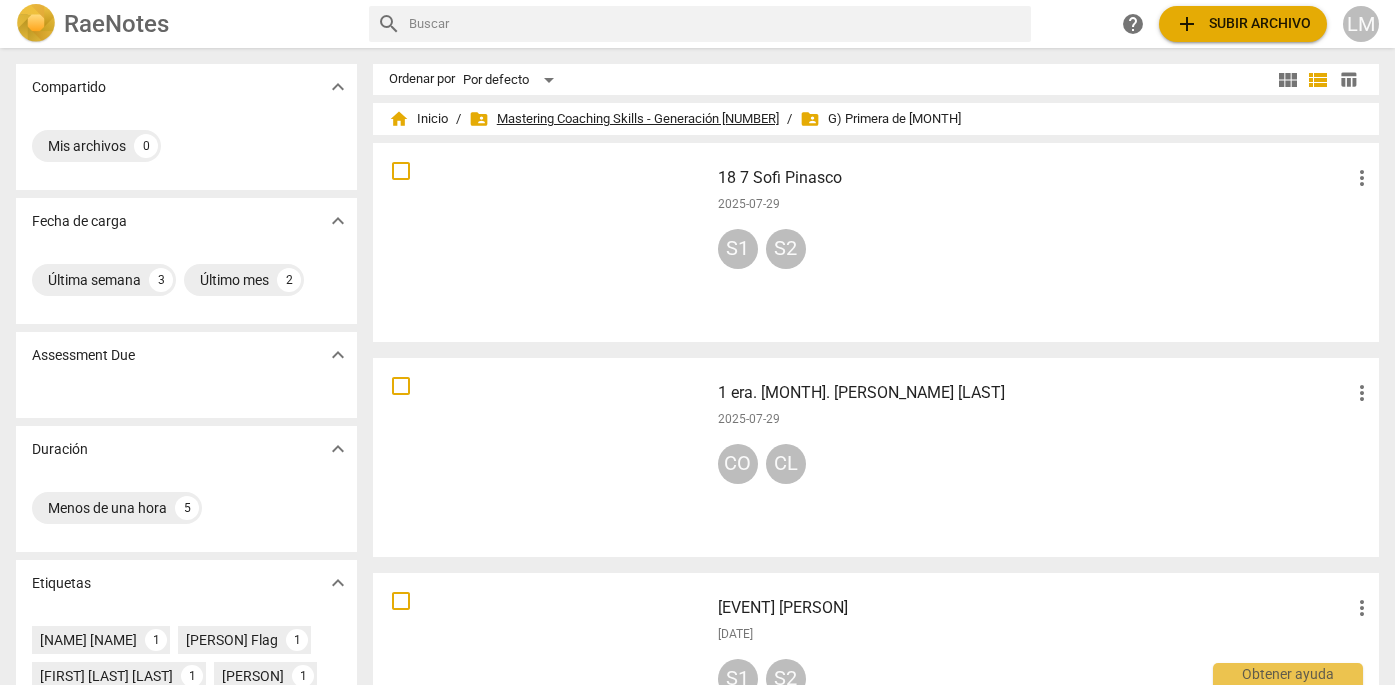 click on "folder_shared Mastering Coaching Skills - Generación 31" at bounding box center [624, 119] 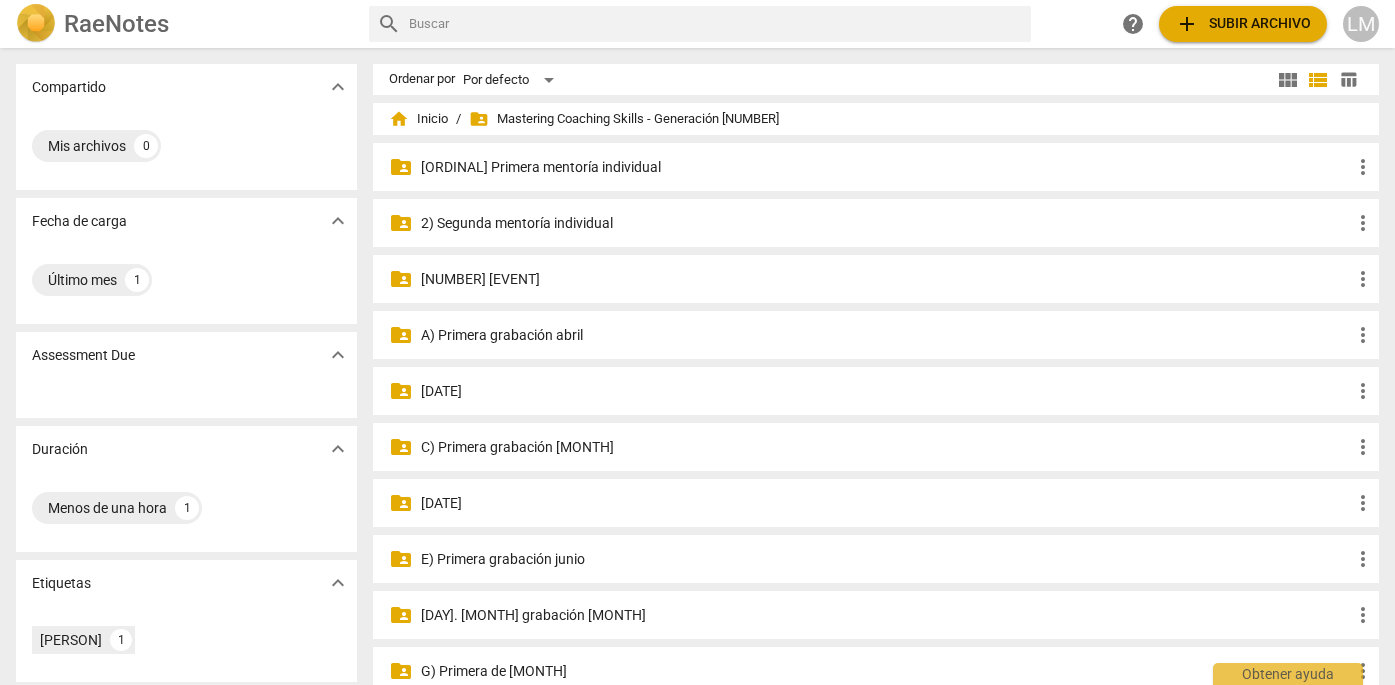 scroll, scrollTop: 0, scrollLeft: 0, axis: both 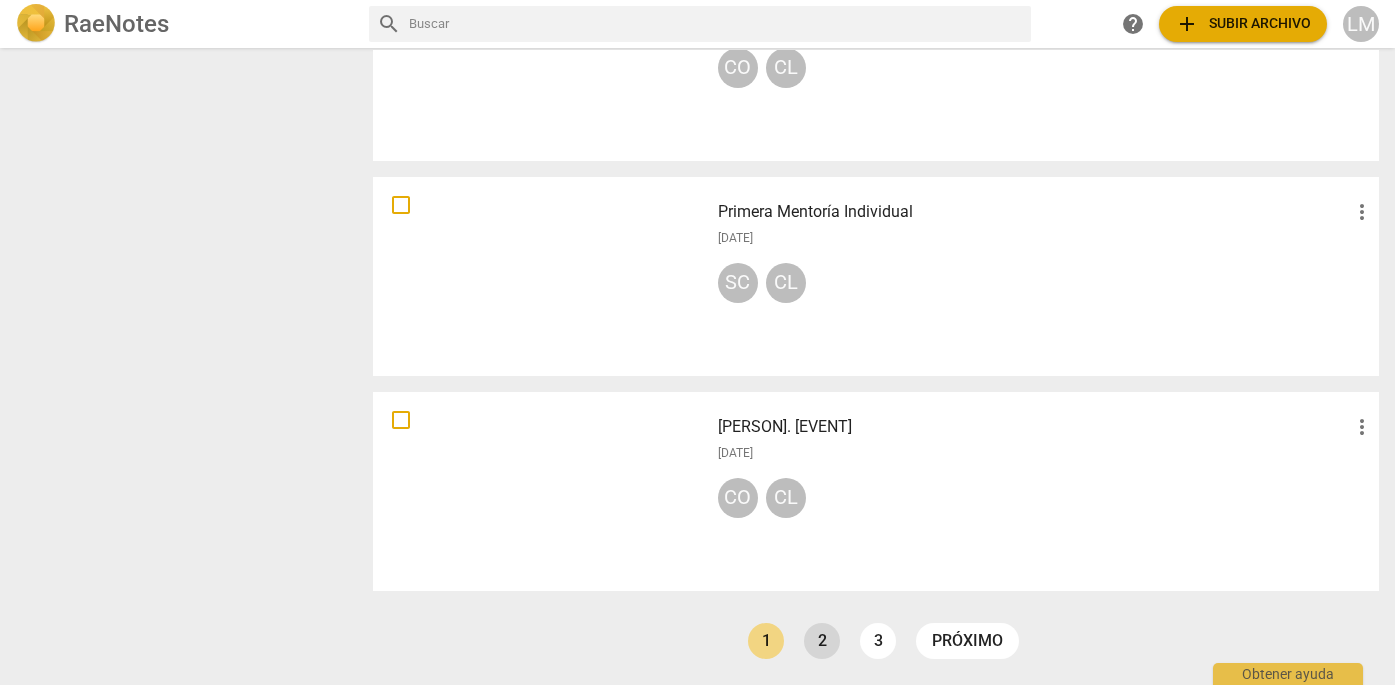 click on "2" at bounding box center (822, 641) 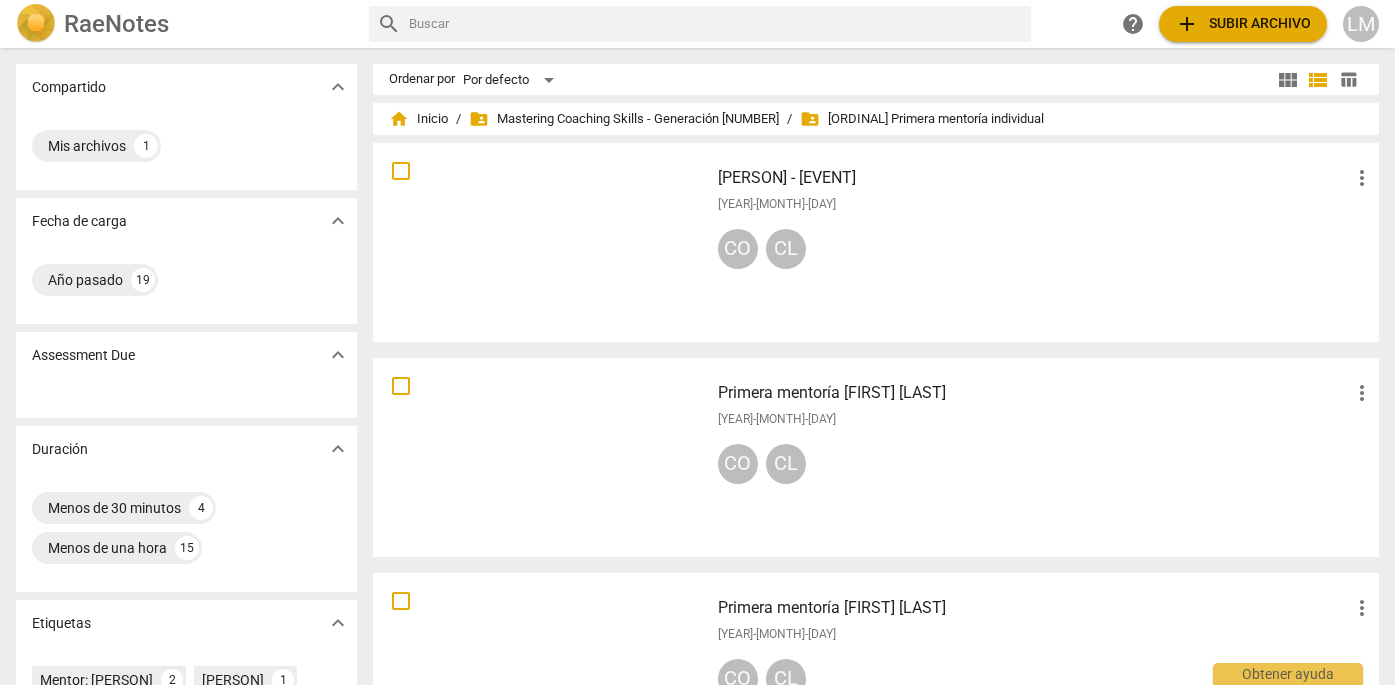 scroll, scrollTop: 0, scrollLeft: 0, axis: both 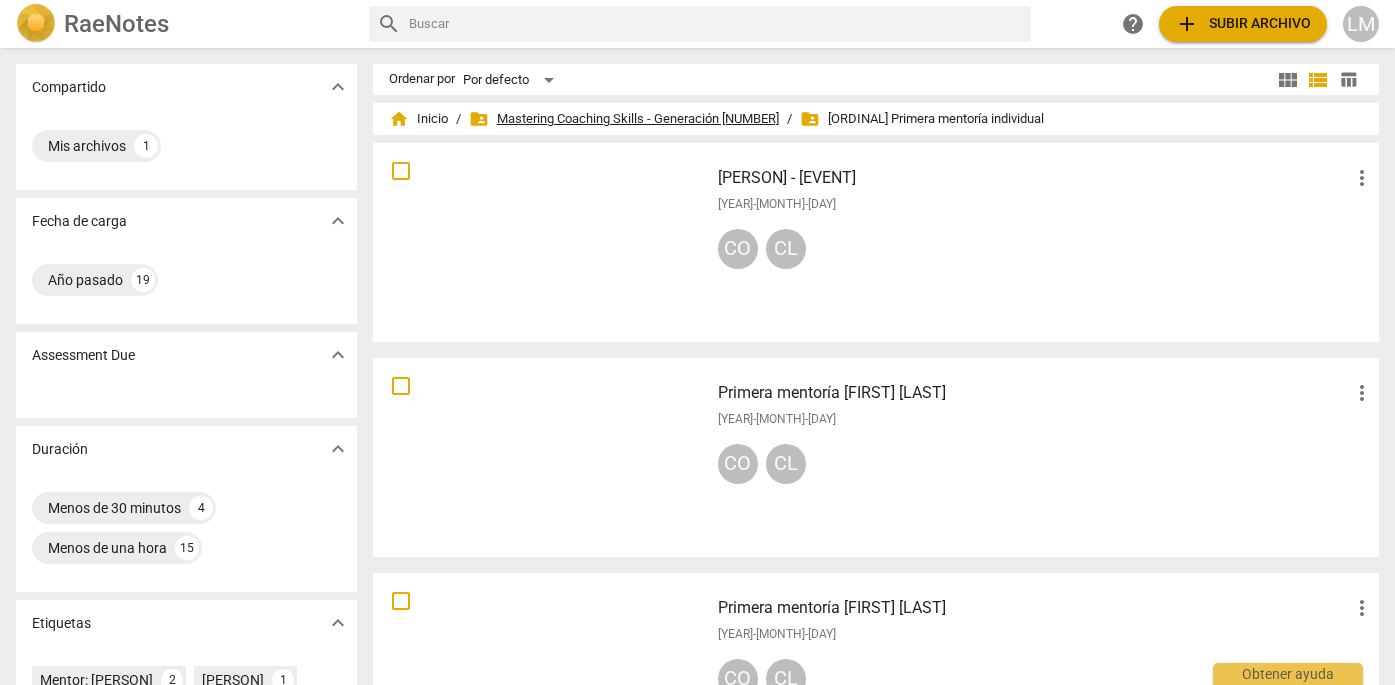 click on "folder_shared Mastering Coaching Skills - Generación 31" at bounding box center (624, 119) 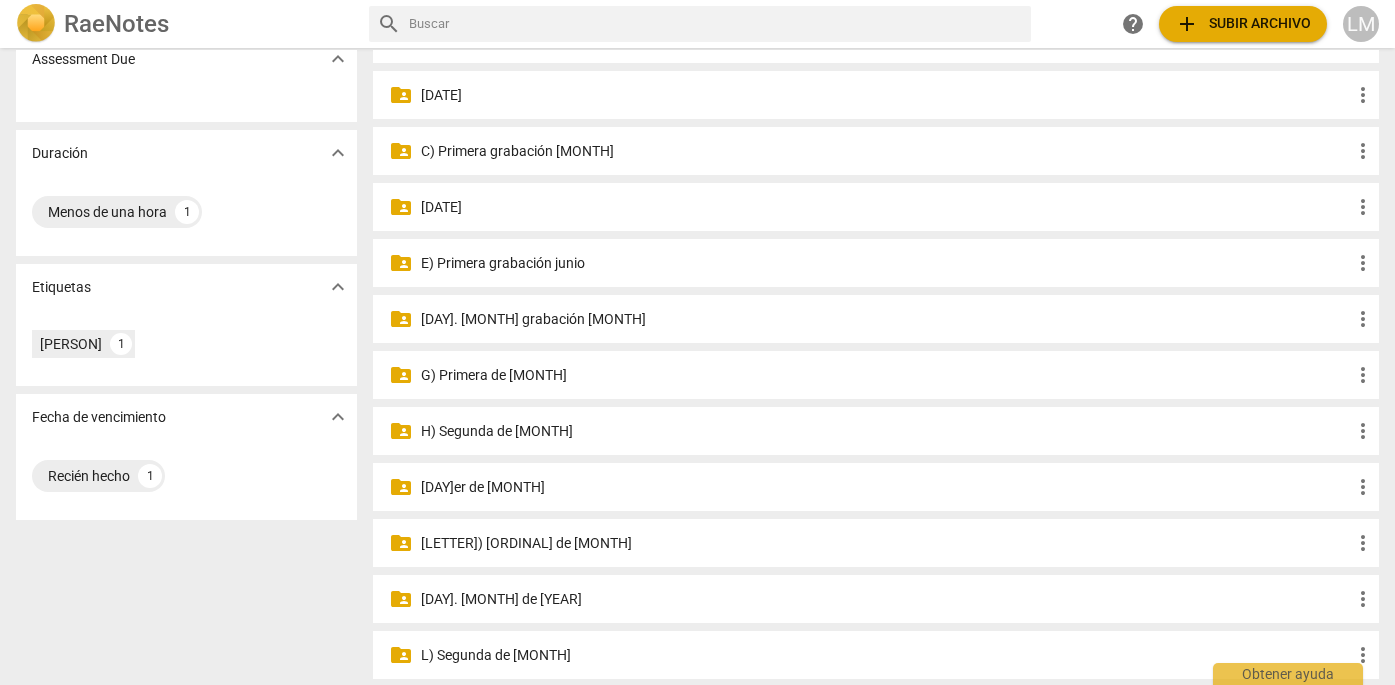 scroll, scrollTop: 278, scrollLeft: 0, axis: vertical 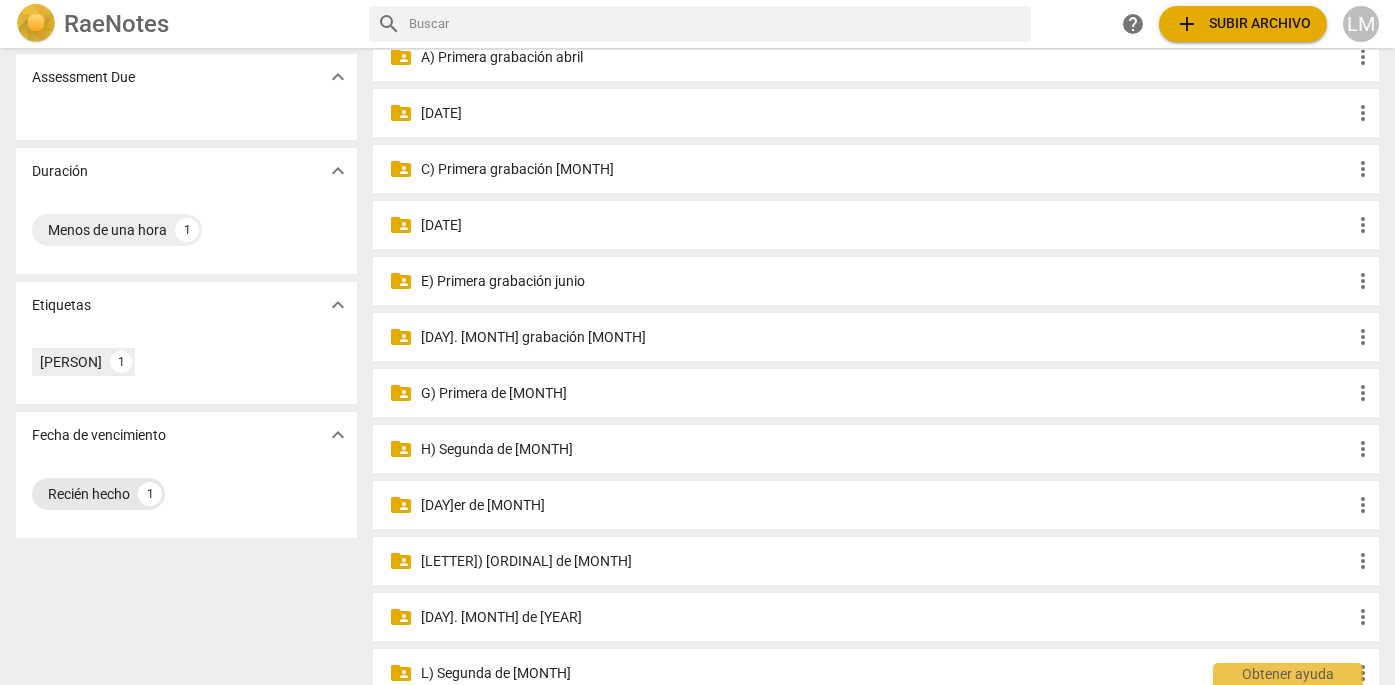 click on "Recién hecho" at bounding box center [89, 494] 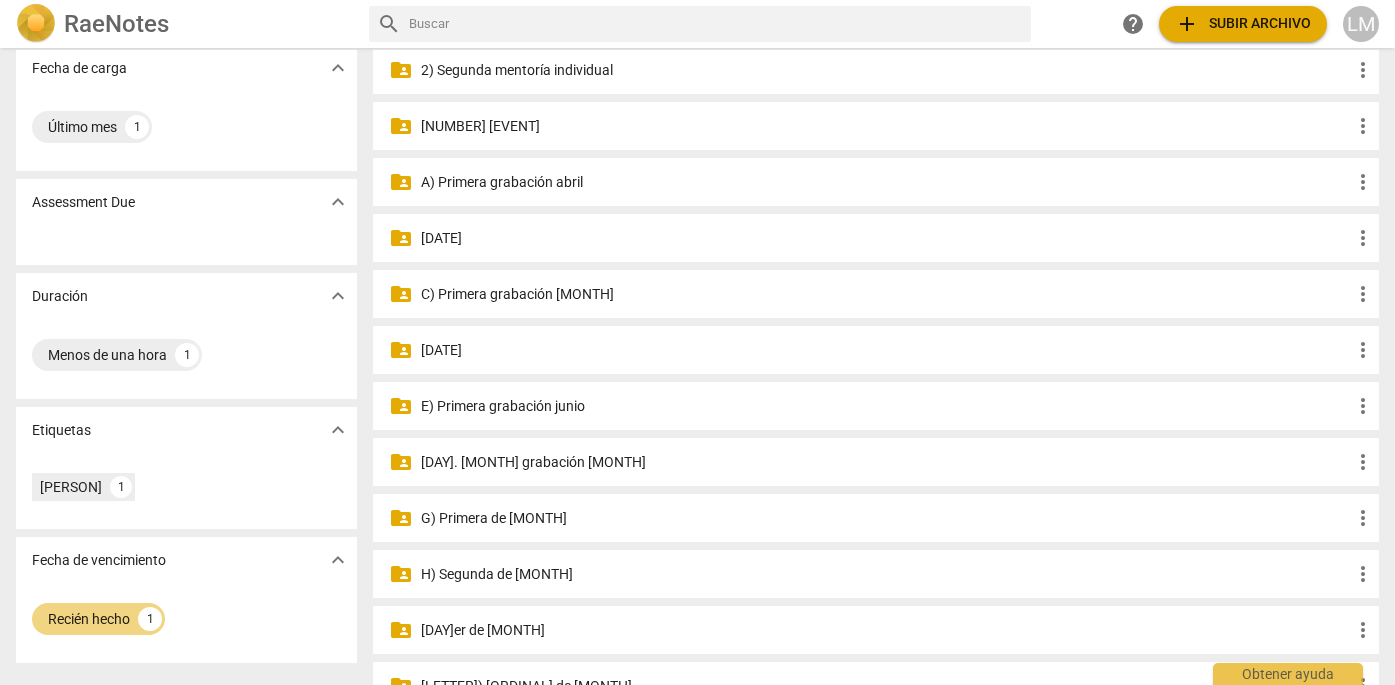 scroll, scrollTop: 154, scrollLeft: 0, axis: vertical 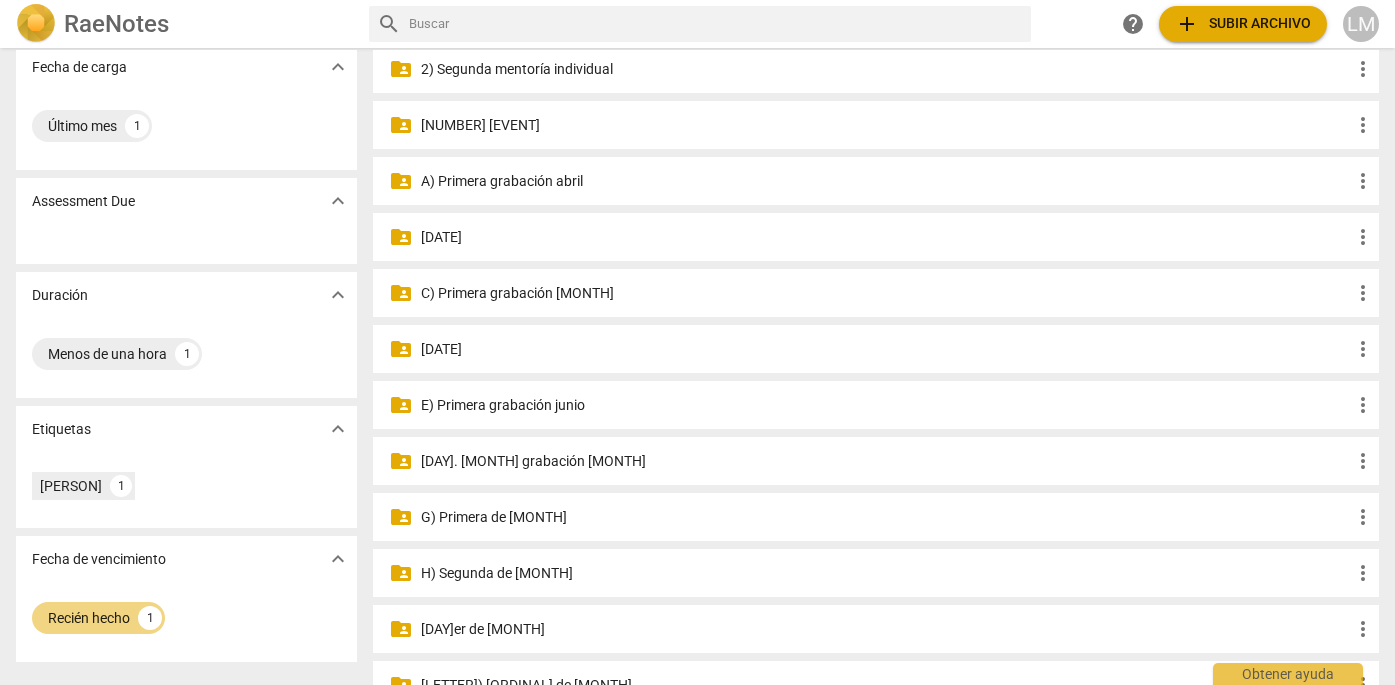 click on "G) Primera de [MONTH]" at bounding box center (886, 517) 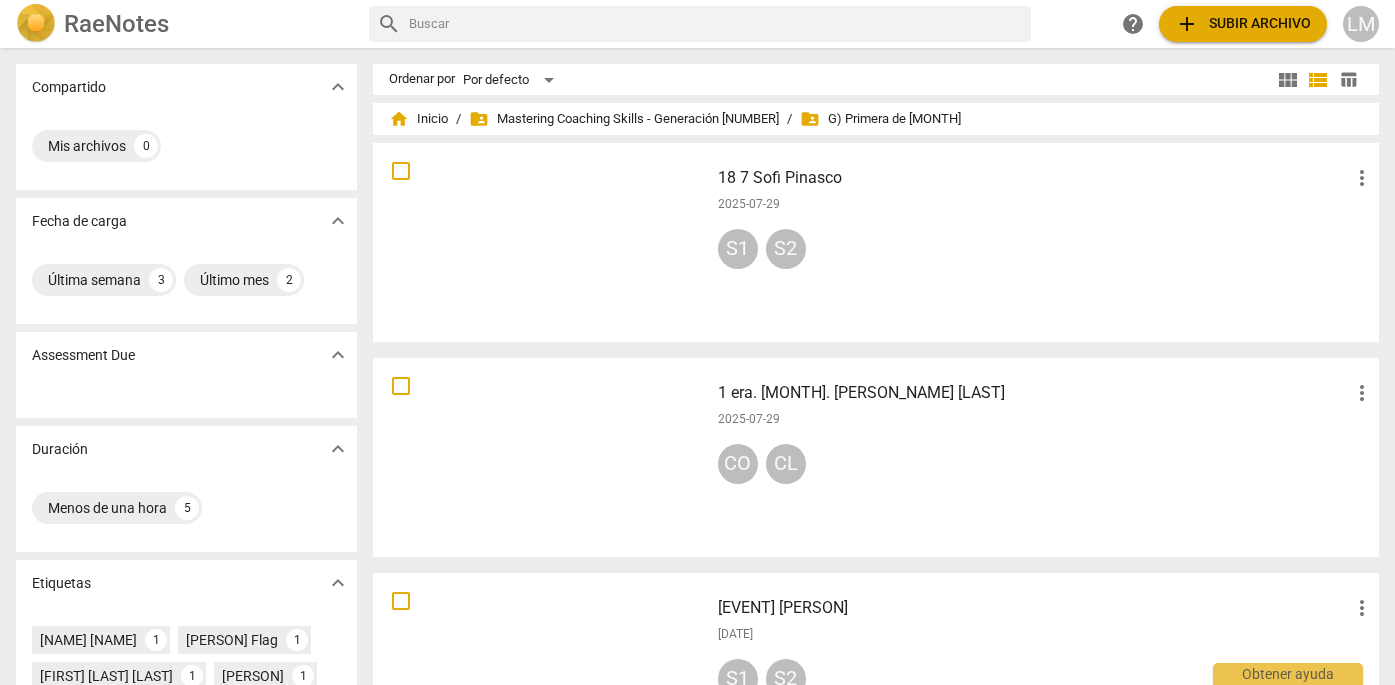 click on "table_chart" at bounding box center (1348, 79) 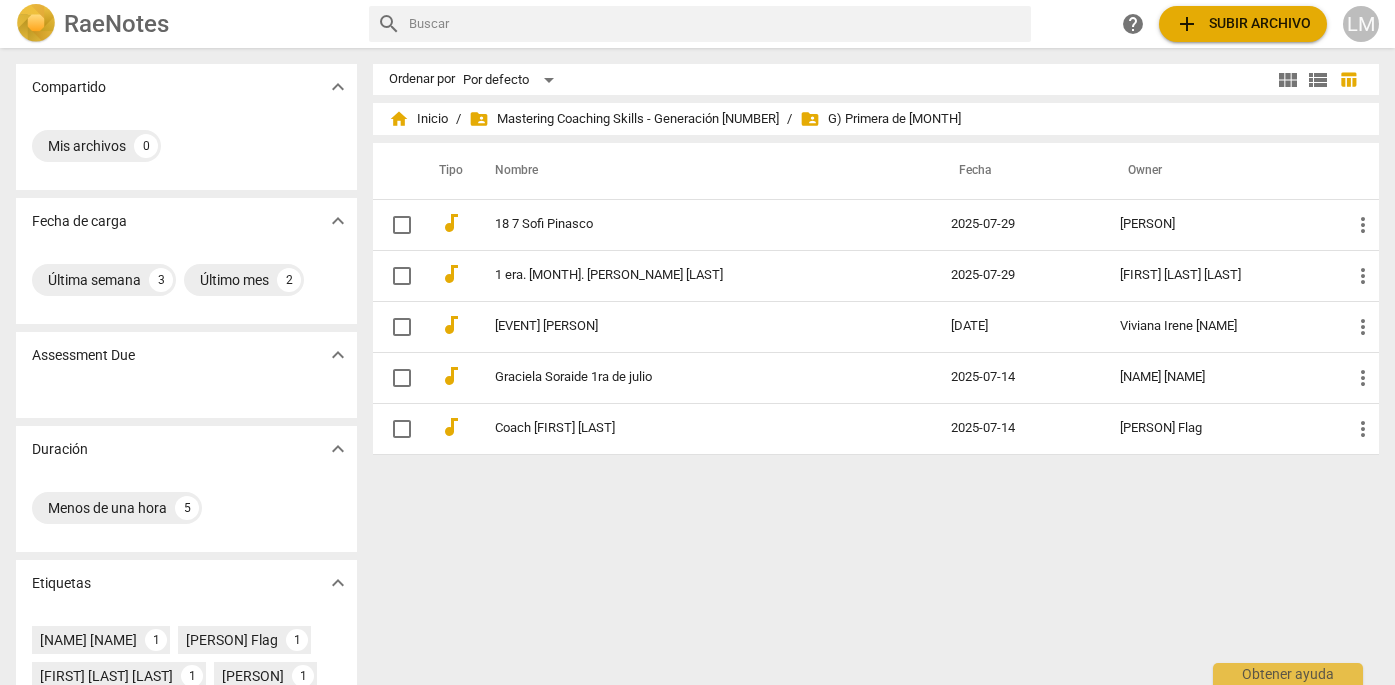 scroll, scrollTop: 0, scrollLeft: 0, axis: both 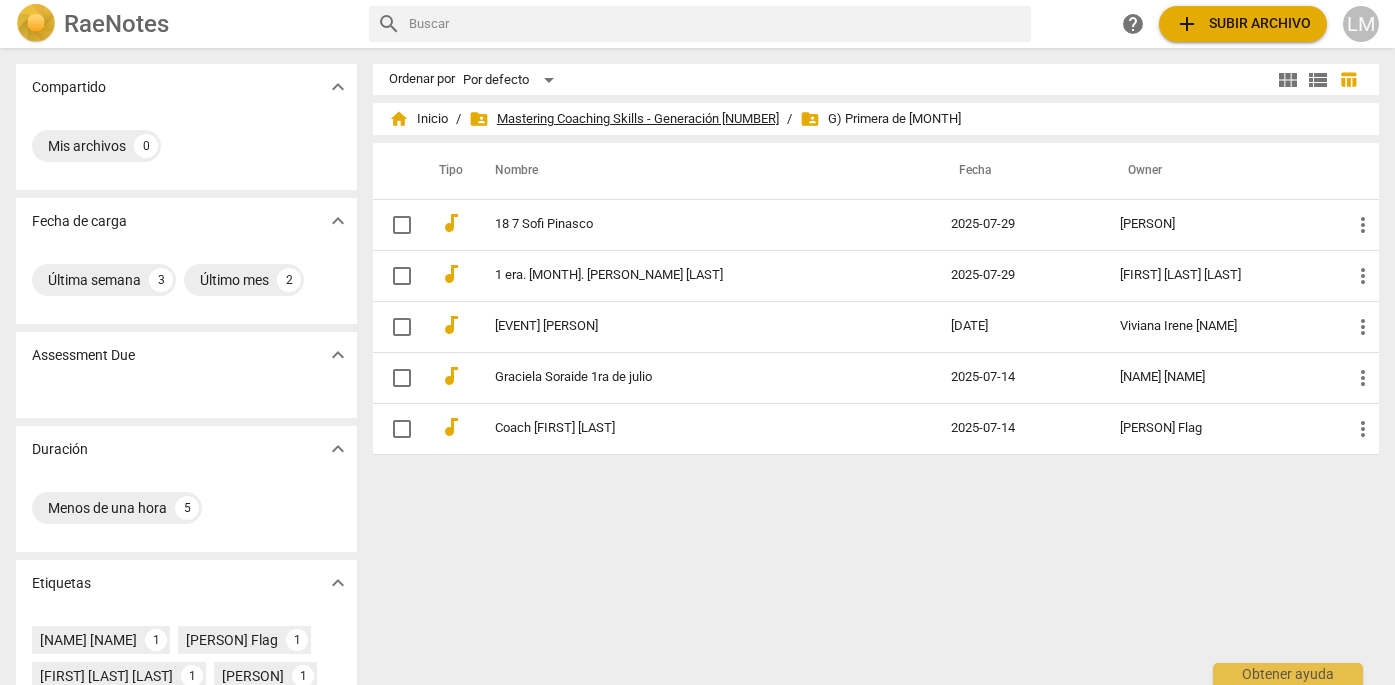 click on "folder_shared Mastering Coaching Skills - Generación 31" at bounding box center (624, 119) 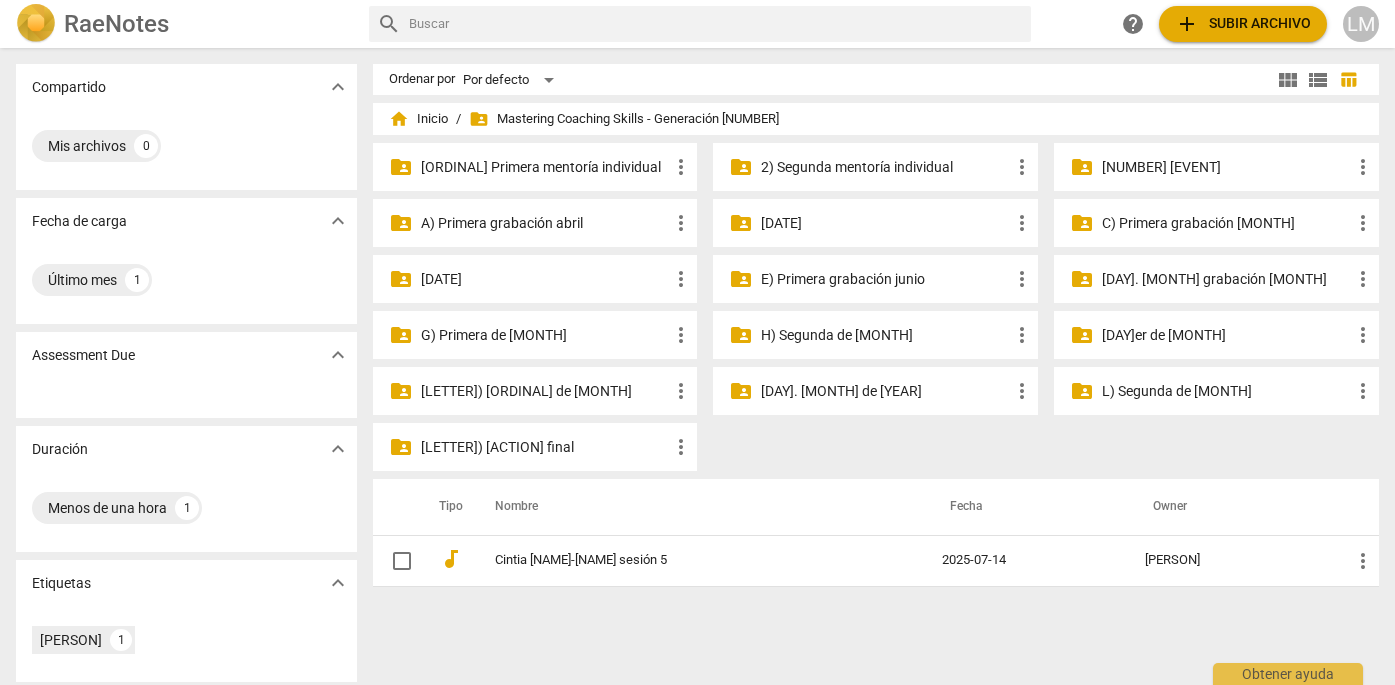 click on "A) Primera grabación abril" at bounding box center (545, 223) 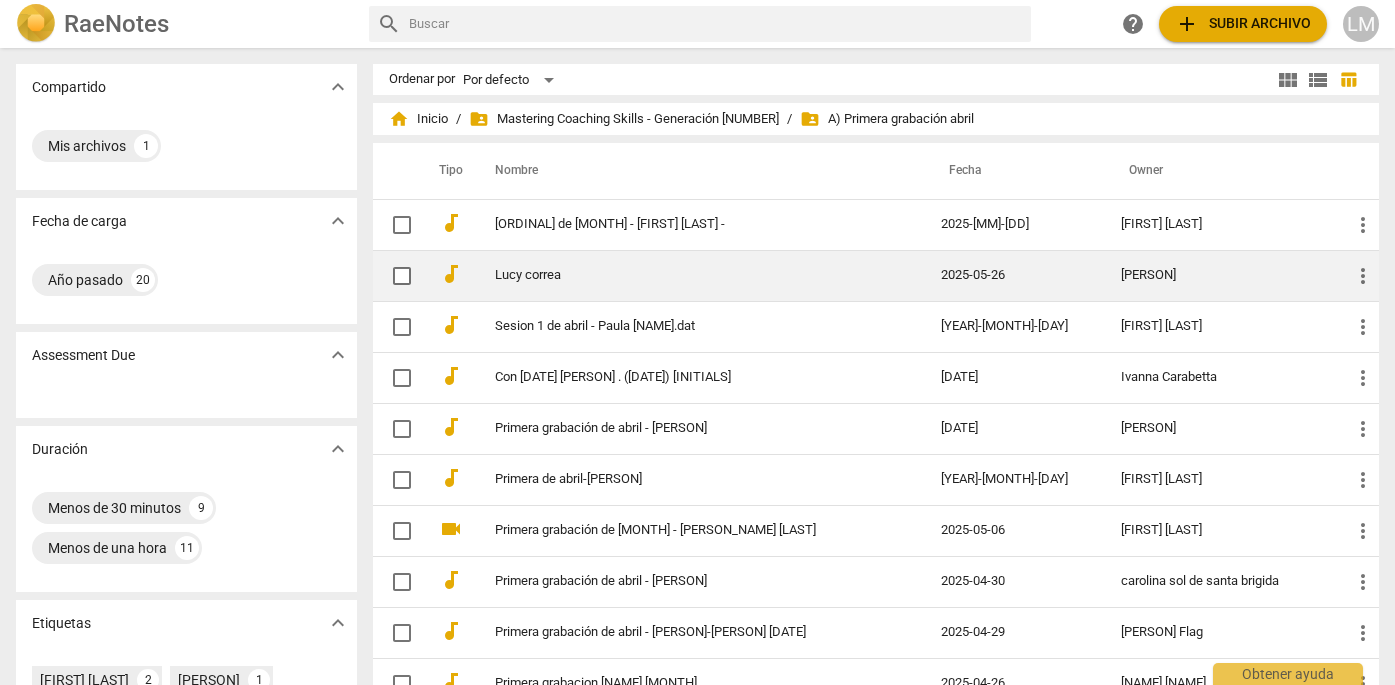 scroll, scrollTop: 0, scrollLeft: 0, axis: both 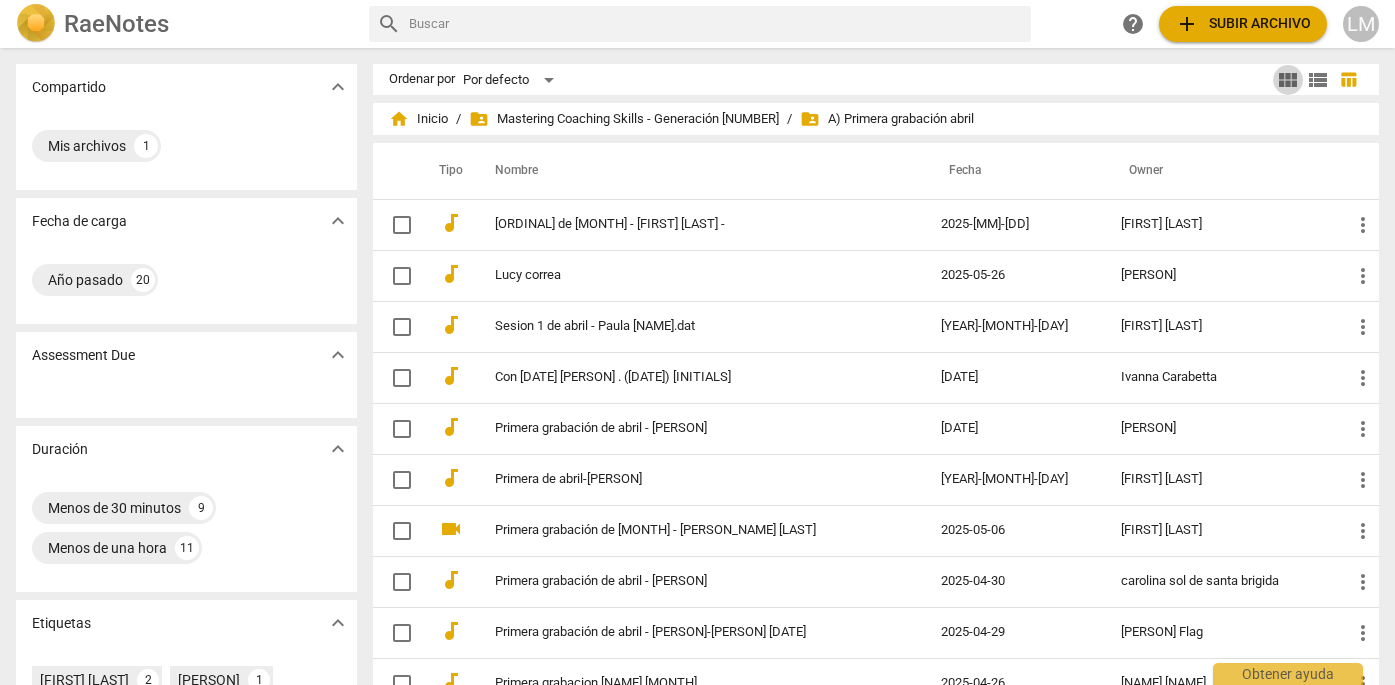 click on "view_module" at bounding box center (1288, 80) 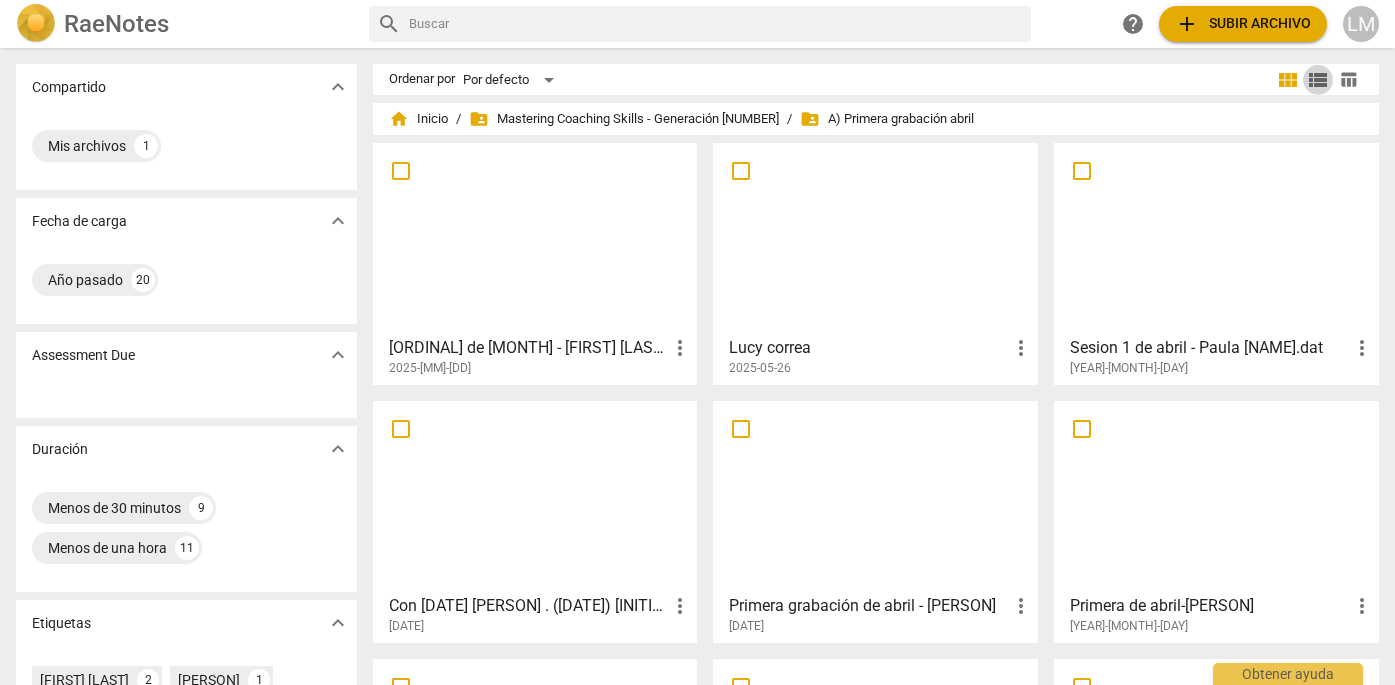 click on "view_list" at bounding box center [1318, 80] 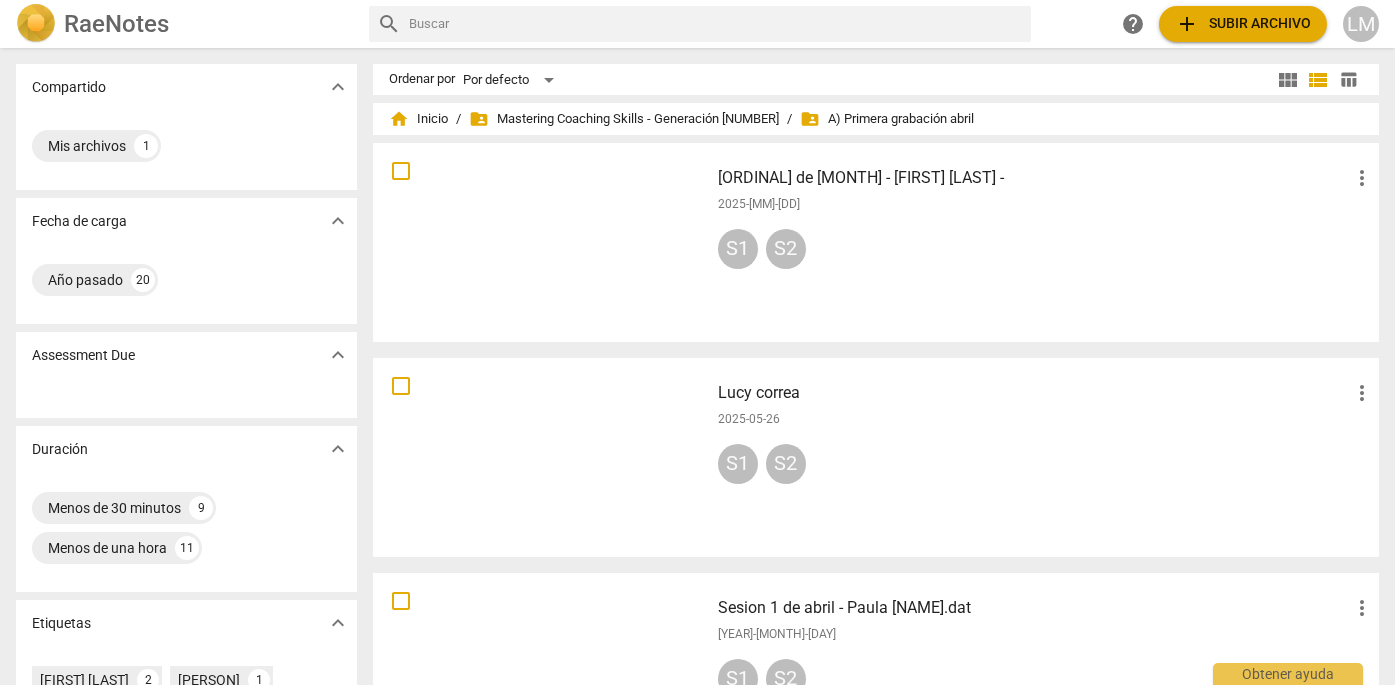 scroll, scrollTop: 0, scrollLeft: 0, axis: both 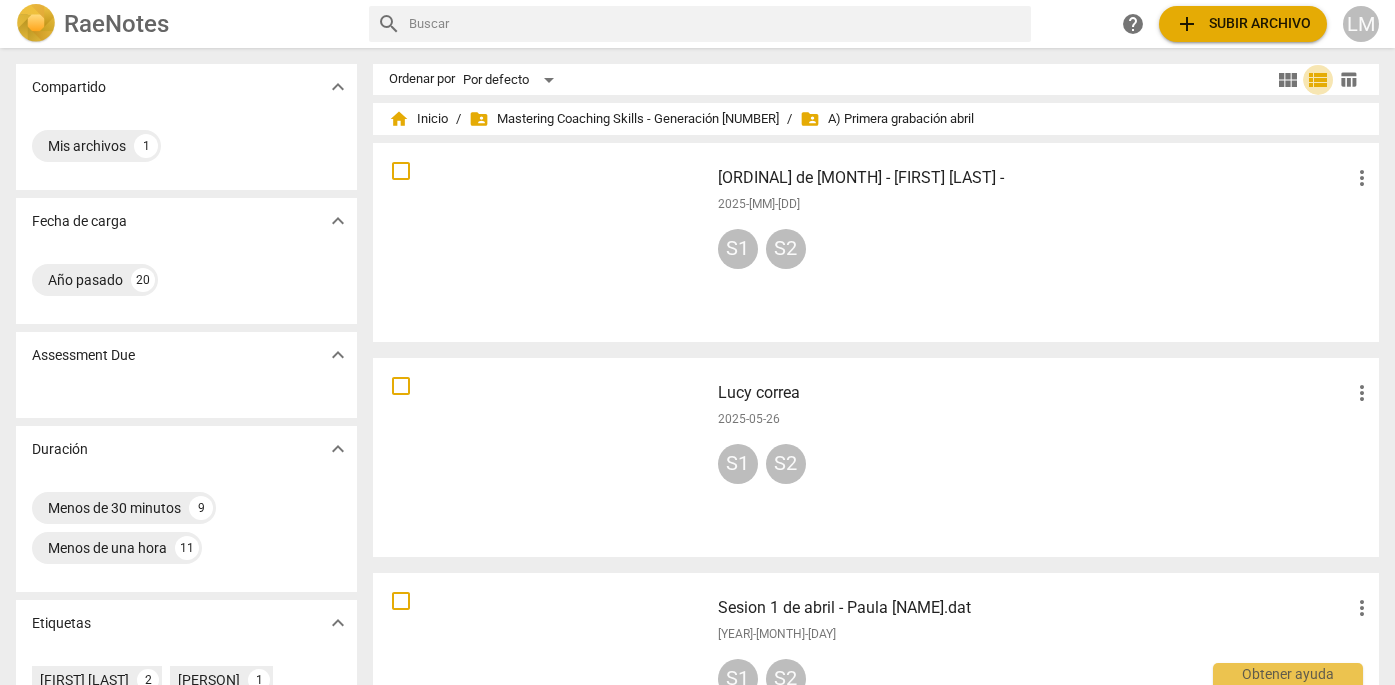 click on "view_list" at bounding box center (1318, 80) 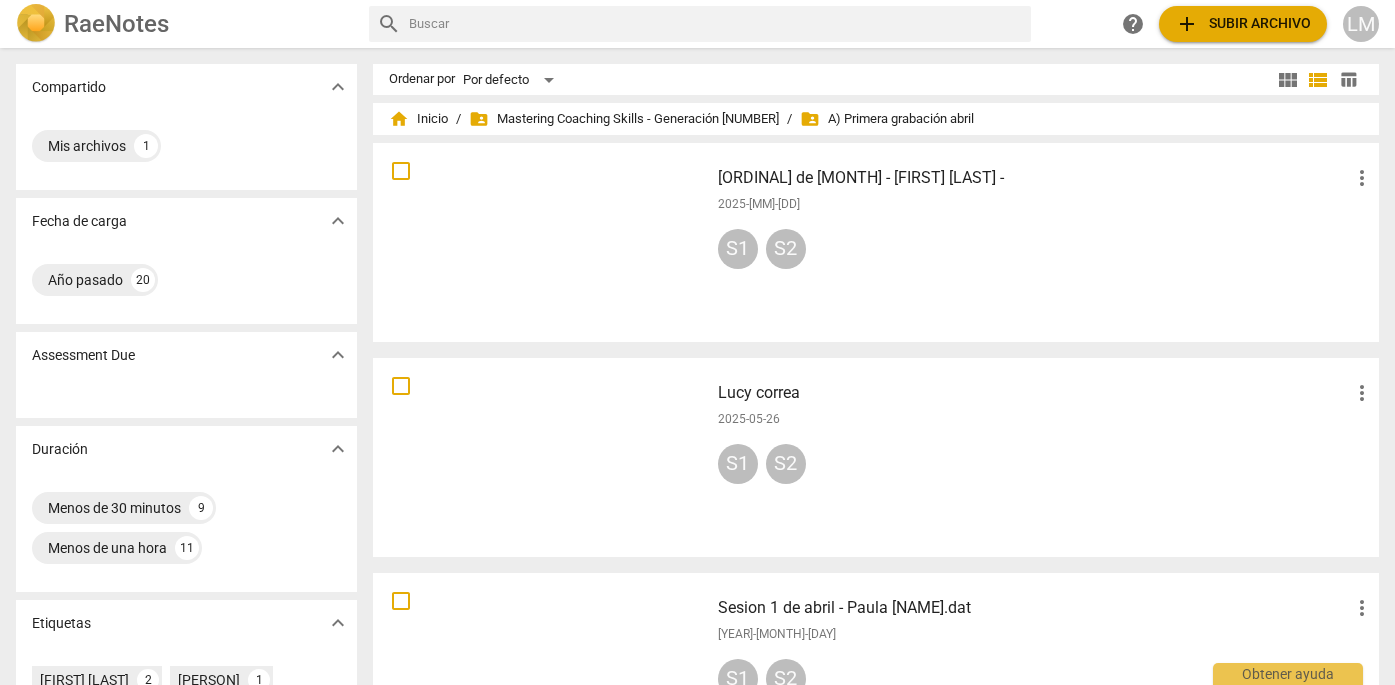 click on "view_module" at bounding box center (1288, 80) 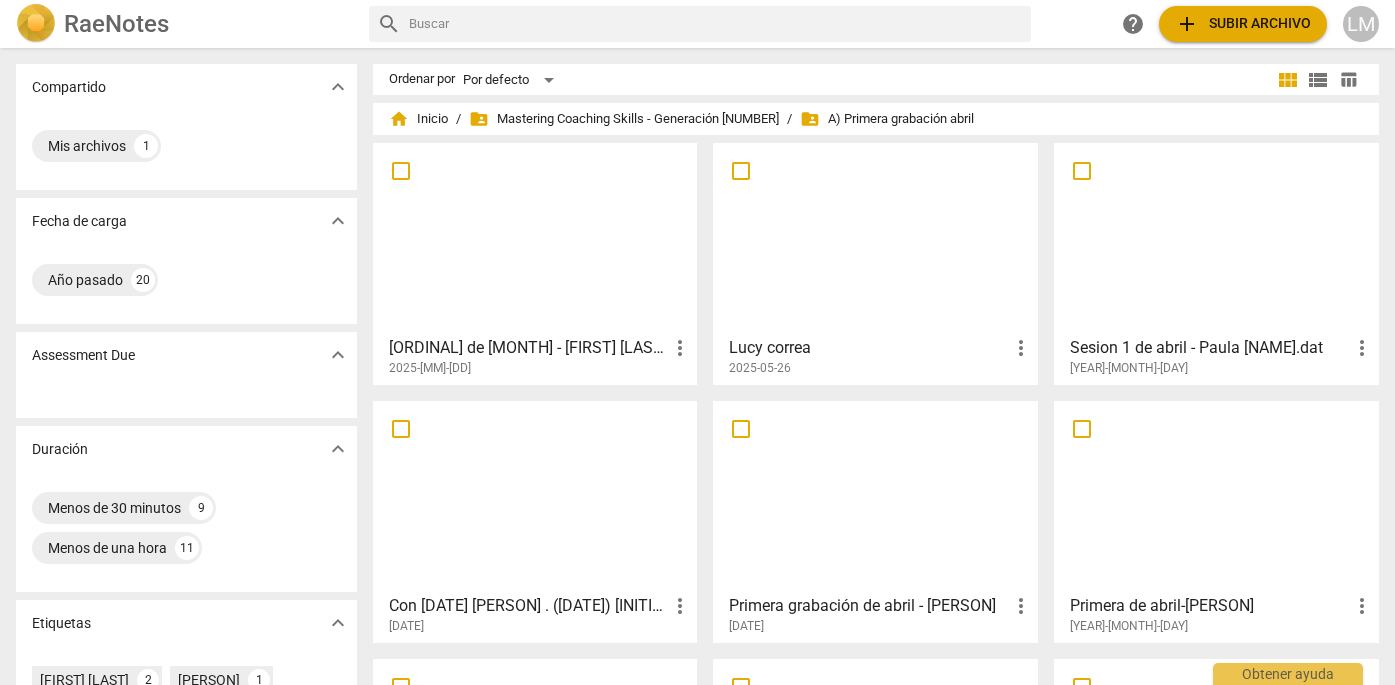 scroll, scrollTop: 0, scrollLeft: 0, axis: both 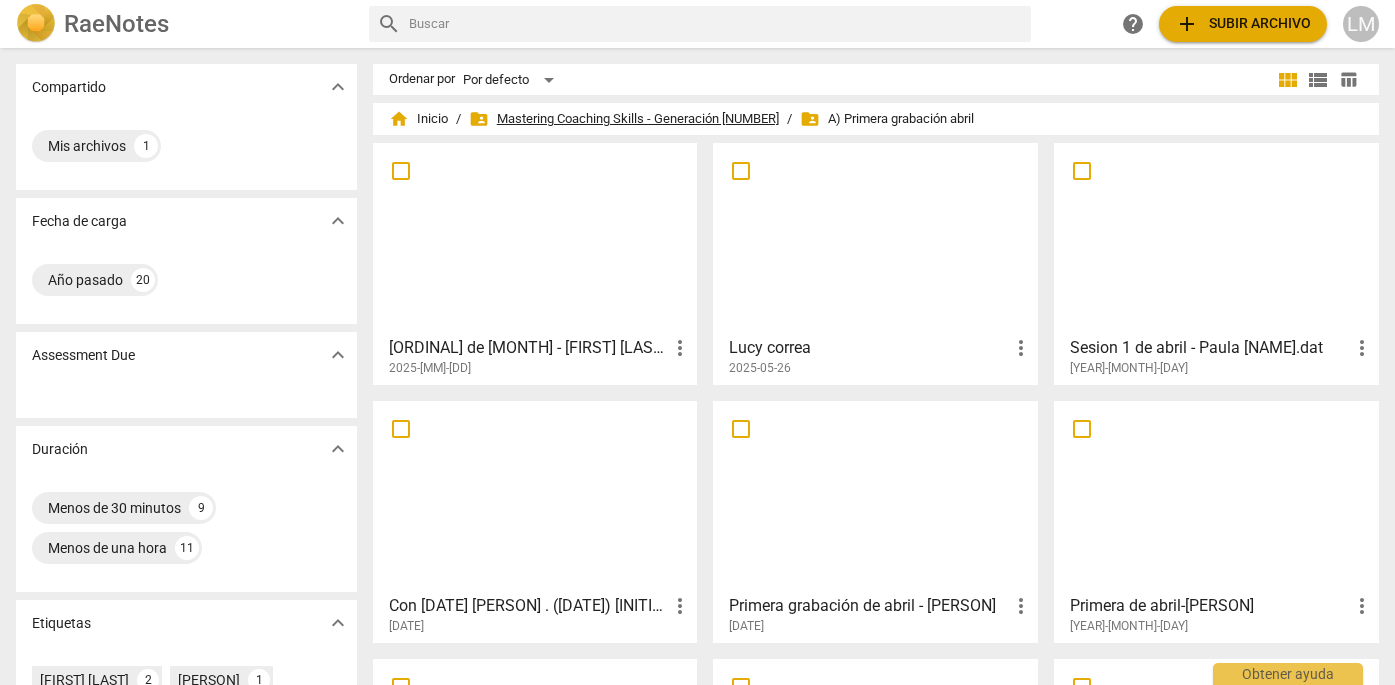 click on "folder_shared Mastering Coaching Skills - Generación 31" at bounding box center [624, 119] 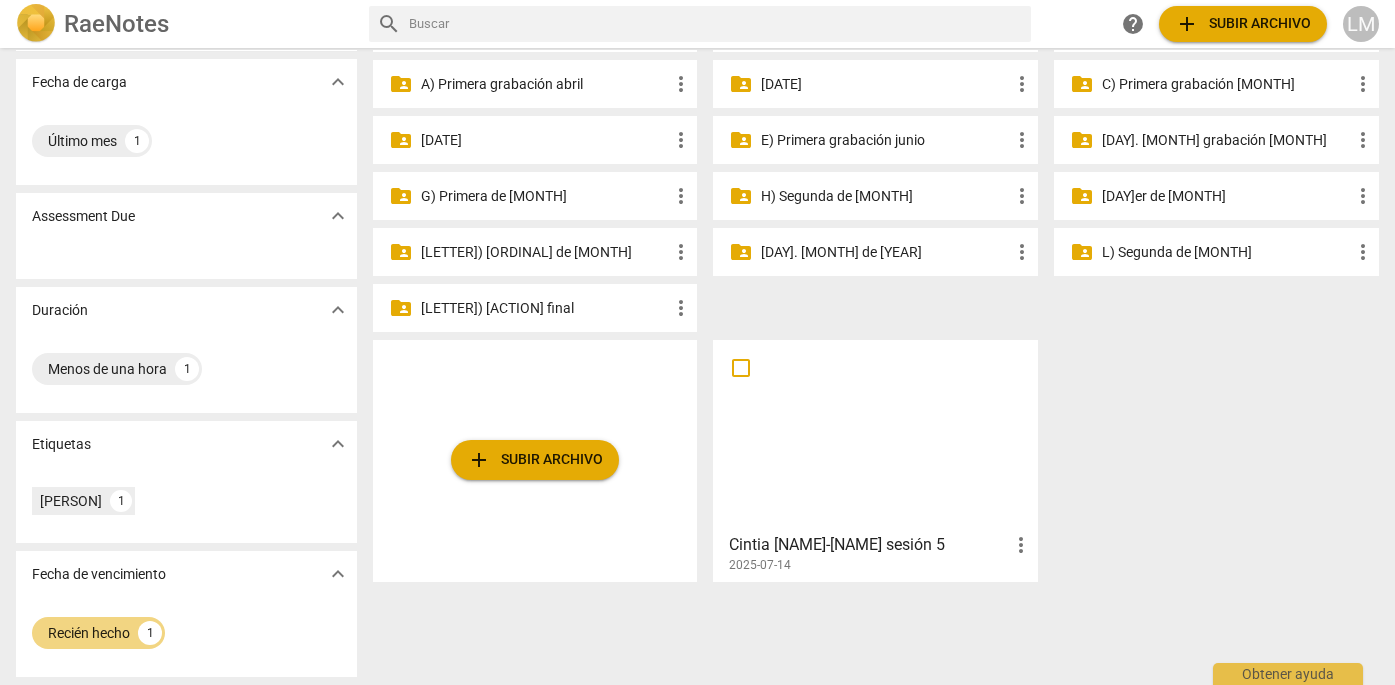 scroll, scrollTop: 139, scrollLeft: 0, axis: vertical 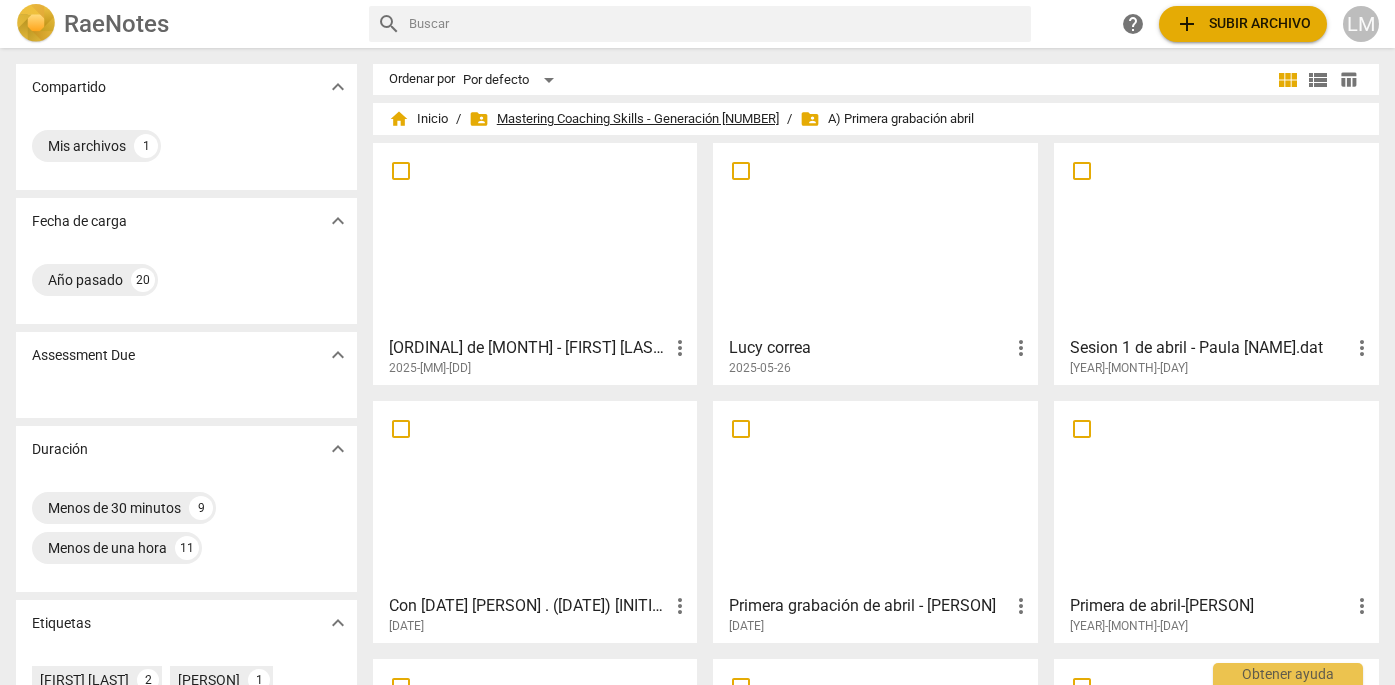 click on "folder_shared Mastering Coaching Skills - Generación 31" at bounding box center [624, 119] 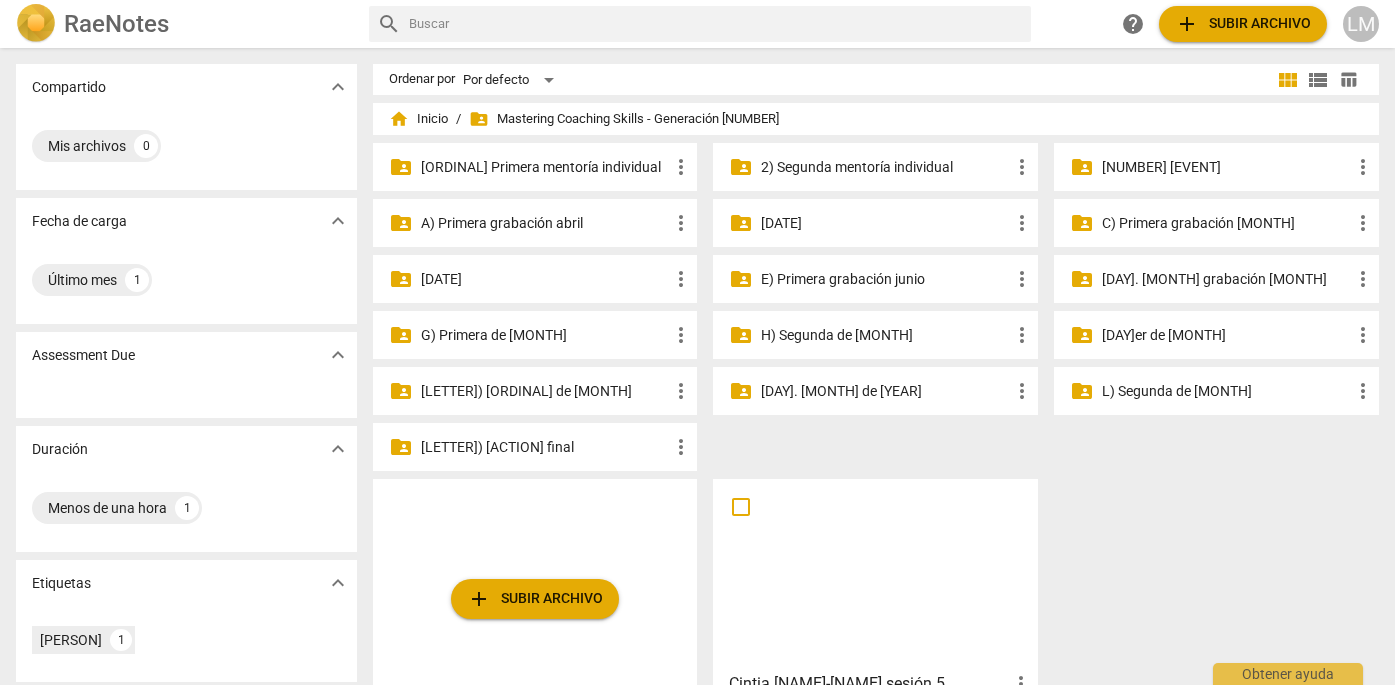 scroll, scrollTop: 0, scrollLeft: 0, axis: both 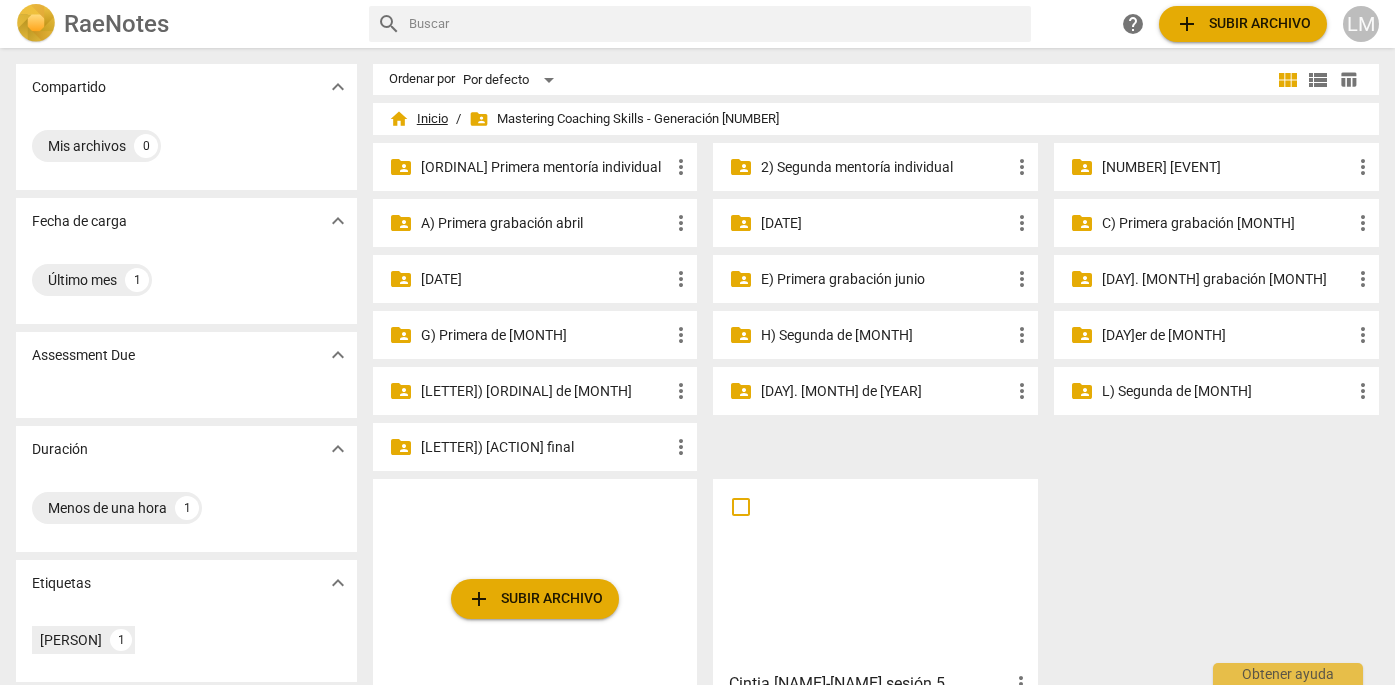 click on "home Inicio" at bounding box center (418, 119) 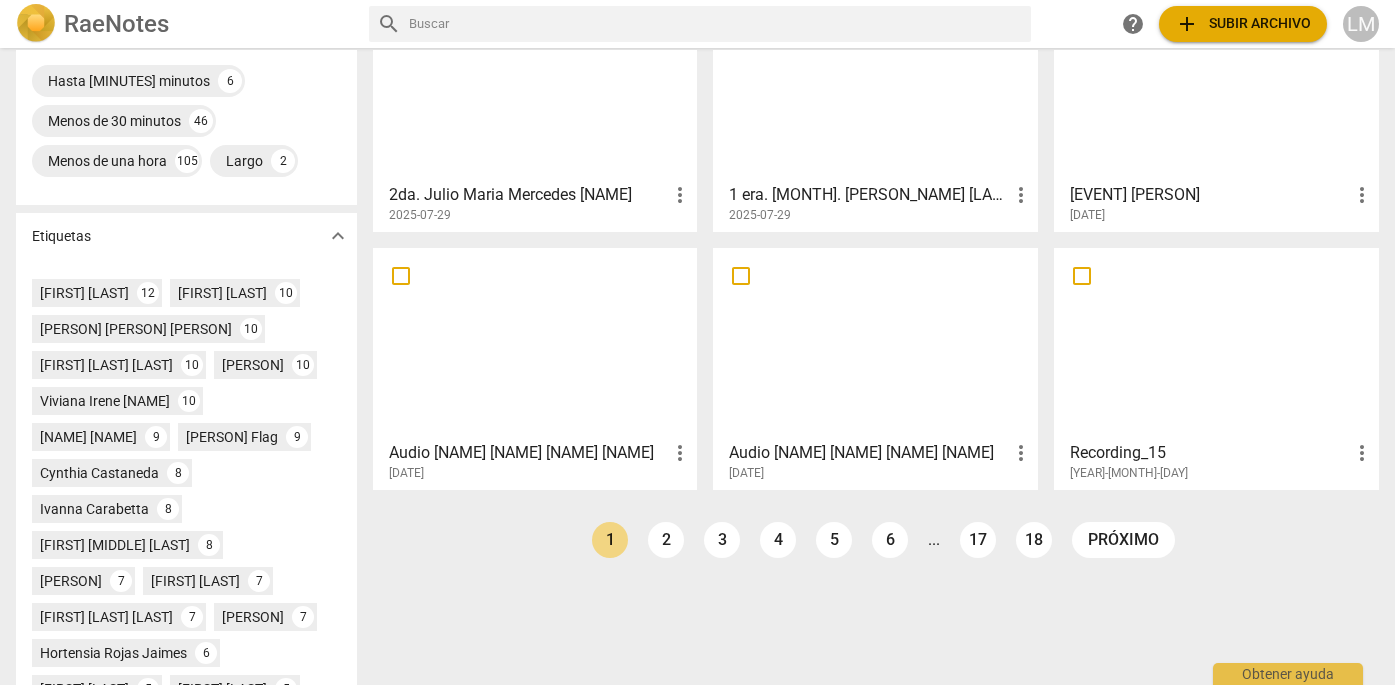 scroll, scrollTop: 465, scrollLeft: 0, axis: vertical 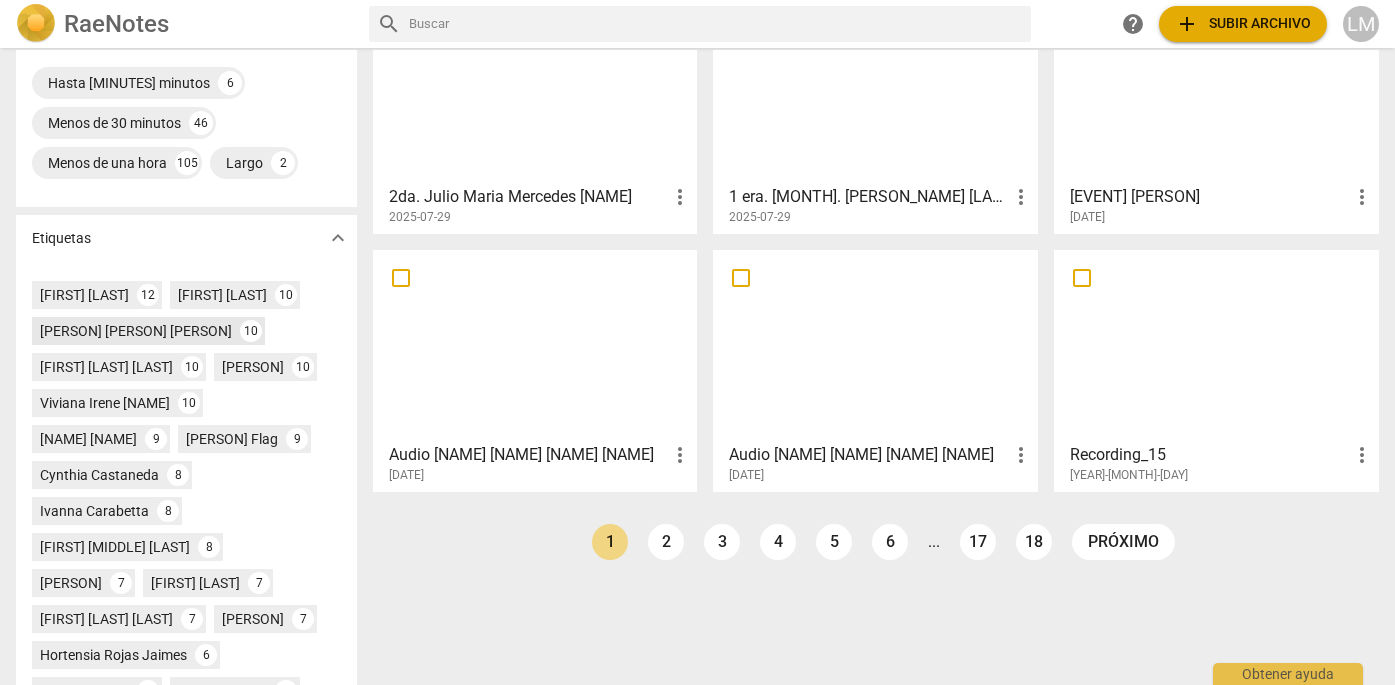 click on "[PERSON] [PERSON] [PERSON]" at bounding box center [136, 331] 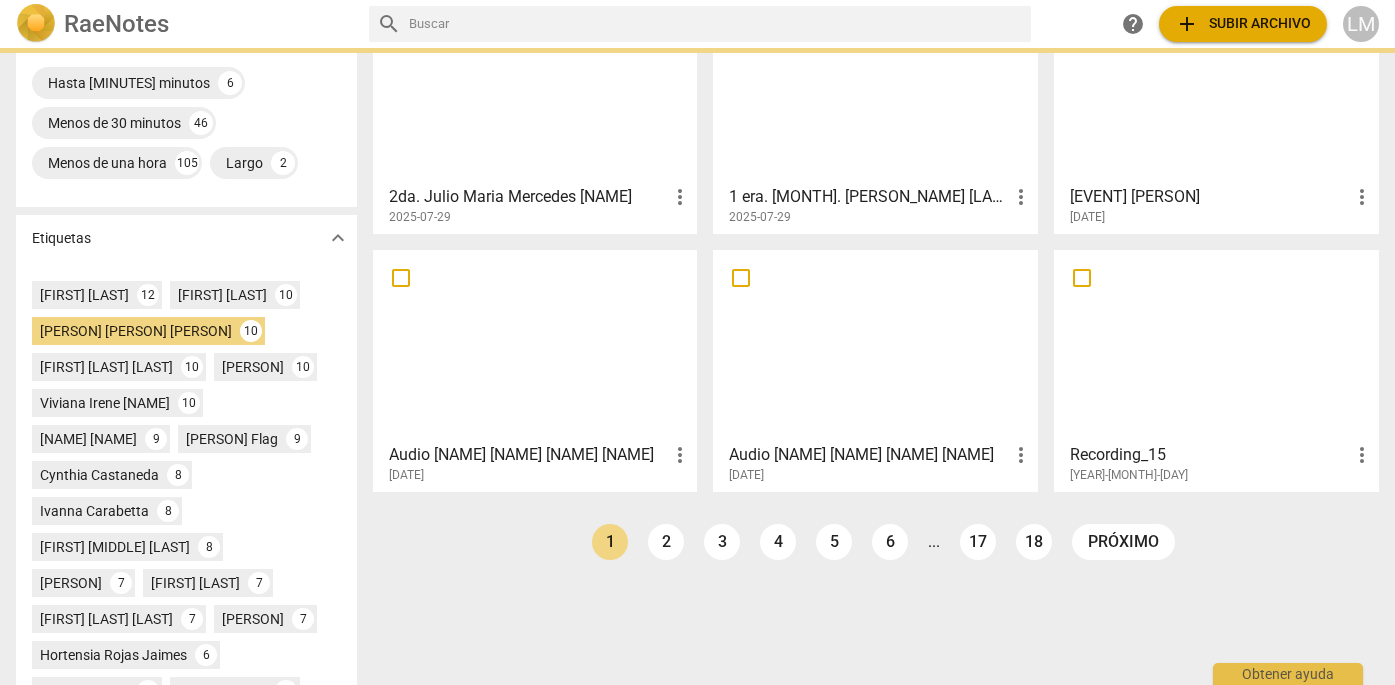 scroll, scrollTop: 0, scrollLeft: 0, axis: both 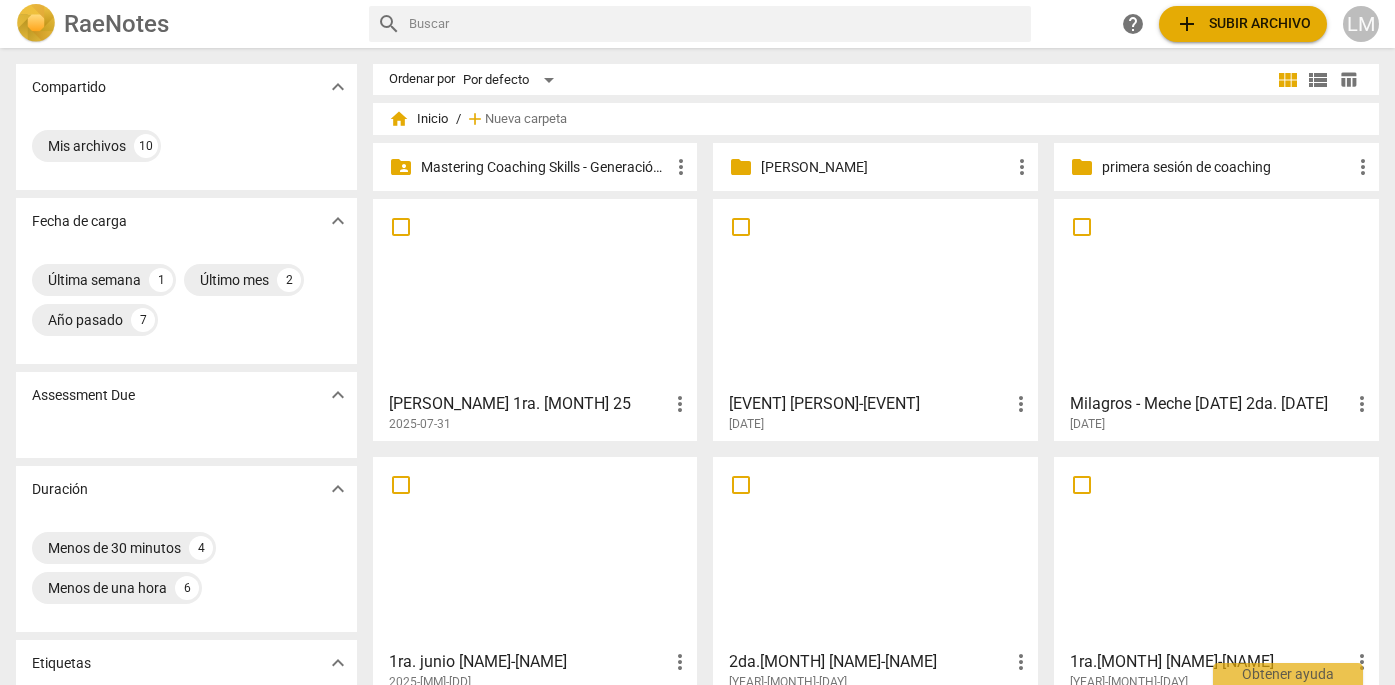 click on "[PERSON_NAME] 1ra. [MONTH] 25" at bounding box center (529, 404) 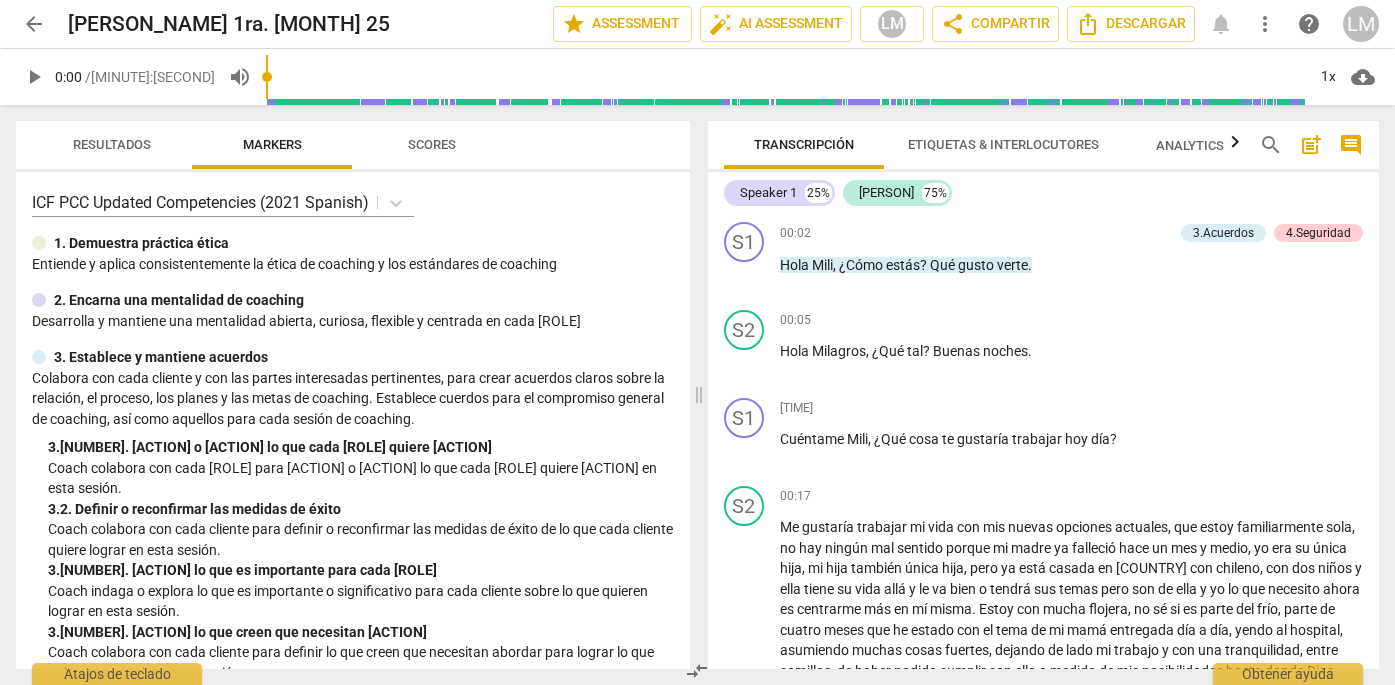 click on "play_arrow" at bounding box center (34, 77) 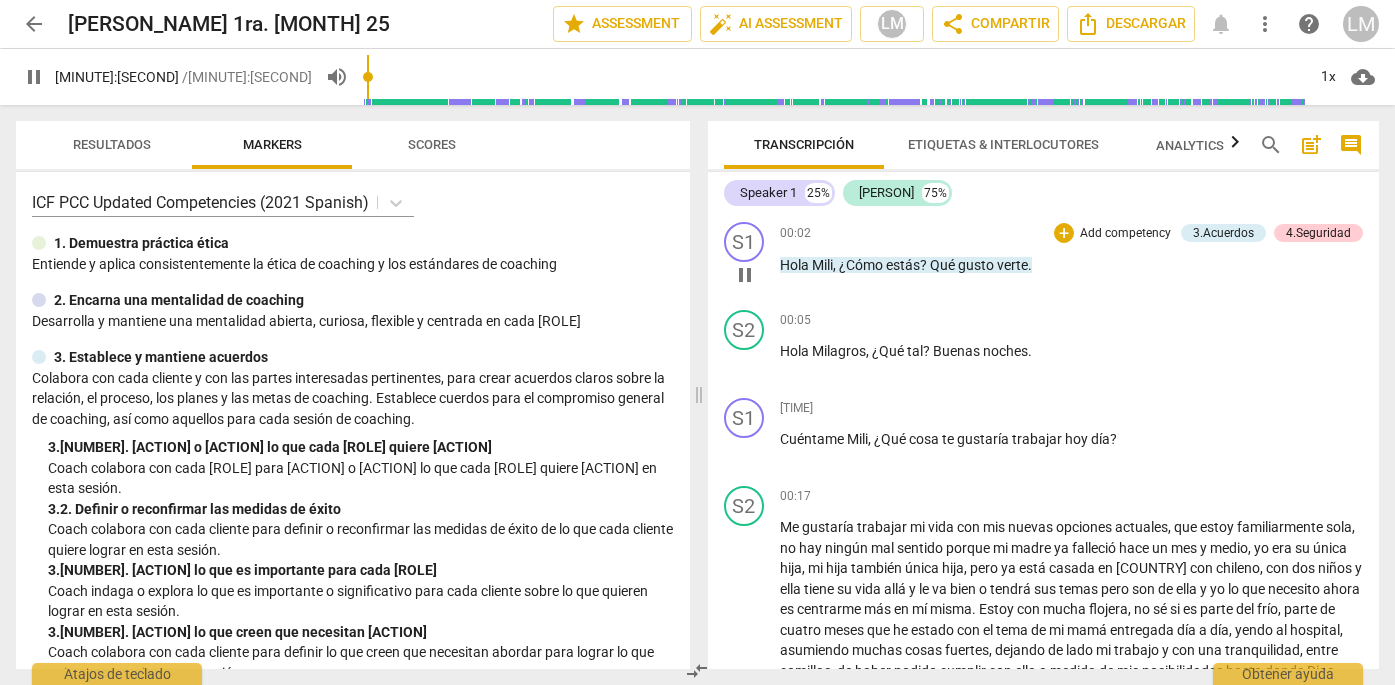 scroll, scrollTop: 0, scrollLeft: 0, axis: both 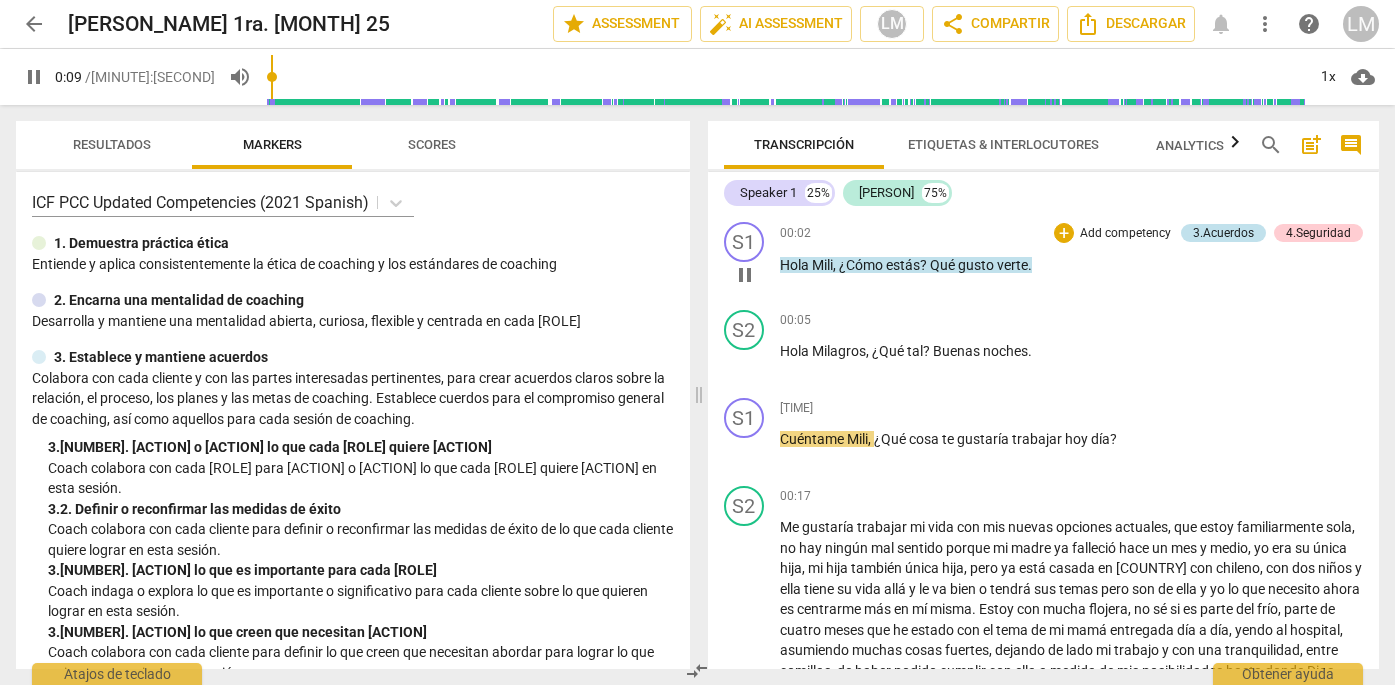 click on "3.Acuerdos" at bounding box center (1223, 233) 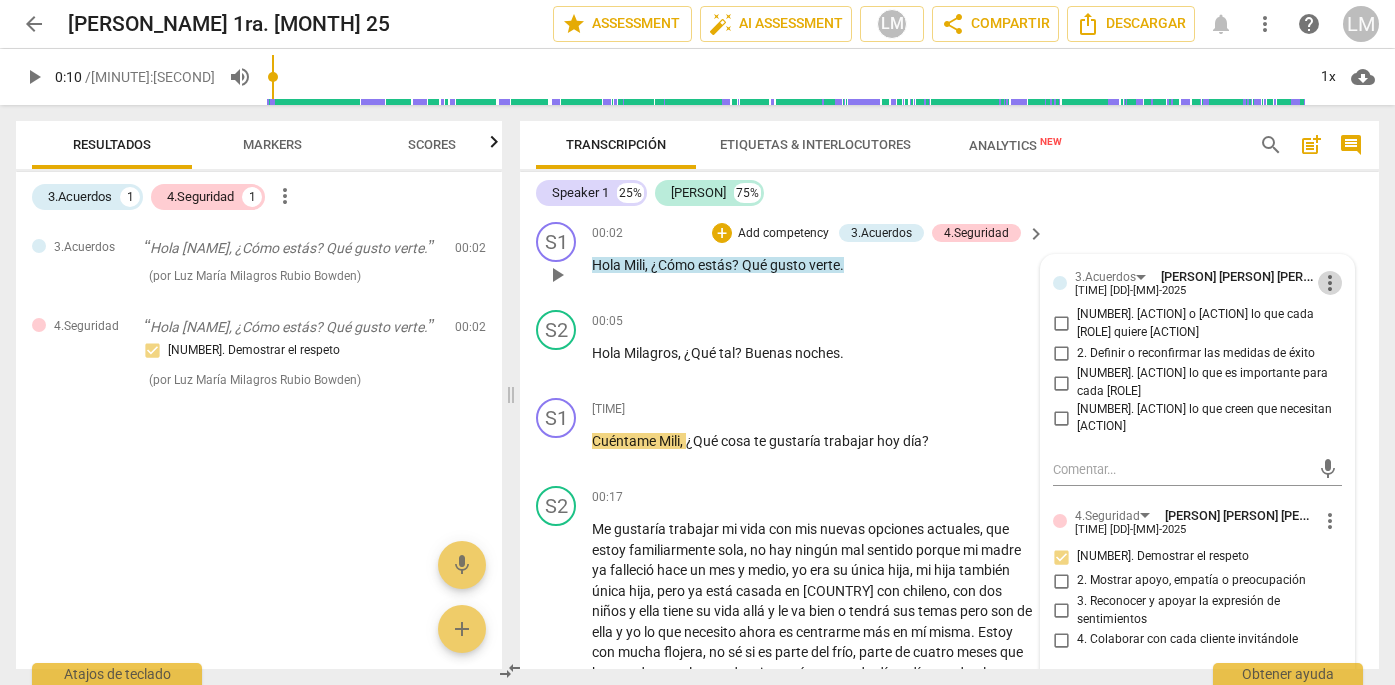 click on "more_vert" at bounding box center (1330, 283) 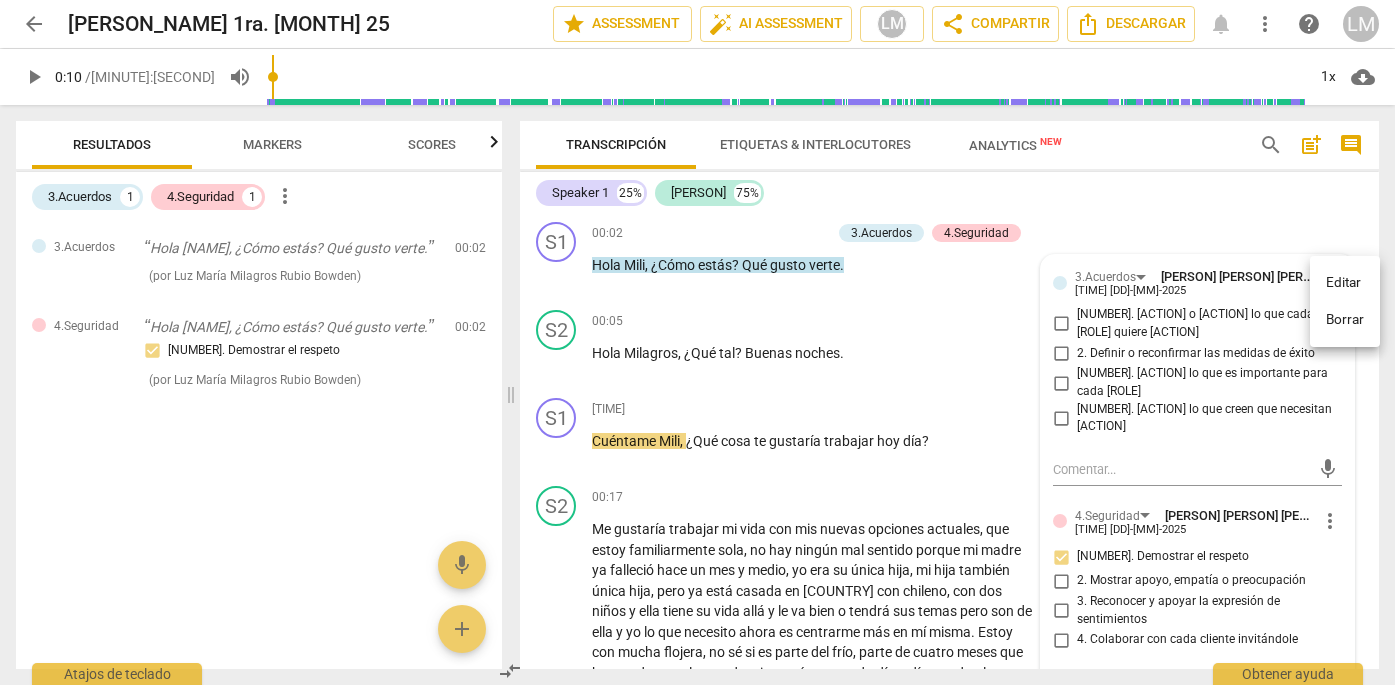 click on "Borrar" at bounding box center [1345, 320] 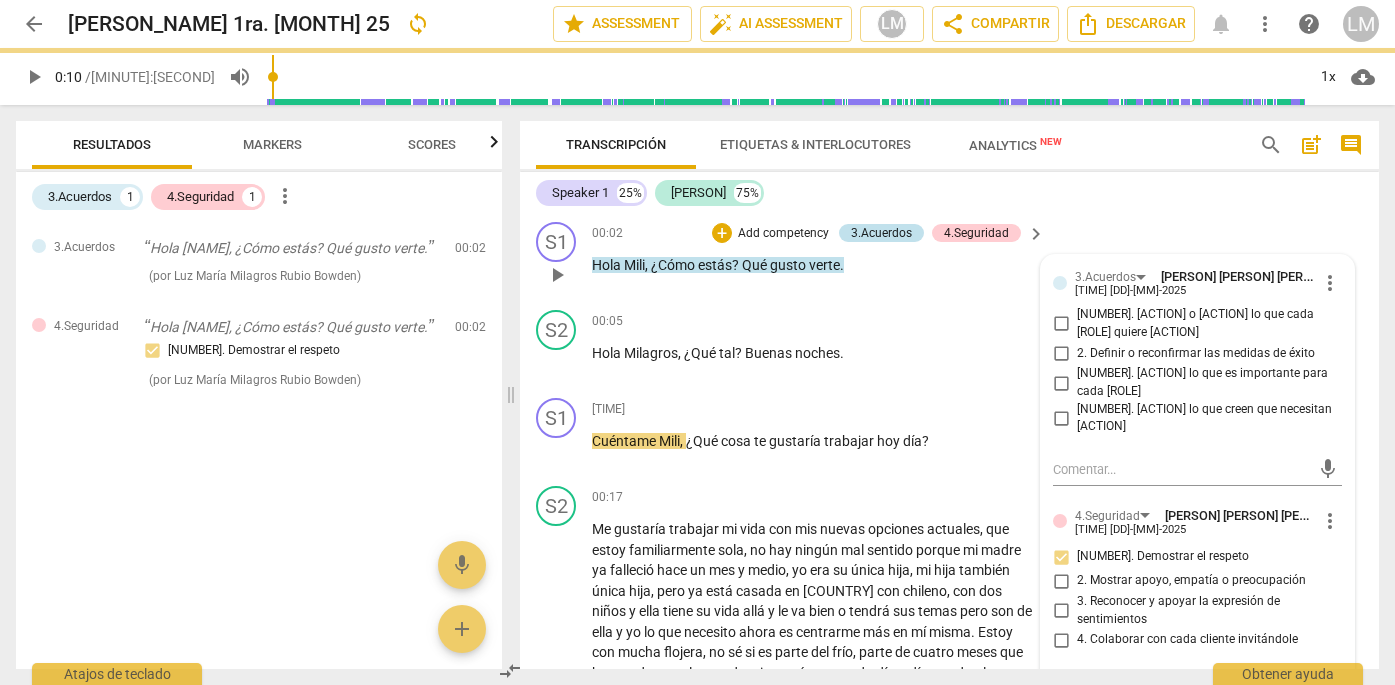 click on "3.Acuerdos" at bounding box center [881, 233] 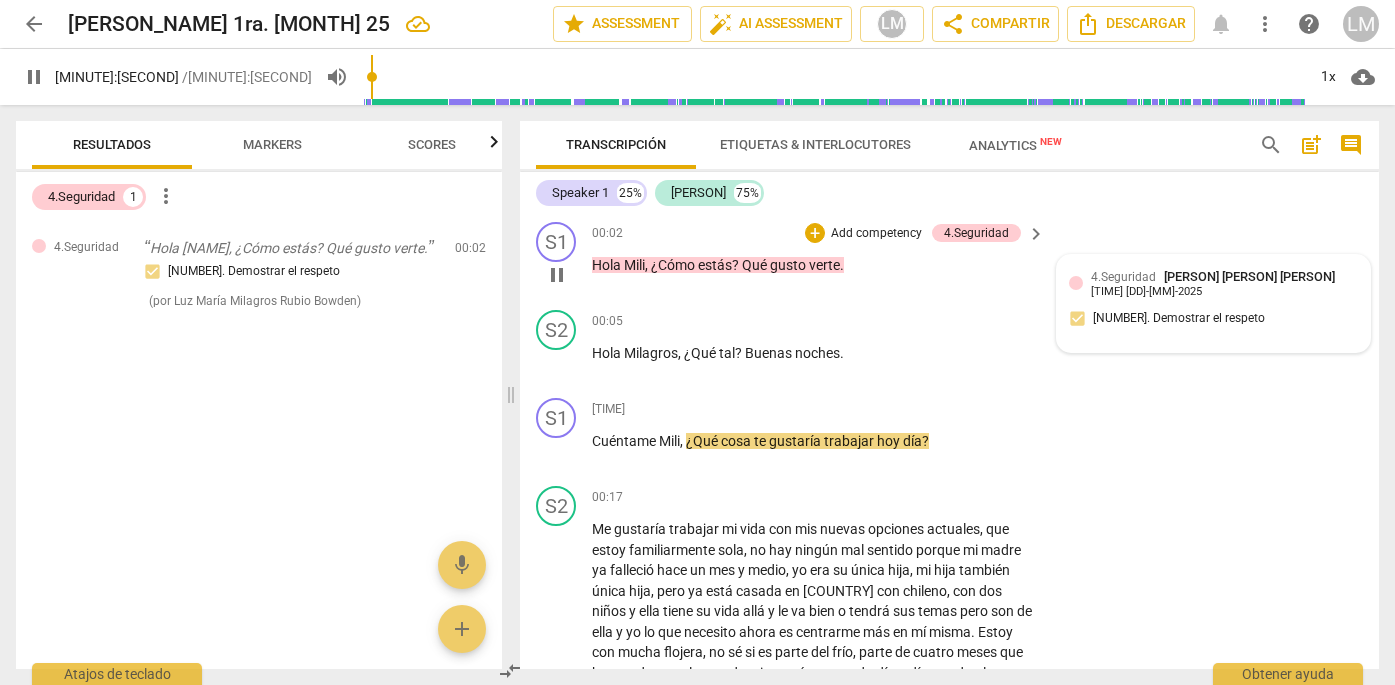 click on "[PERSON] [PERSON] [PERSON]" at bounding box center [1249, 276] 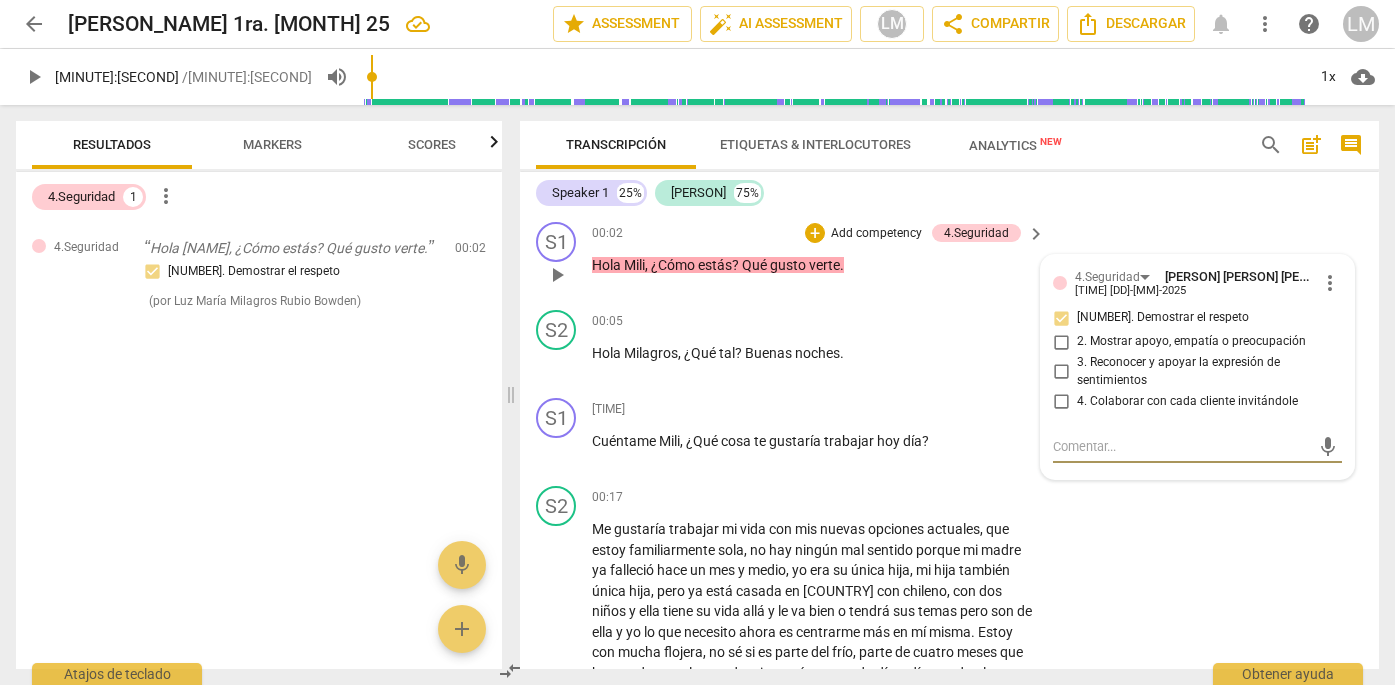 type on "17" 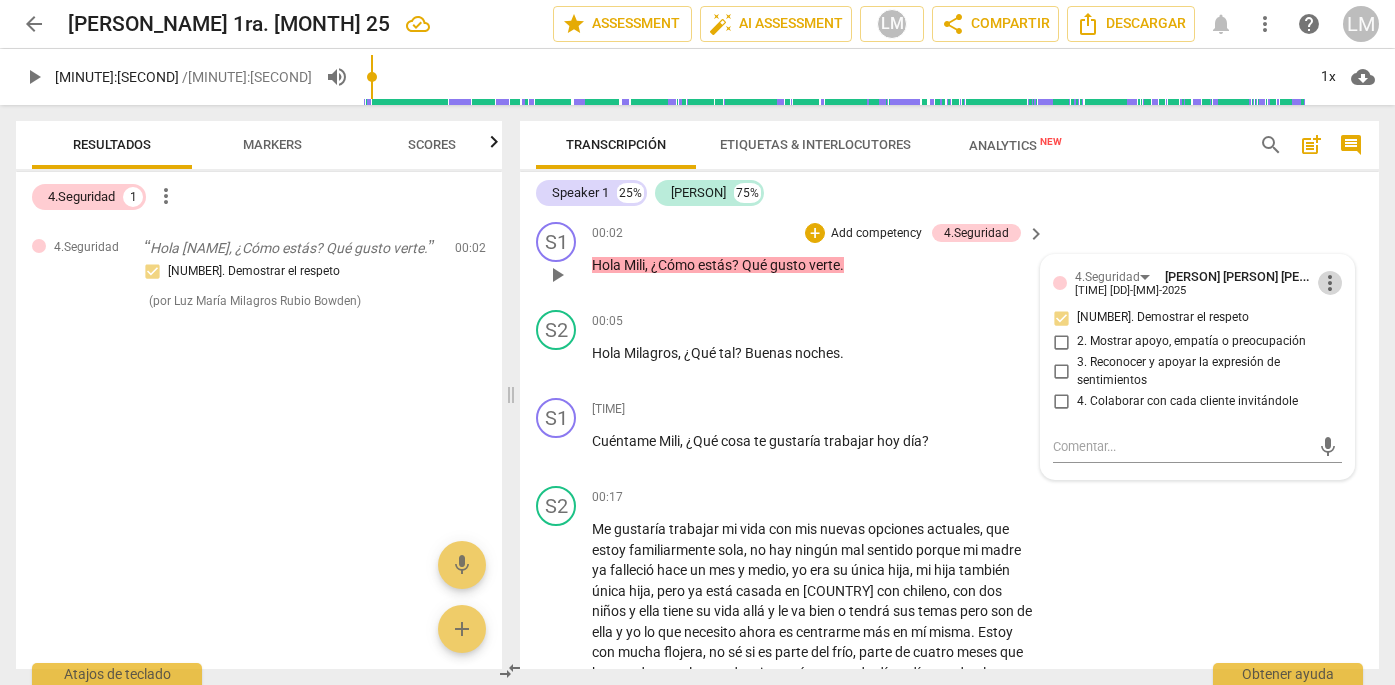 click on "more_vert" at bounding box center (1330, 283) 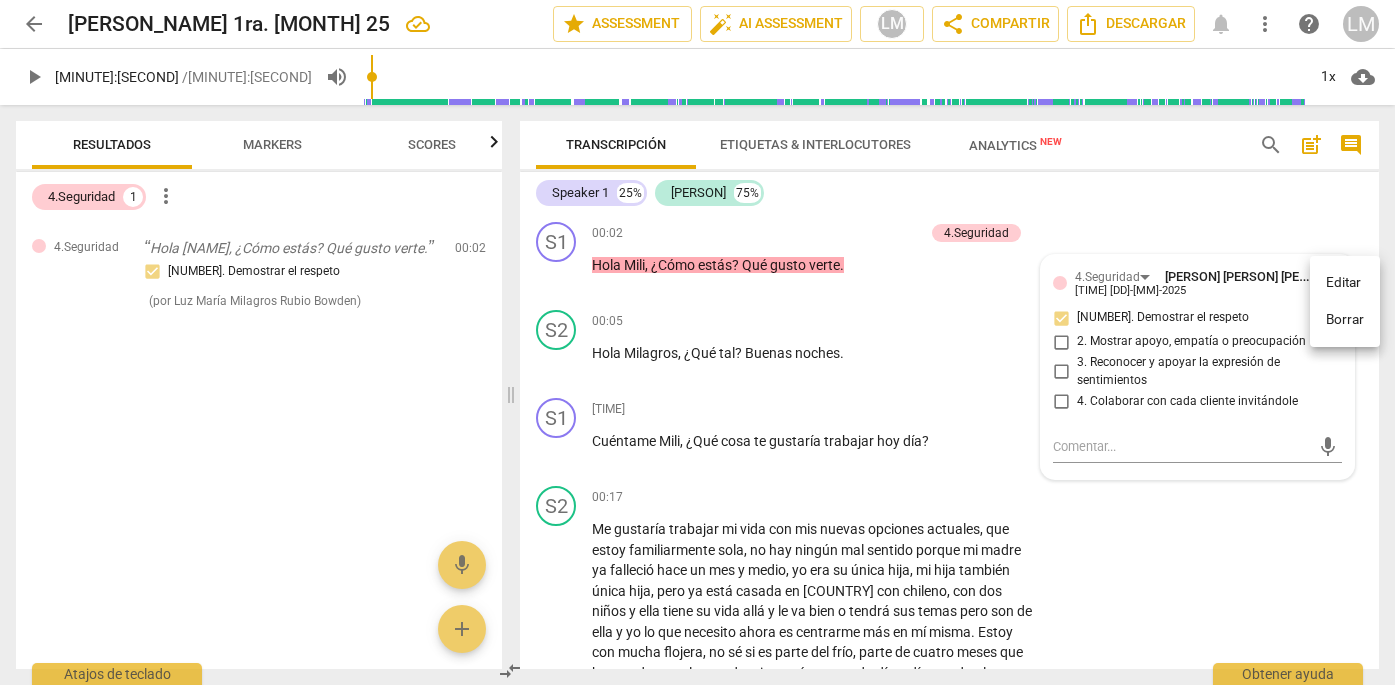 click on "Borrar" at bounding box center [1345, 320] 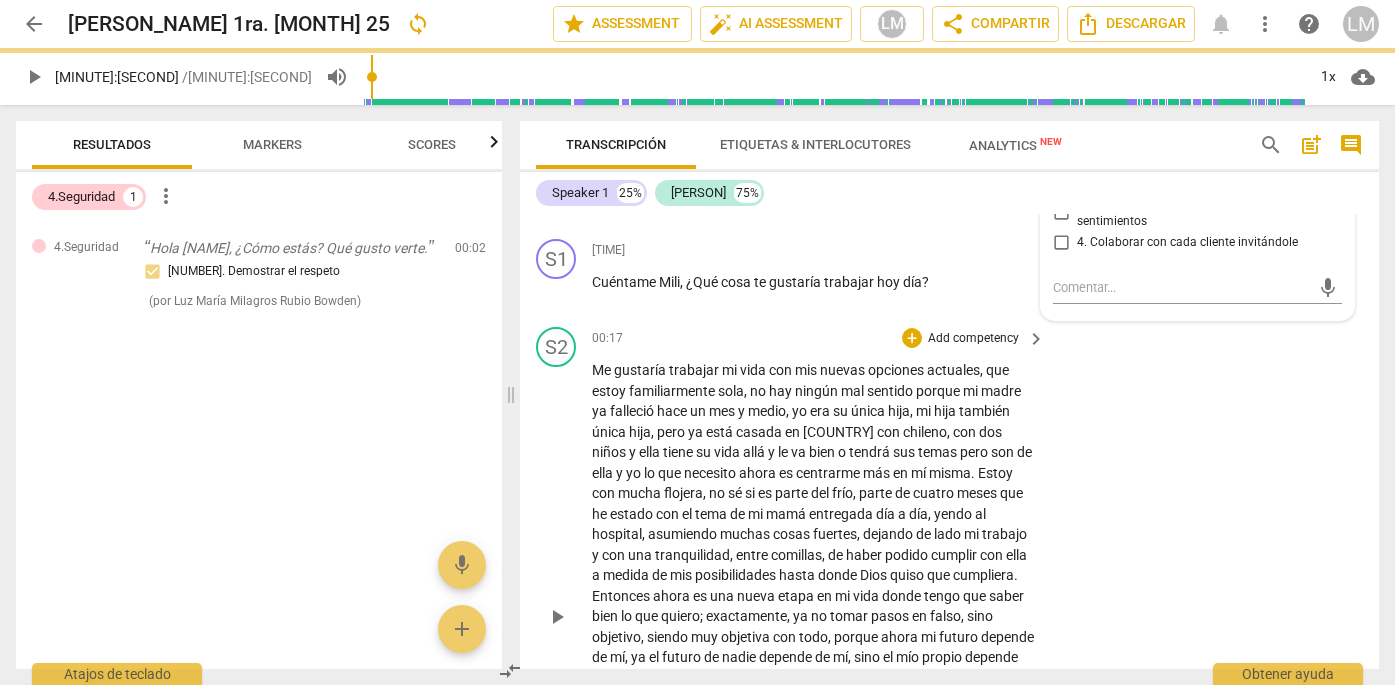 scroll, scrollTop: 185, scrollLeft: 0, axis: vertical 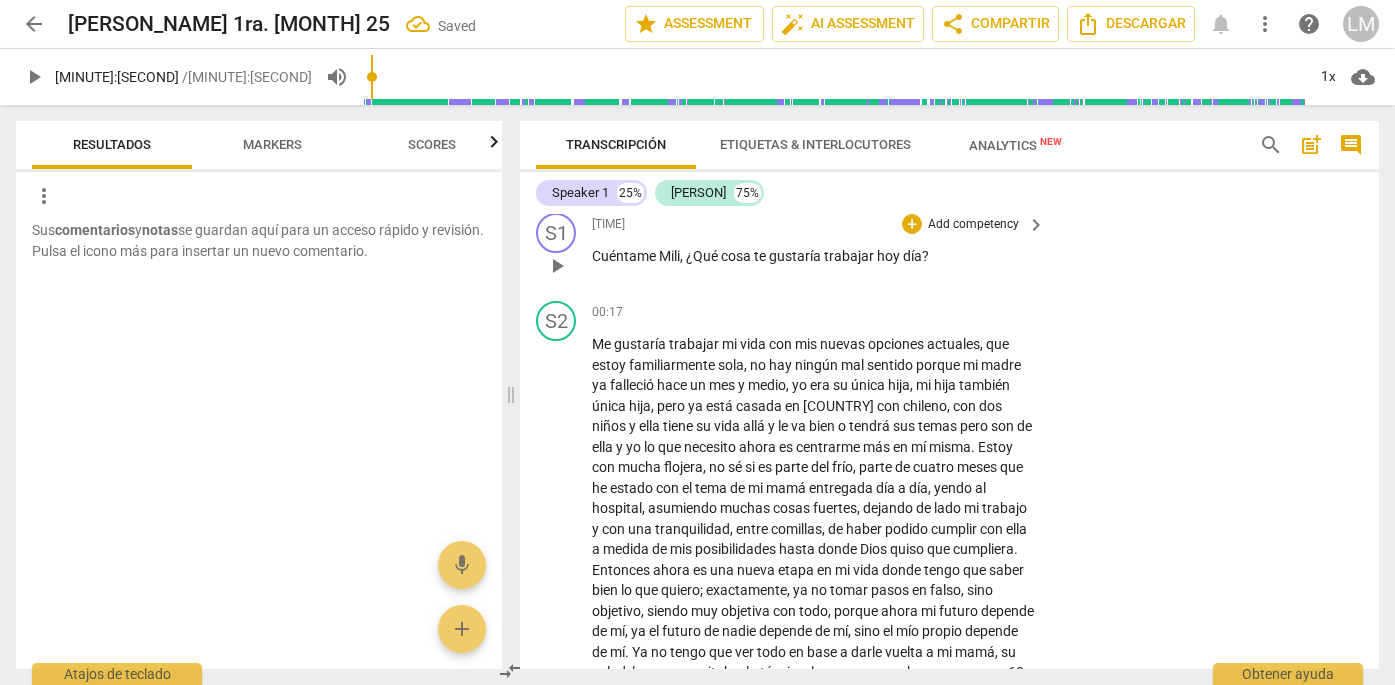 click on "+ Add competency keyboard_arrow_right" at bounding box center [972, 224] 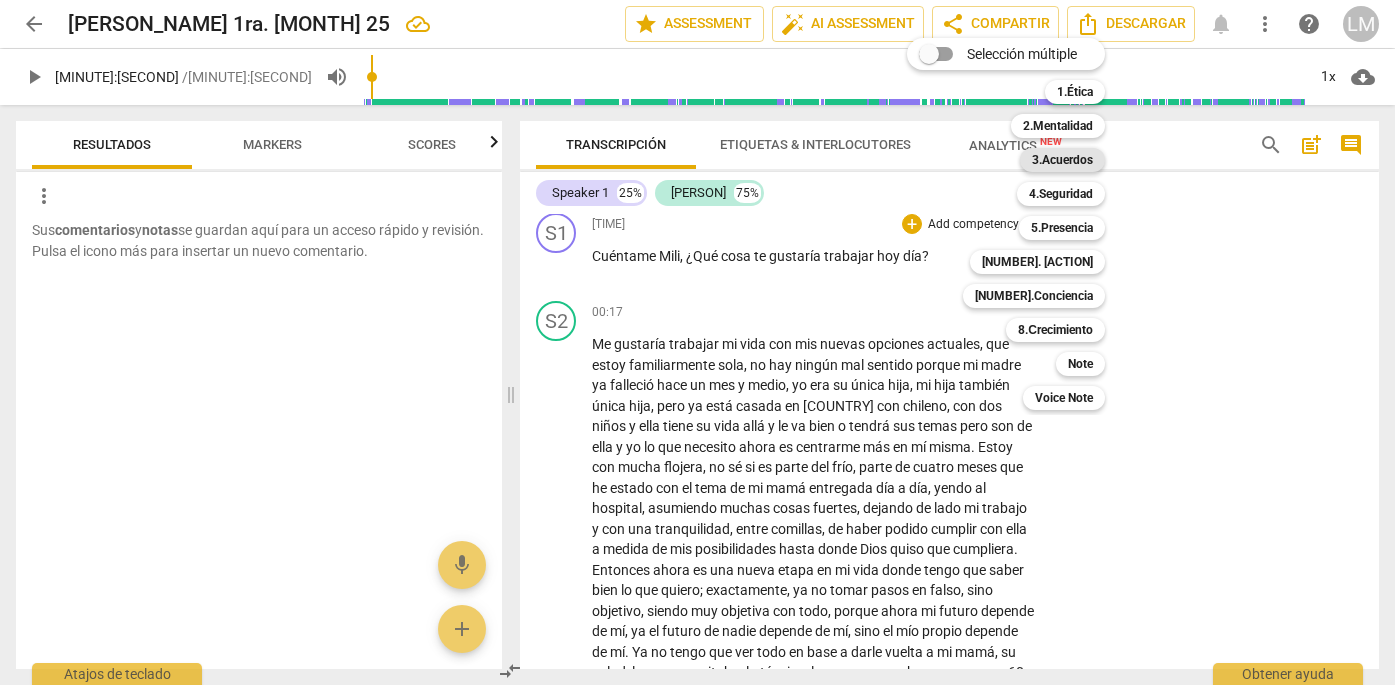 click on "3.Acuerdos" at bounding box center [1062, 160] 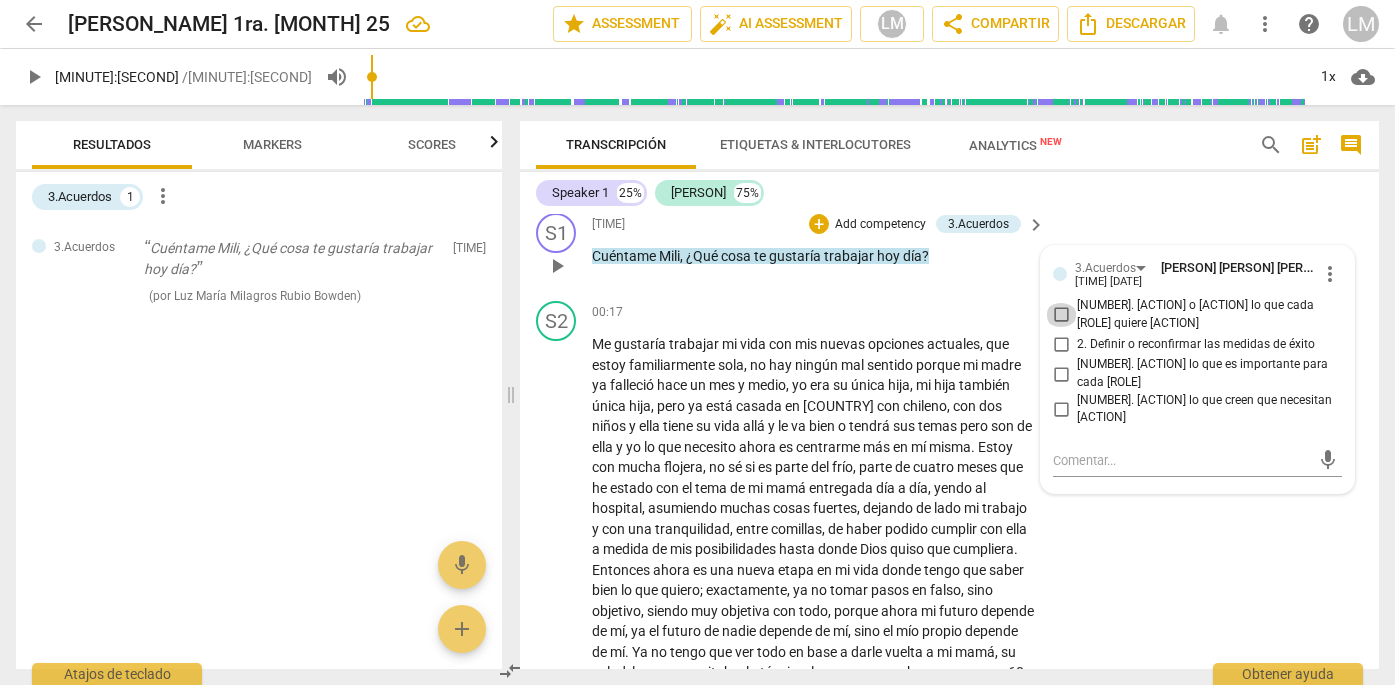 click on "[NUMBER]. [ACTION] o [ACTION] lo que cada [ROLE] quiere [ACTION]" at bounding box center (1061, 315) 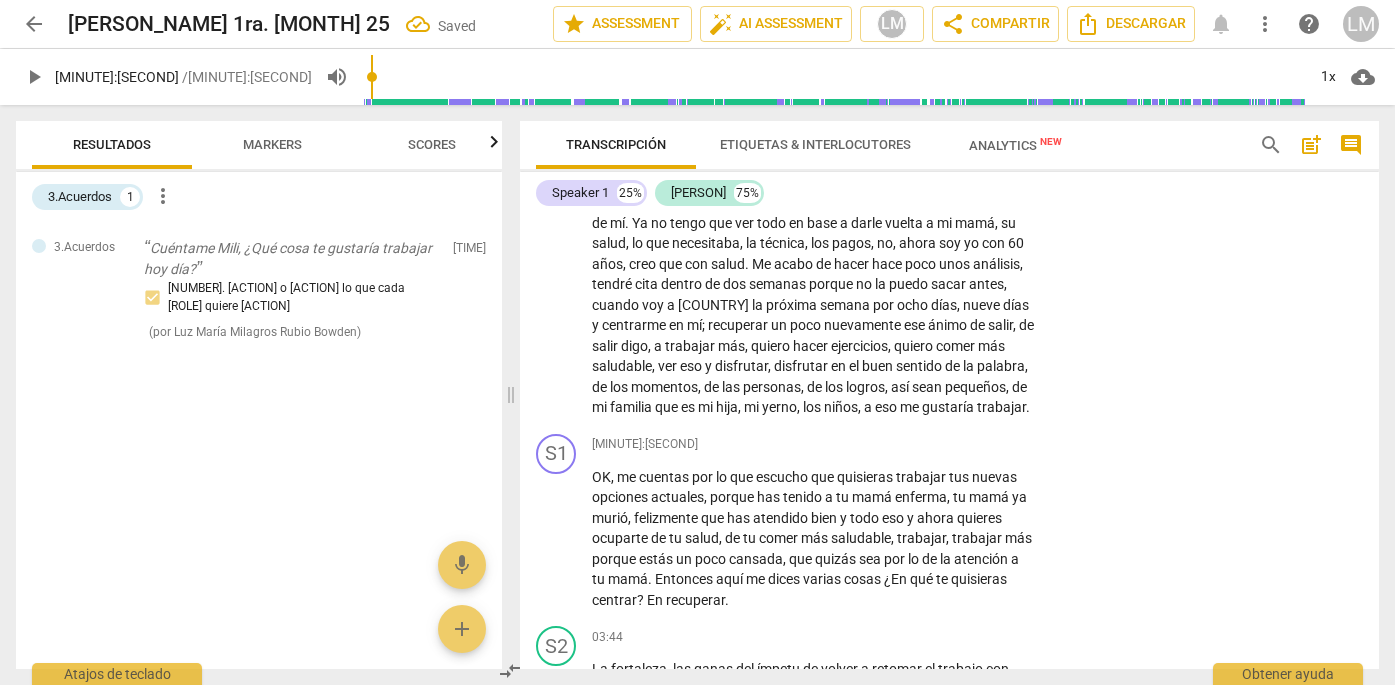 scroll, scrollTop: 608, scrollLeft: 0, axis: vertical 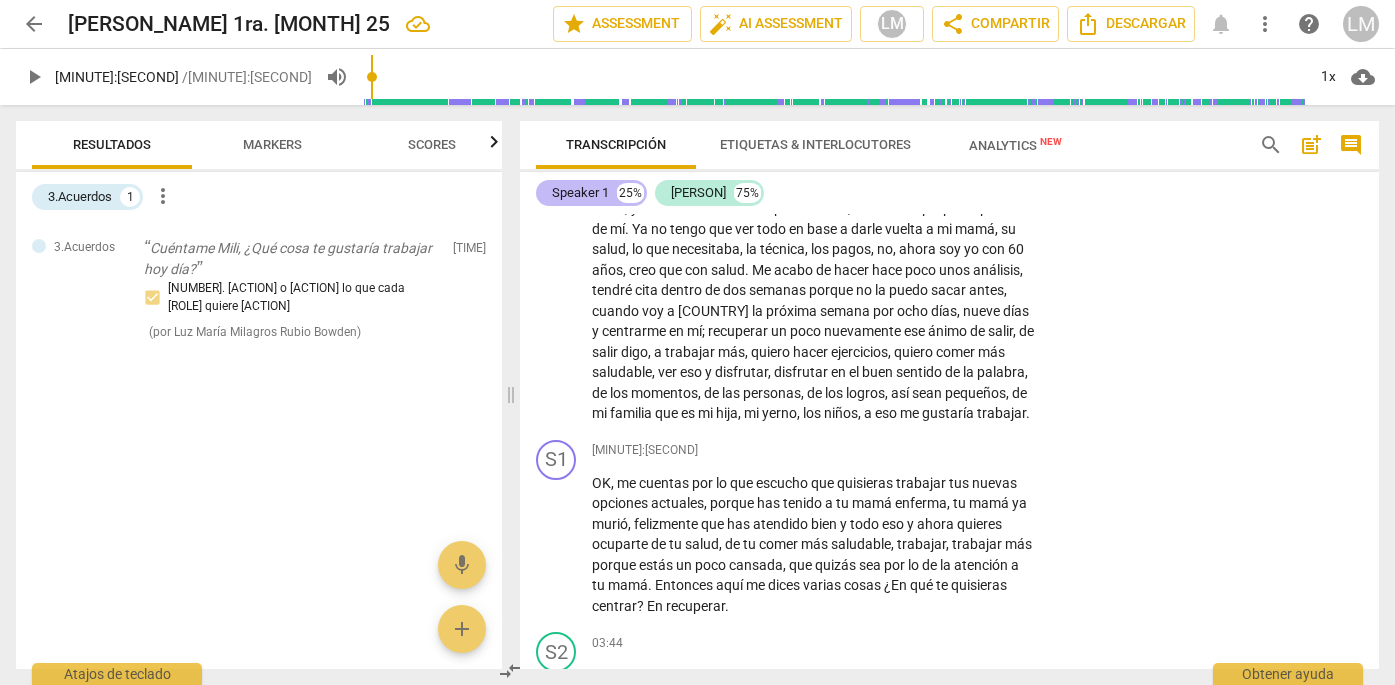 click on "Speaker 1" at bounding box center (580, 193) 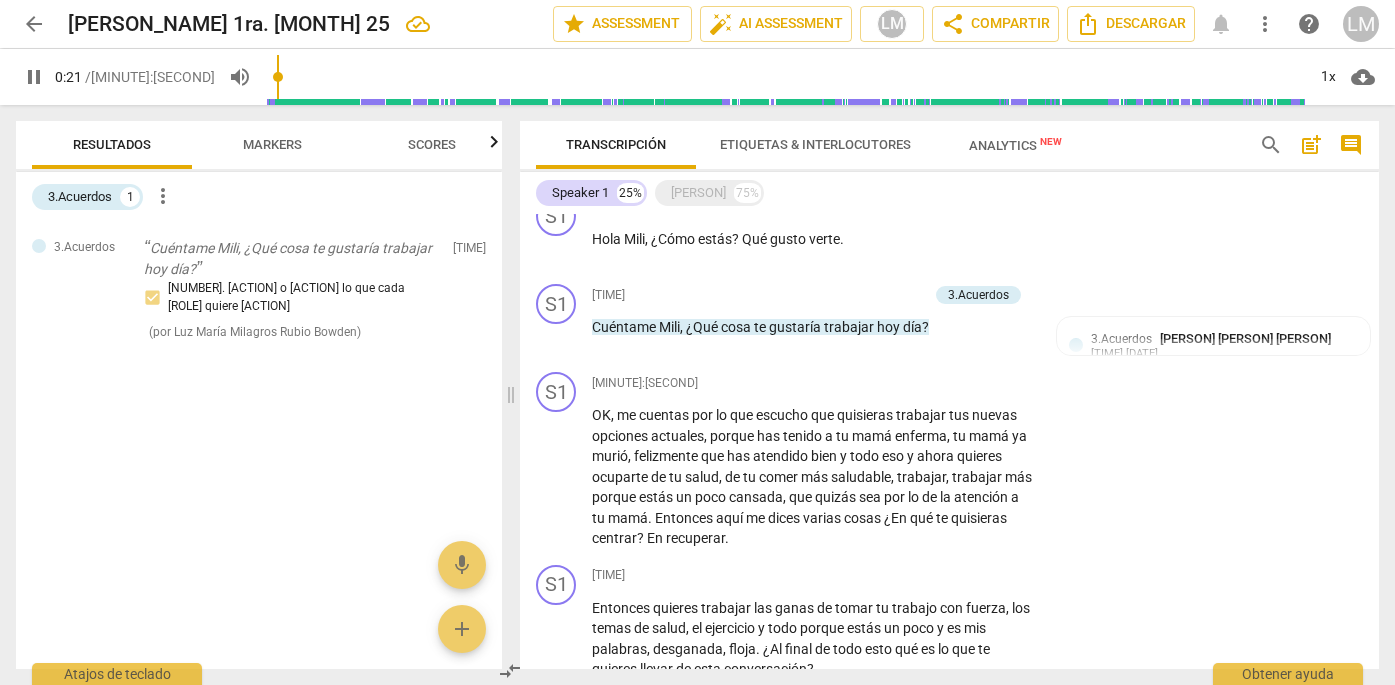 scroll, scrollTop: 0, scrollLeft: 0, axis: both 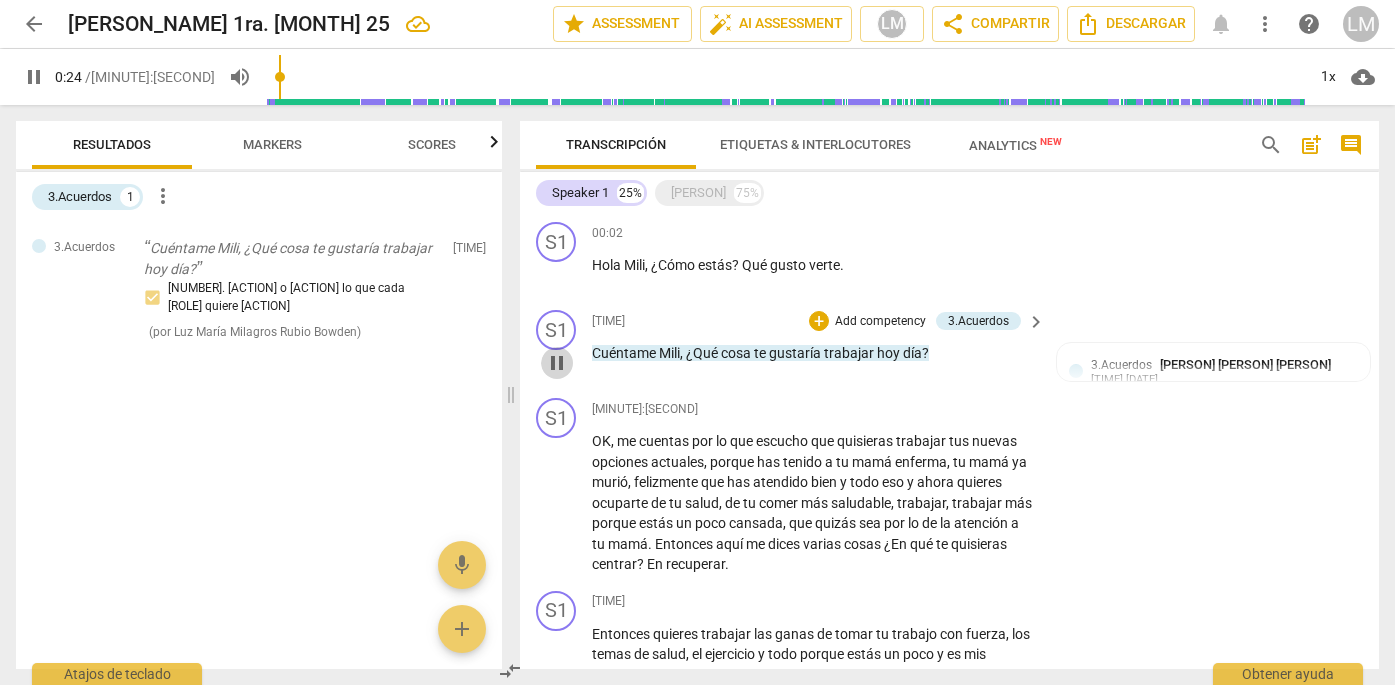 click on "pause" at bounding box center (557, 363) 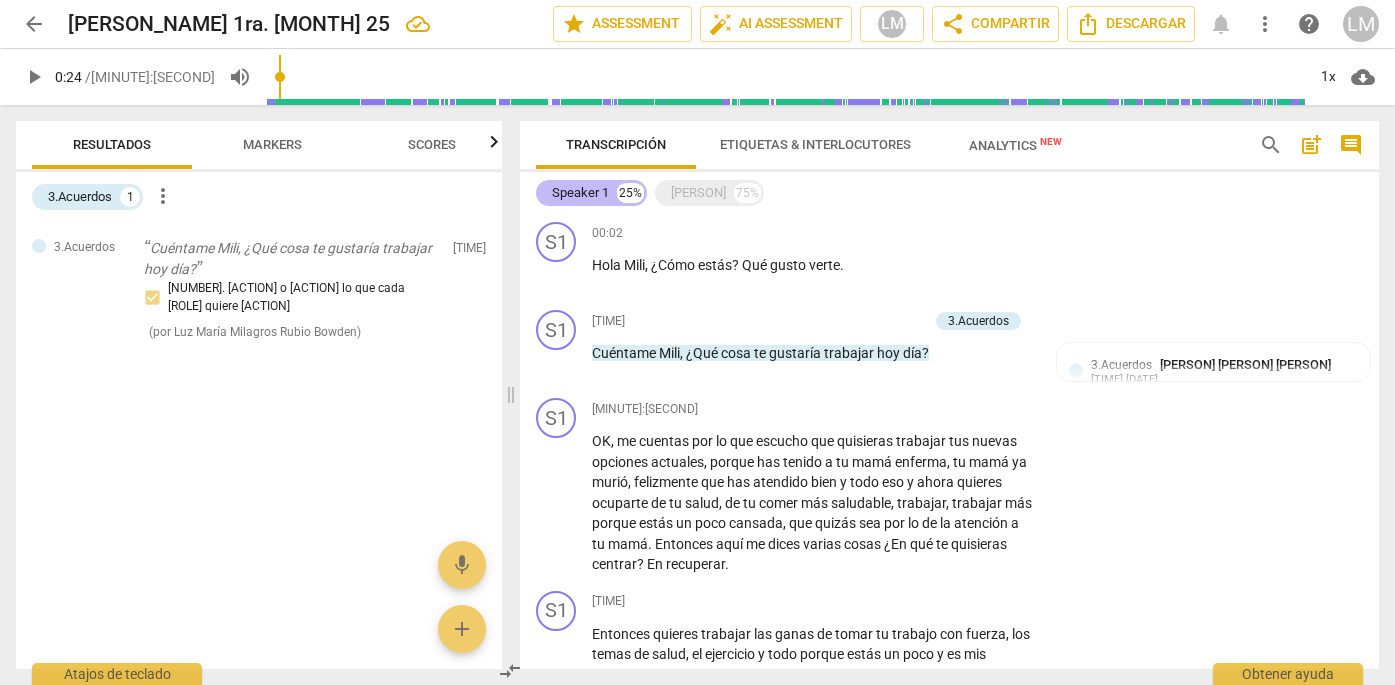 click on "Speaker 1" at bounding box center [580, 193] 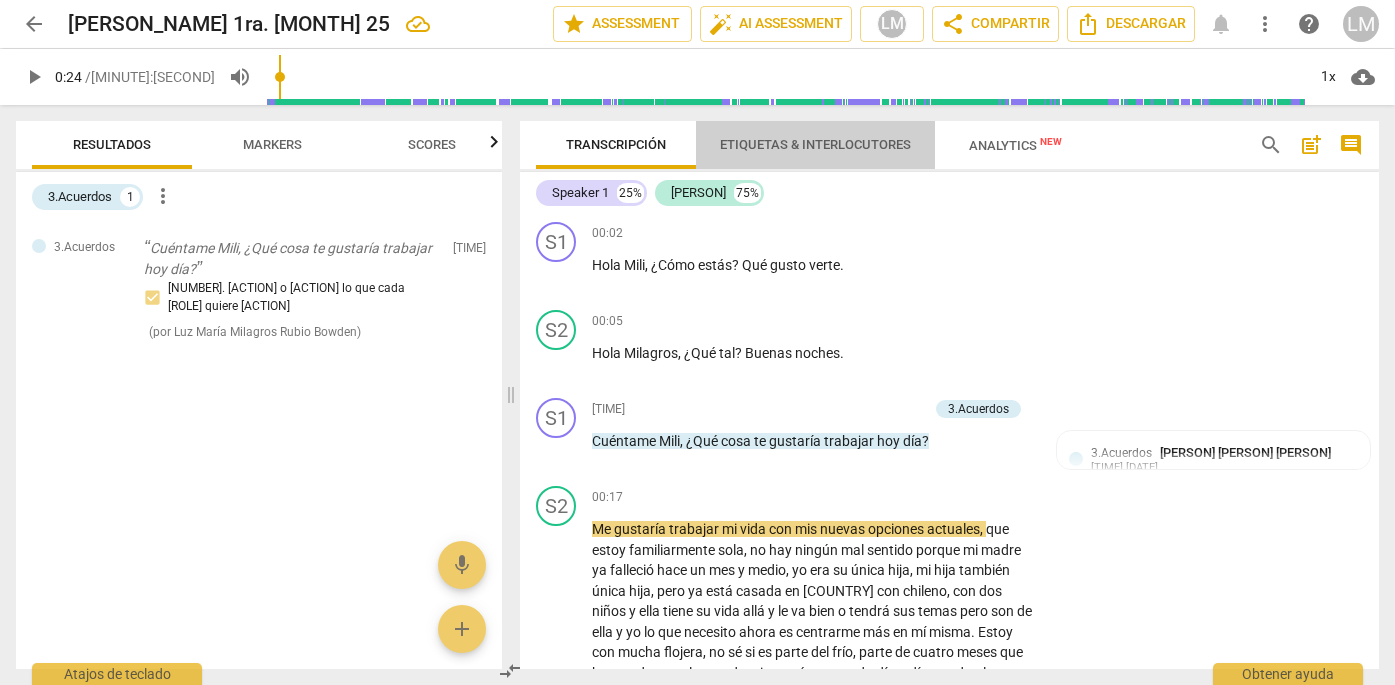 click on "Etiquetas & Interlocutores" at bounding box center [815, 144] 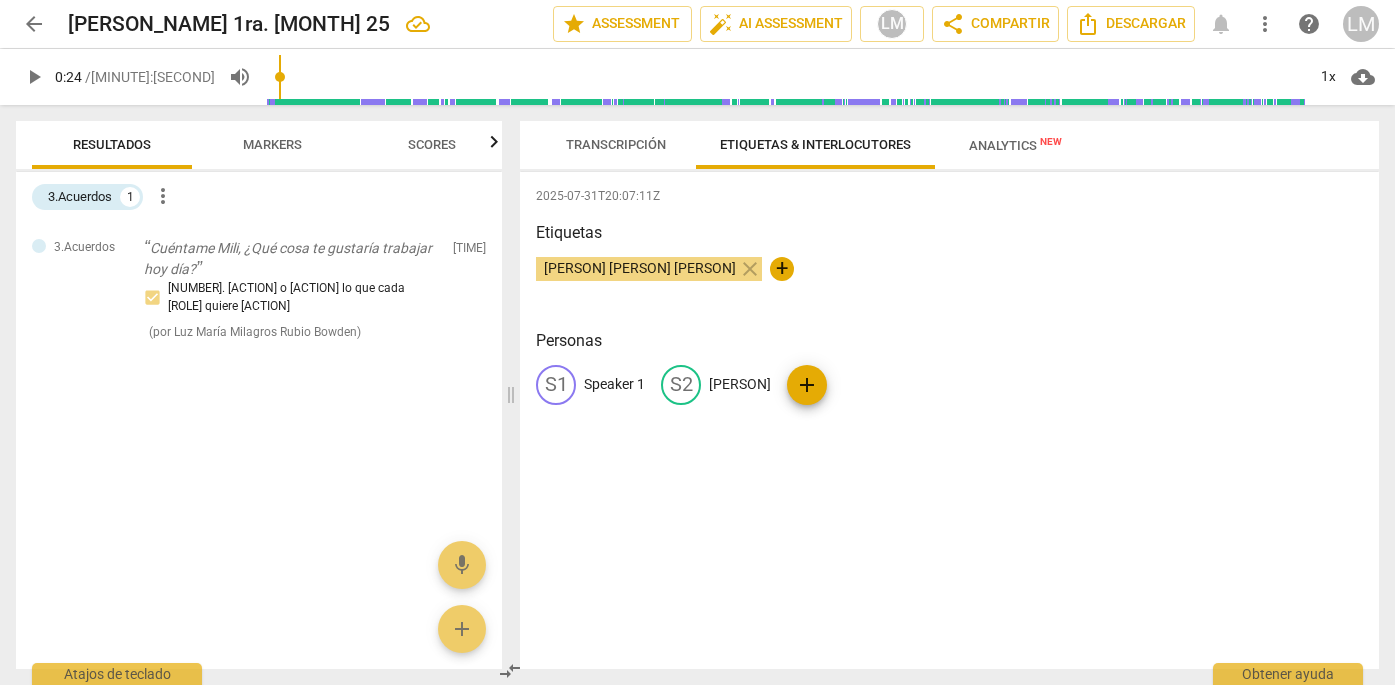 click on "Speaker 1" at bounding box center (614, 384) 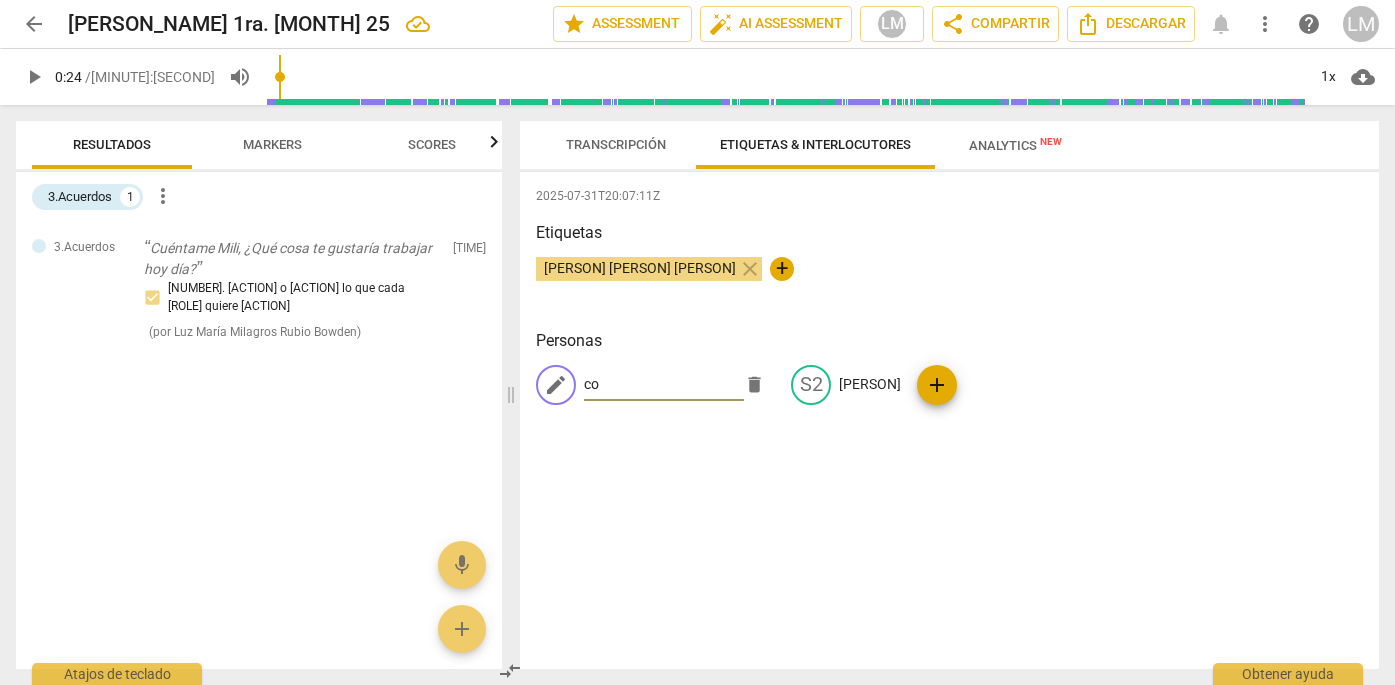 type on "c" 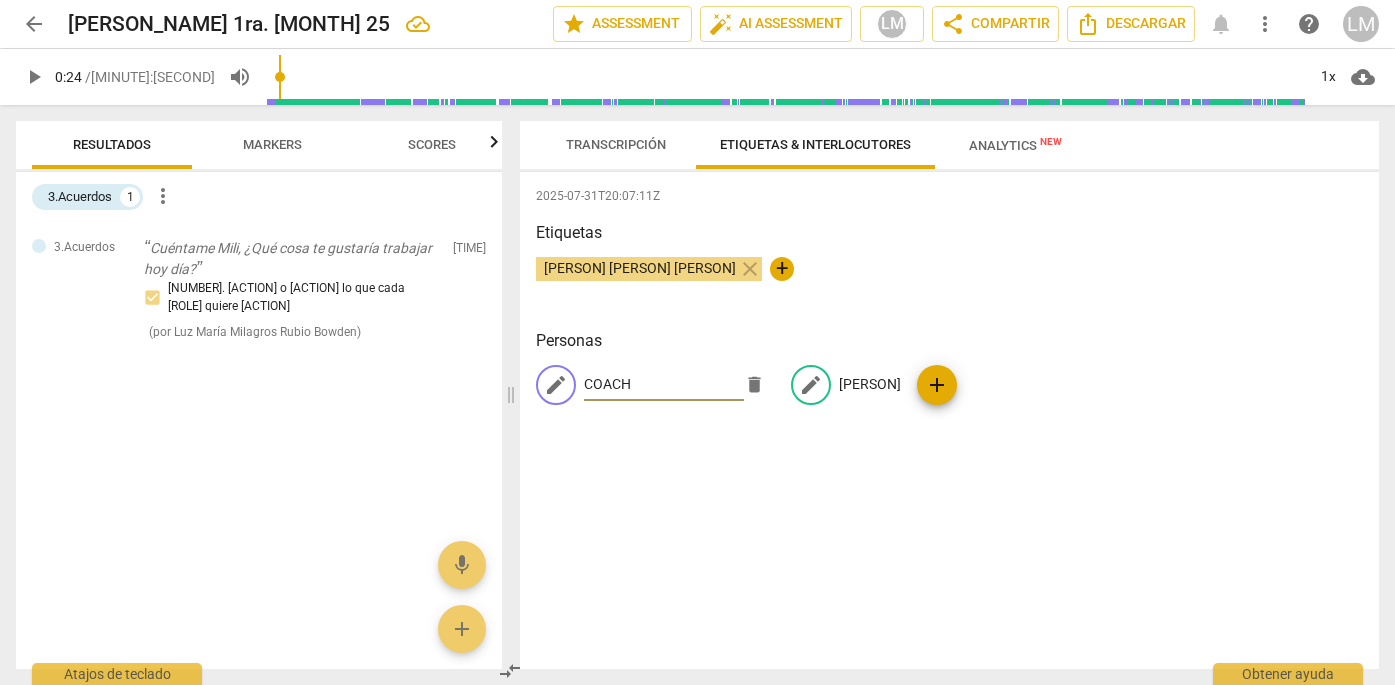 type on "COACH" 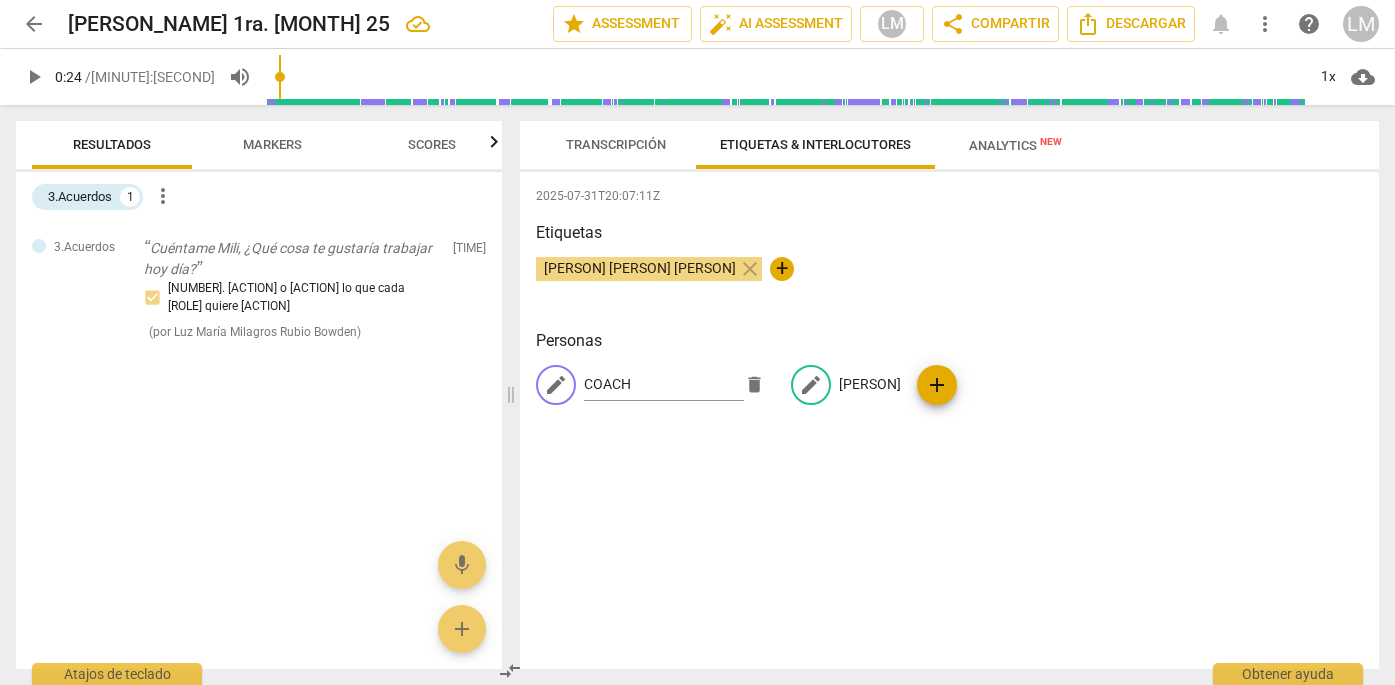 click on "[PERSON]" at bounding box center [870, 384] 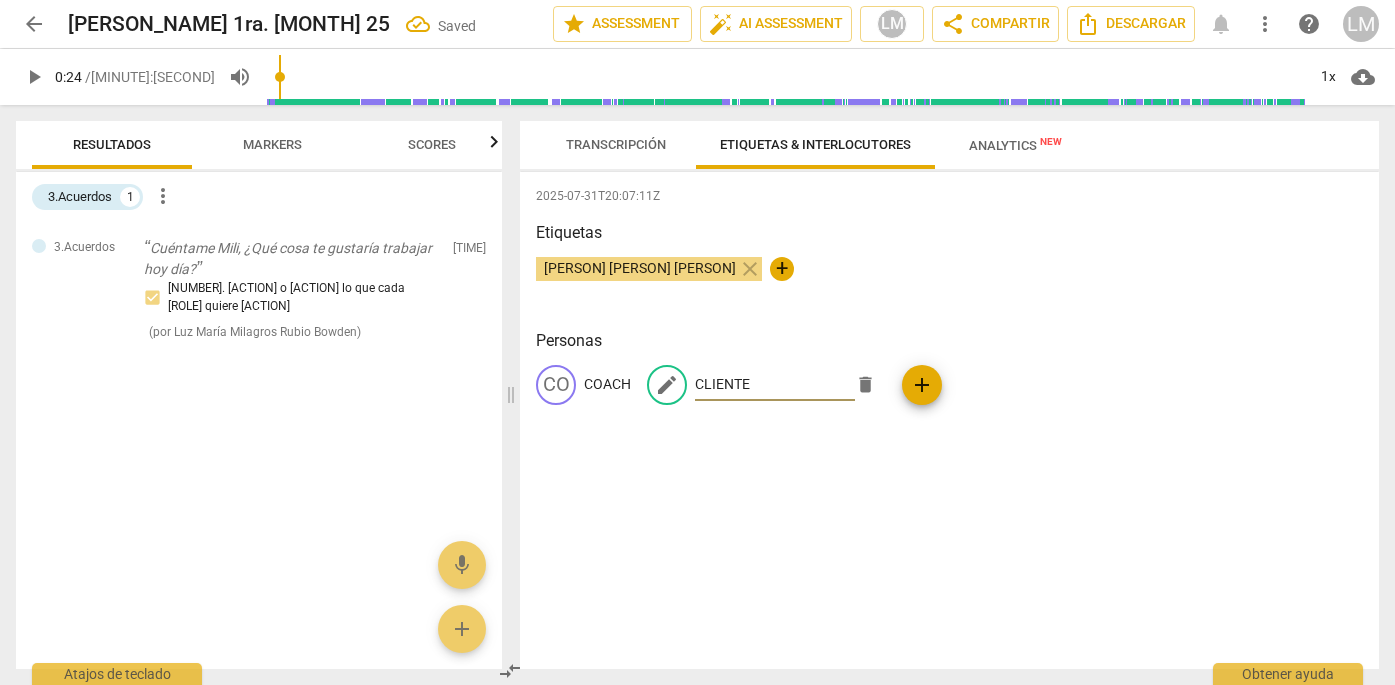 type on "CLIENTE" 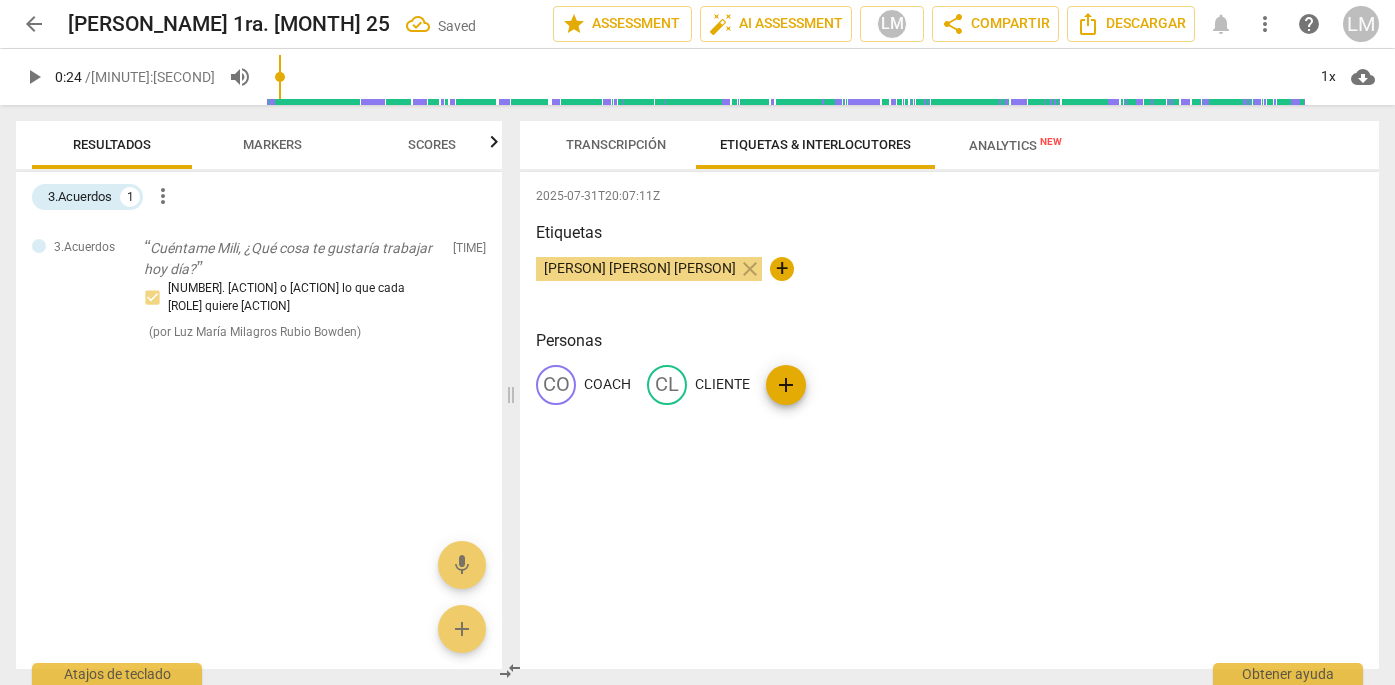 click on "Analytics   New" at bounding box center (1015, 145) 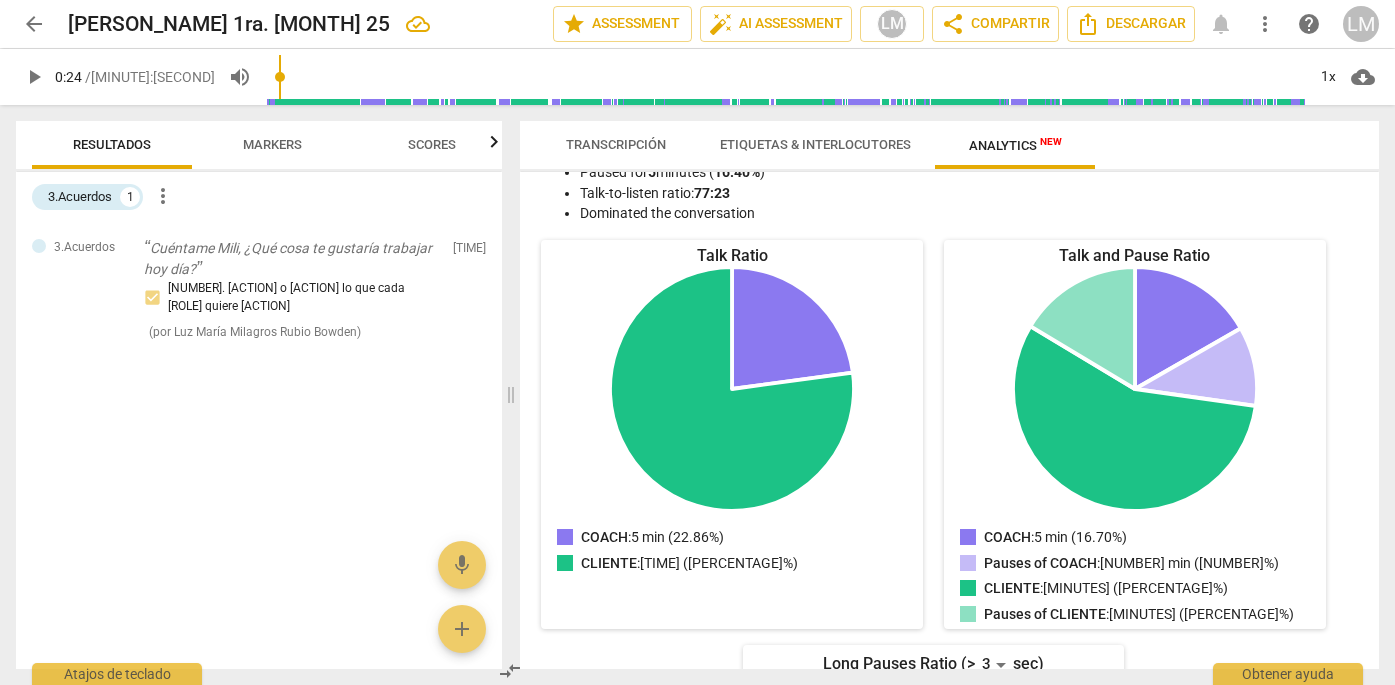 scroll, scrollTop: 170, scrollLeft: 0, axis: vertical 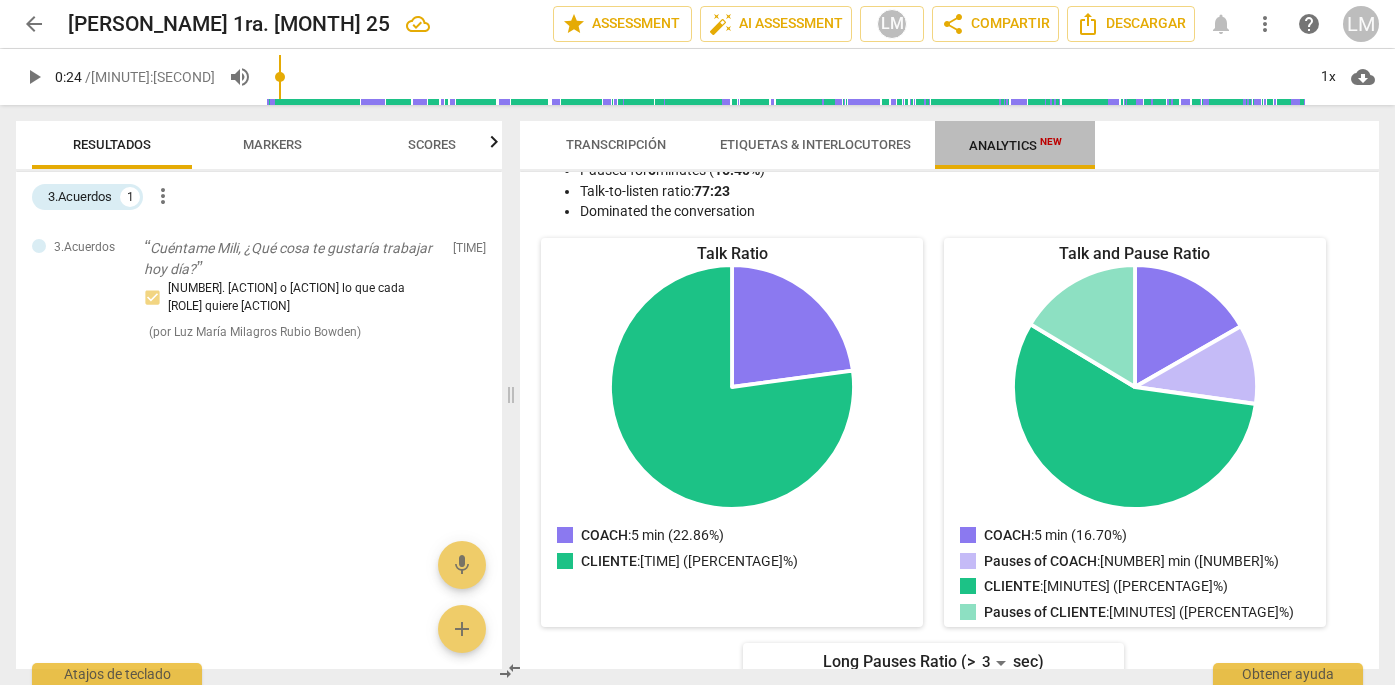 click on "New" at bounding box center [1051, 141] 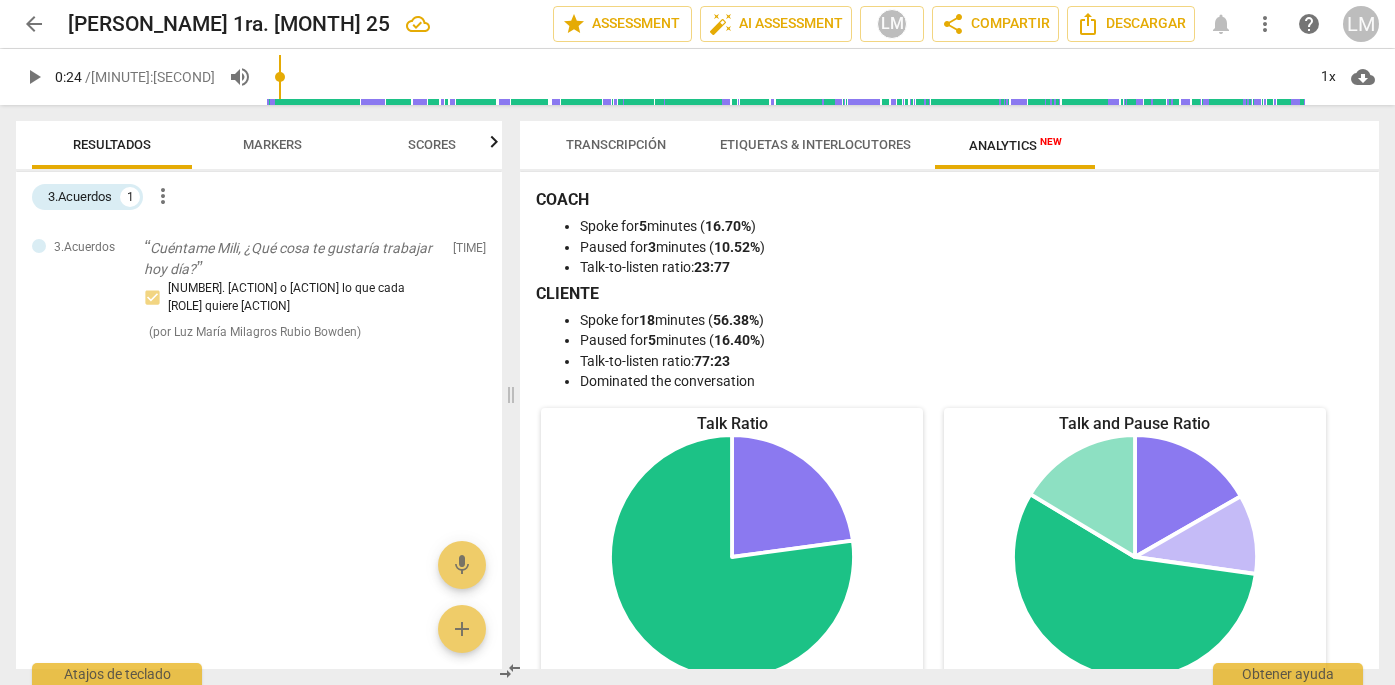 scroll, scrollTop: 0, scrollLeft: 0, axis: both 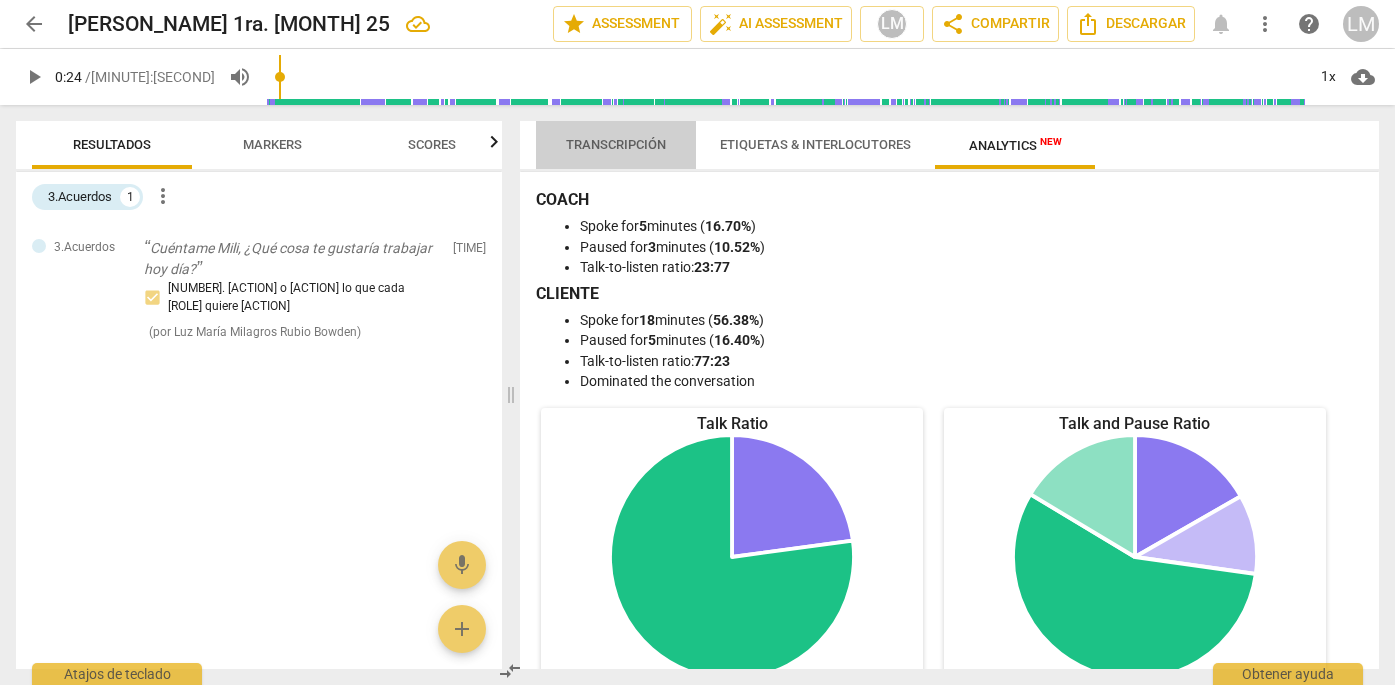 click on "Transcripción" at bounding box center (616, 144) 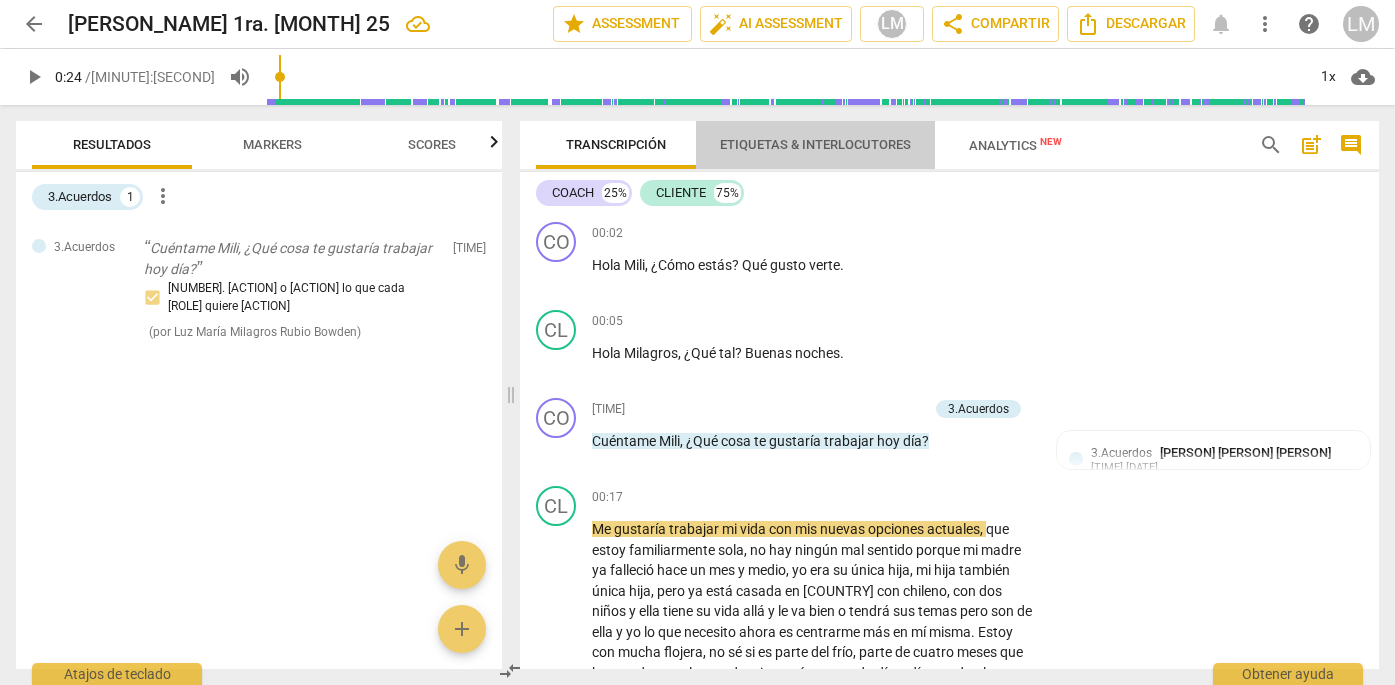 click on "Etiquetas & Interlocutores" at bounding box center [815, 144] 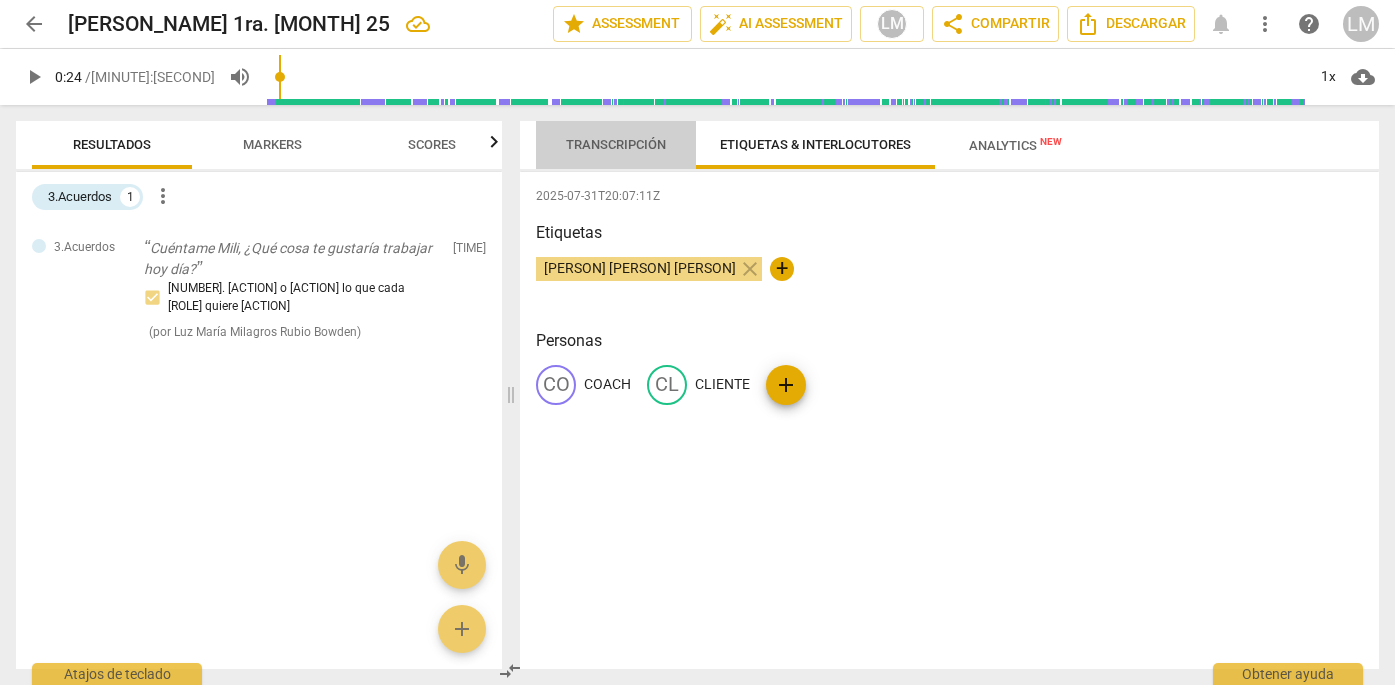click on "Transcripción" at bounding box center [616, 144] 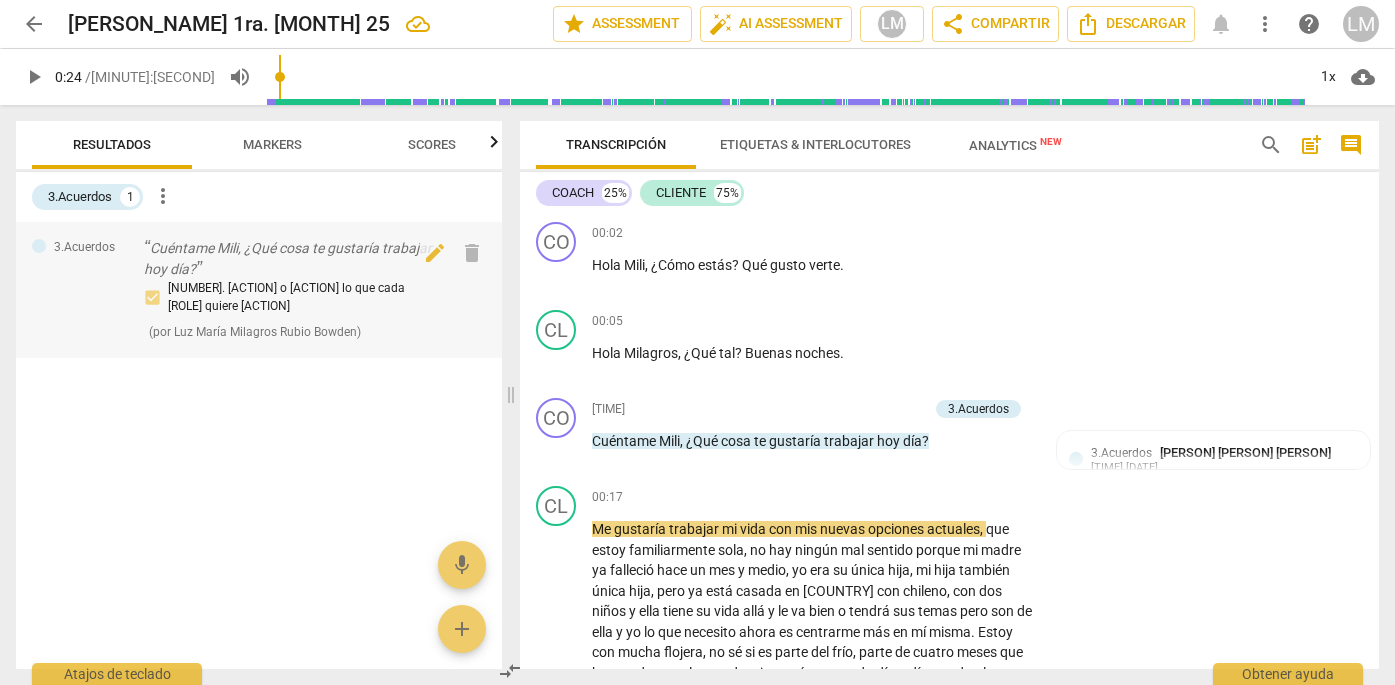 scroll, scrollTop: 0, scrollLeft: 0, axis: both 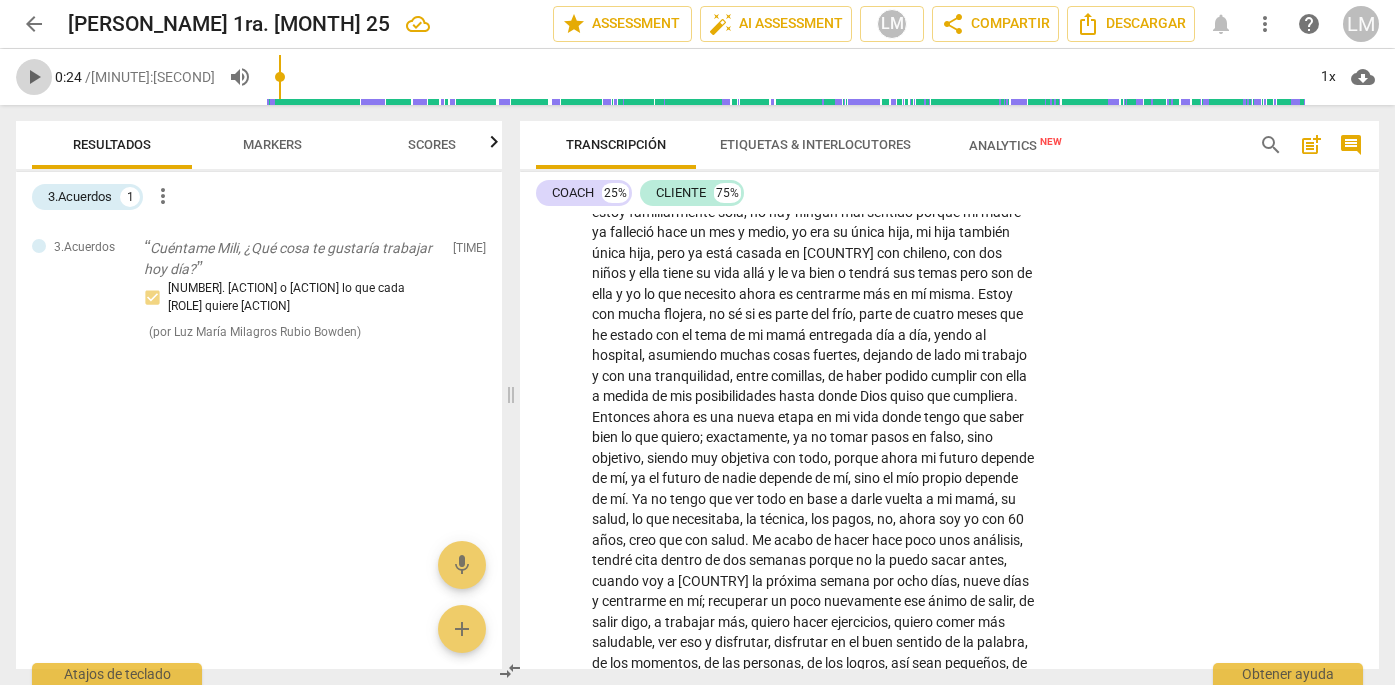 click on "play_arrow" at bounding box center (34, 77) 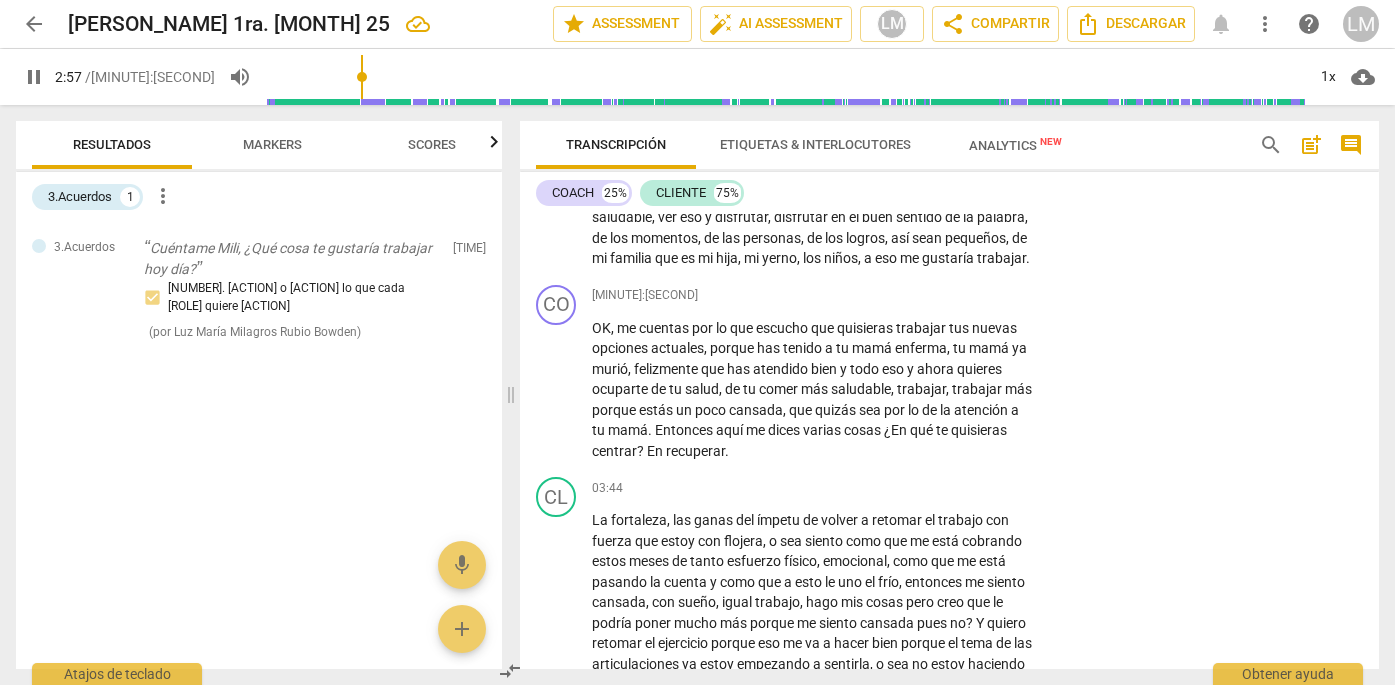 scroll, scrollTop: 764, scrollLeft: 0, axis: vertical 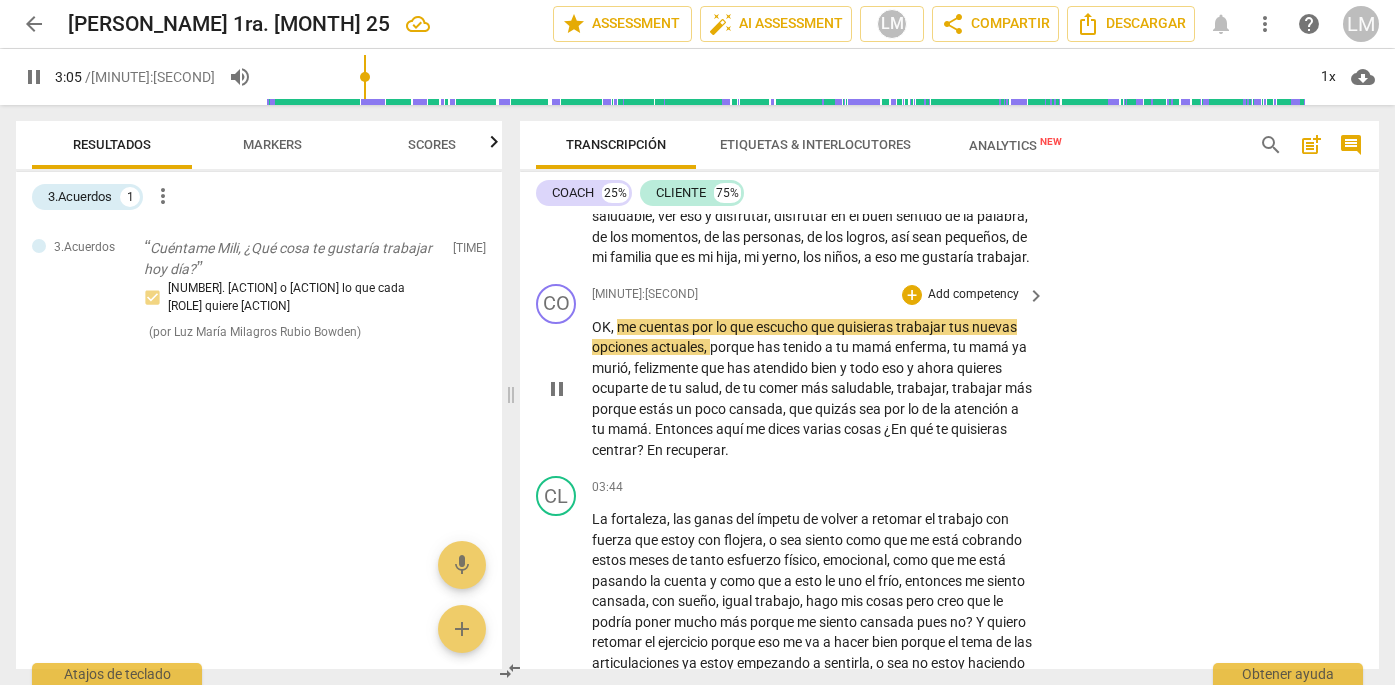 click on "pause" at bounding box center (557, 389) 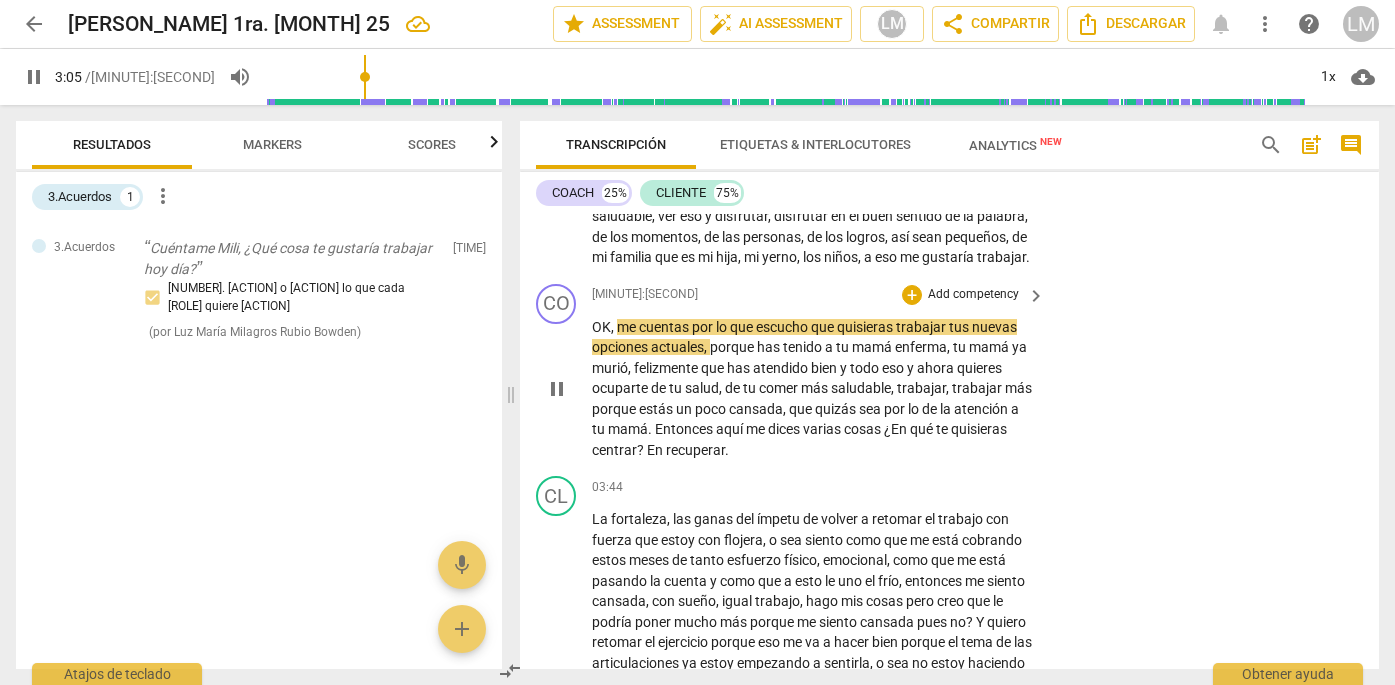 type on "185" 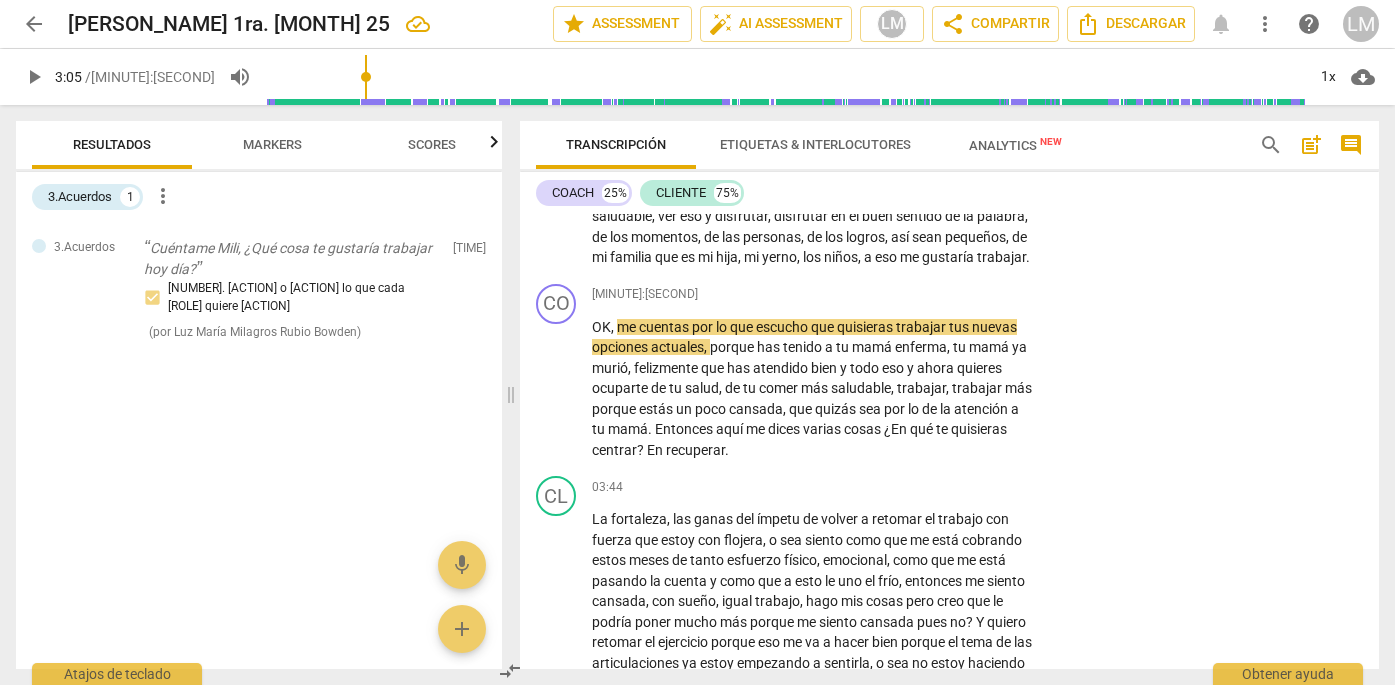 click on "eso" at bounding box center [887, 257] 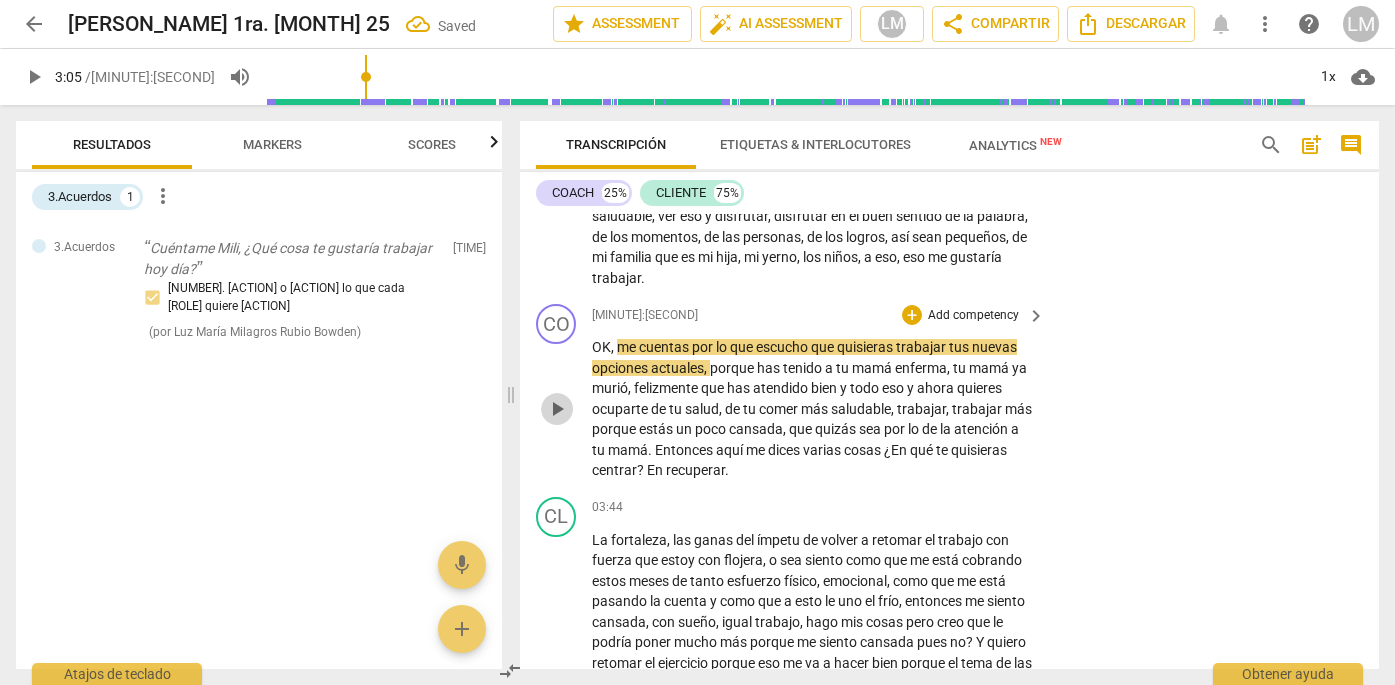 click on "play_arrow" at bounding box center (557, 409) 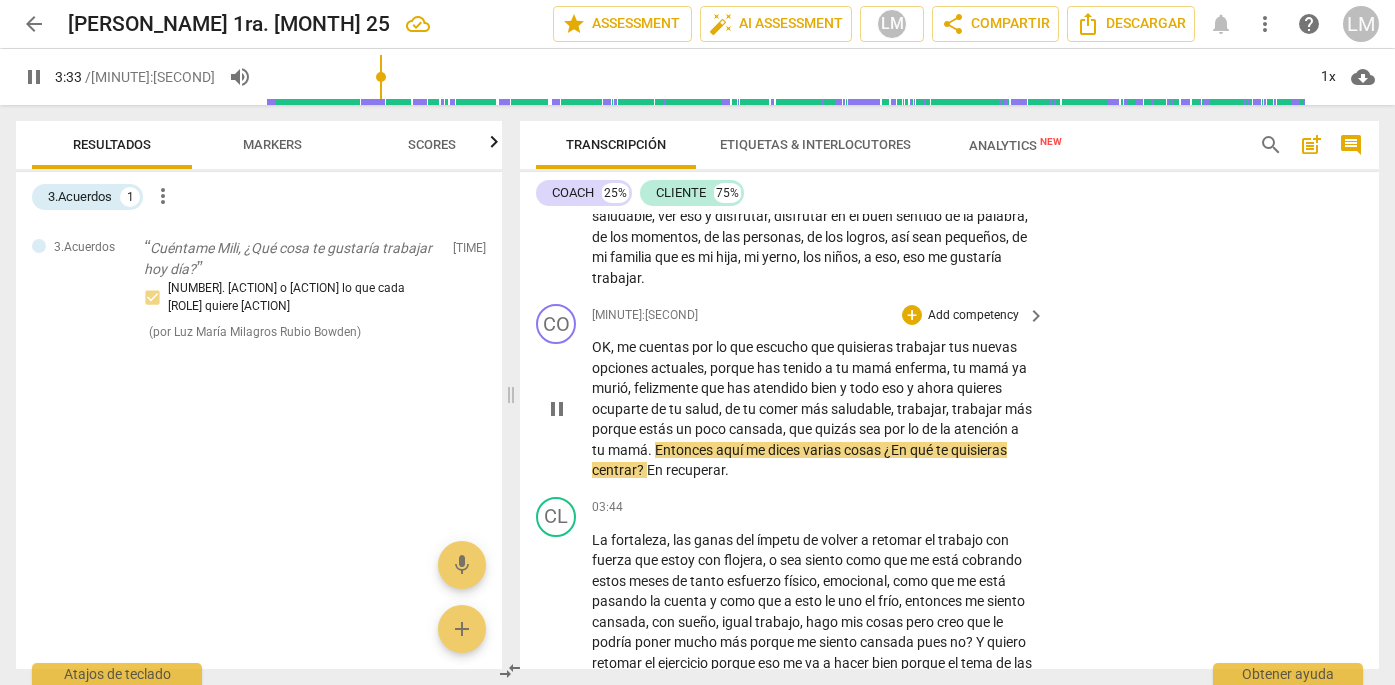 click on "todo" at bounding box center (866, 388) 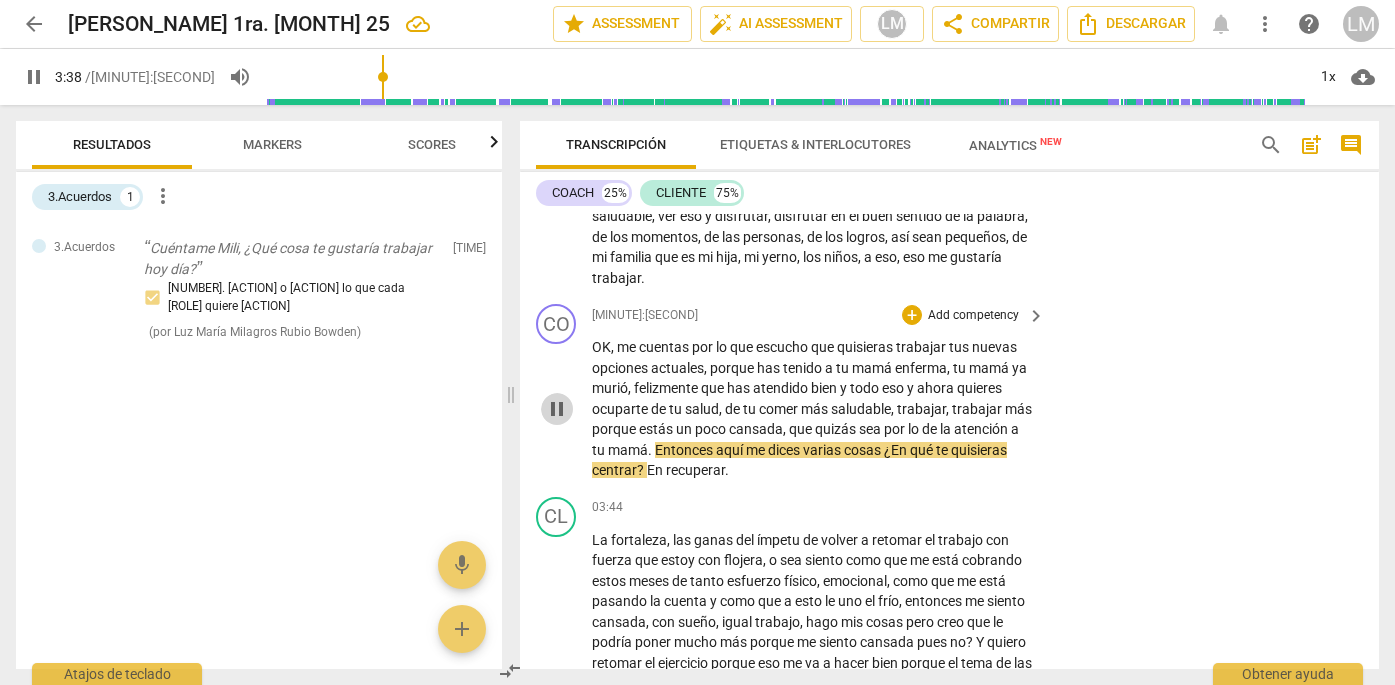 click on "pause" at bounding box center (557, 409) 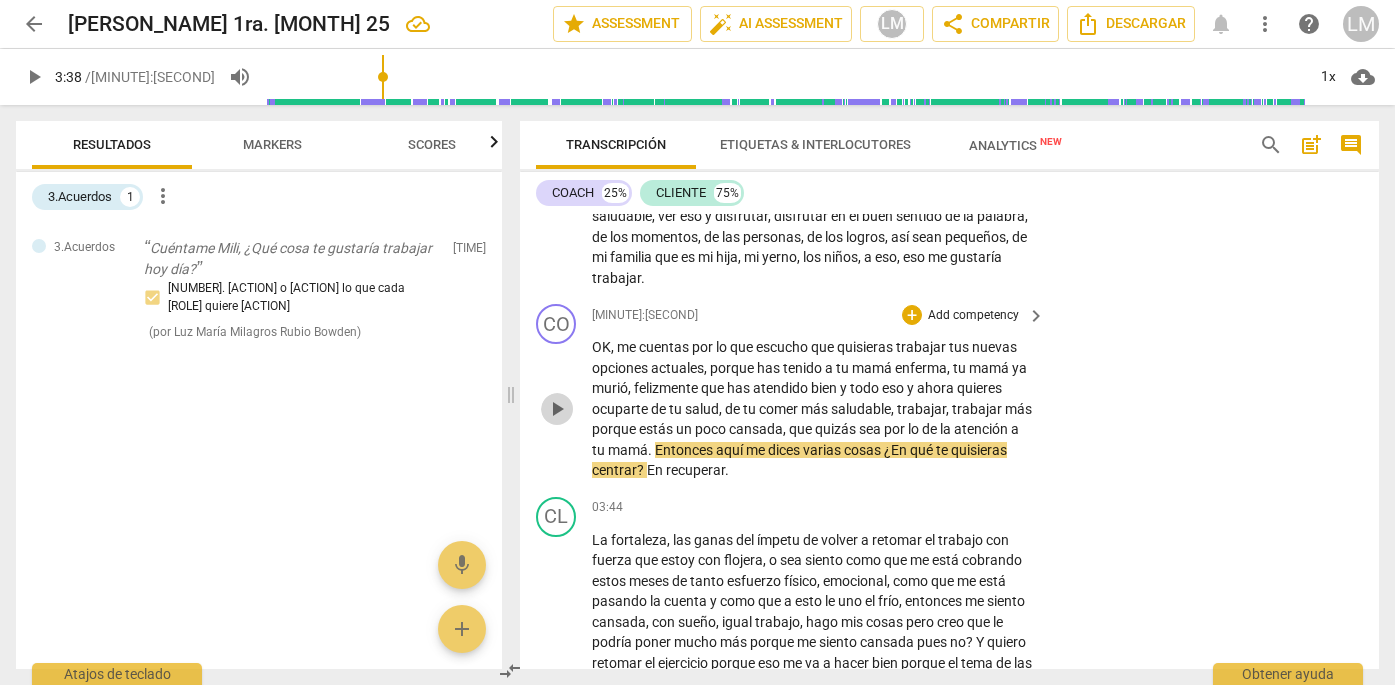 click on "play_arrow" at bounding box center [557, 409] 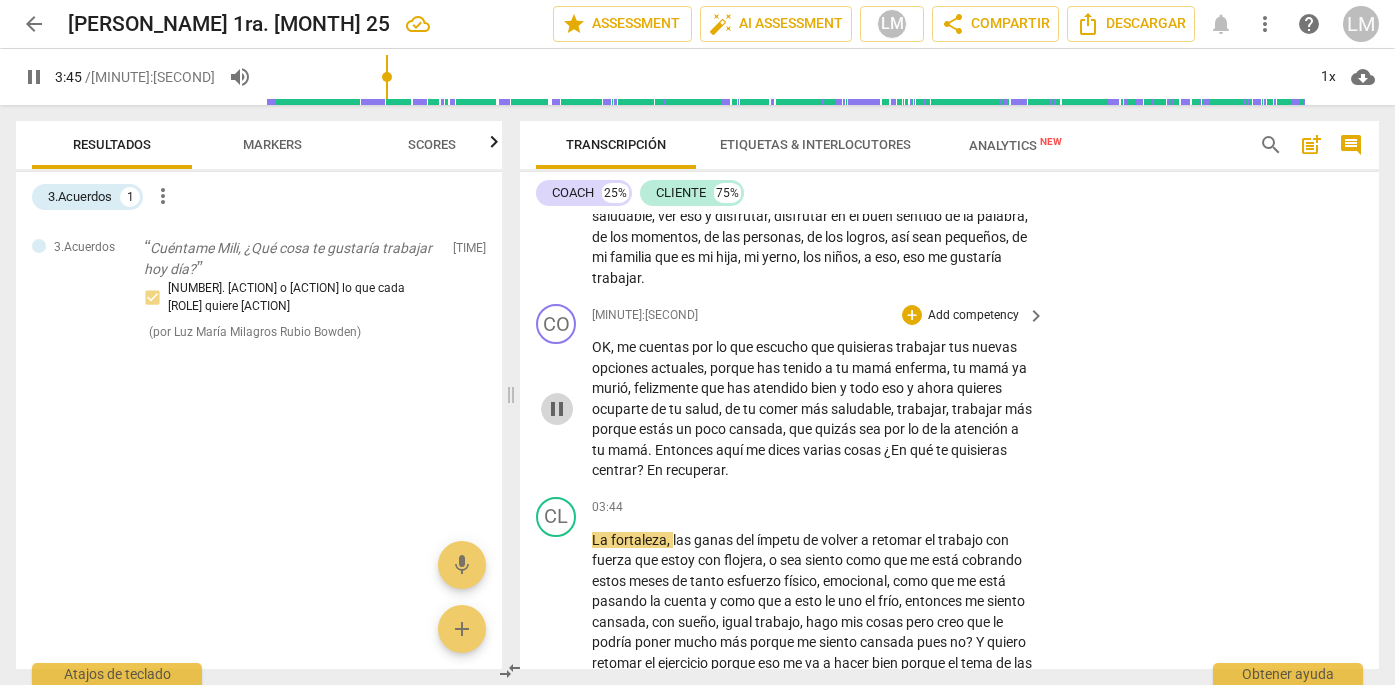 click on "pause" at bounding box center [557, 409] 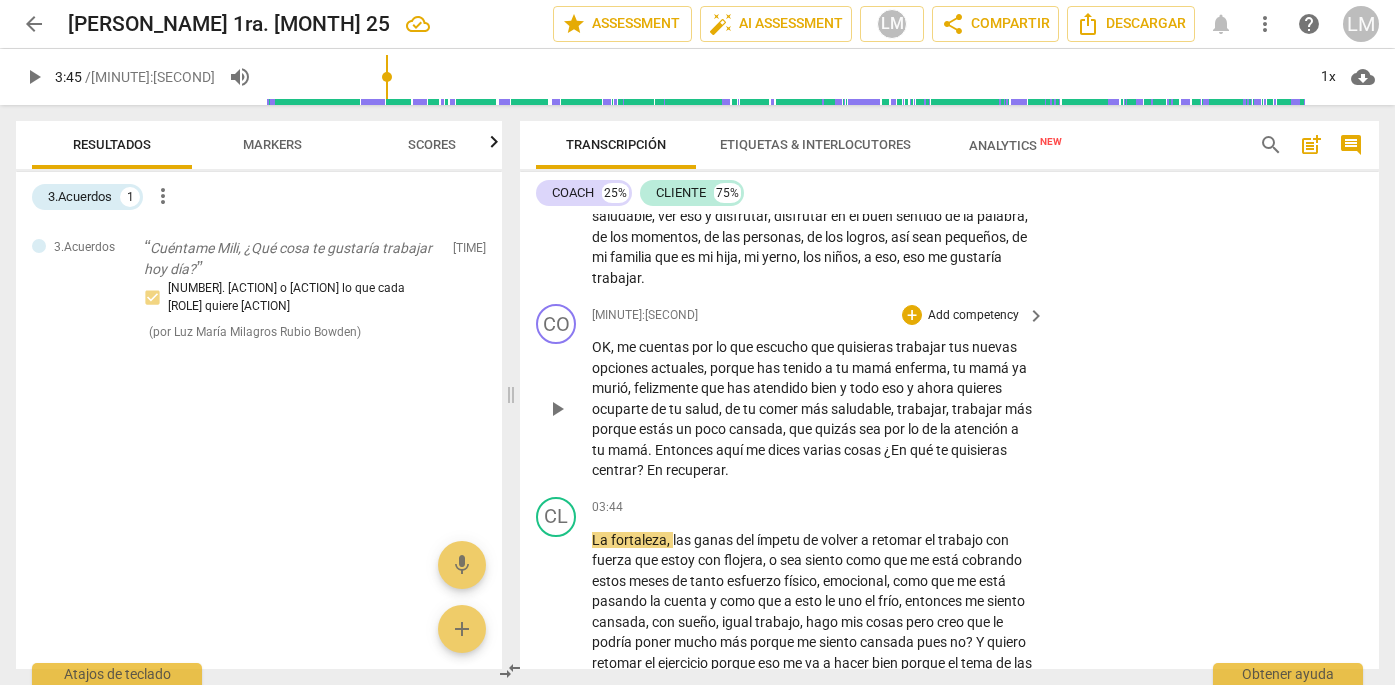 click on "OK , me cuentas por lo que escucho que quisieras trabajar tus nuevas opciones actuales , porque has tenido a tu mamá enferma , tu mamá ya murió , felizmente que has atendido bien y todo eso y ahora quieres ocuparte de tu salud , de tu comer más saludable , trabajar , trabajar más porque estás un poco cansada , que quizás sea por lo de la atención a tu mamá . Entonces aquí me dices varias cosas ¿En qué te quisieras centrar ? En recuperar ." at bounding box center [813, 409] 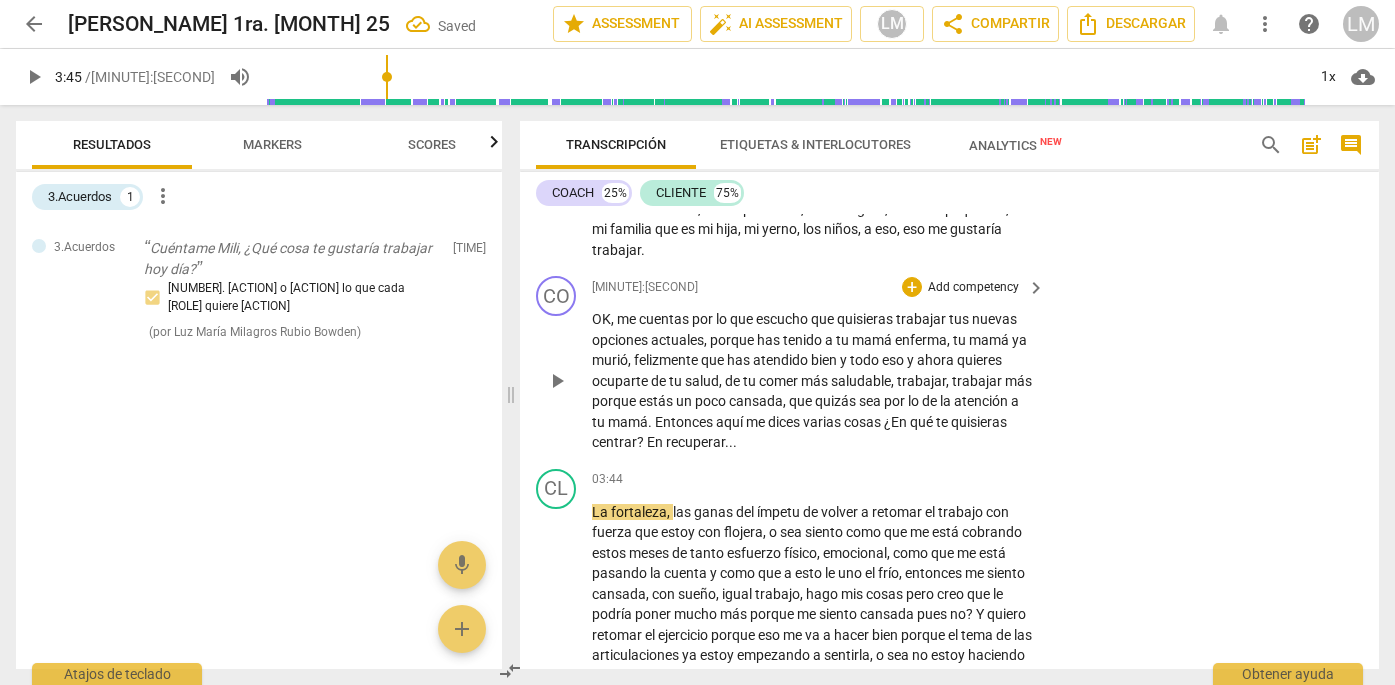 scroll, scrollTop: 782, scrollLeft: 0, axis: vertical 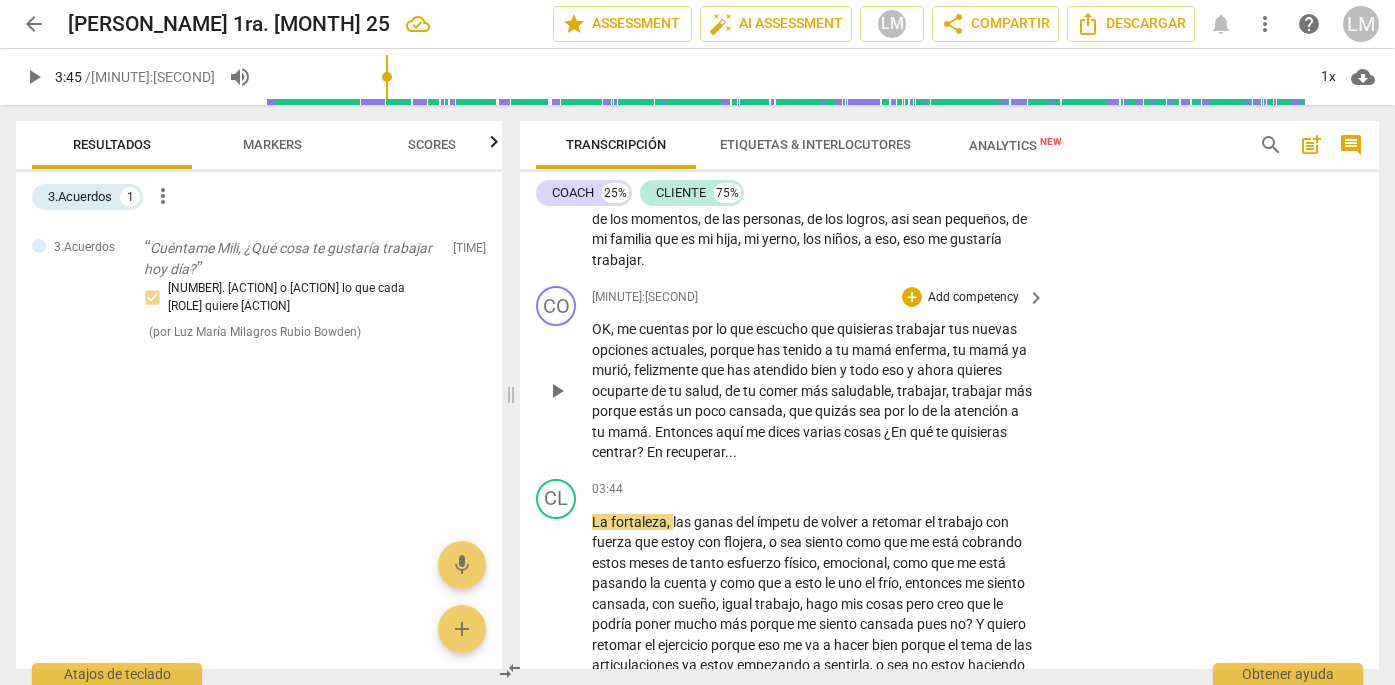 click on "Add competency" at bounding box center [973, 298] 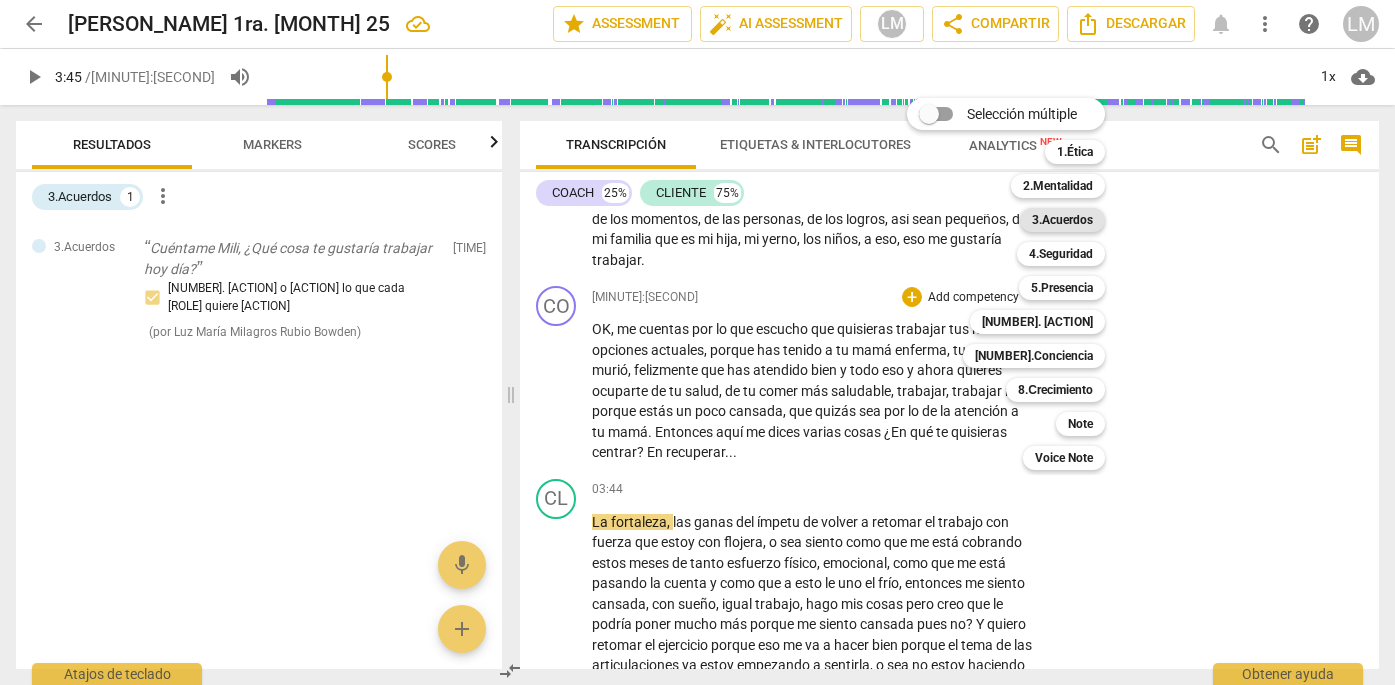 click on "3.Acuerdos" at bounding box center [1062, 220] 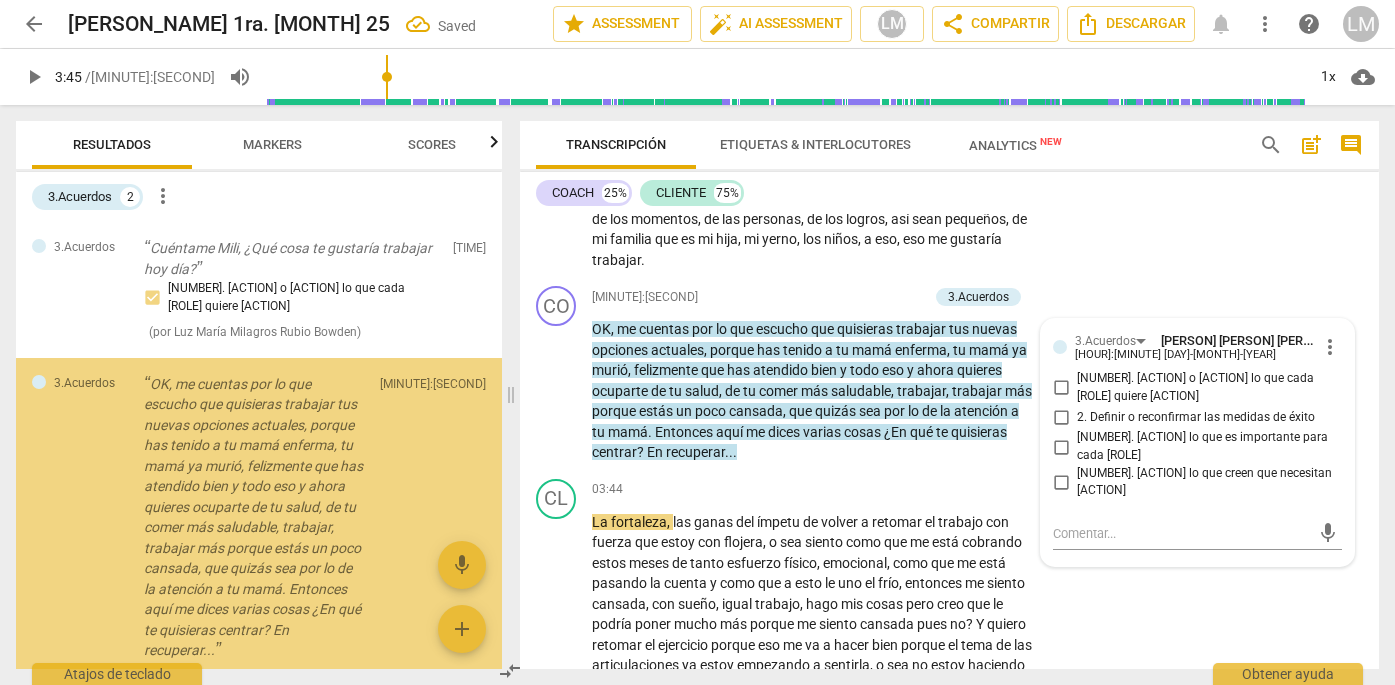 scroll, scrollTop: 49, scrollLeft: 0, axis: vertical 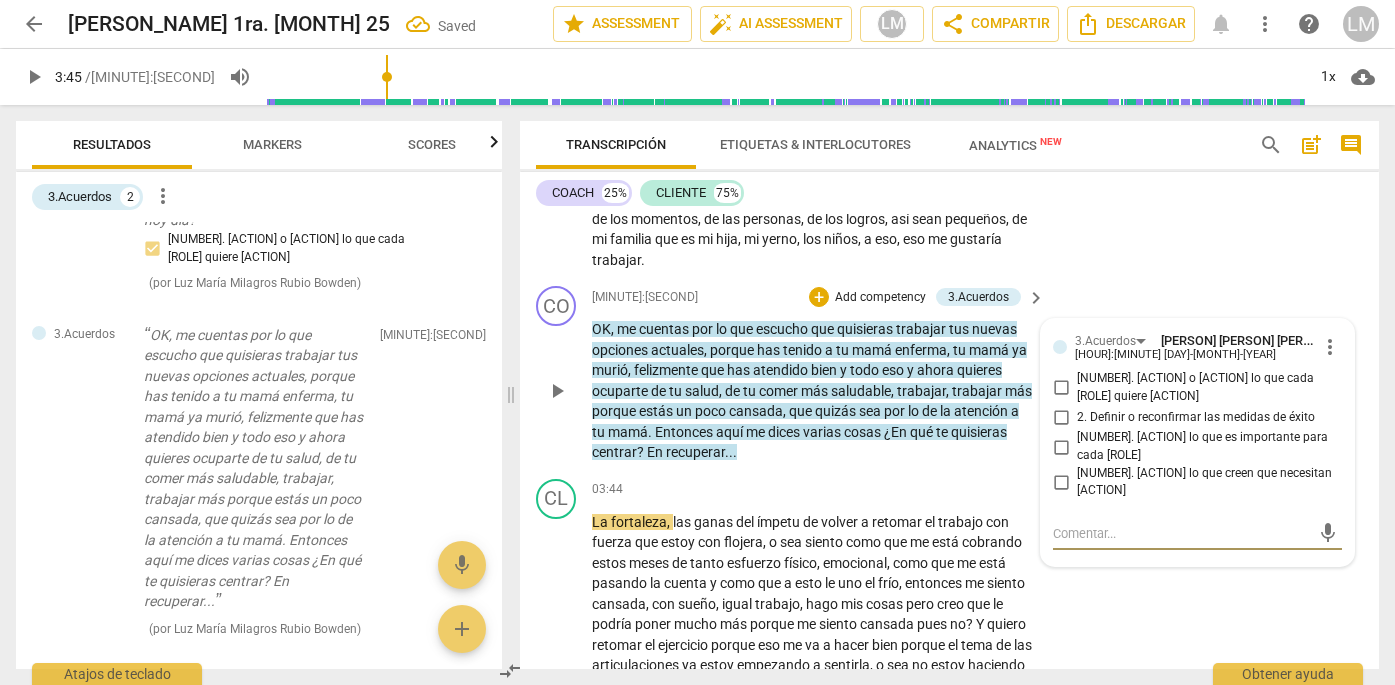 click on "[NUMBER]. [ACTION] o [ACTION] lo que cada [ROLE] quiere [ACTION]" at bounding box center [1061, 388] 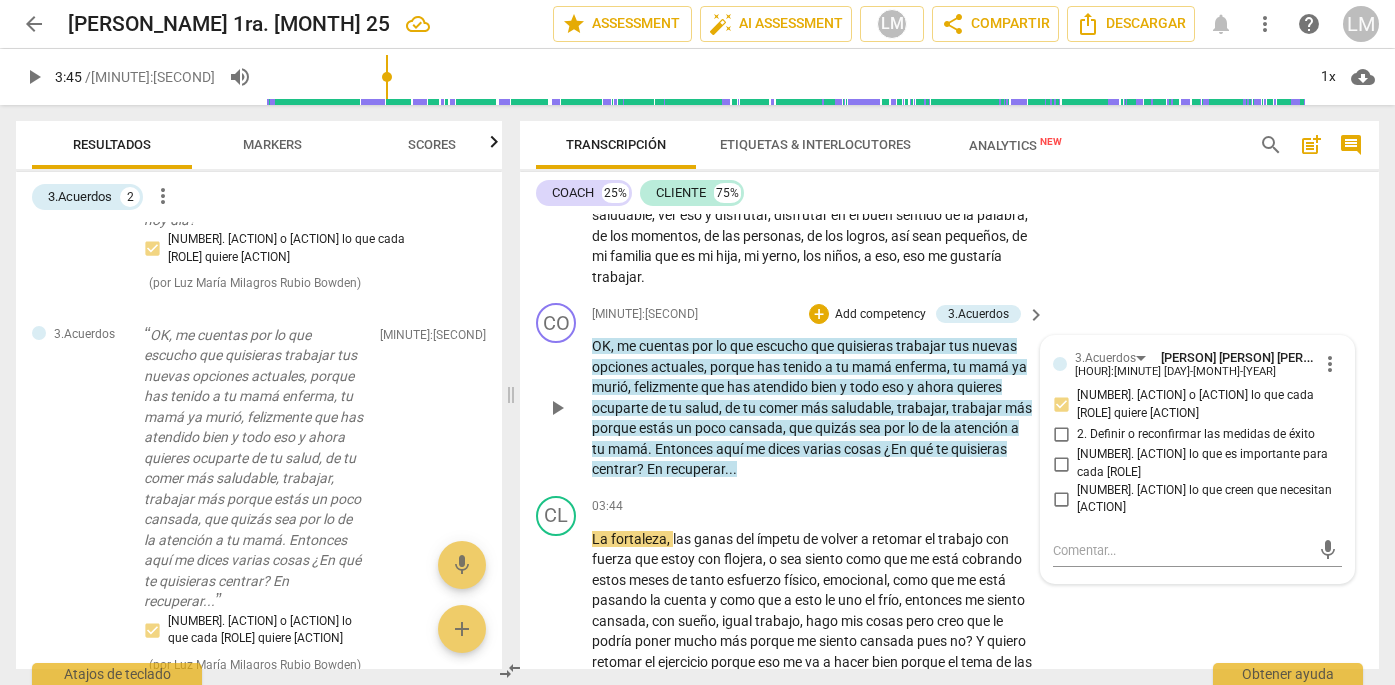 scroll, scrollTop: 764, scrollLeft: 0, axis: vertical 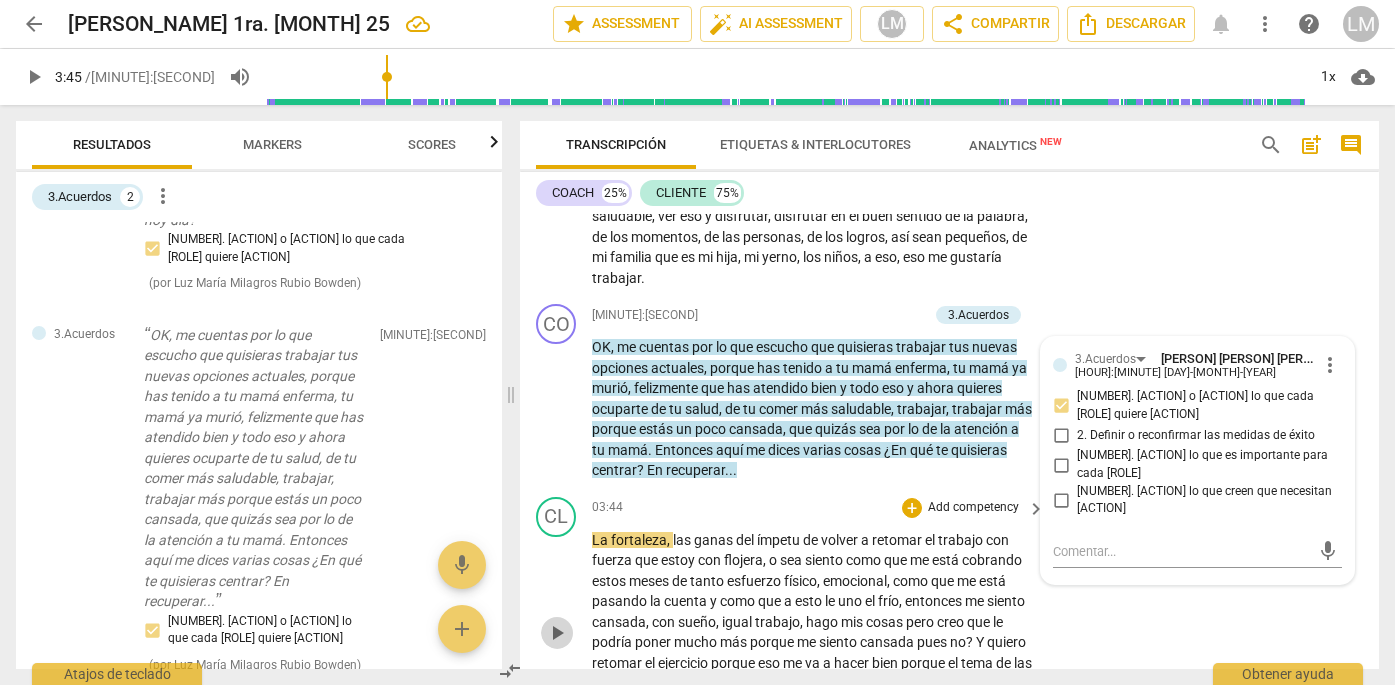 click on "play_arrow" at bounding box center [557, 633] 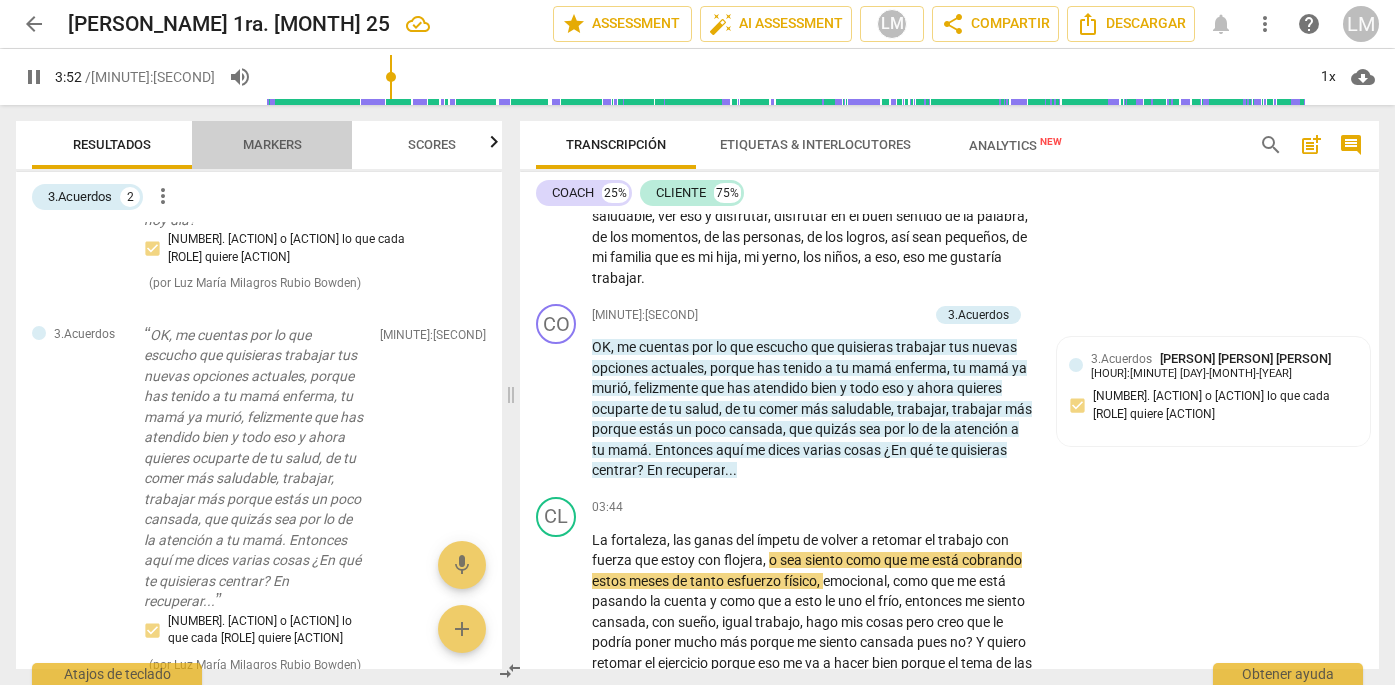 click on "Markers" at bounding box center [272, 145] 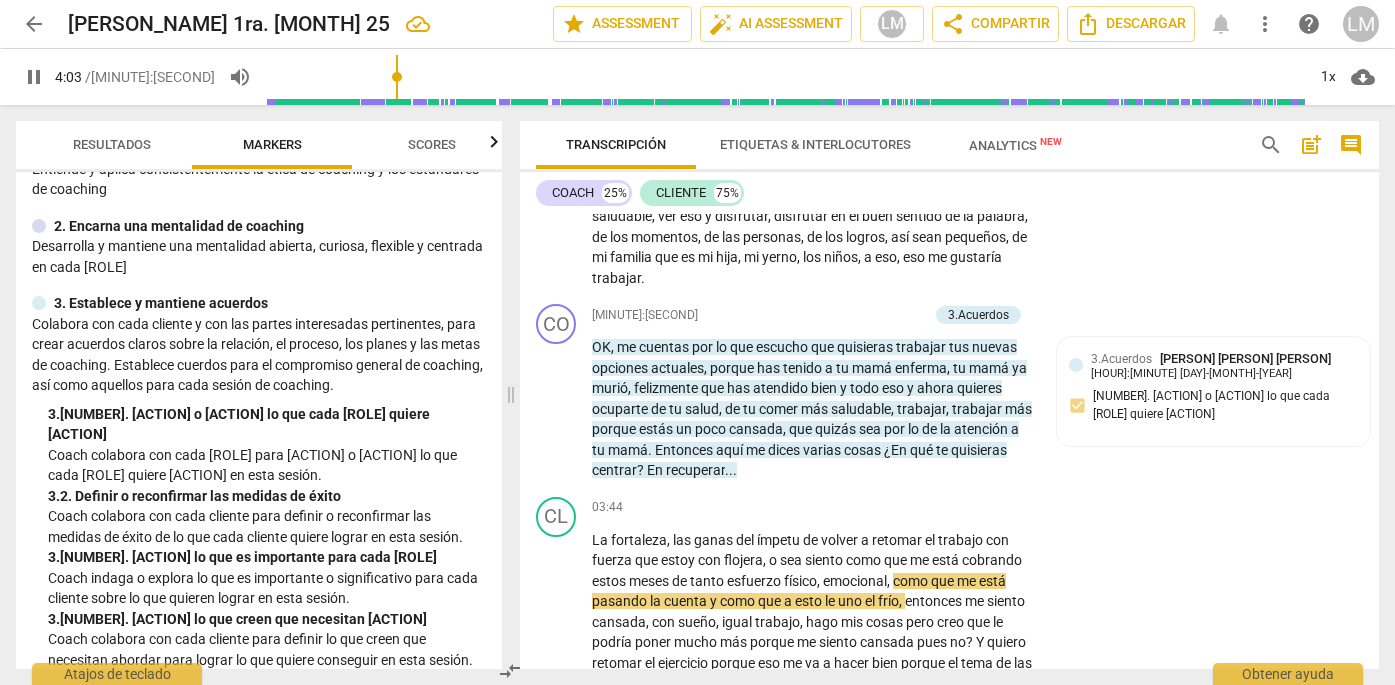 scroll, scrollTop: 90, scrollLeft: 0, axis: vertical 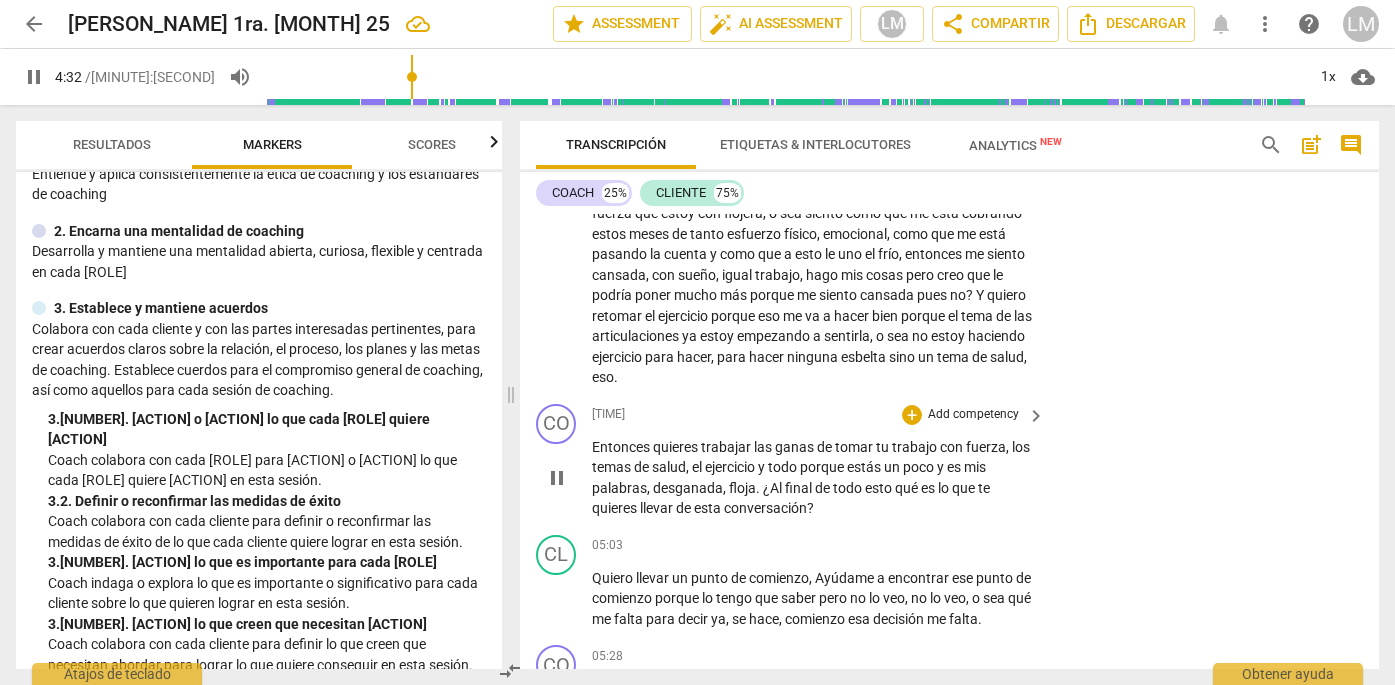 click on "pause" at bounding box center (557, 478) 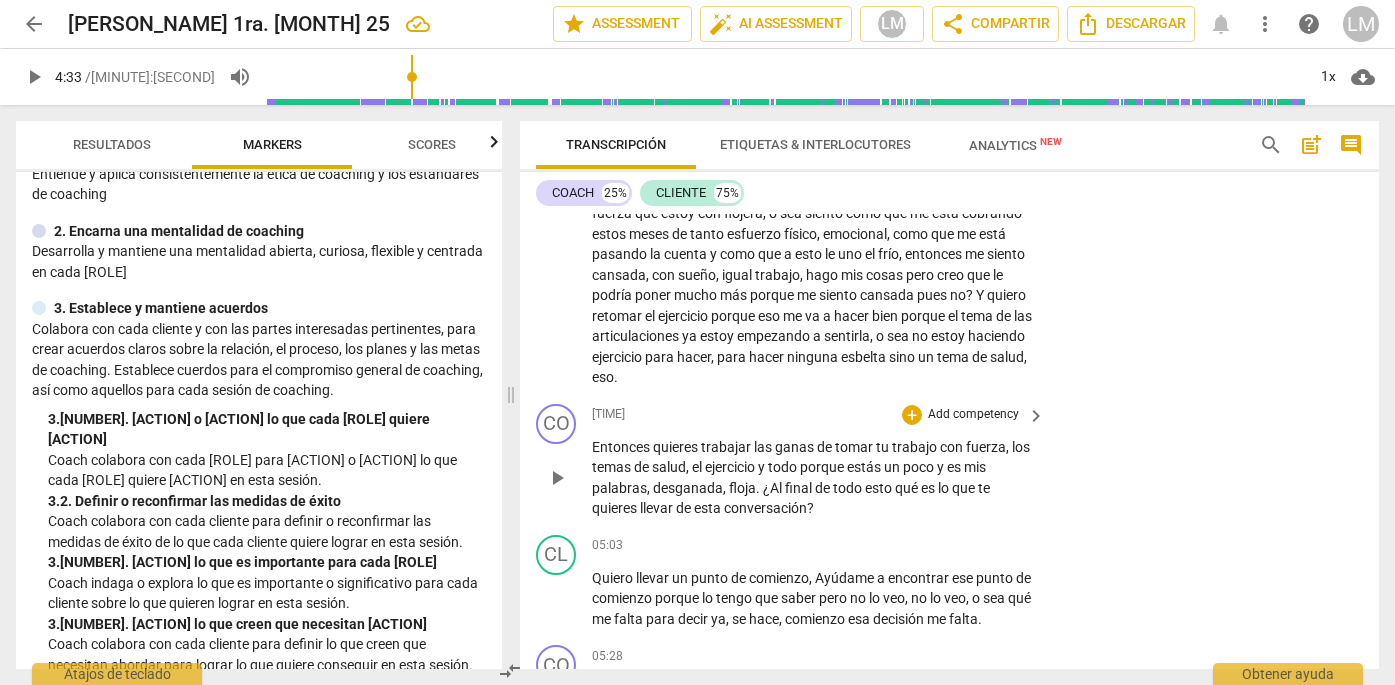 click on "Add competency" at bounding box center [973, 415] 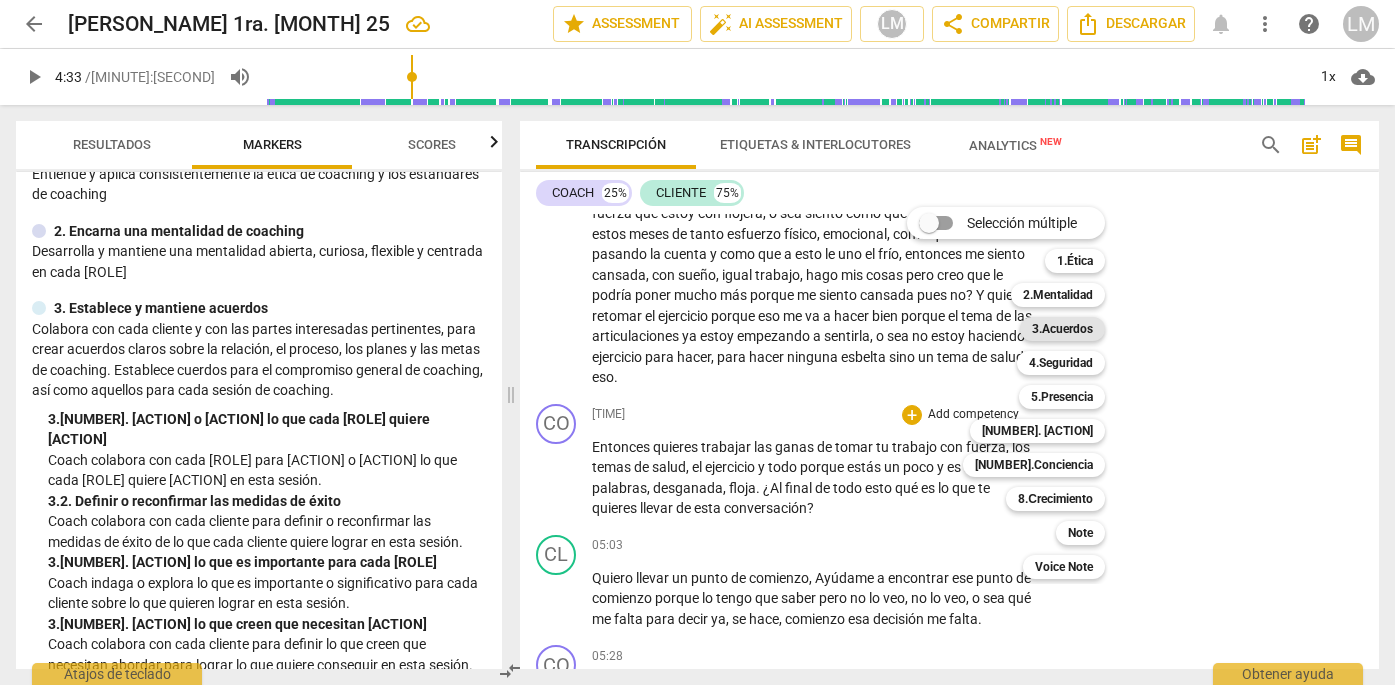 click on "3.Acuerdos" at bounding box center [1062, 329] 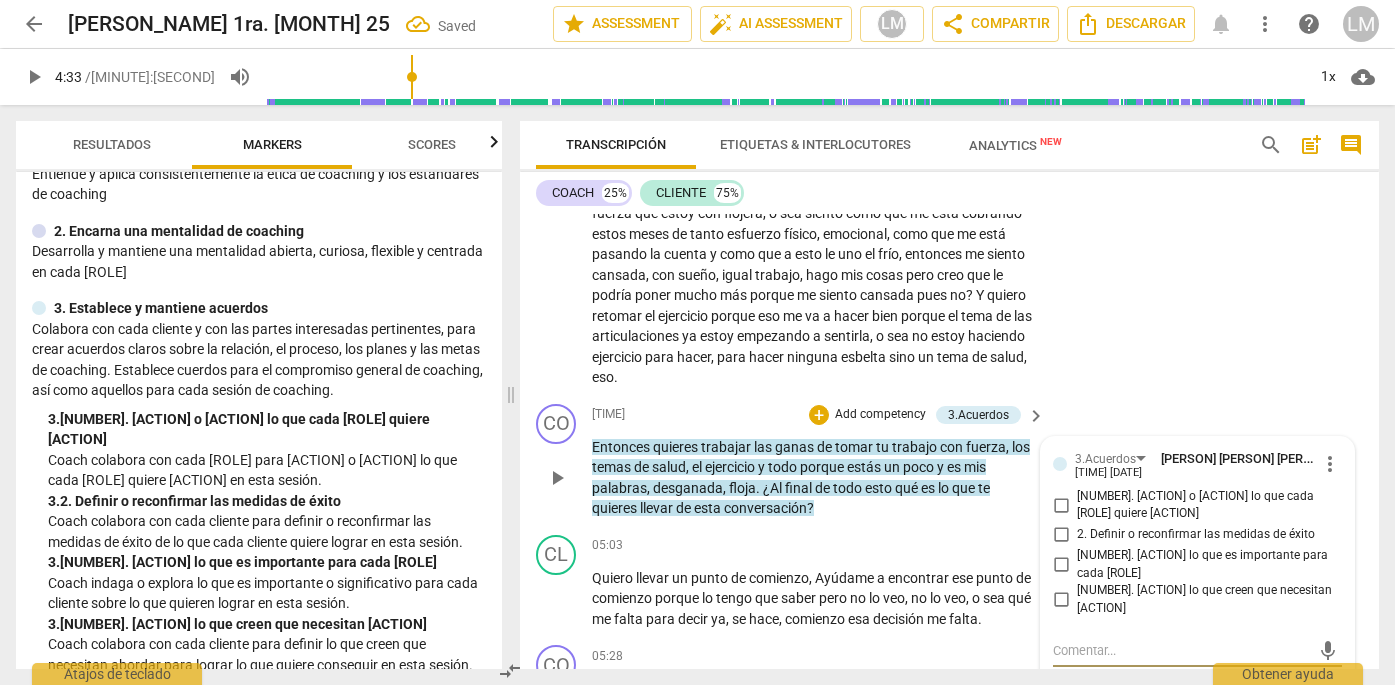 scroll, scrollTop: 0, scrollLeft: 0, axis: both 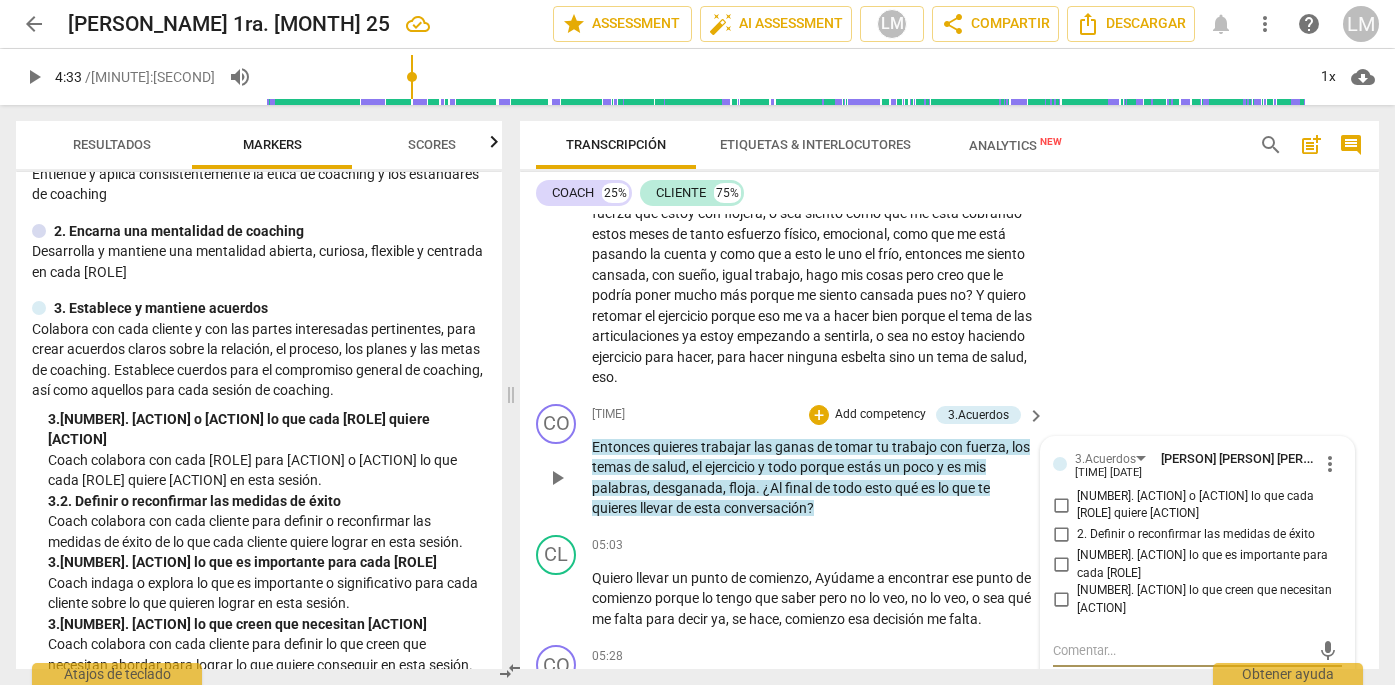 click on "[NUMBER]. [ACTION] lo que es importante para cada [ROLE]" at bounding box center [1061, 565] 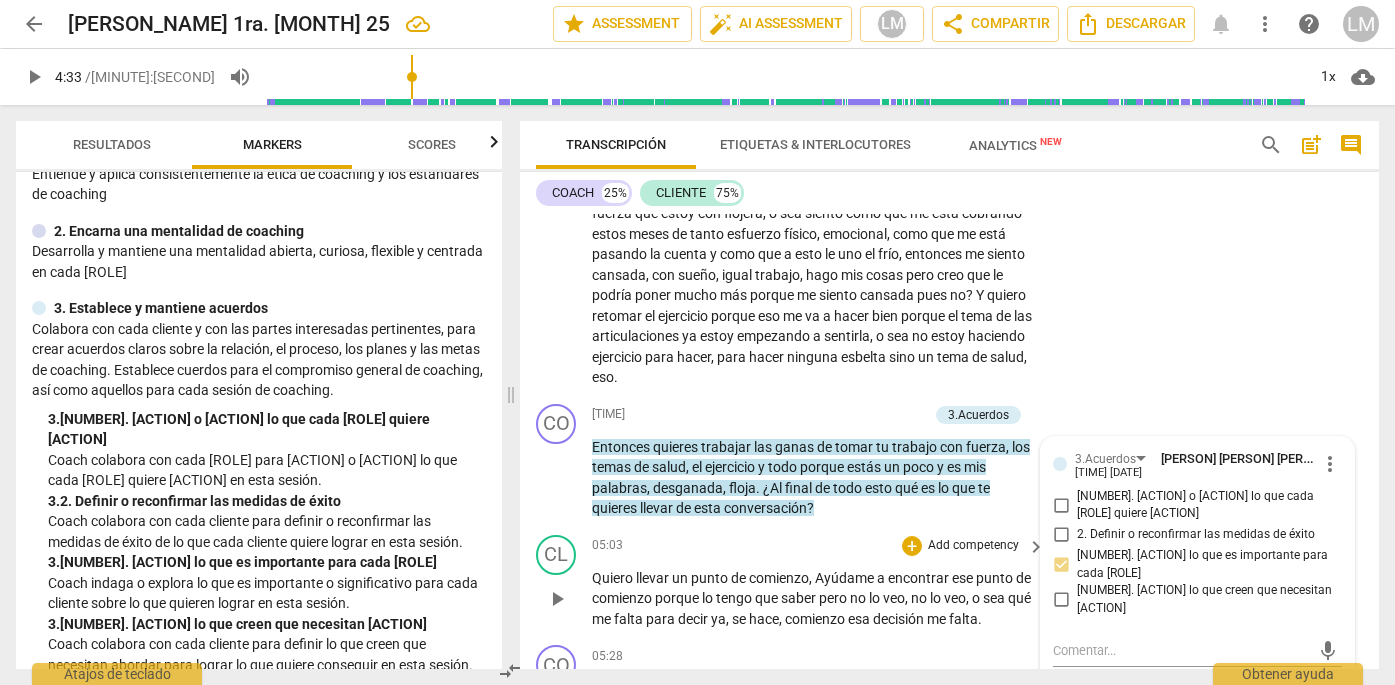 click on "play_arrow" at bounding box center [557, 599] 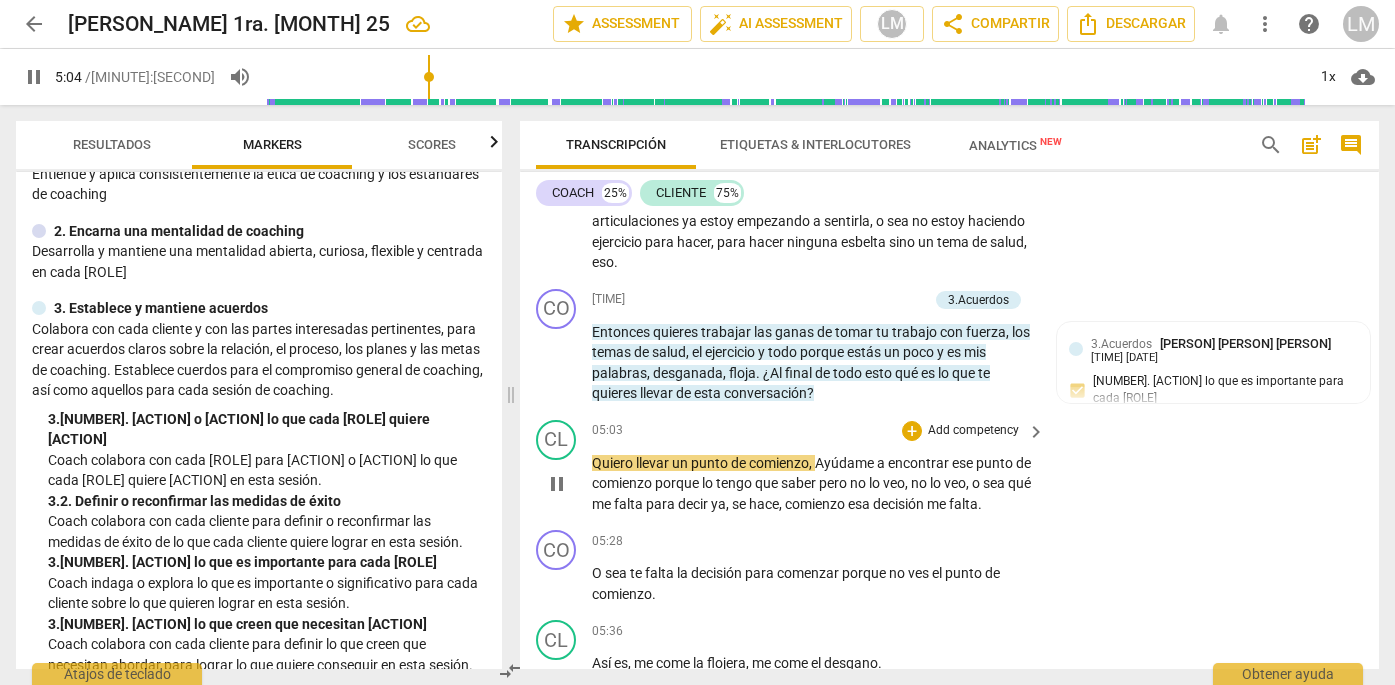 scroll, scrollTop: 1230, scrollLeft: 0, axis: vertical 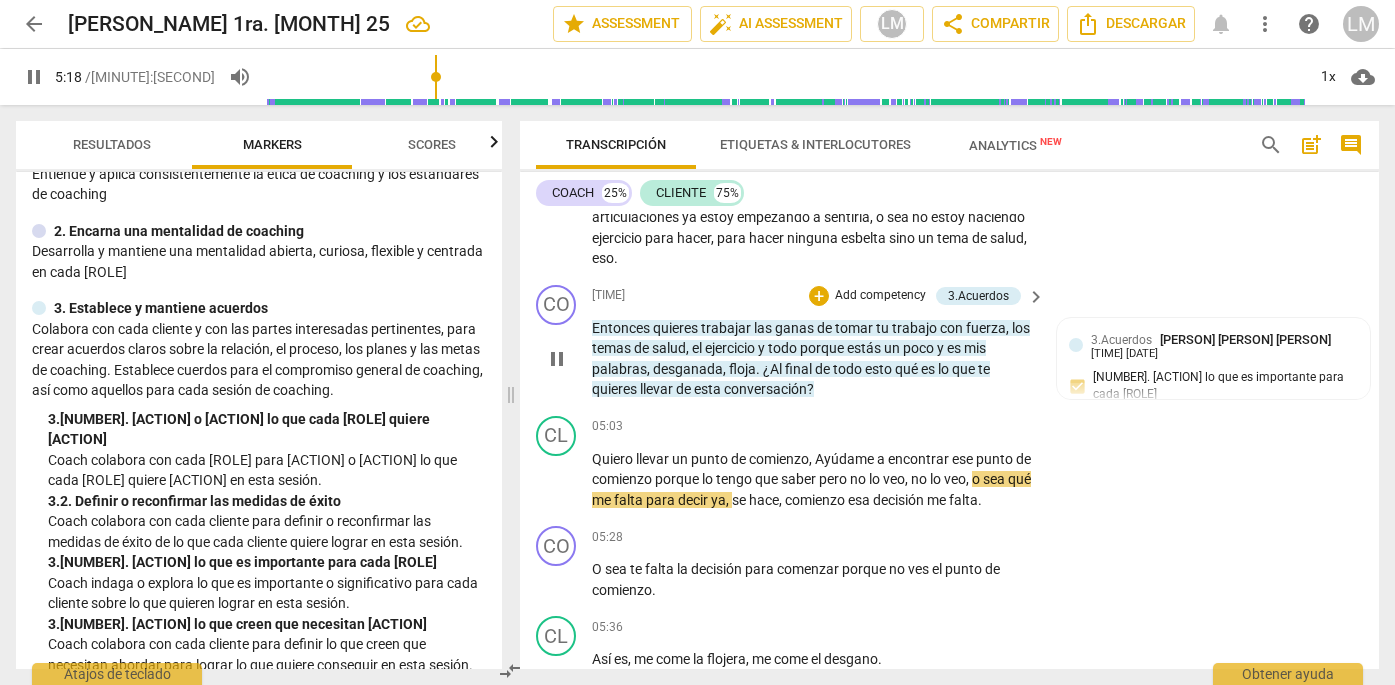 click on "Add competency" at bounding box center [880, 296] 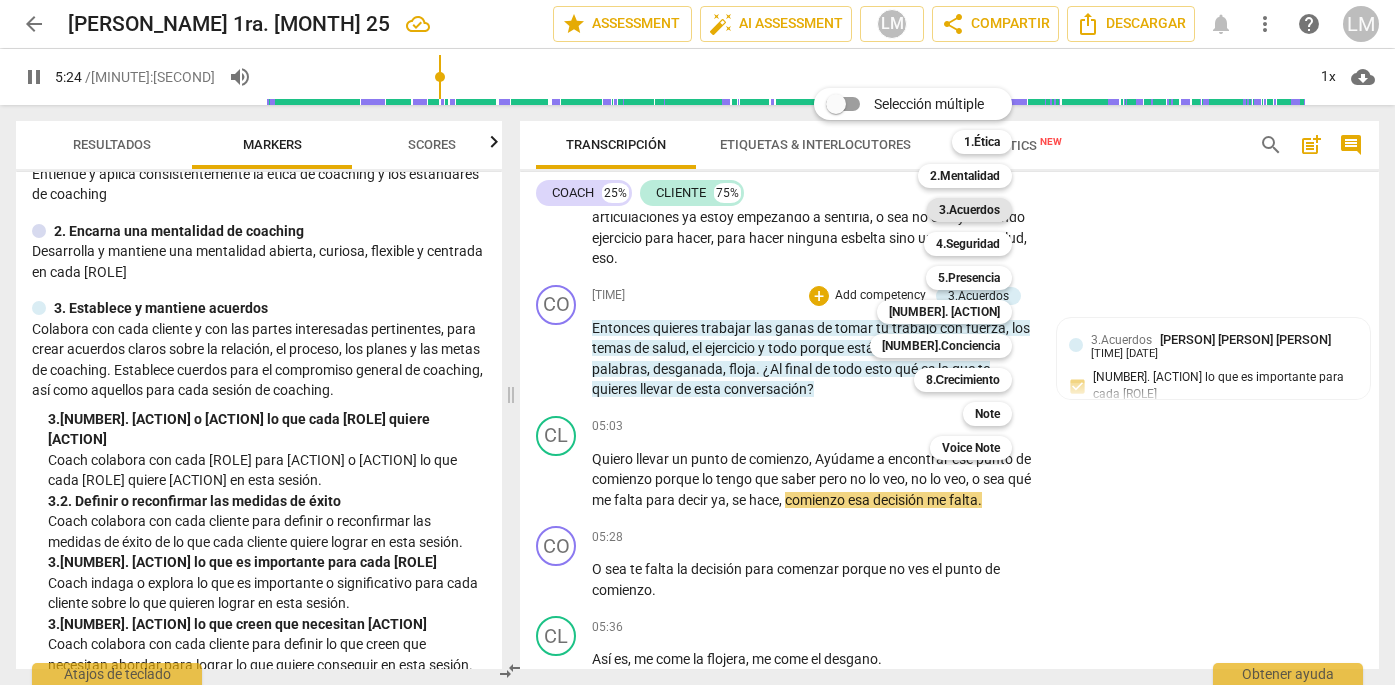 click on "3.Acuerdos" at bounding box center [969, 210] 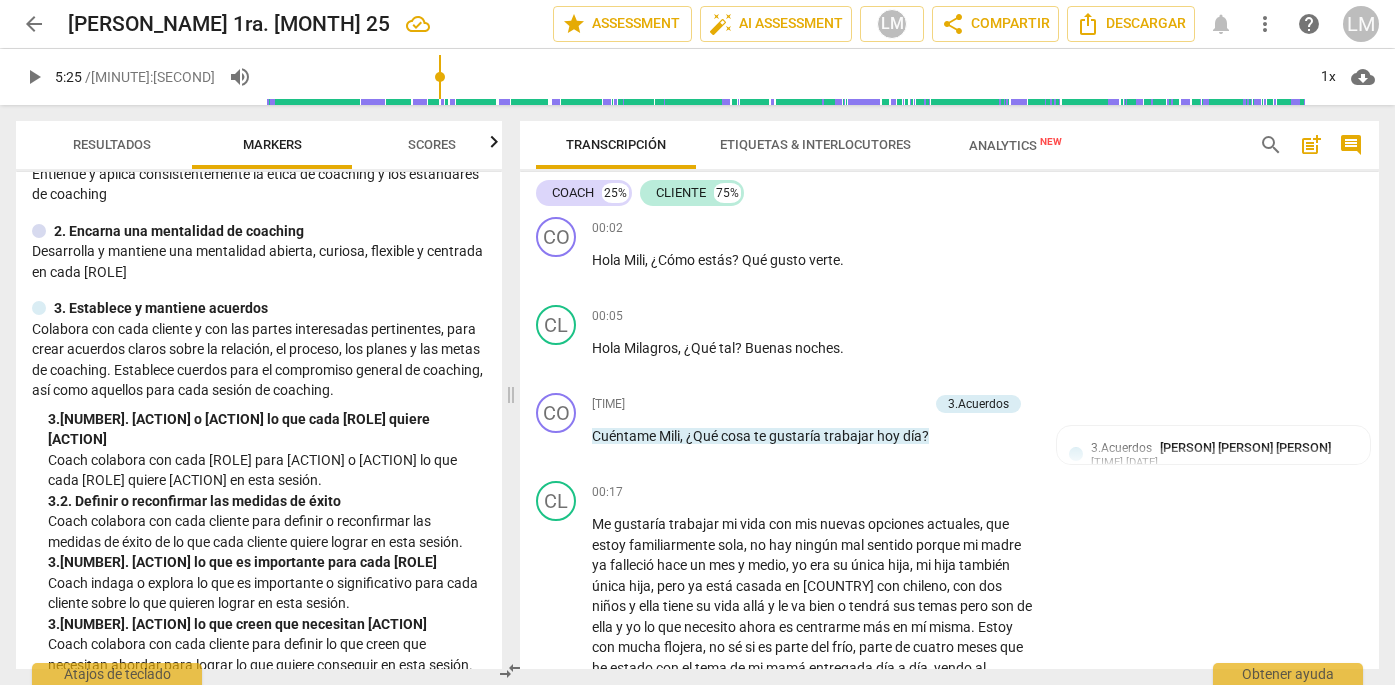 scroll, scrollTop: 0, scrollLeft: 0, axis: both 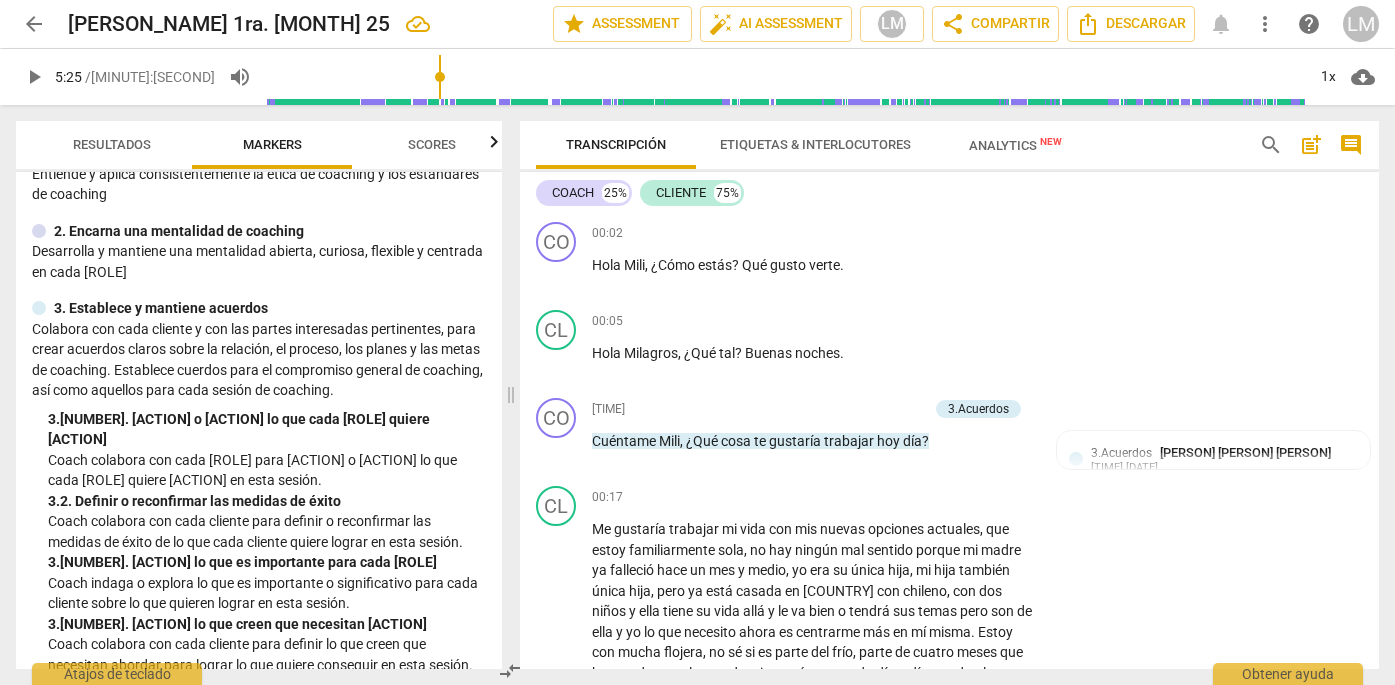 click on "Add competency" at bounding box center [973, 234] 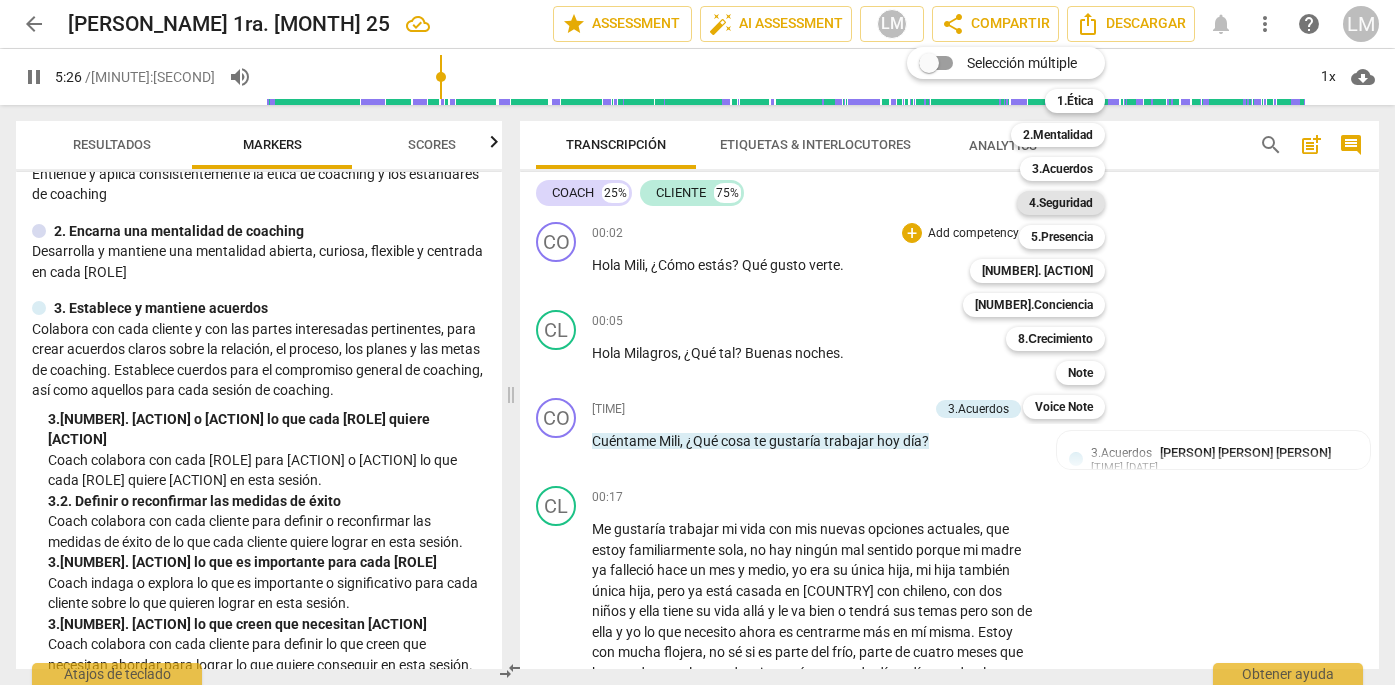 click on "4.Seguridad" at bounding box center [1061, 203] 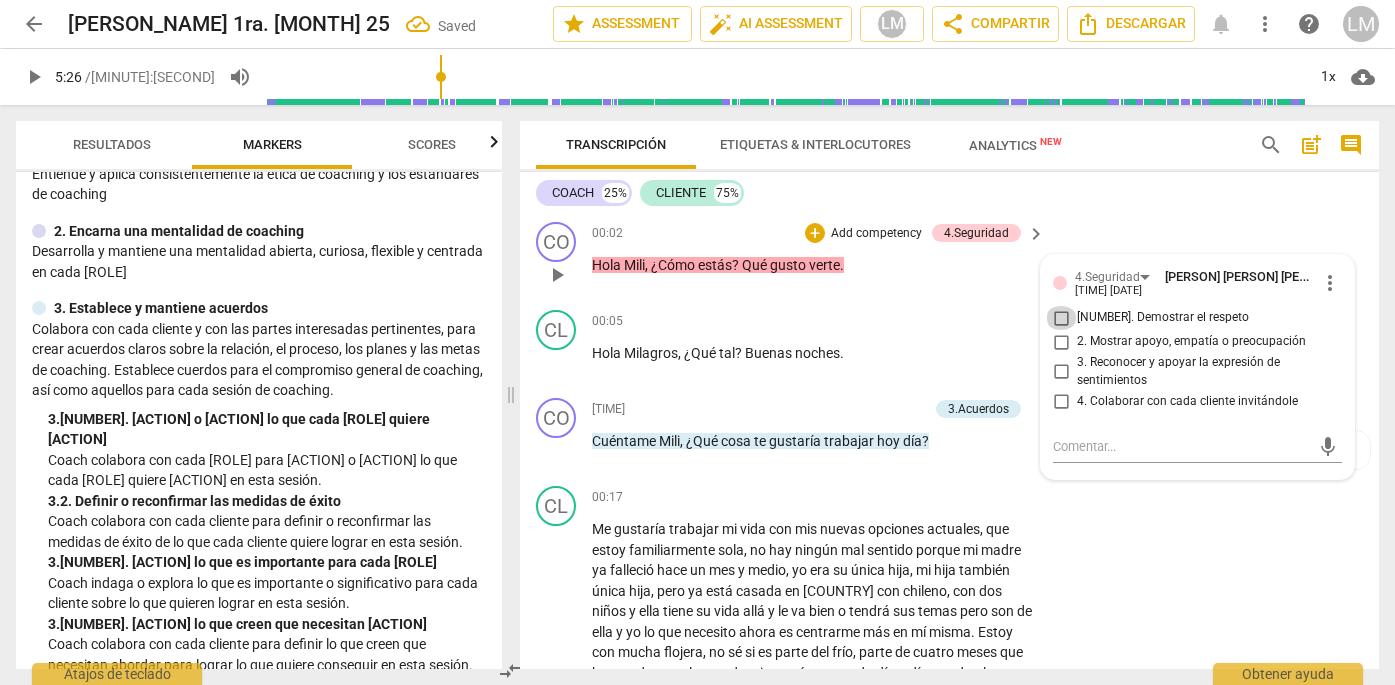 click on "[NUMBER]. Demostrar el respeto" at bounding box center [1061, 318] 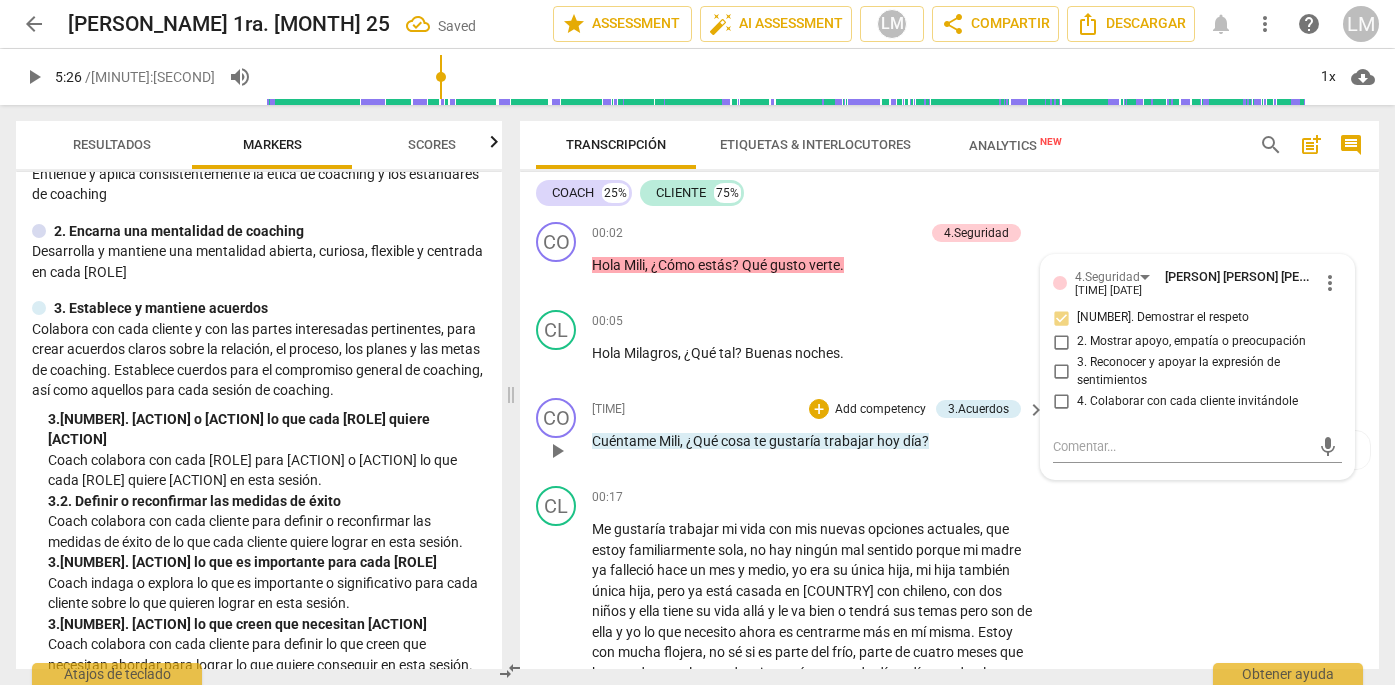 scroll, scrollTop: 0, scrollLeft: 0, axis: both 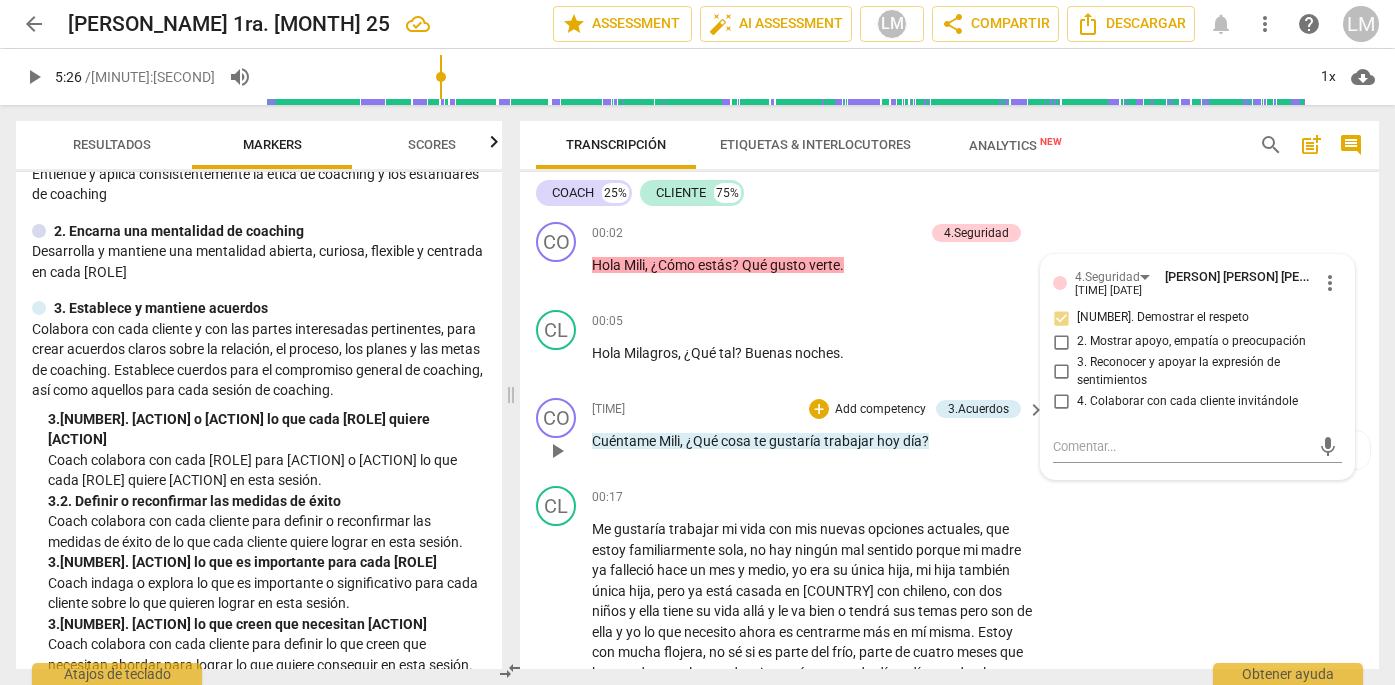 click on "00:08 + Add competency 3.Acuerdos keyboard_arrow_right Cuéntame   Mili ,   ¿Qué   cosa   te   gustaría   trabajar   hoy   día ?" at bounding box center (819, 434) 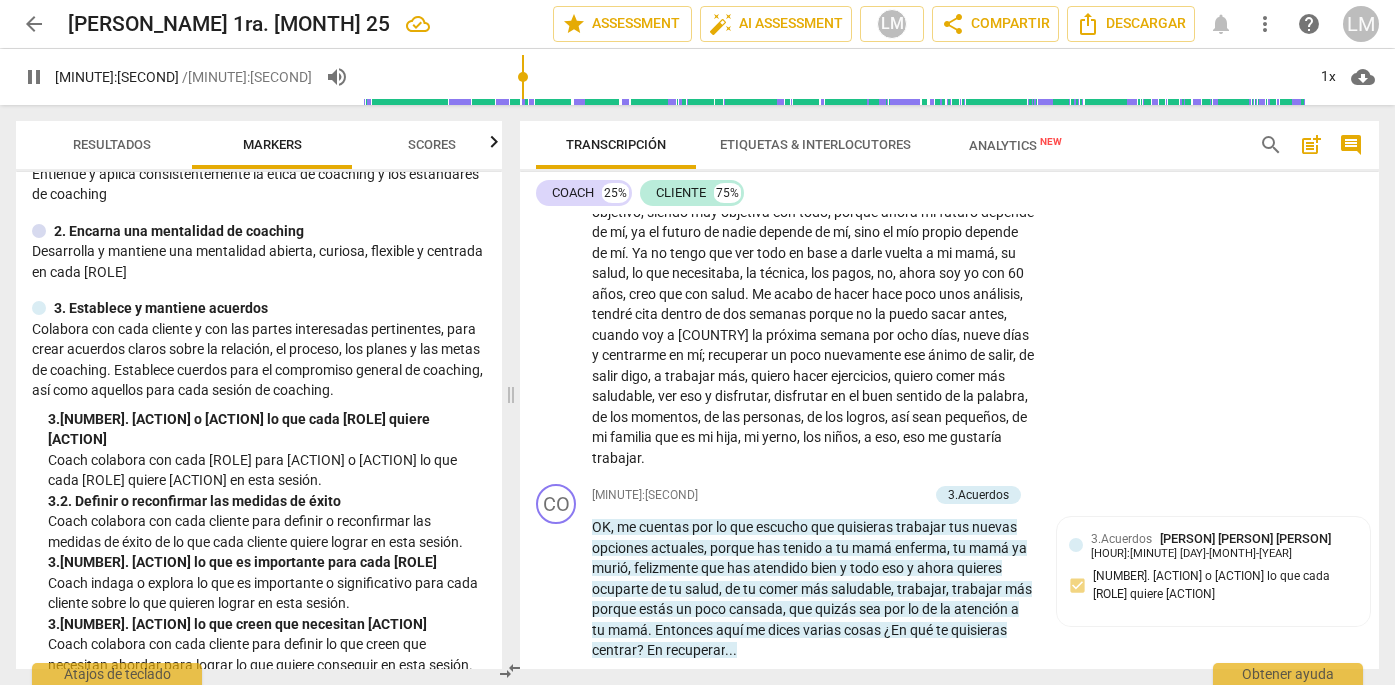 scroll, scrollTop: 593, scrollLeft: 0, axis: vertical 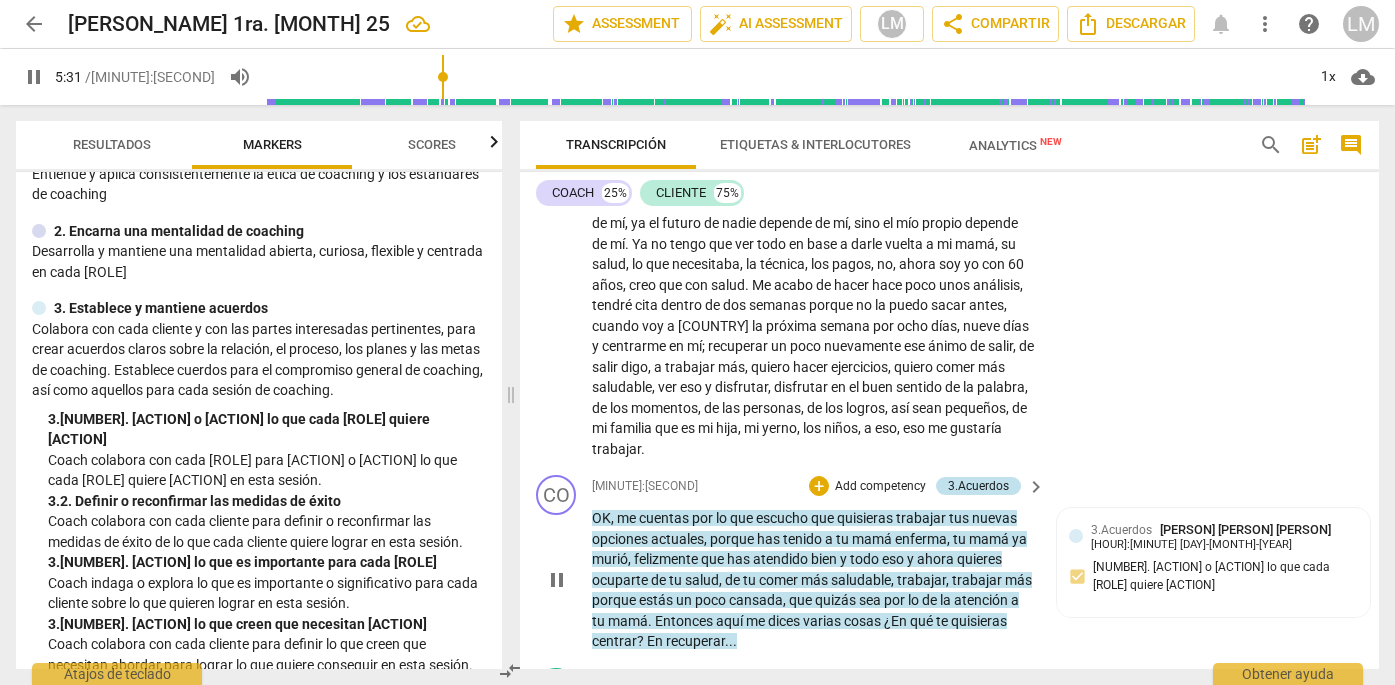 click on "3.Acuerdos" at bounding box center [978, 486] 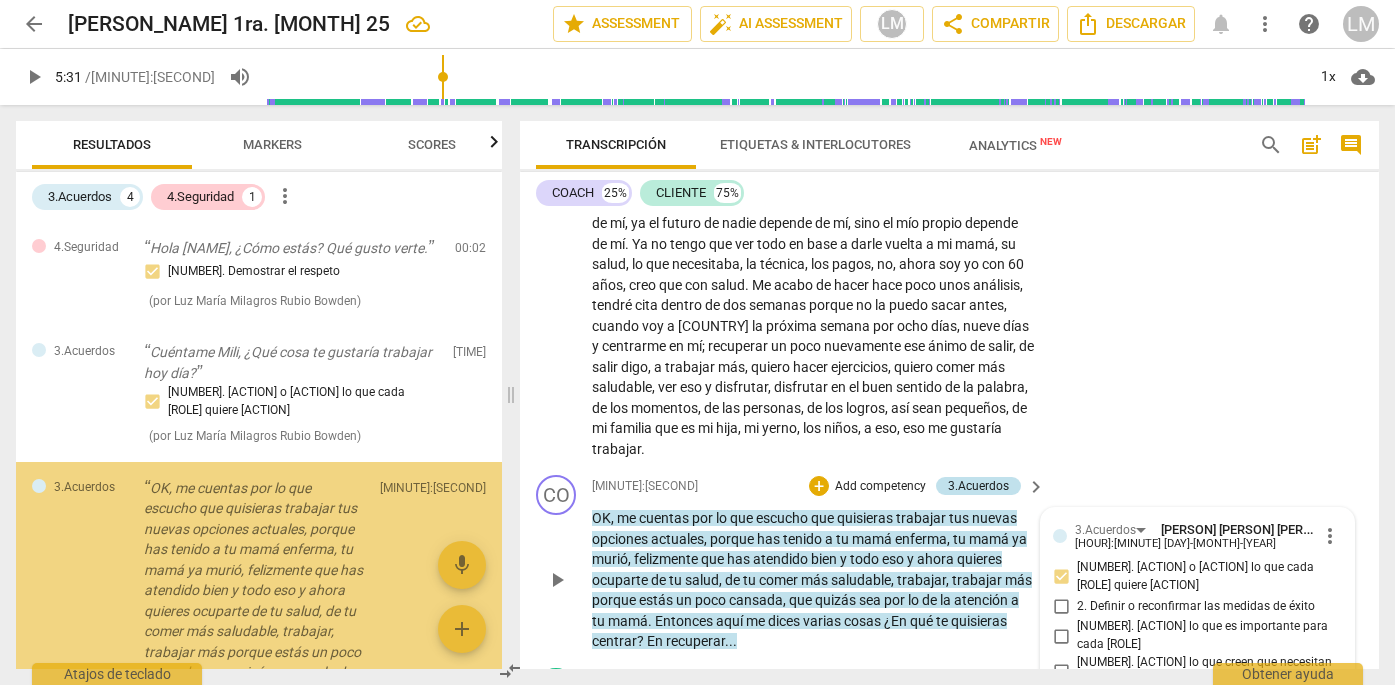scroll, scrollTop: 846, scrollLeft: 0, axis: vertical 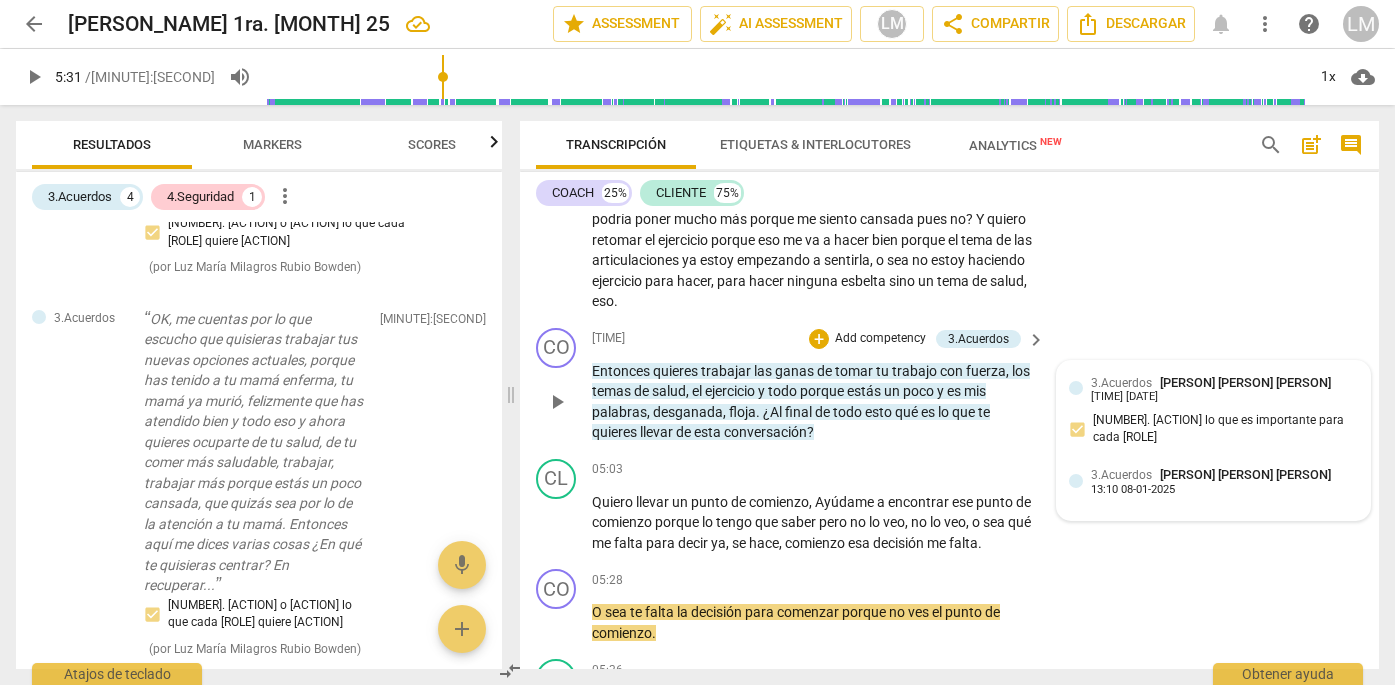 click on "3.Acuerdos Luz María Milagros Rubio Bowden 13:09 08-01-2025 3. Explorar lo que es importante para cada cliente  3.Acuerdos Luz María Milagros Rubio Bowden 13:10 08-01-2021" at bounding box center [1213, 441] 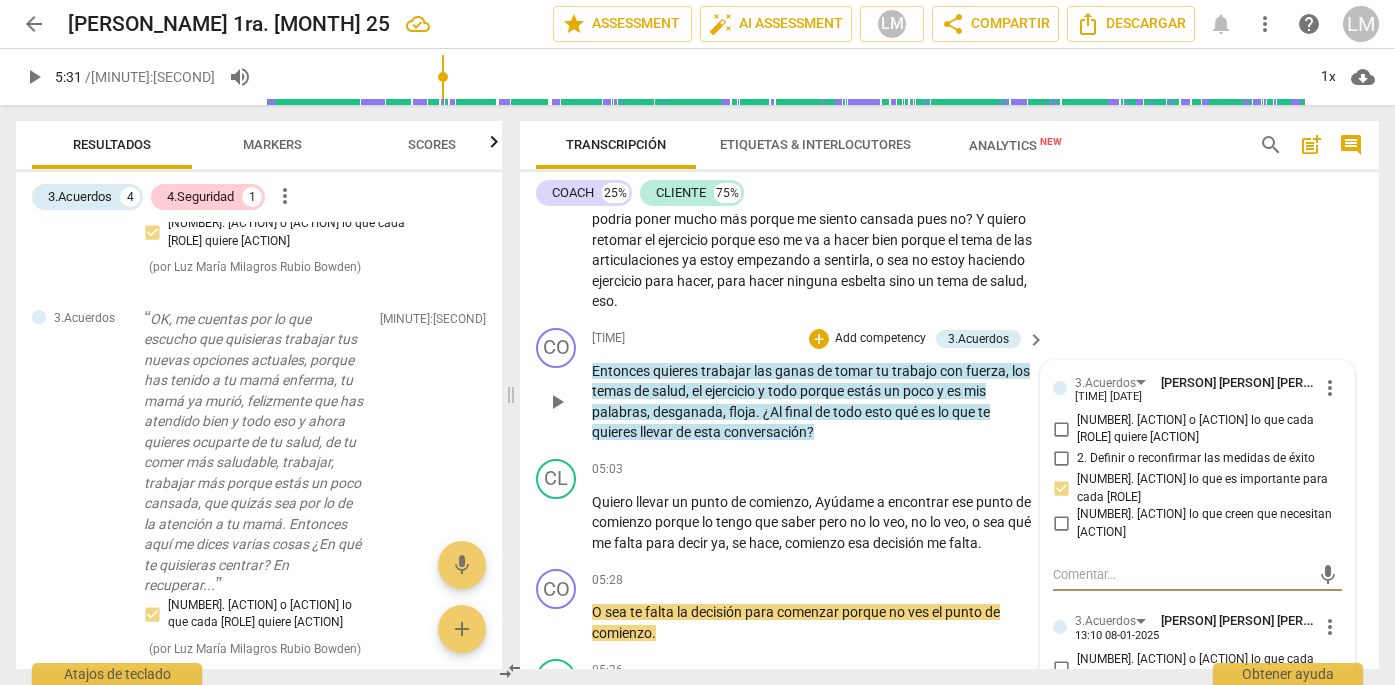 click on "more_vert" at bounding box center [1330, 627] 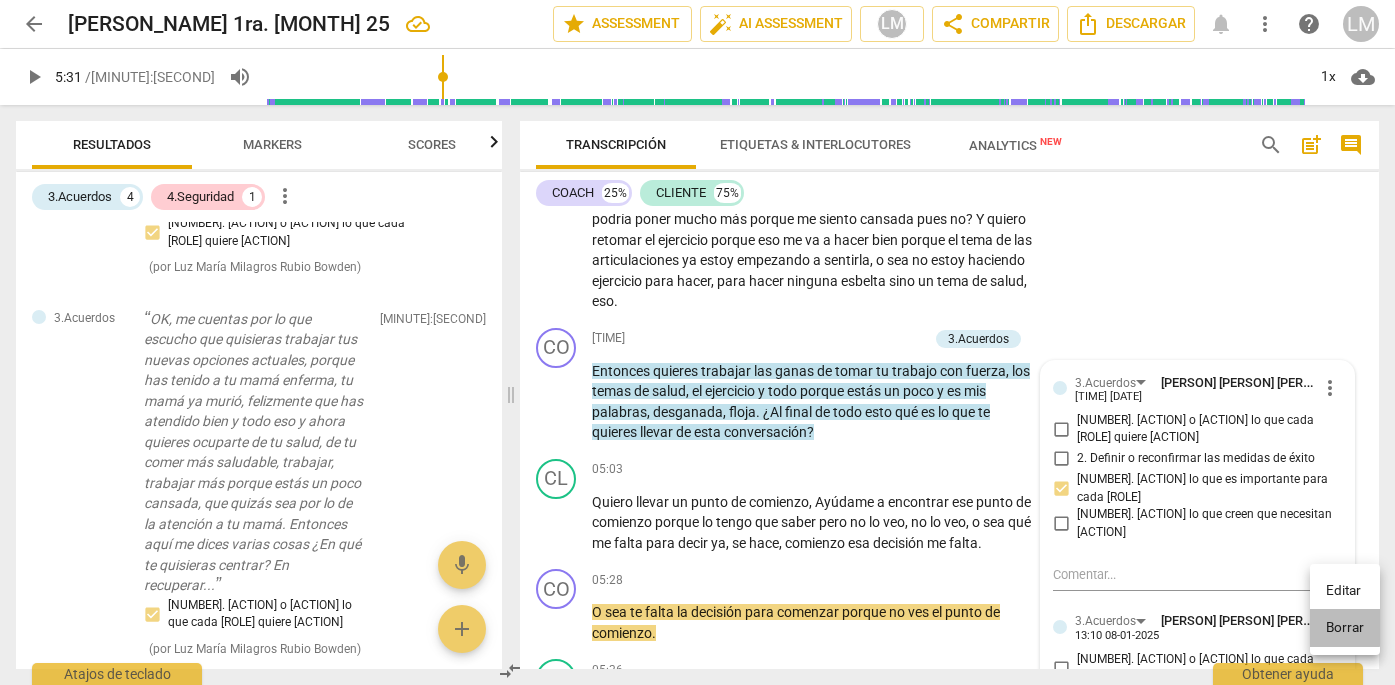 click on "Borrar" at bounding box center (1345, 628) 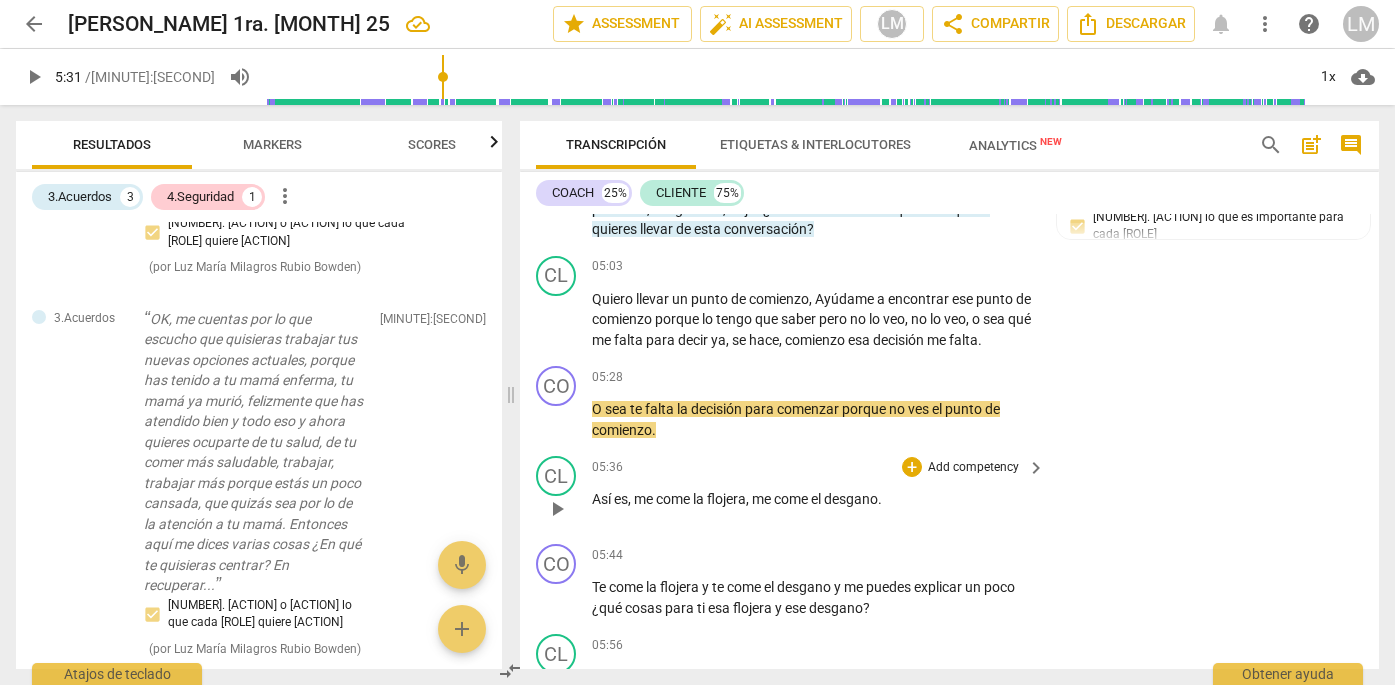 scroll, scrollTop: 1391, scrollLeft: 0, axis: vertical 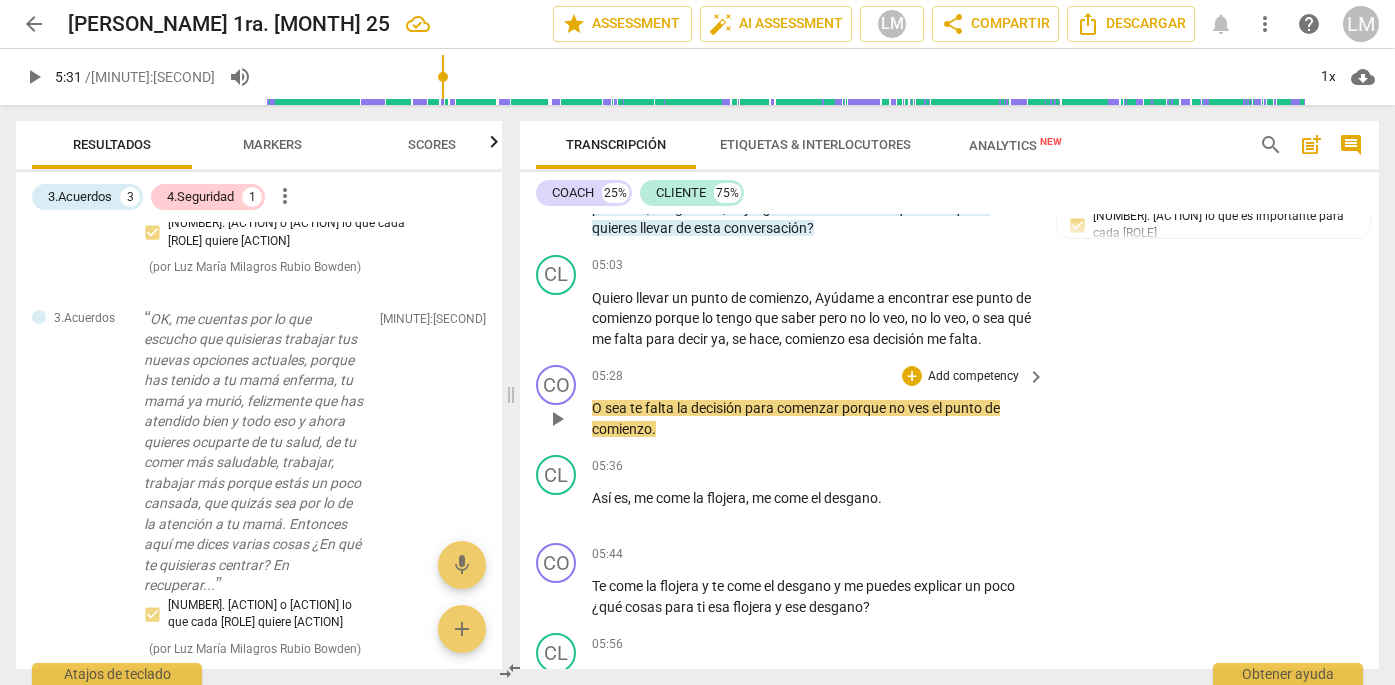 click on "Add competency" at bounding box center (973, 377) 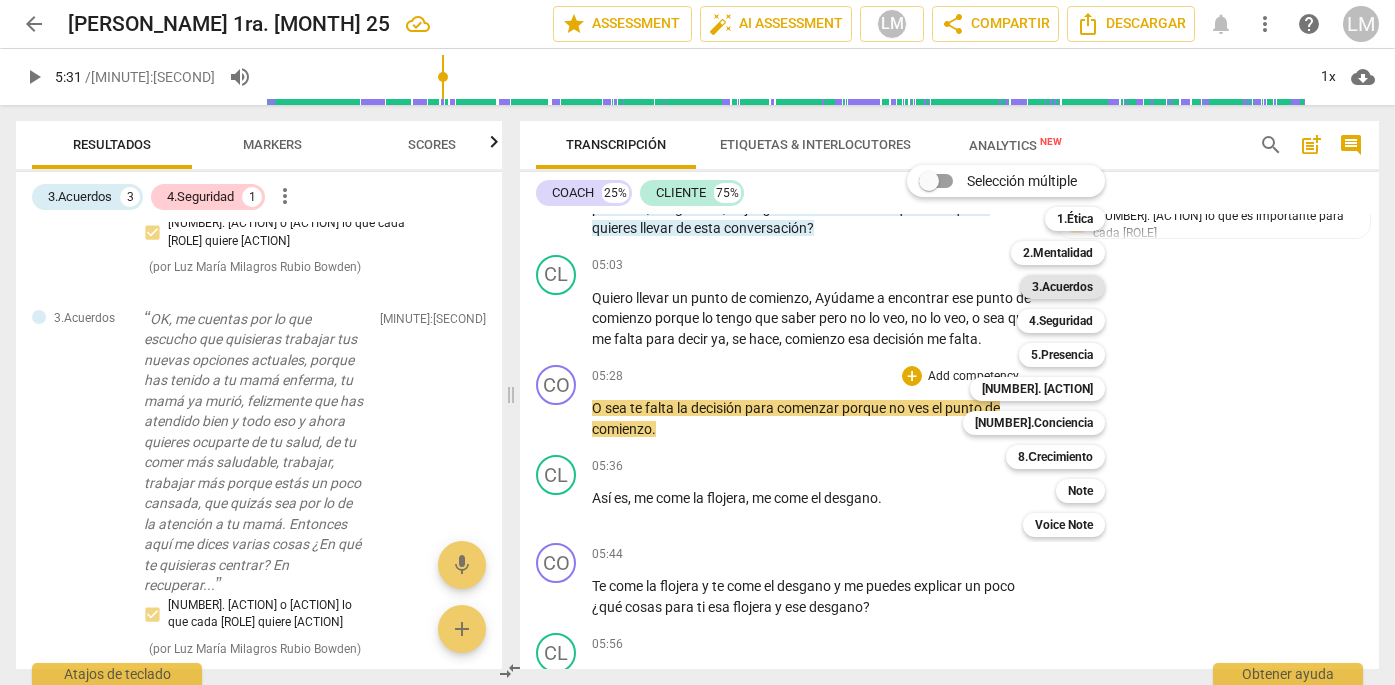 click on "3.Acuerdos" at bounding box center (1062, 287) 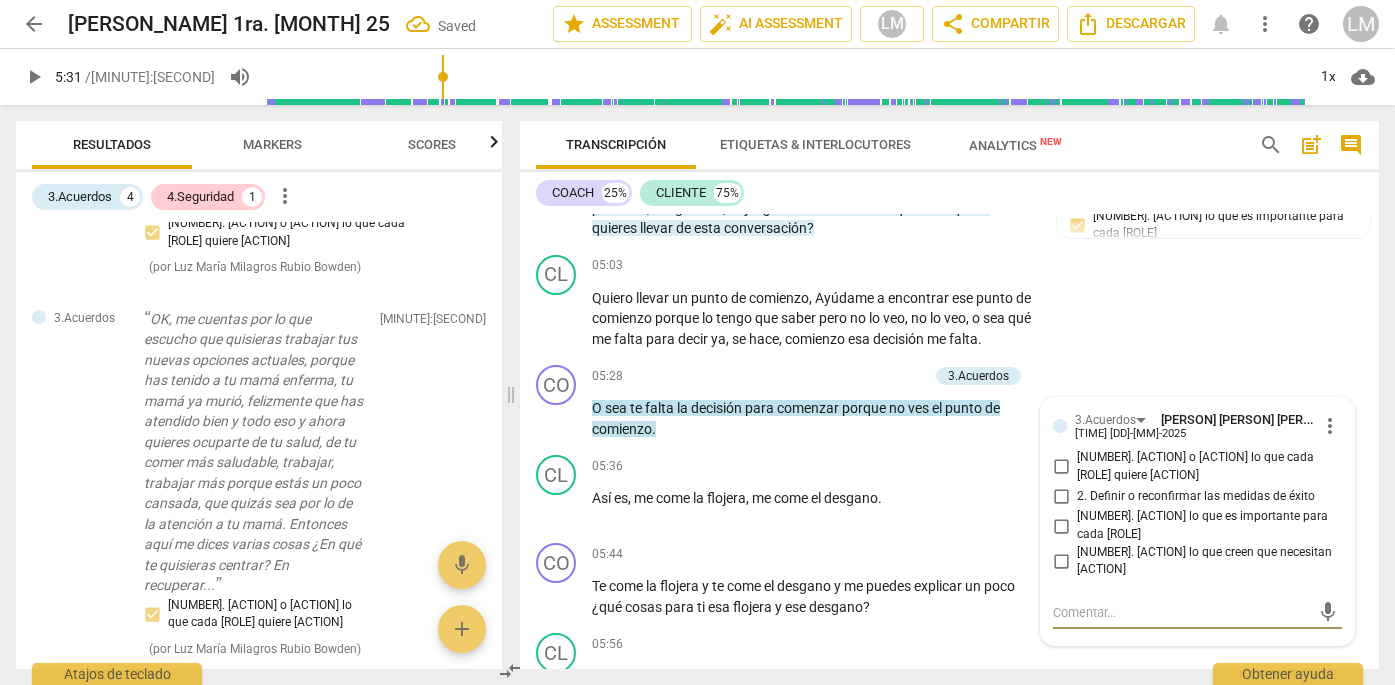scroll, scrollTop: 513, scrollLeft: 0, axis: vertical 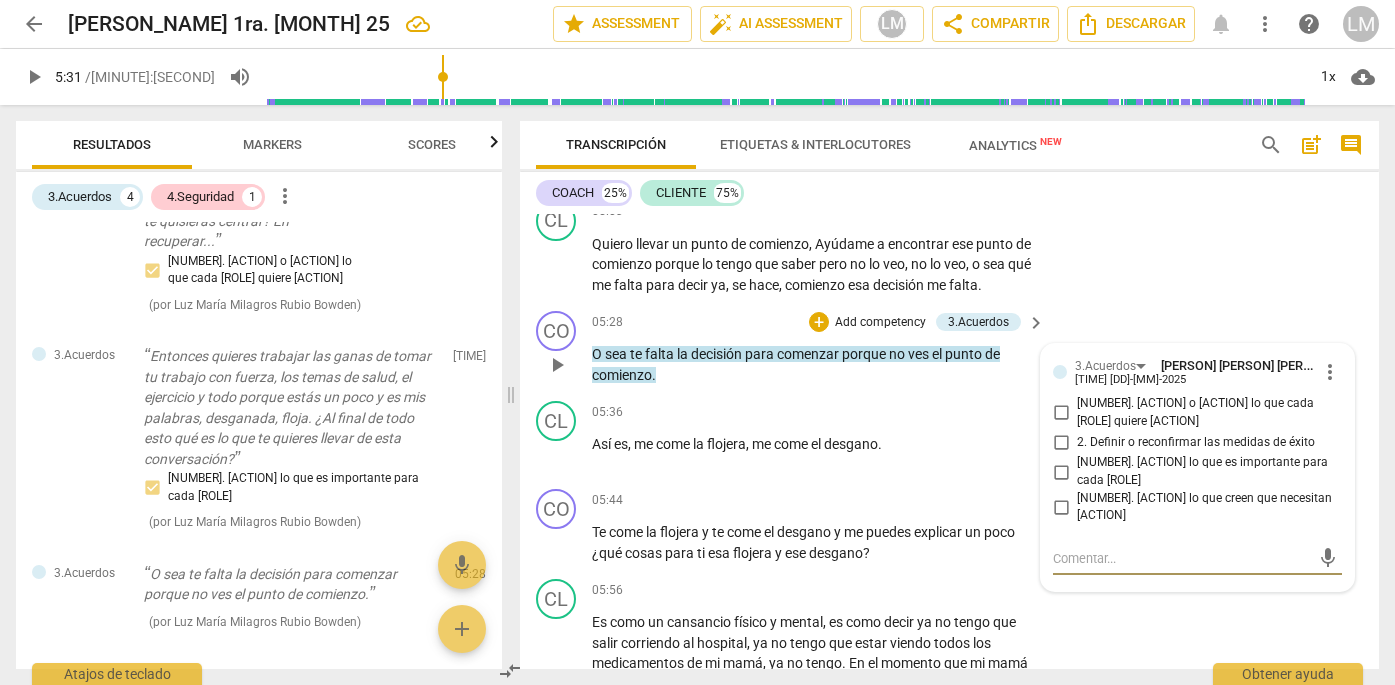 type on "P" 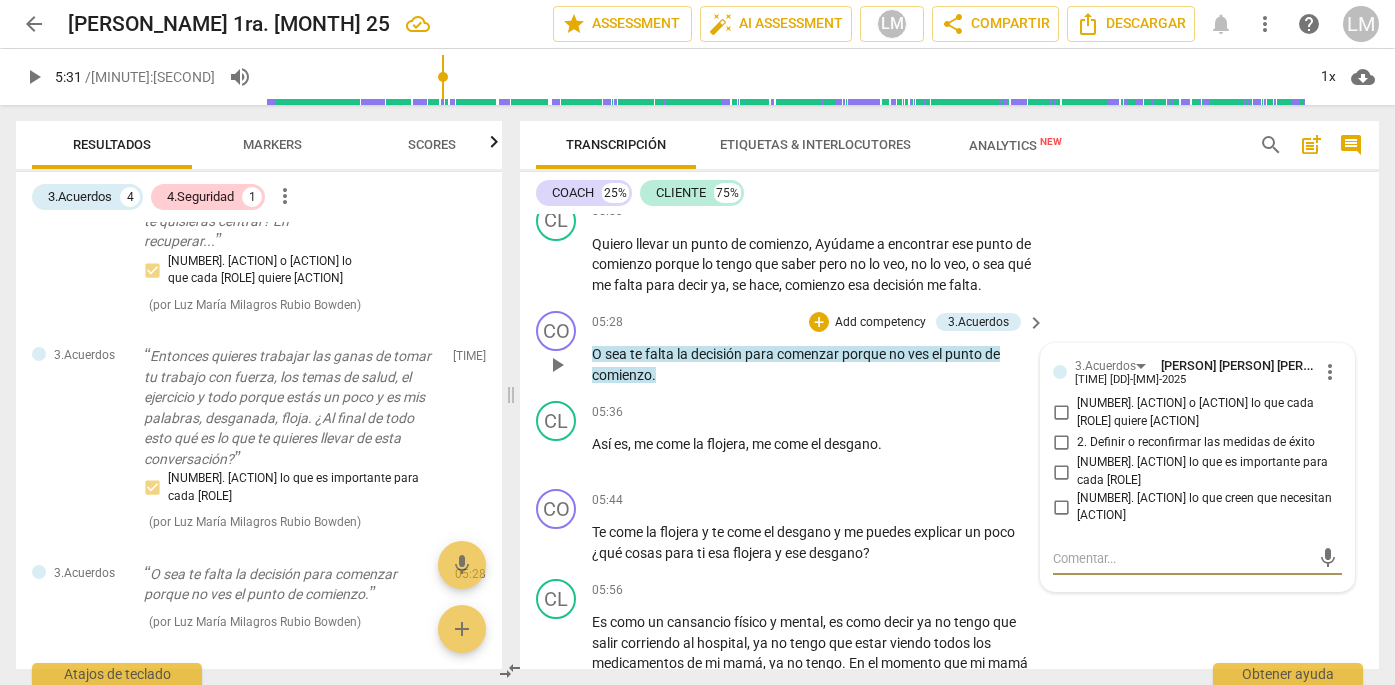 type on "P" 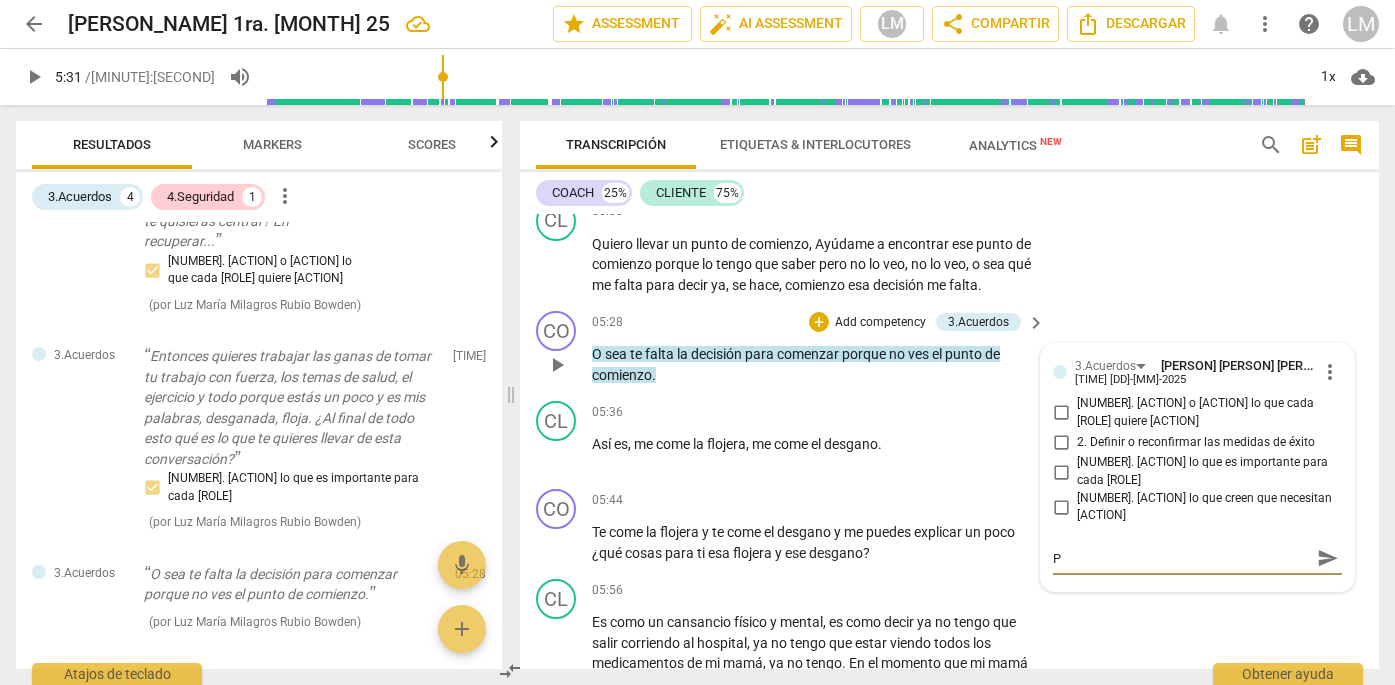 type on "Pa" 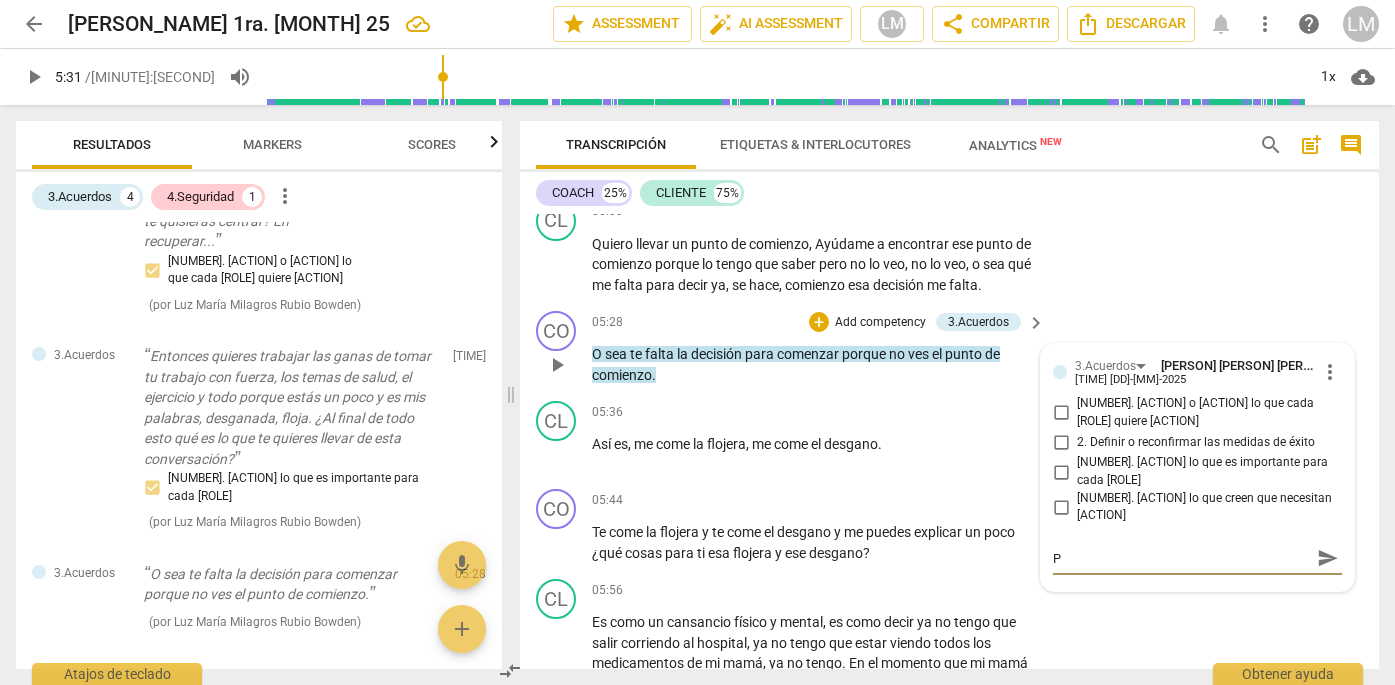 type on "Pa" 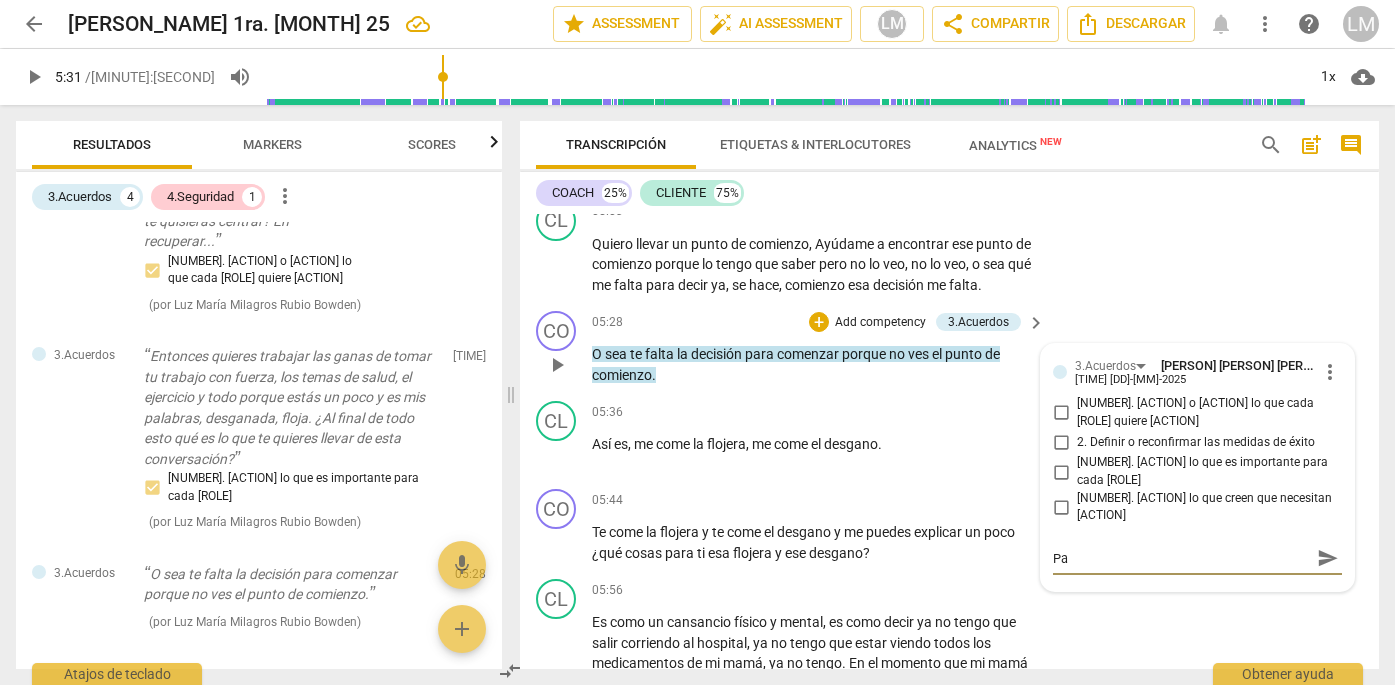 type on "Par" 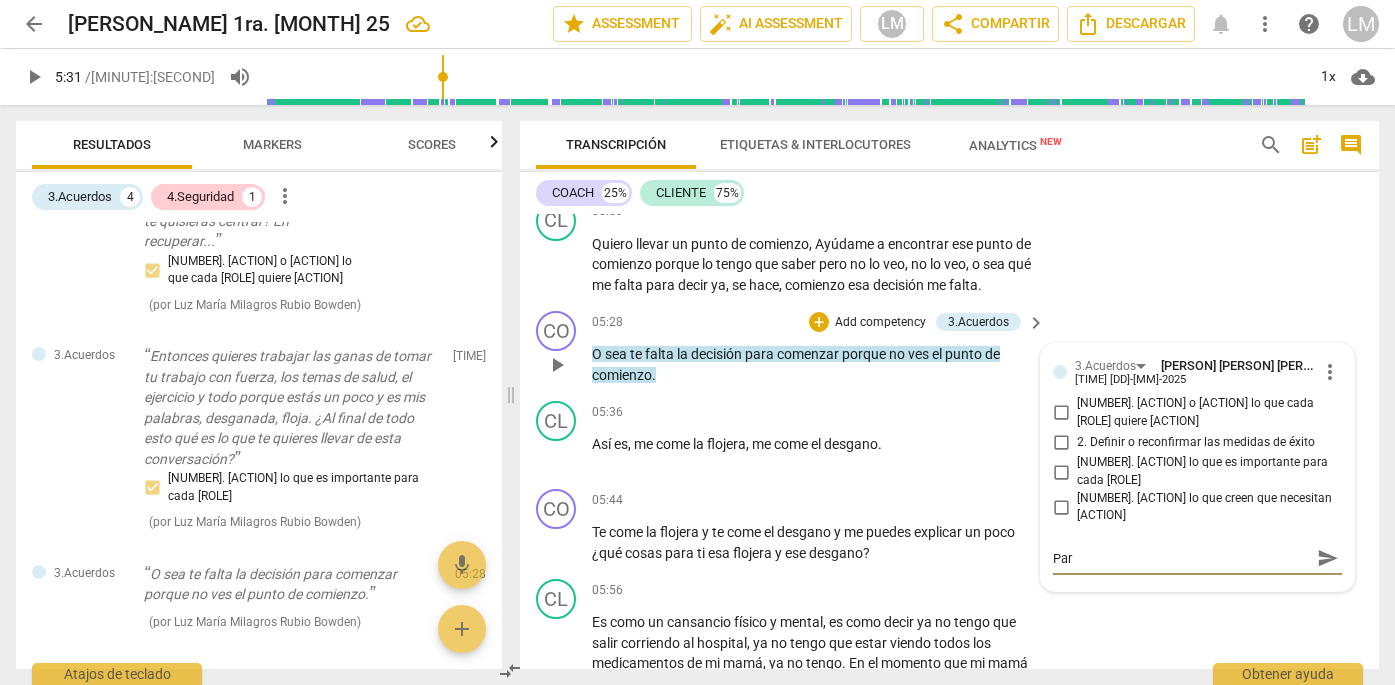 type on "Para" 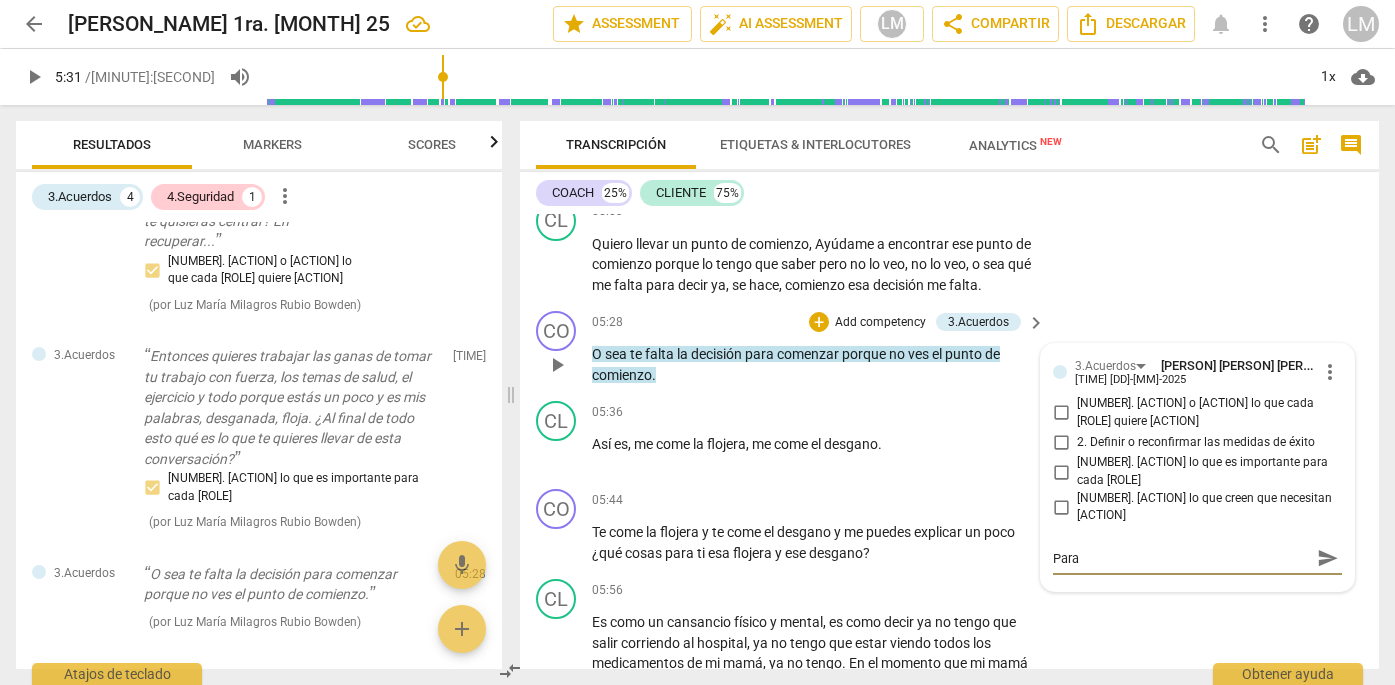 type on "Paraf" 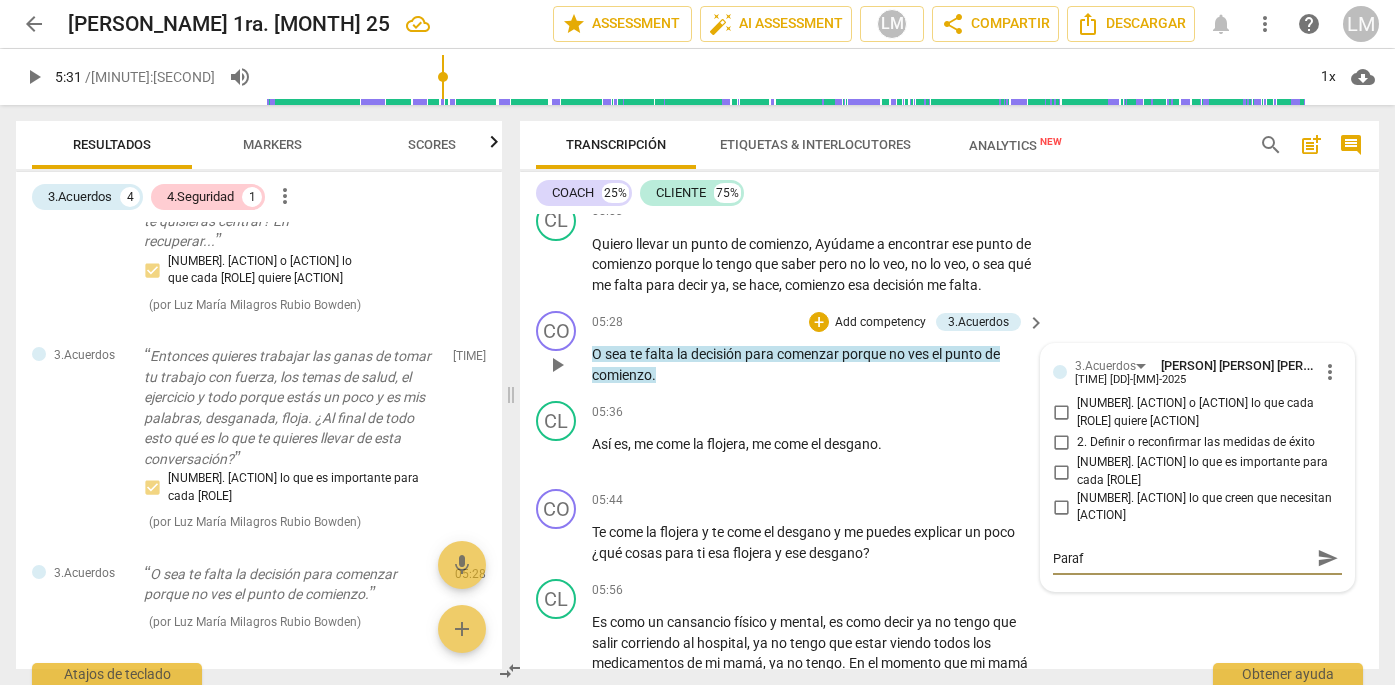 type on "Parafr" 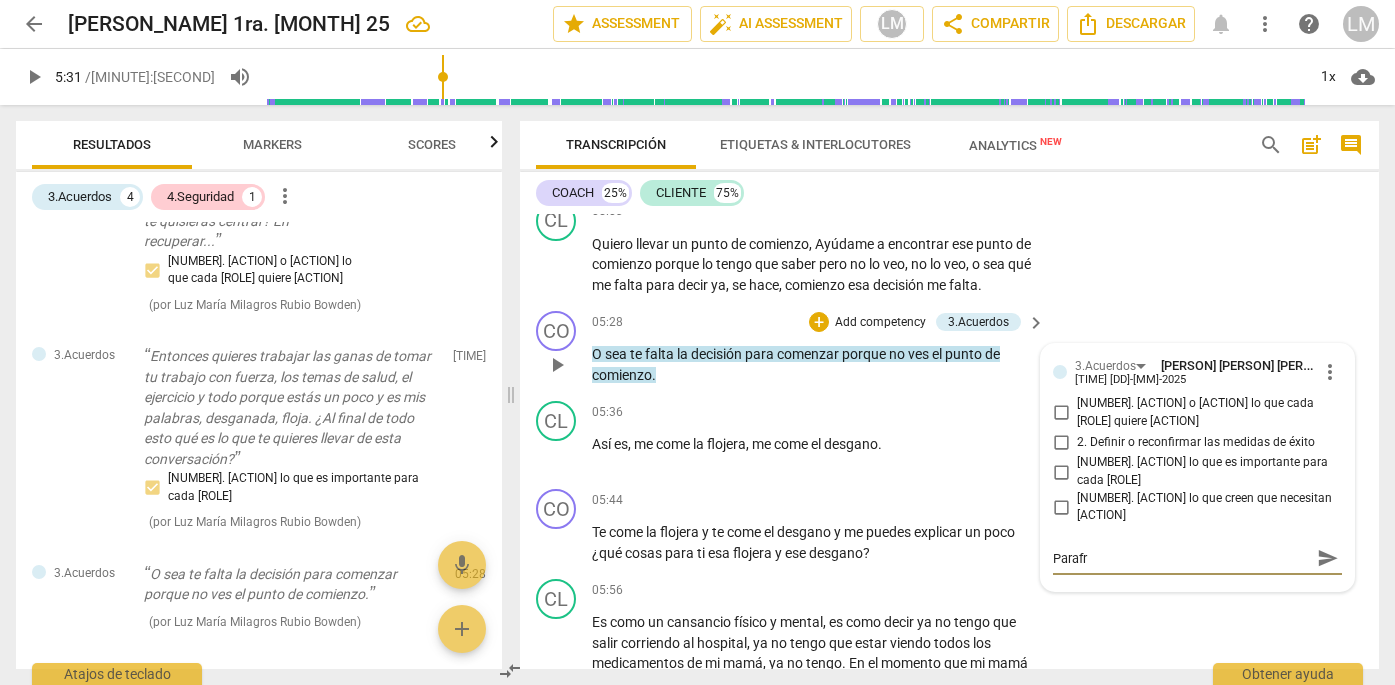 type on "Parafra" 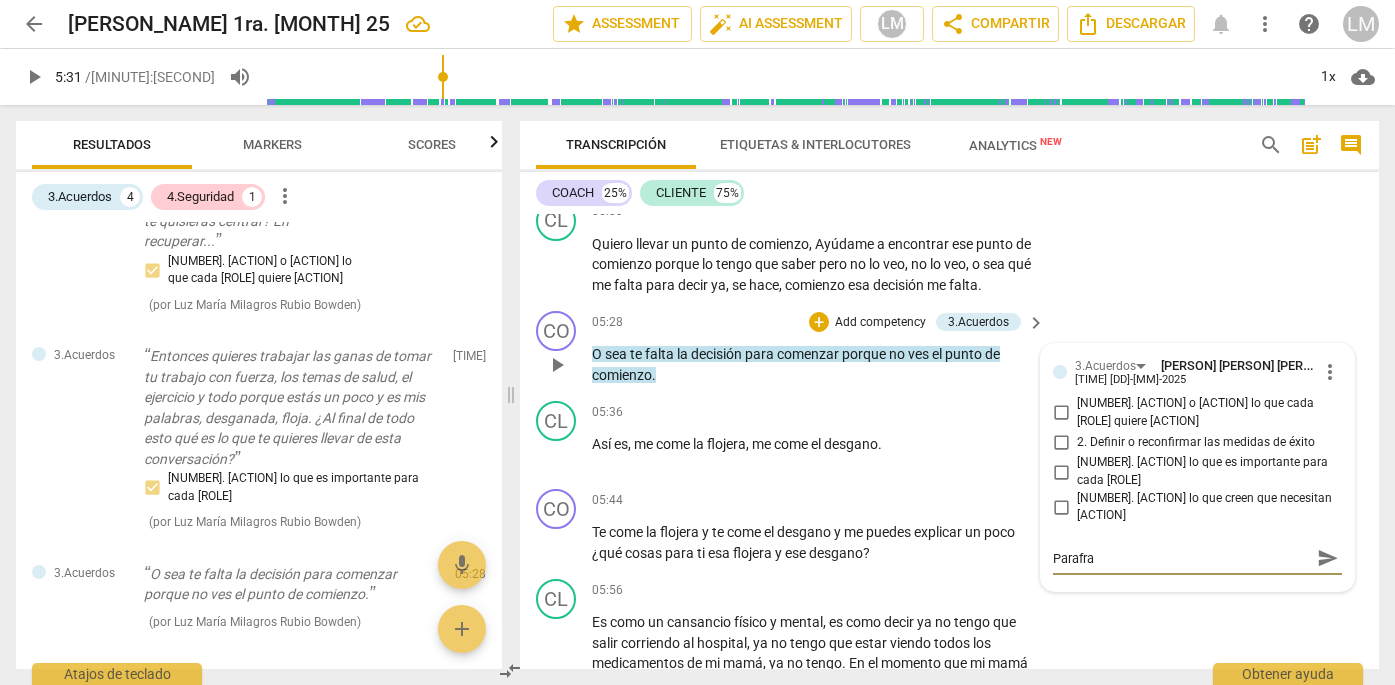 type on "Parafras" 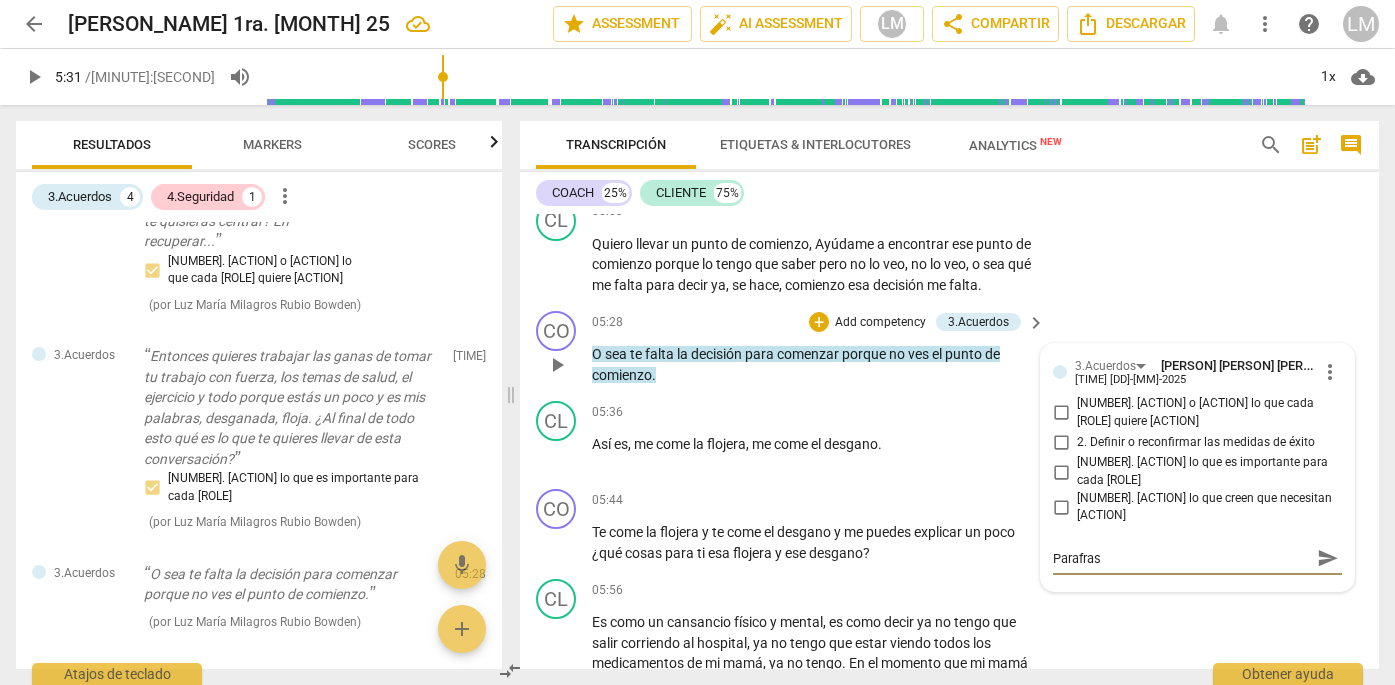 type on "Parafrasé" 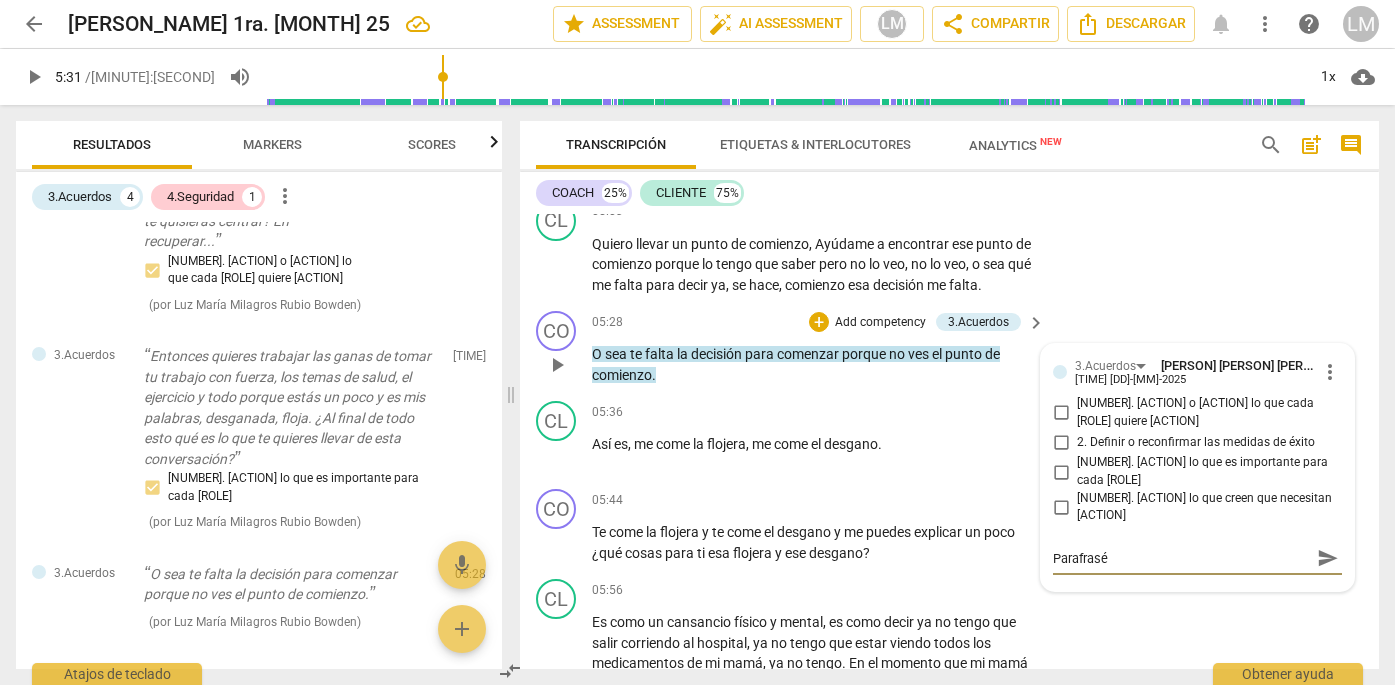type on "Parafraséo" 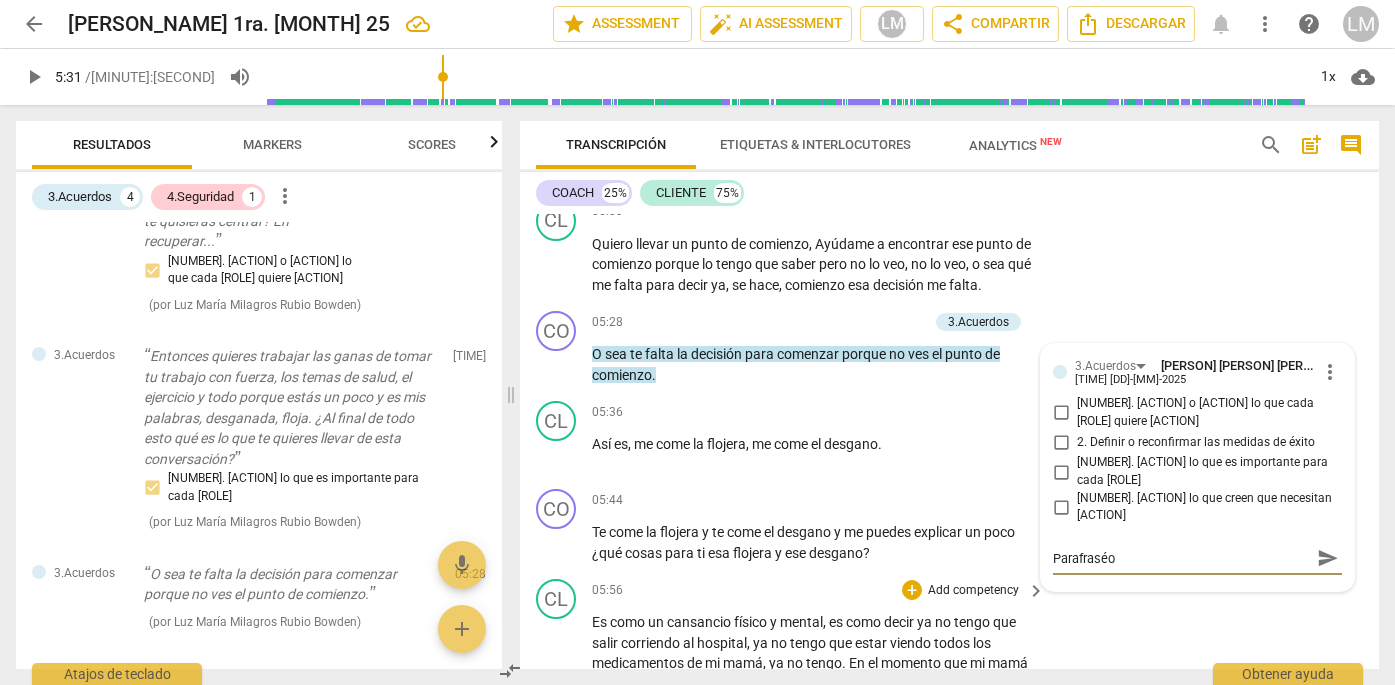 type on "Parafraséo" 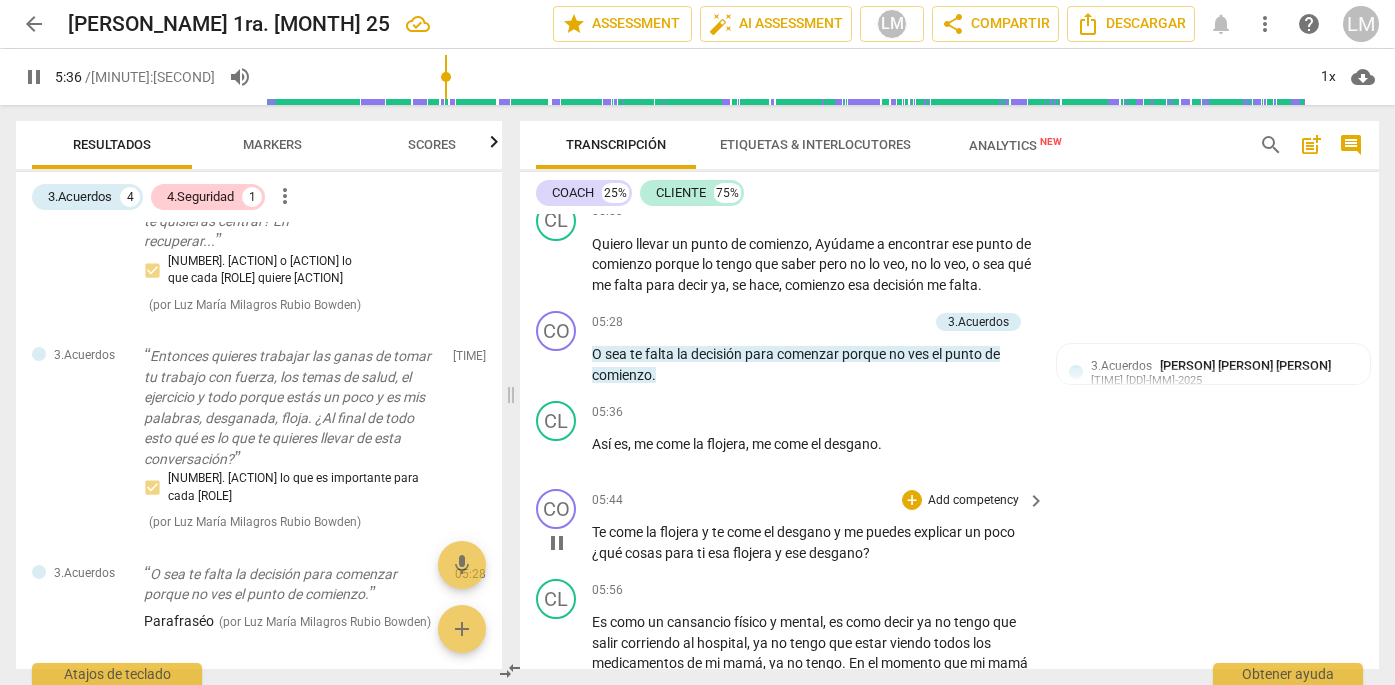 scroll, scrollTop: 1479, scrollLeft: 0, axis: vertical 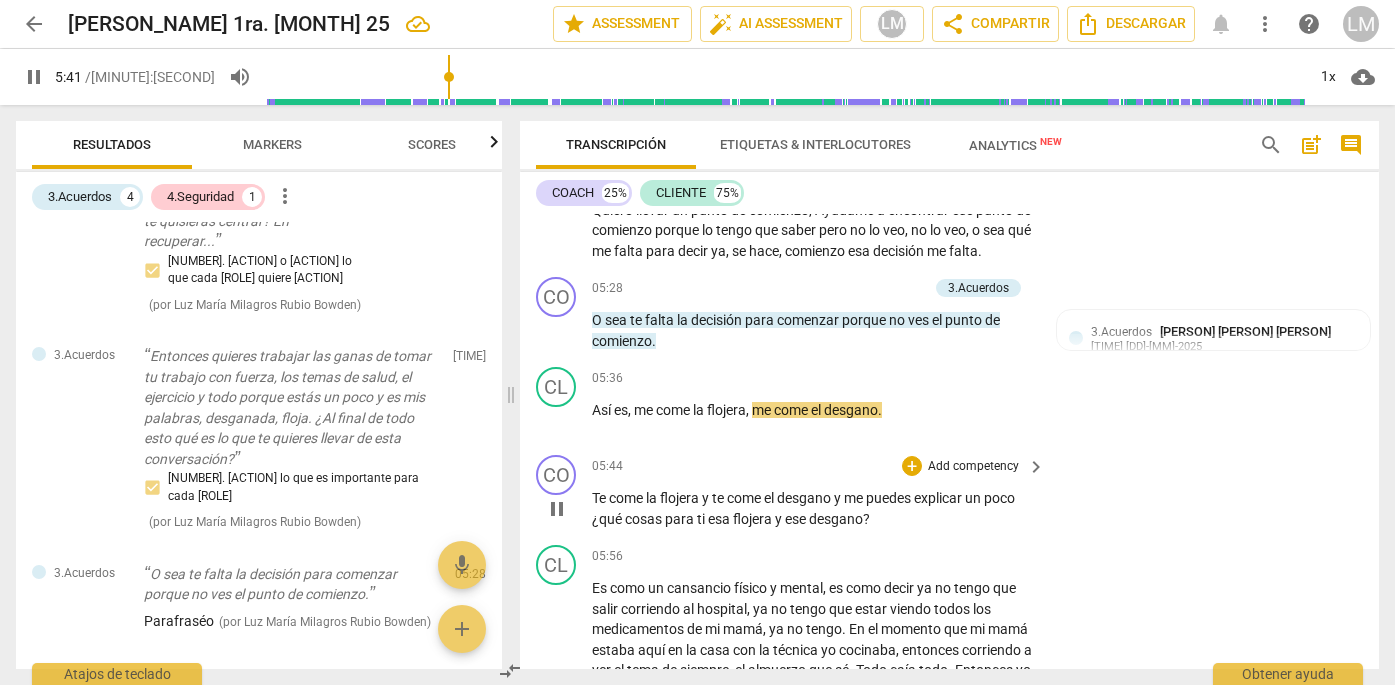 click on "Add competency" at bounding box center [973, 467] 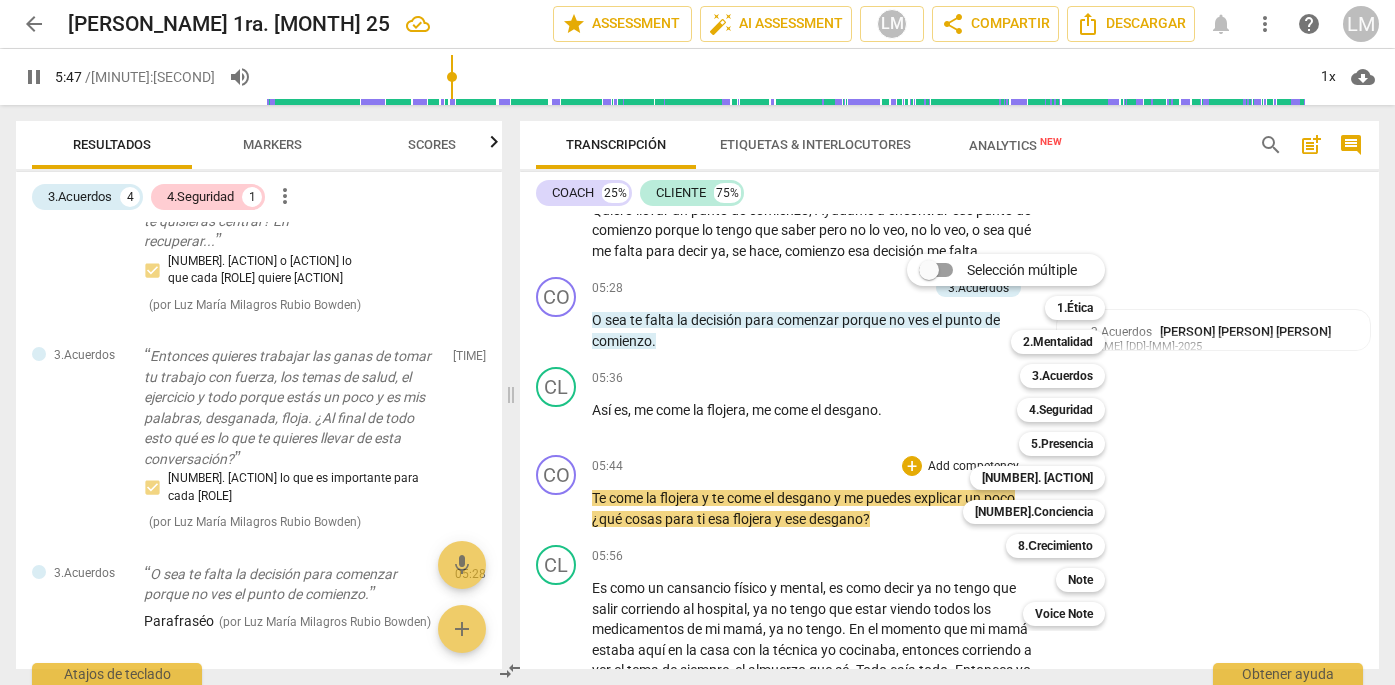 click on "Selección múltiple m 1.Ética 1 2.Mentalidad 2 3.Acuerdos 3 4.Seguridad 4 5.Presencia 5 6.Escuchando 6 7.Conciencia 7 8.Сrecimiento 8 Note 9 Voice Note 0" at bounding box center (1021, 440) 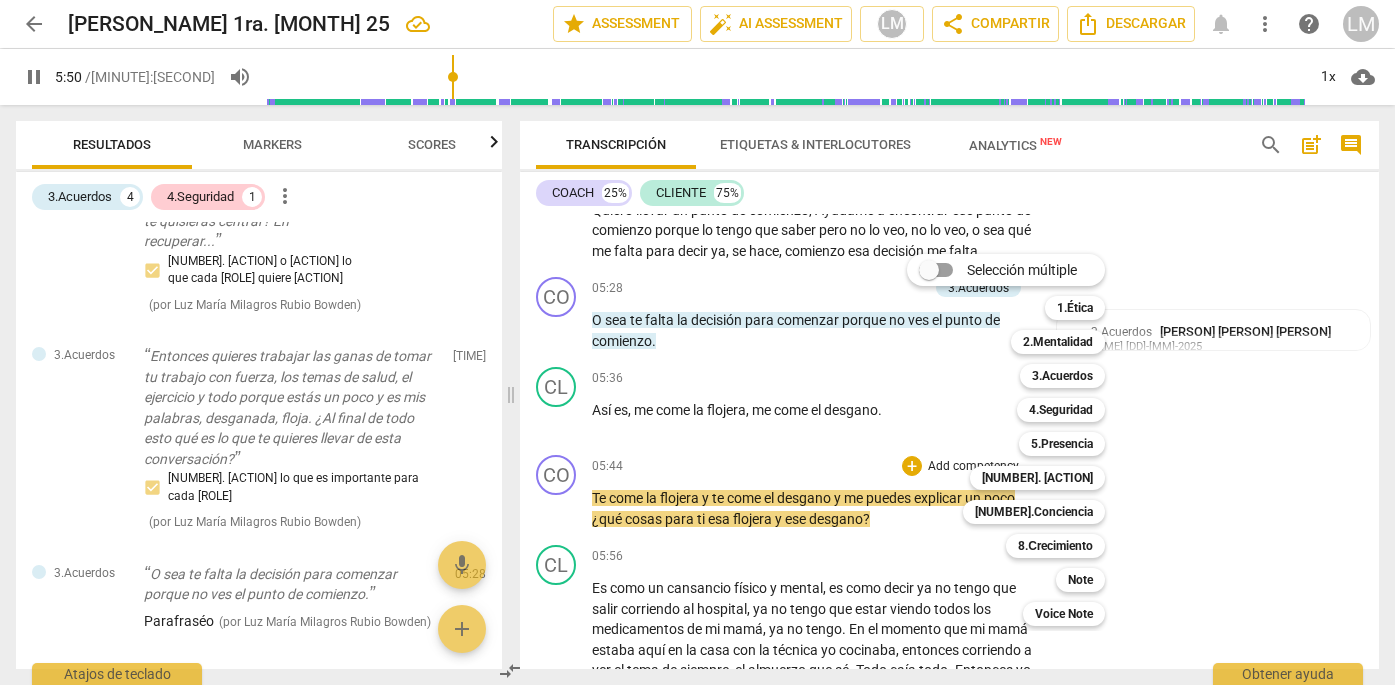 click on "Selección múltiple m 1.Ética 1 2.Mentalidad 2 3.Acuerdos 3 4.Seguridad 4 5.Presencia 5 6.Escuchando 6 7.Conciencia 7 8.Сrecimiento 8 Note 9 Voice Note 0" at bounding box center [1021, 440] 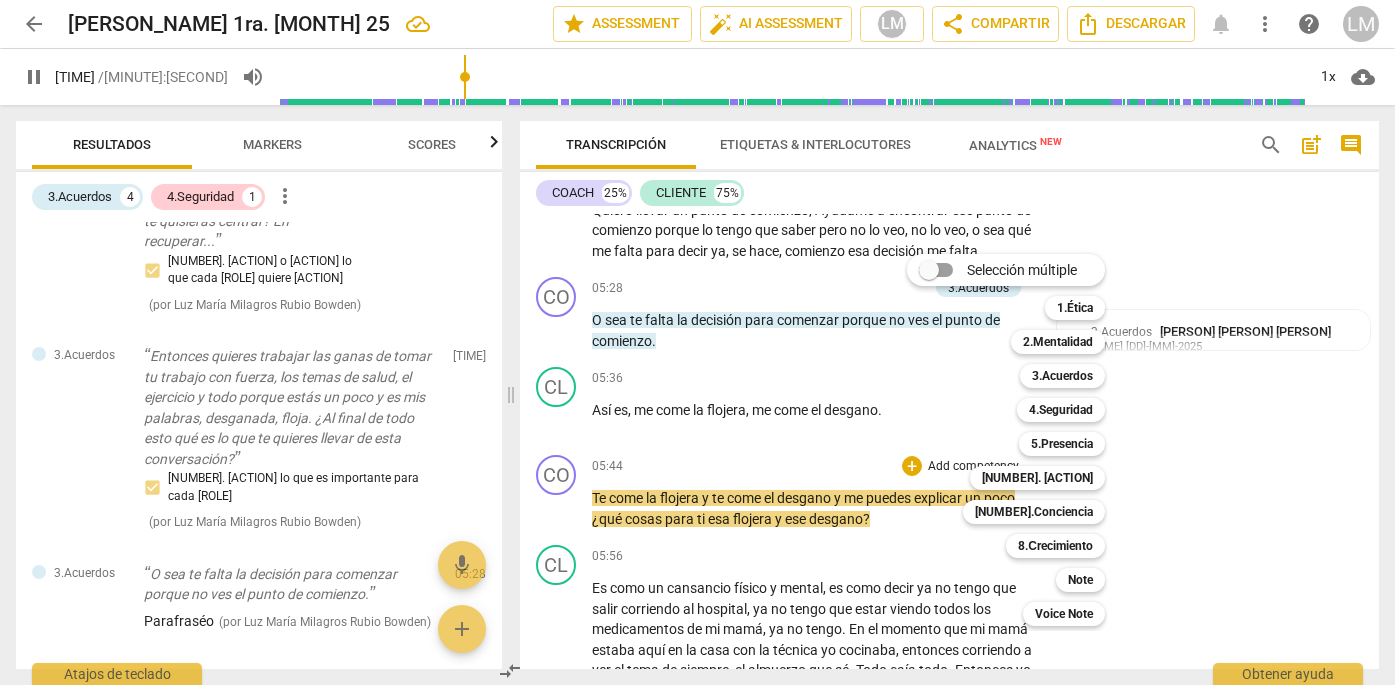 click on "Selección múltiple m 1.Ética 1 2.Mentalidad 2 3.Acuerdos 3 4.Seguridad 4 5.Presencia 5 6.Escuchando 6 7.Conciencia 7 8.Сrecimiento 8 Note 9 Voice Note 0" at bounding box center [1021, 440] 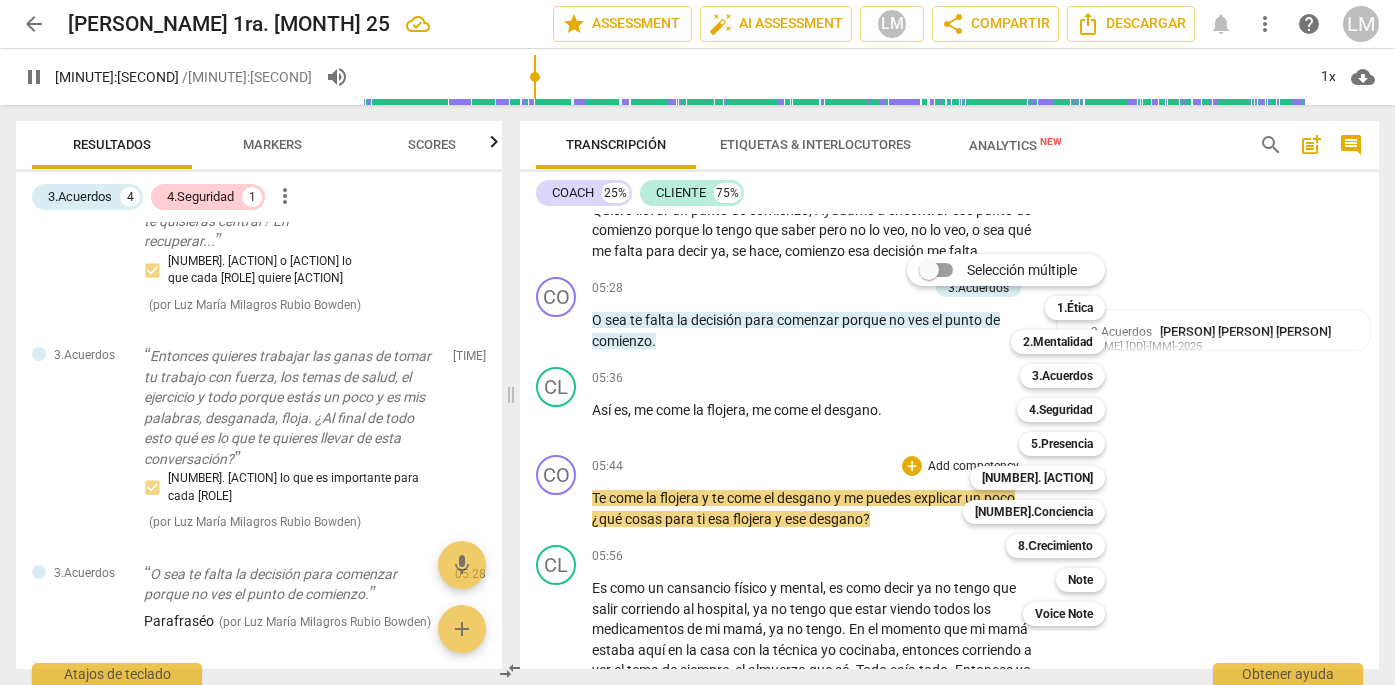 click on "Selección múltiple m 1.Ética 1 2.Mentalidad 2 3.Acuerdos 3 4.Seguridad 4 5.Presencia 5 6.Escuchando 6 7.Conciencia 7 8.Сrecimiento 8 Note 9 Voice Note 0" at bounding box center (1021, 440) 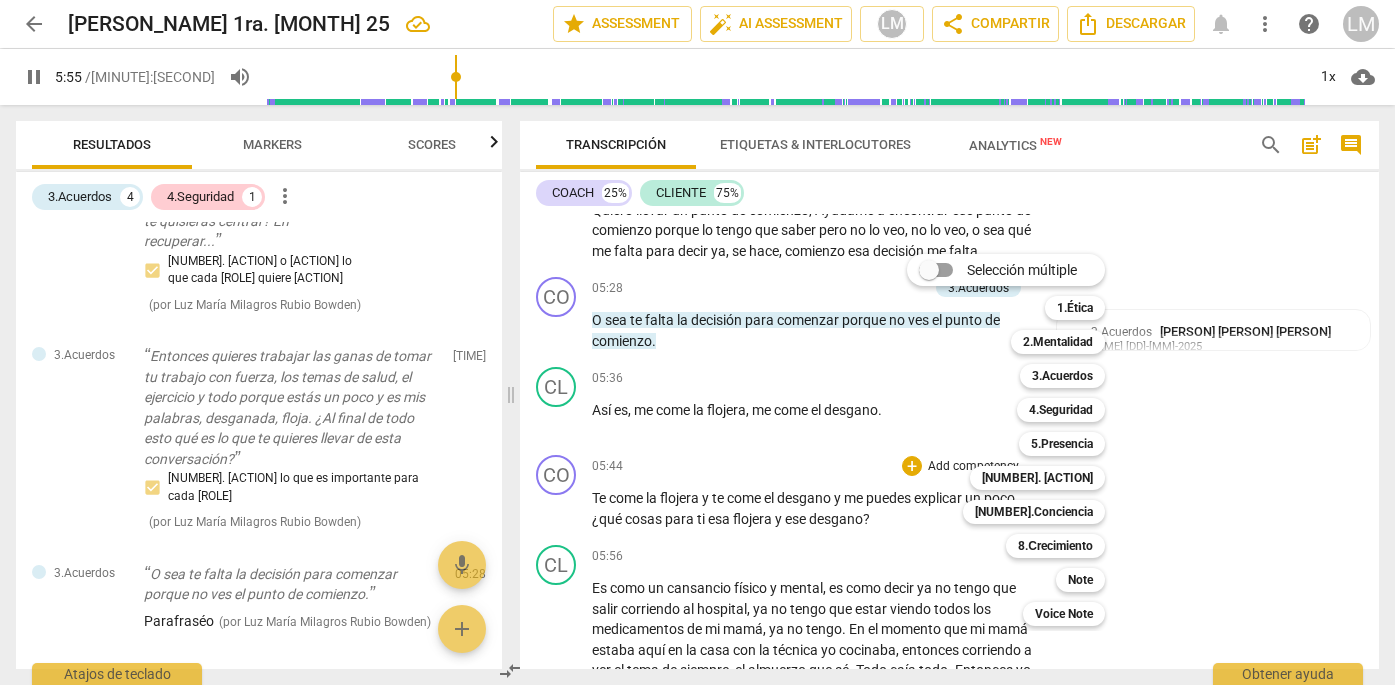 click at bounding box center (697, 342) 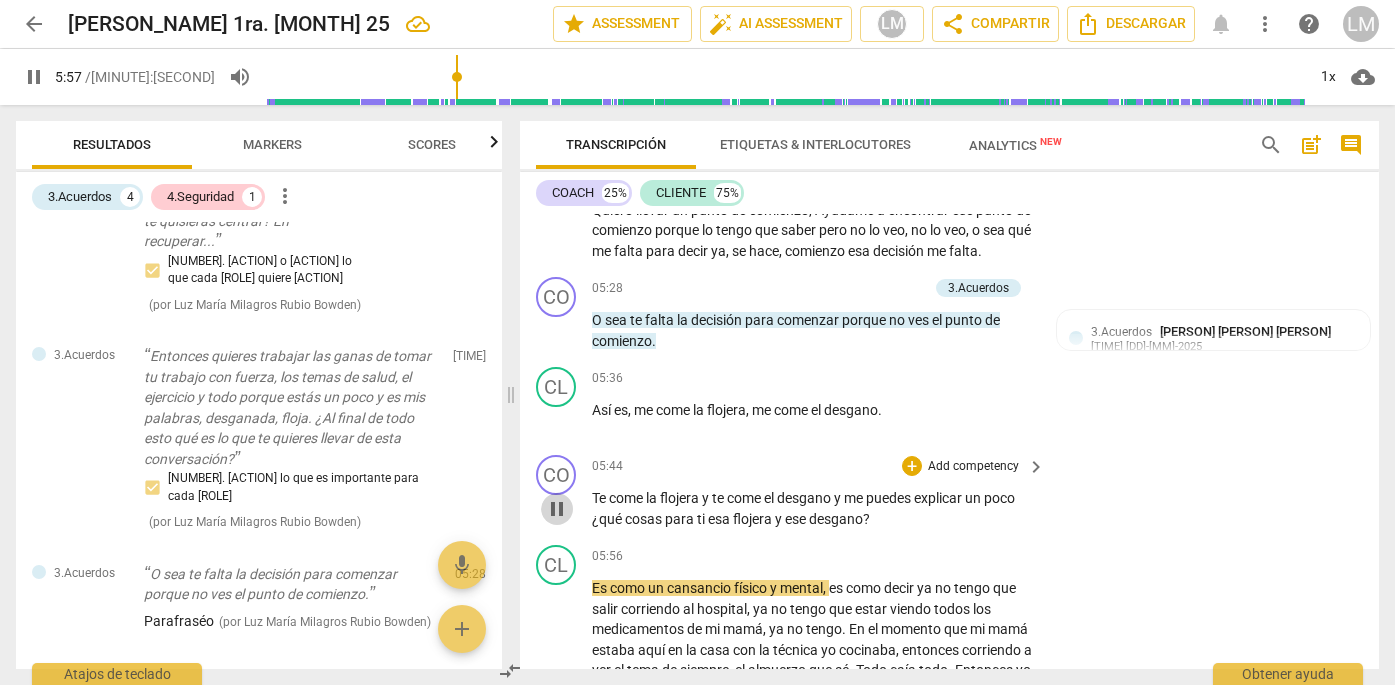 click on "pause" at bounding box center (557, 509) 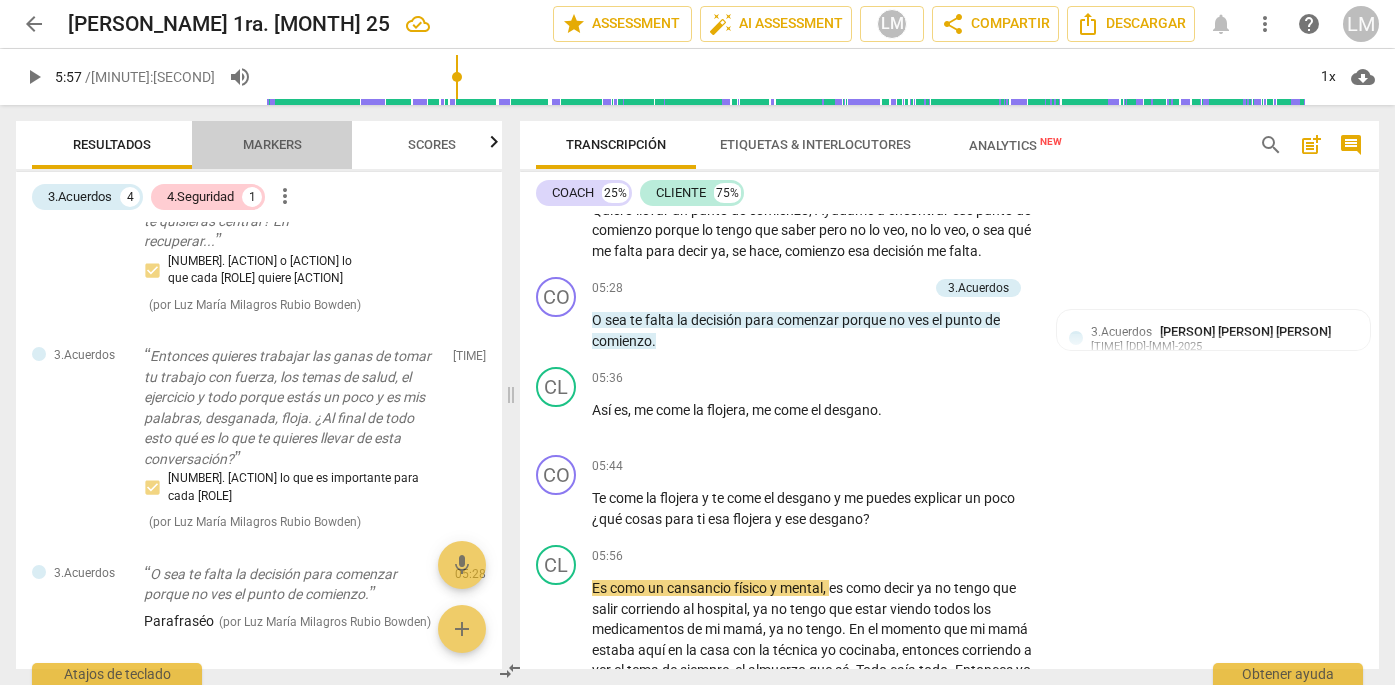 click on "Markers" at bounding box center (272, 144) 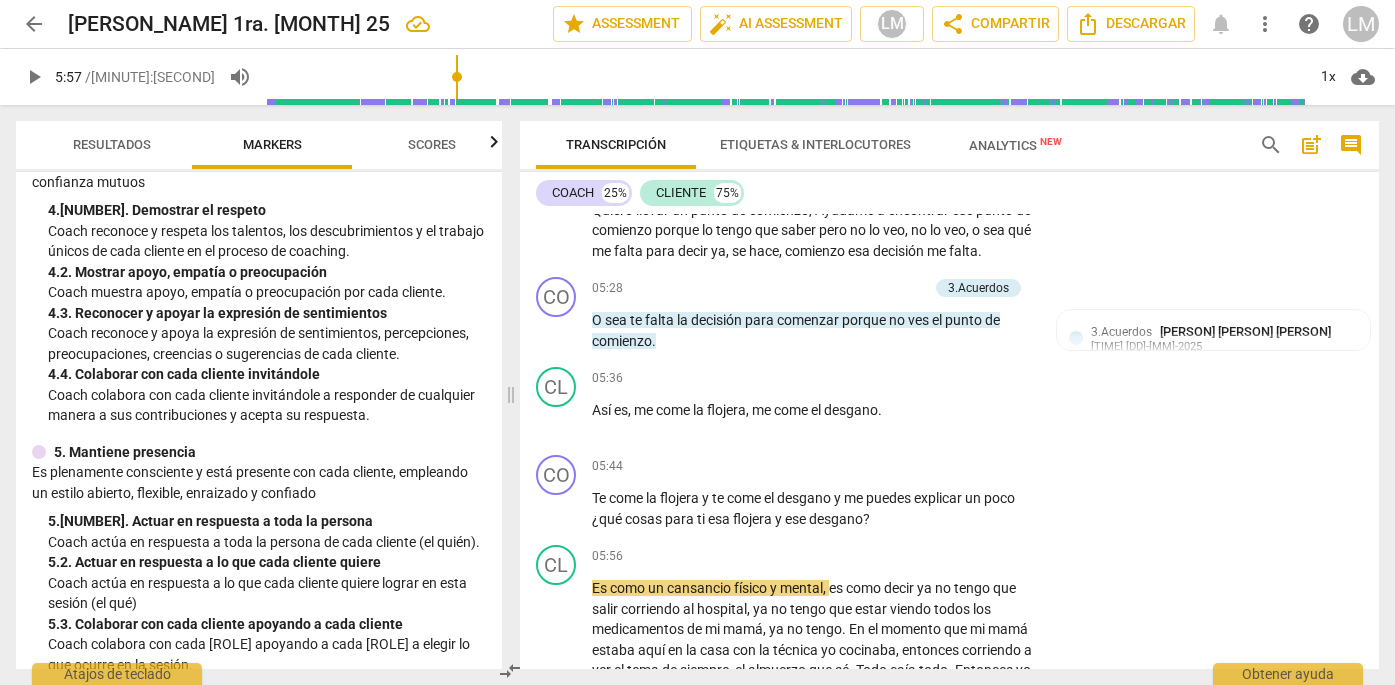 scroll, scrollTop: 672, scrollLeft: 0, axis: vertical 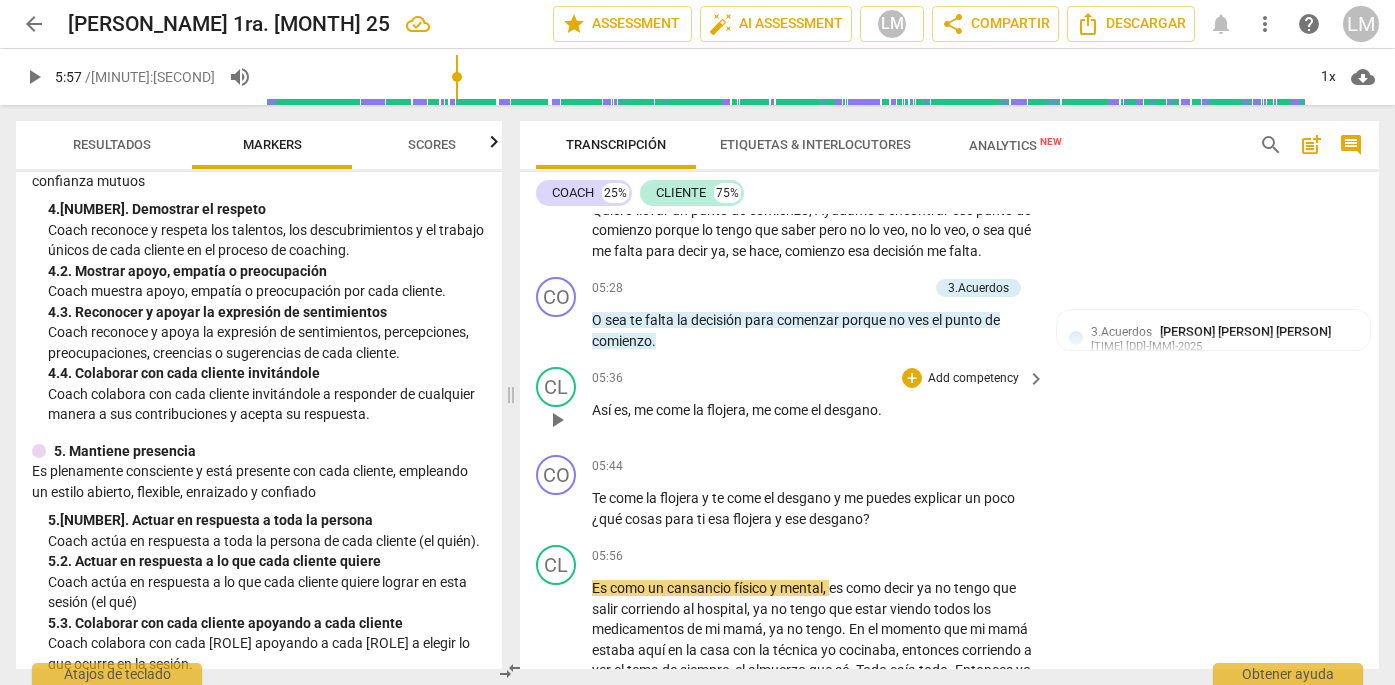 click on "Add competency" at bounding box center (973, 379) 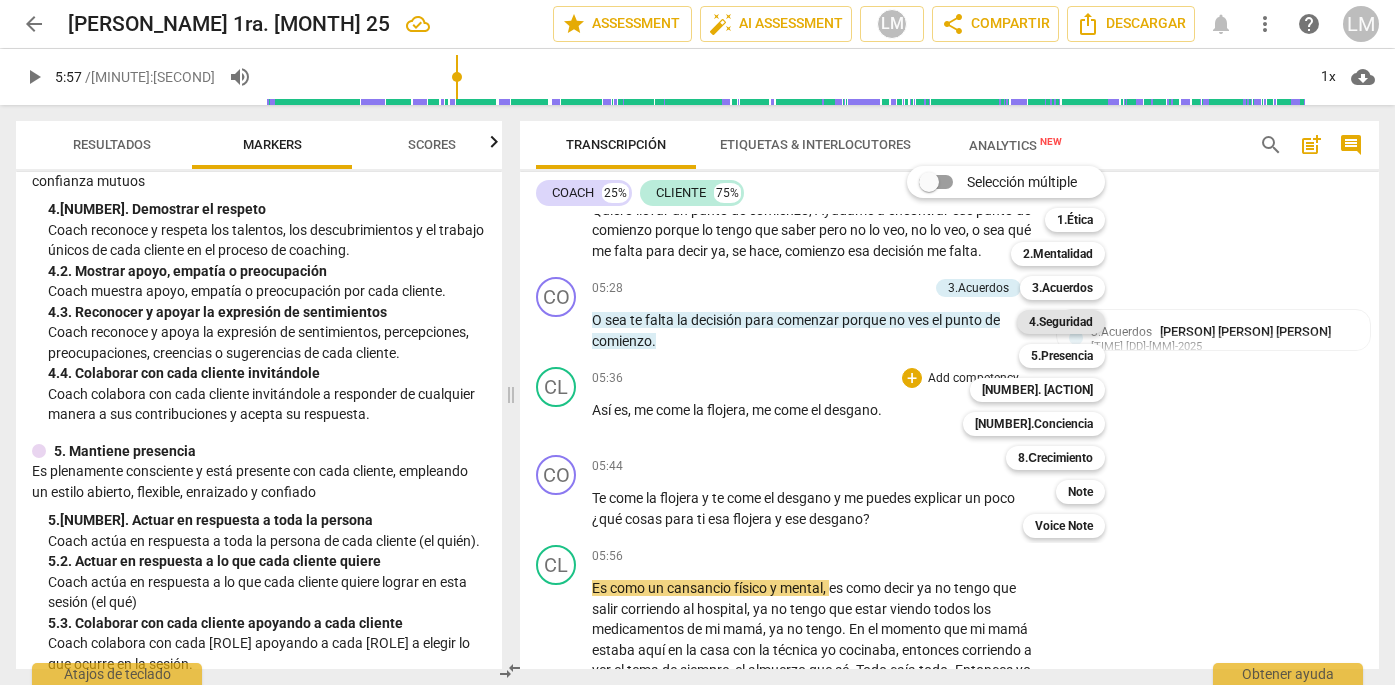 click on "4.Seguridad" at bounding box center [1061, 322] 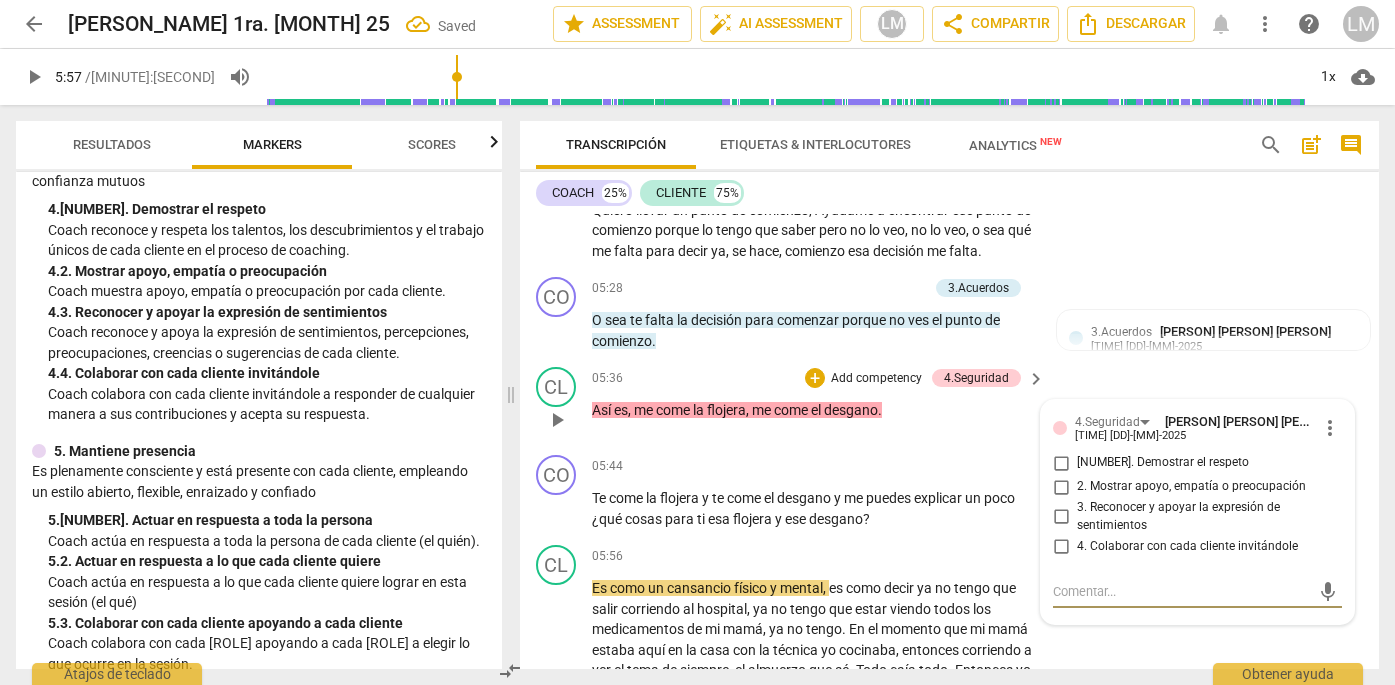 click on "+ Add competency" at bounding box center (864, 378) 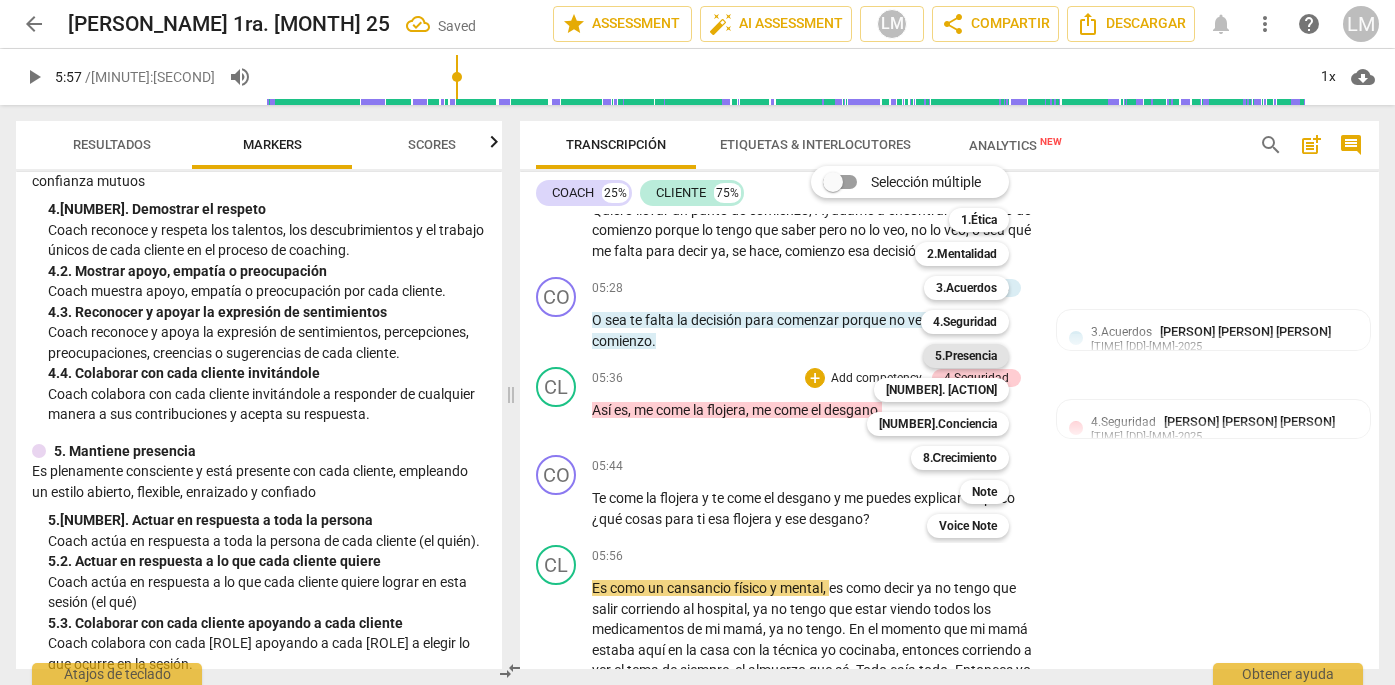 click on "5.Presencia" at bounding box center [966, 356] 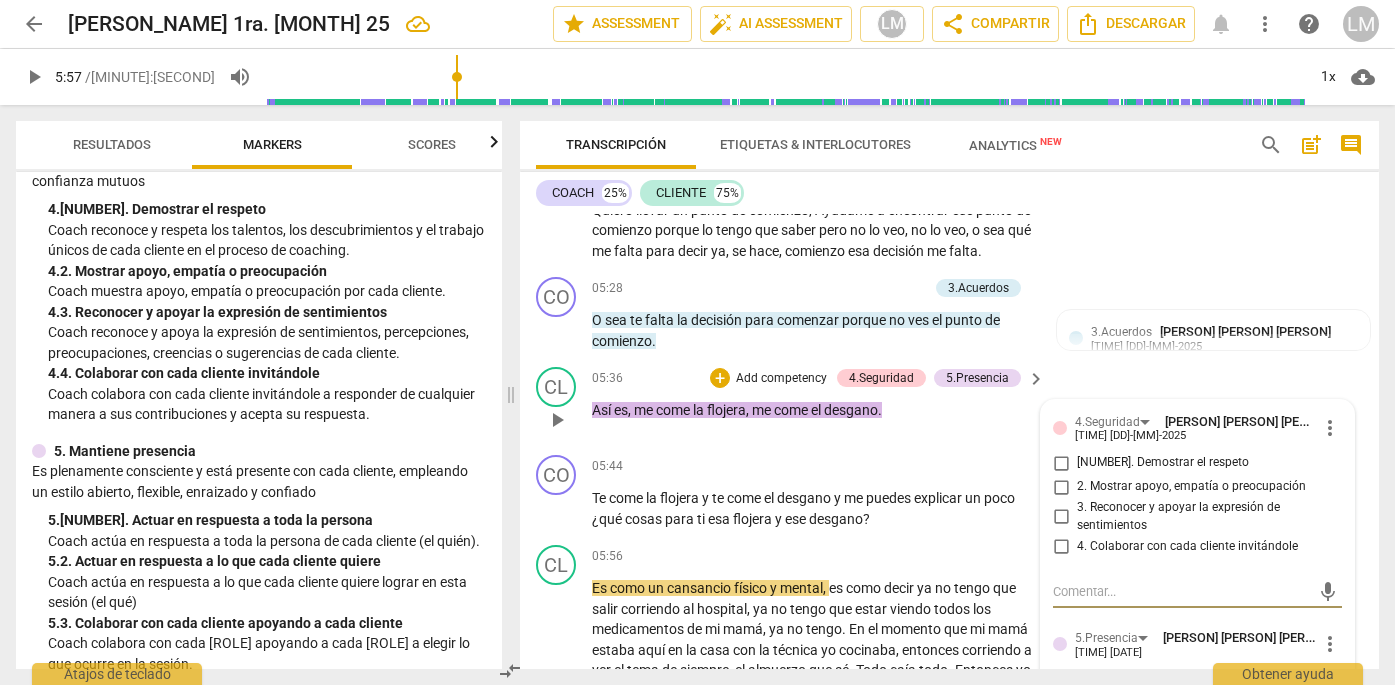 click on "2. Mostrar apoyo, empatía o preocupación" at bounding box center (1061, 487) 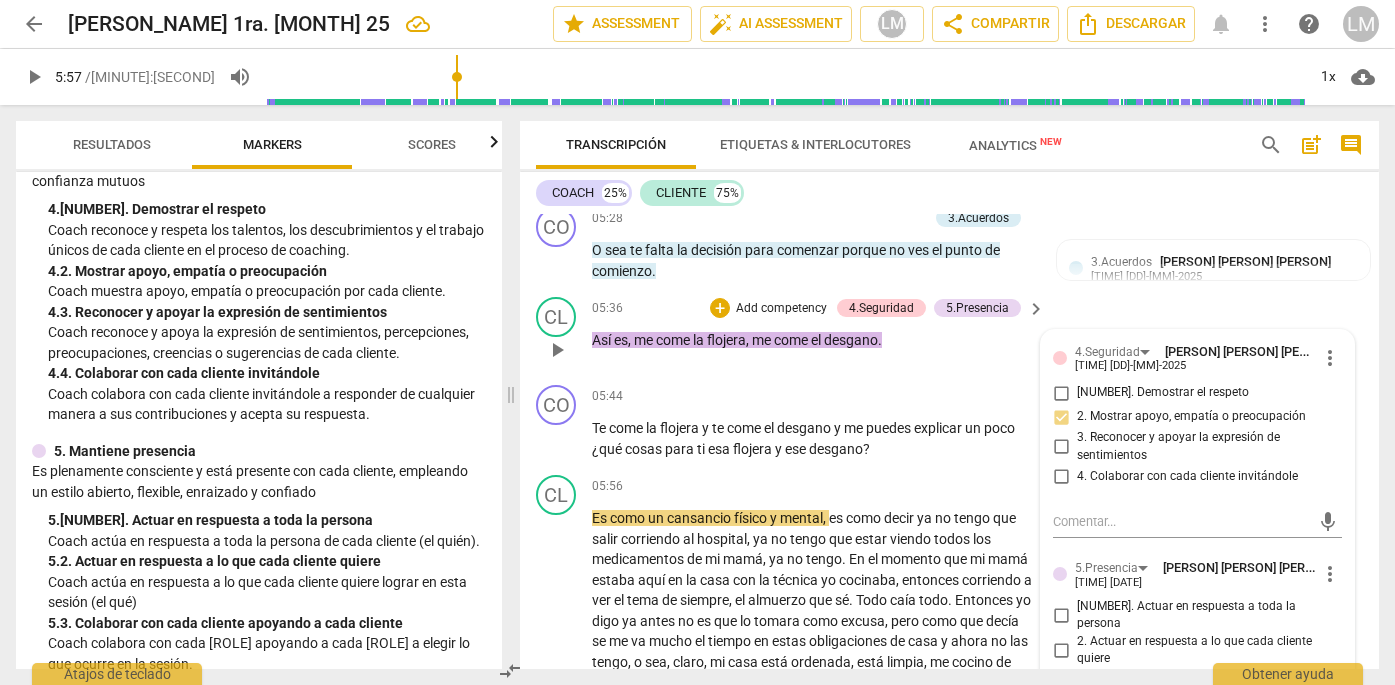 scroll, scrollTop: 1557, scrollLeft: 0, axis: vertical 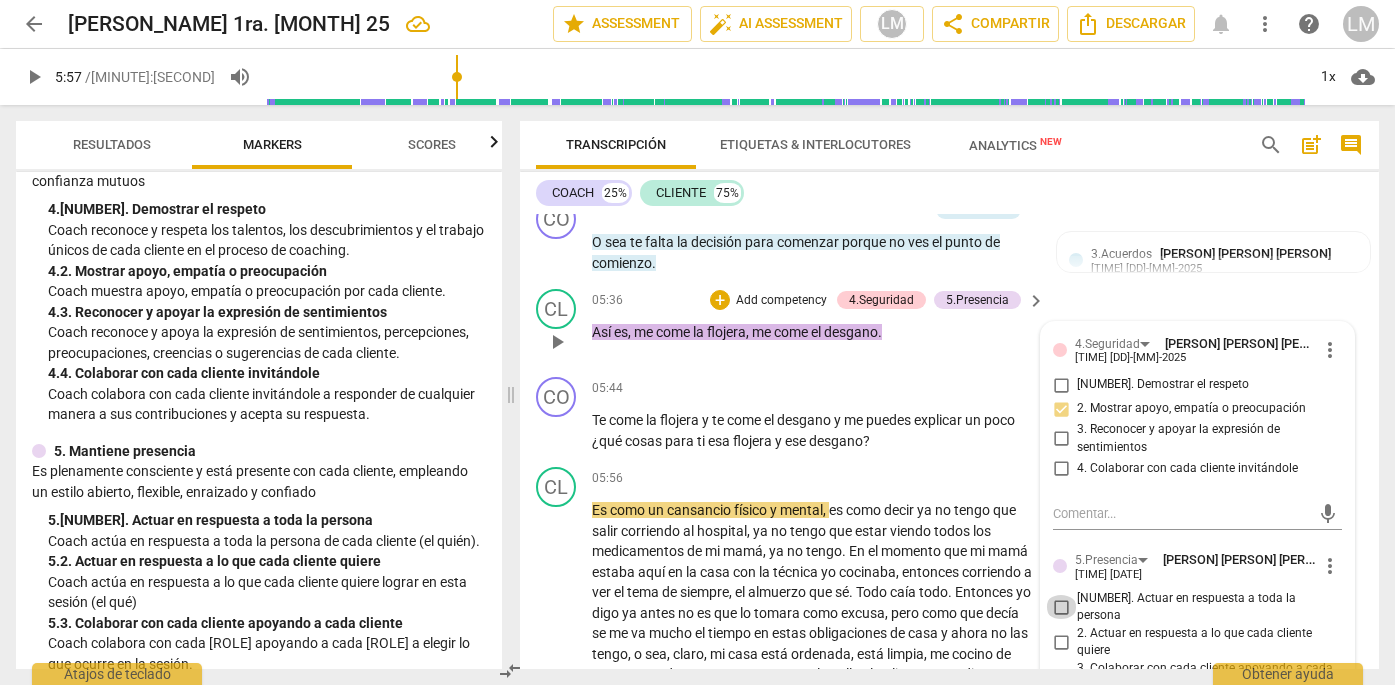 click on "[NUMBER]. Actuar en respuesta a toda la persona" at bounding box center (1061, 607) 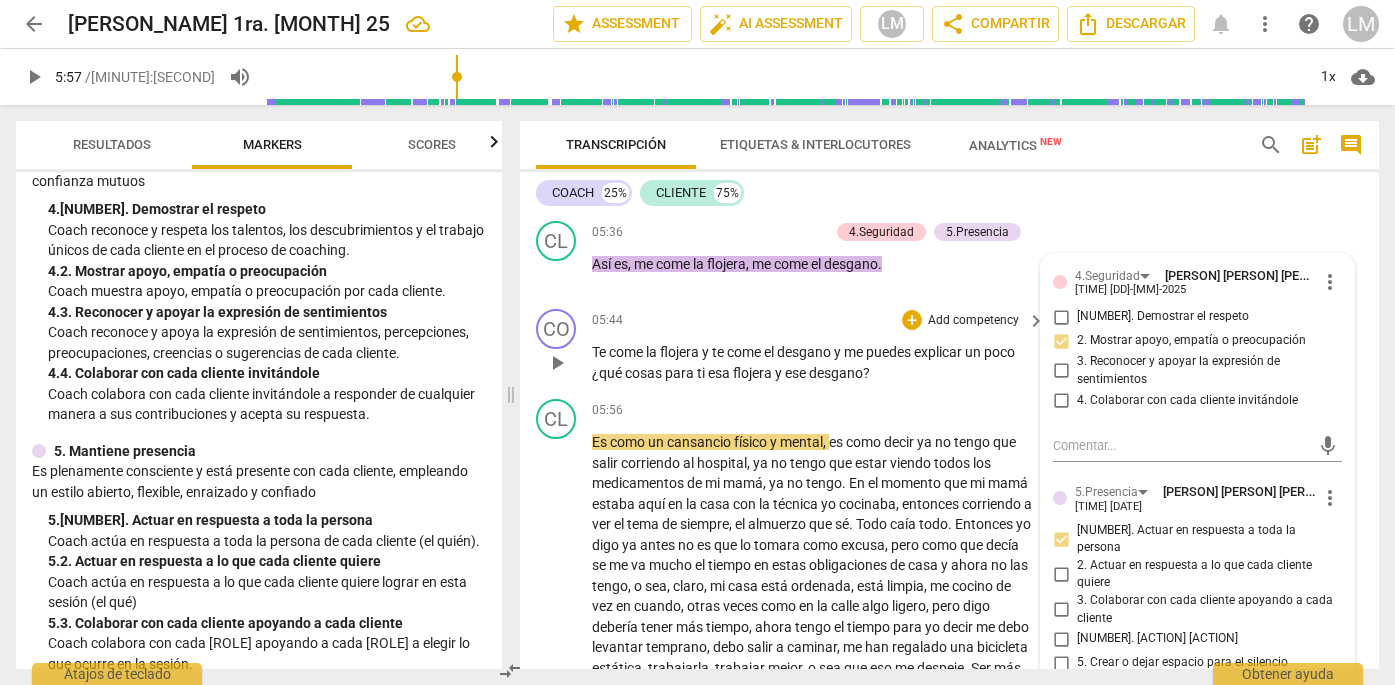 scroll, scrollTop: 1631, scrollLeft: 0, axis: vertical 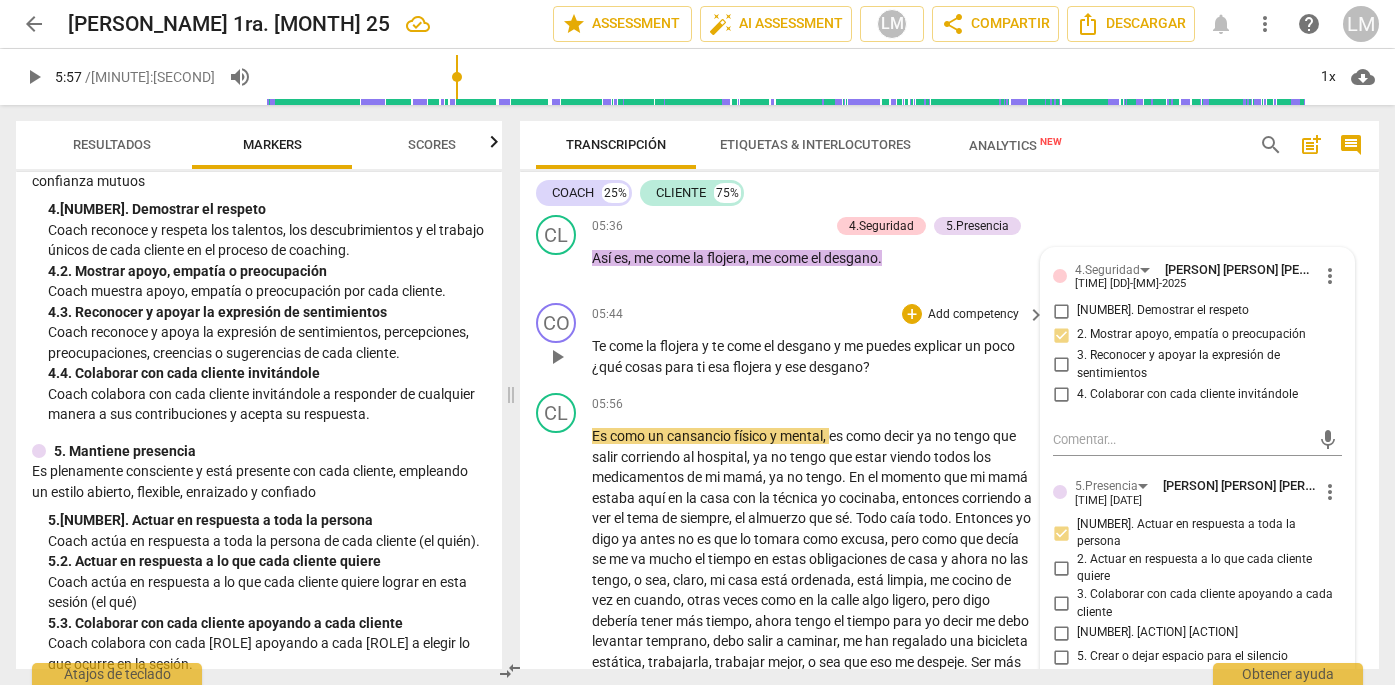 click on "Add competency" at bounding box center (973, 315) 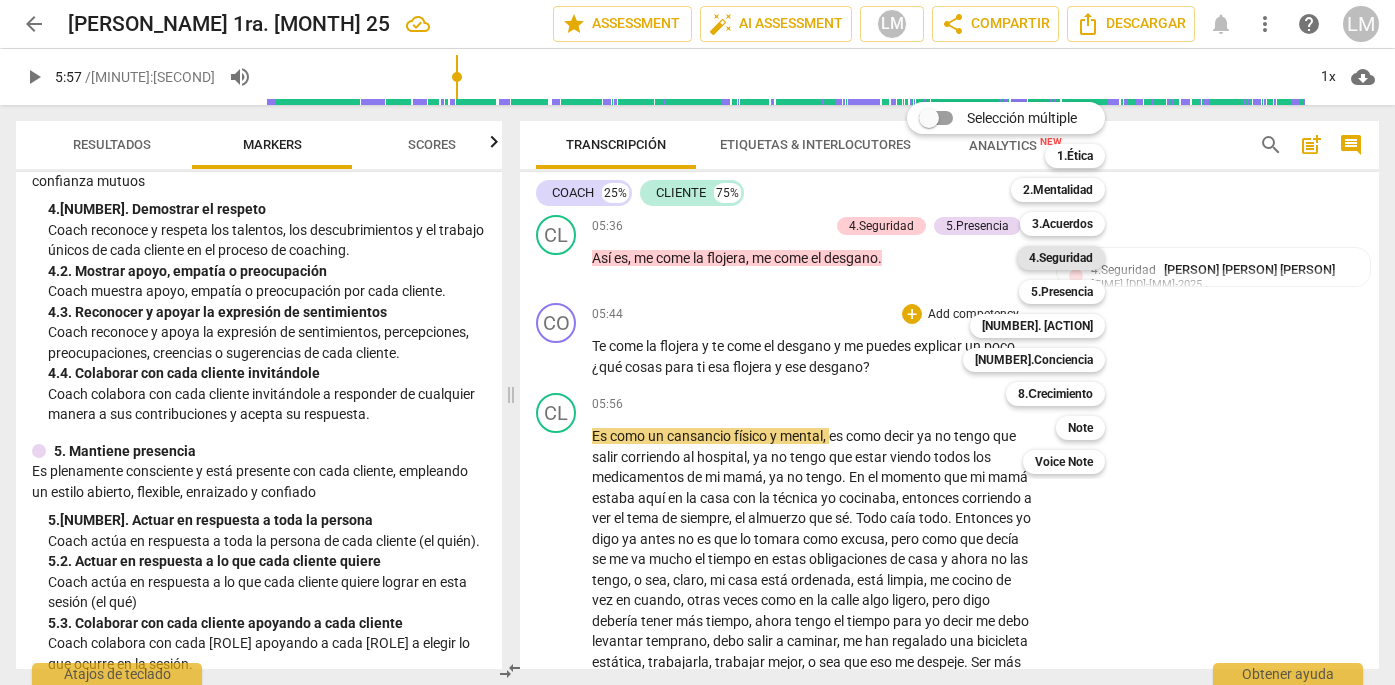 click on "4.Seguridad" at bounding box center (1061, 258) 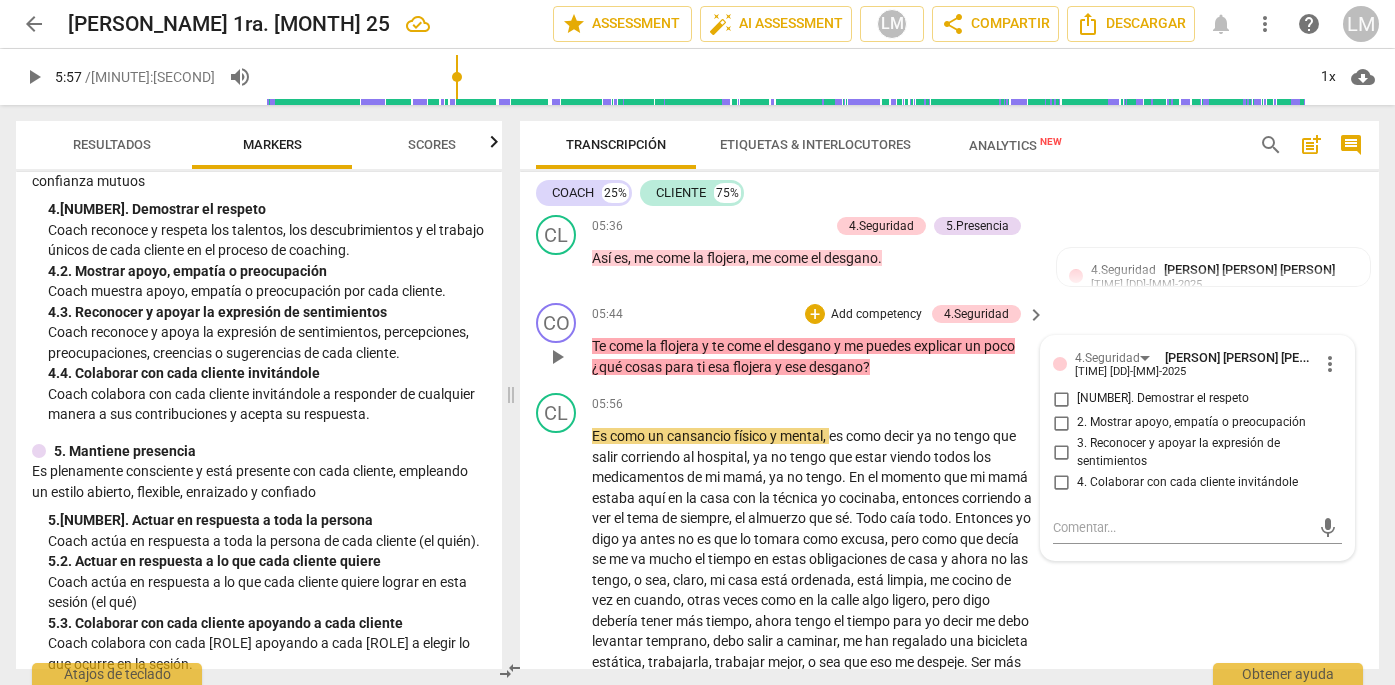 click on "4. Colaborar con cada cliente invitándole" at bounding box center [1187, 483] 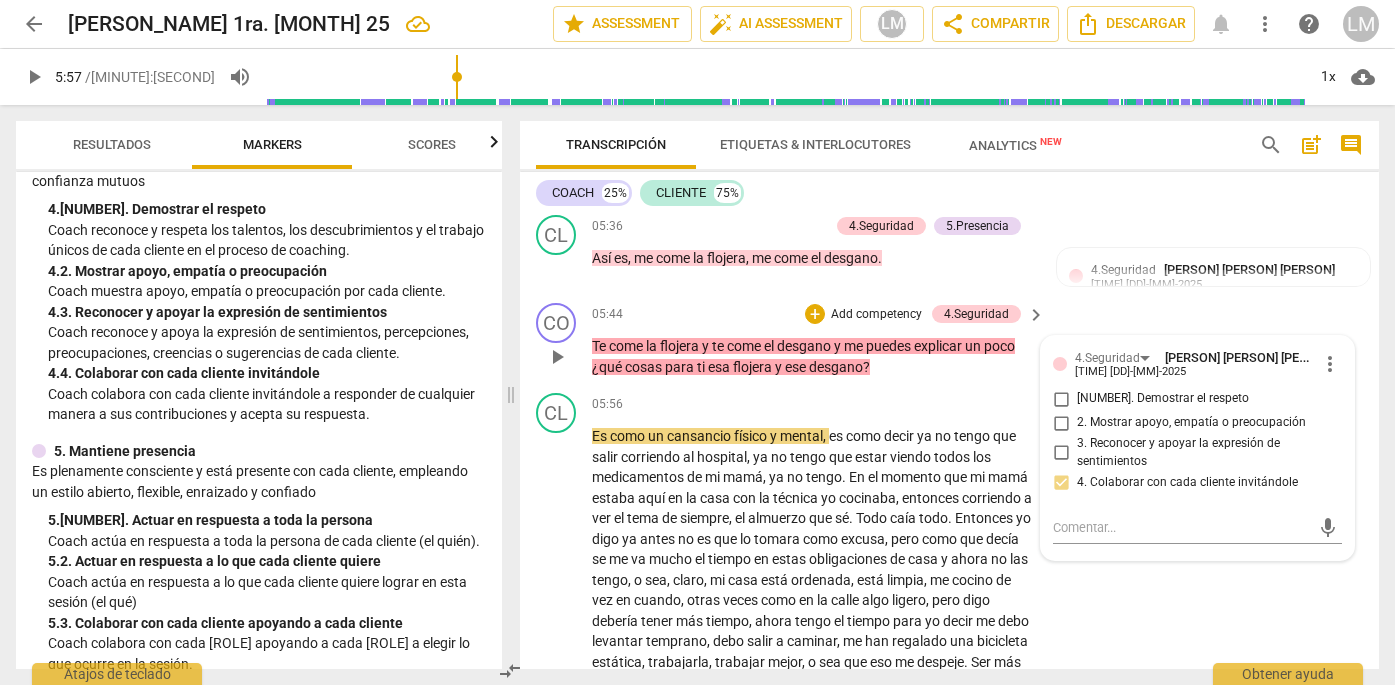 click on "4. Colaborar con cada cliente invitándole" at bounding box center (1187, 483) 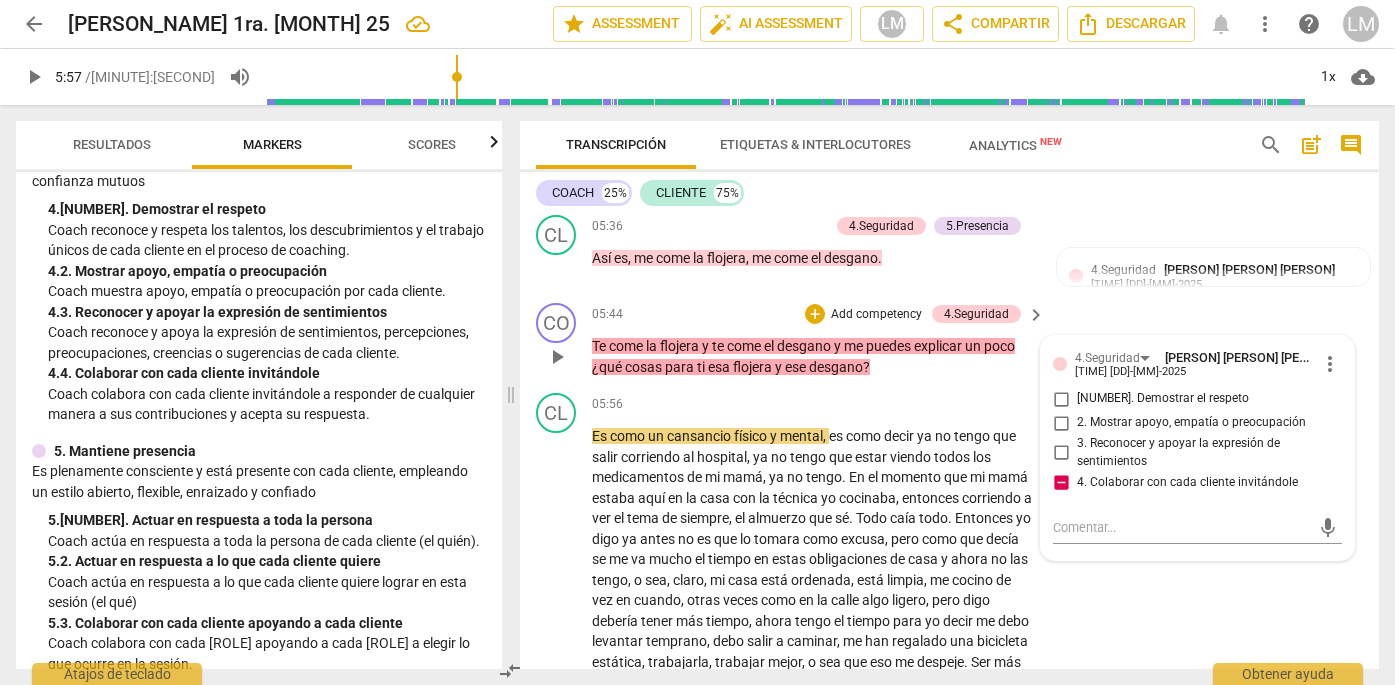 click on "4. Colaborar con cada cliente invitándole" at bounding box center (1187, 483) 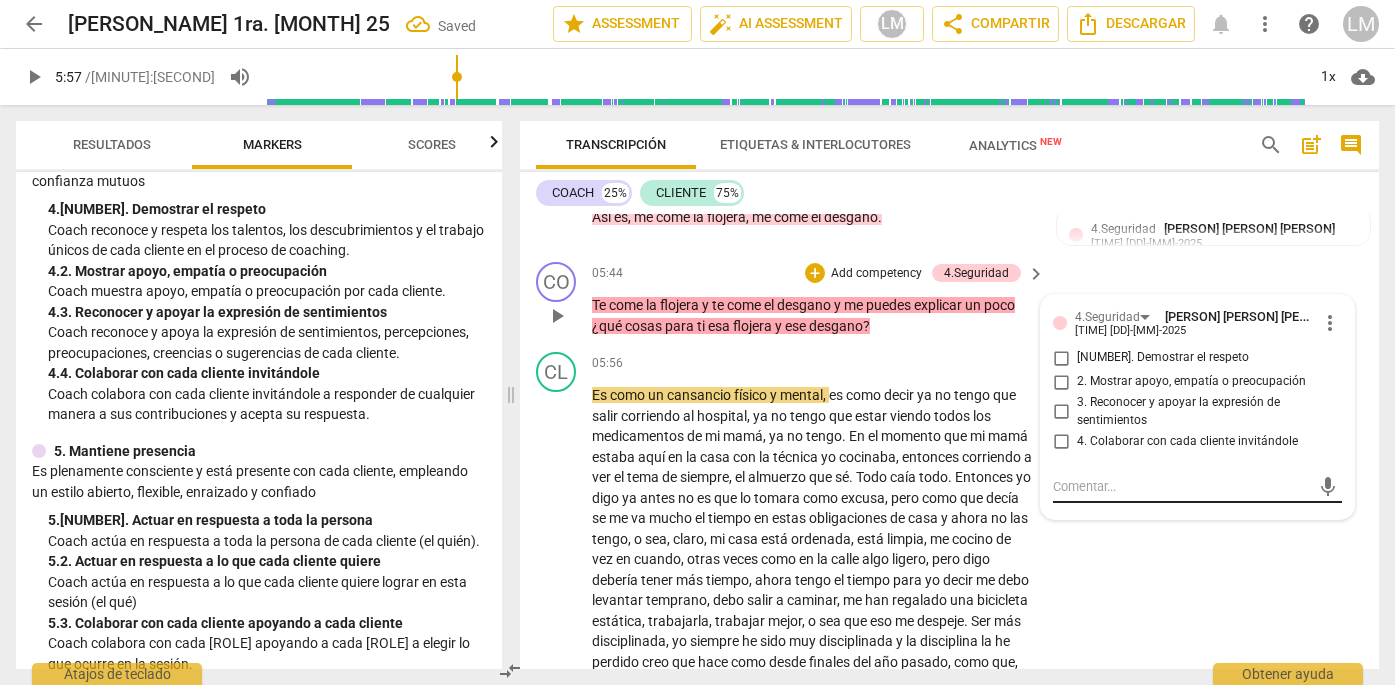 scroll, scrollTop: 1669, scrollLeft: 0, axis: vertical 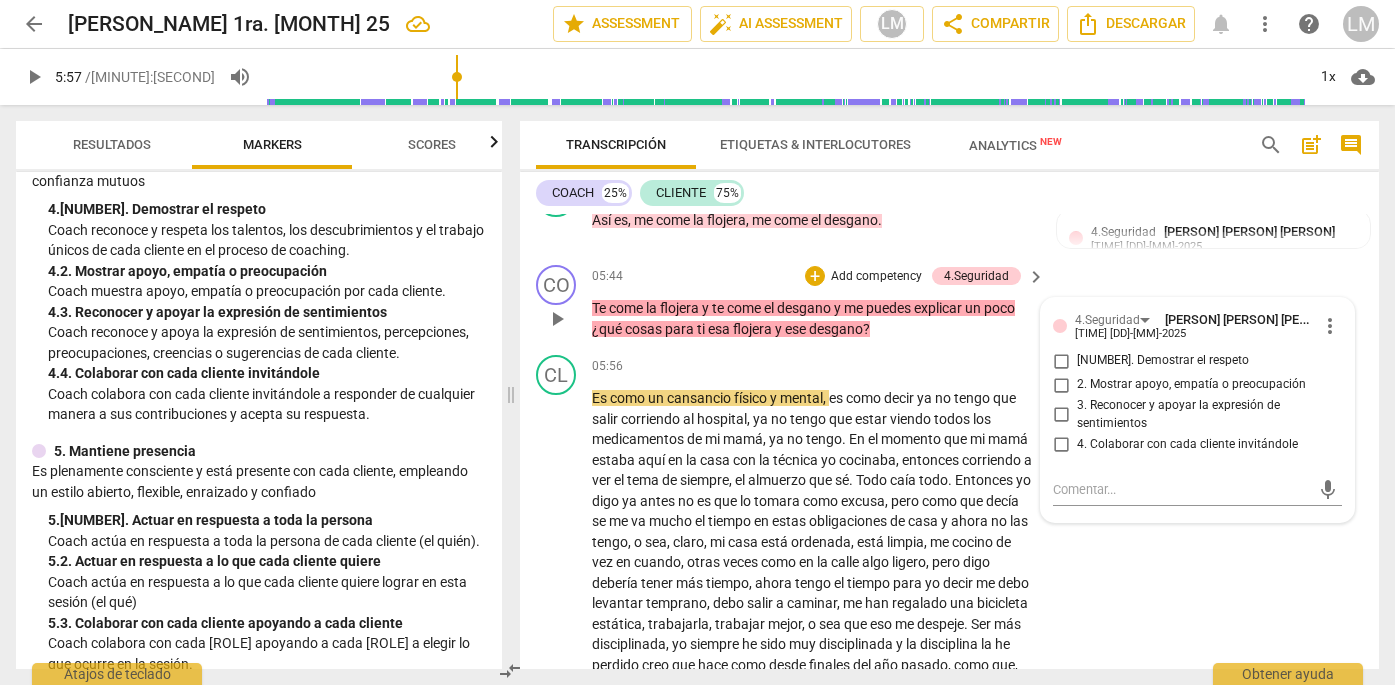 click on "4. Colaborar con cada cliente invitándole" at bounding box center (1061, 444) 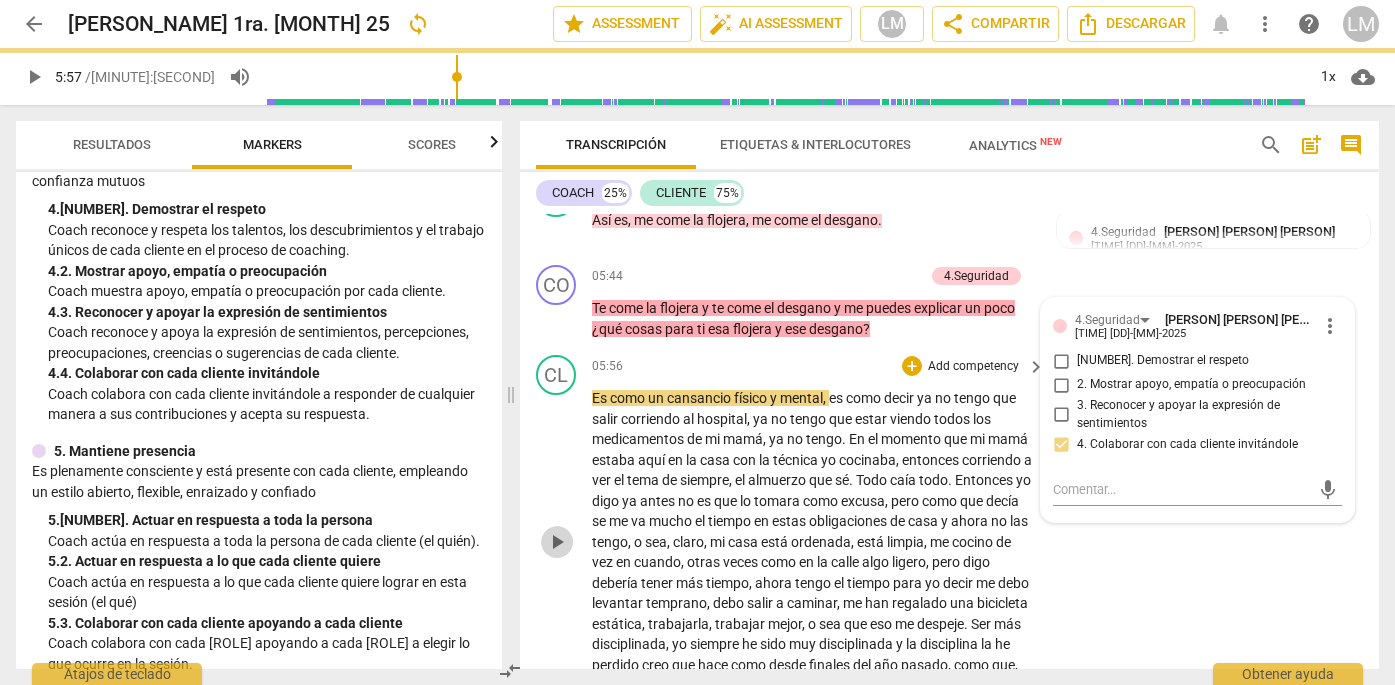 click on "play_arrow" at bounding box center (557, 542) 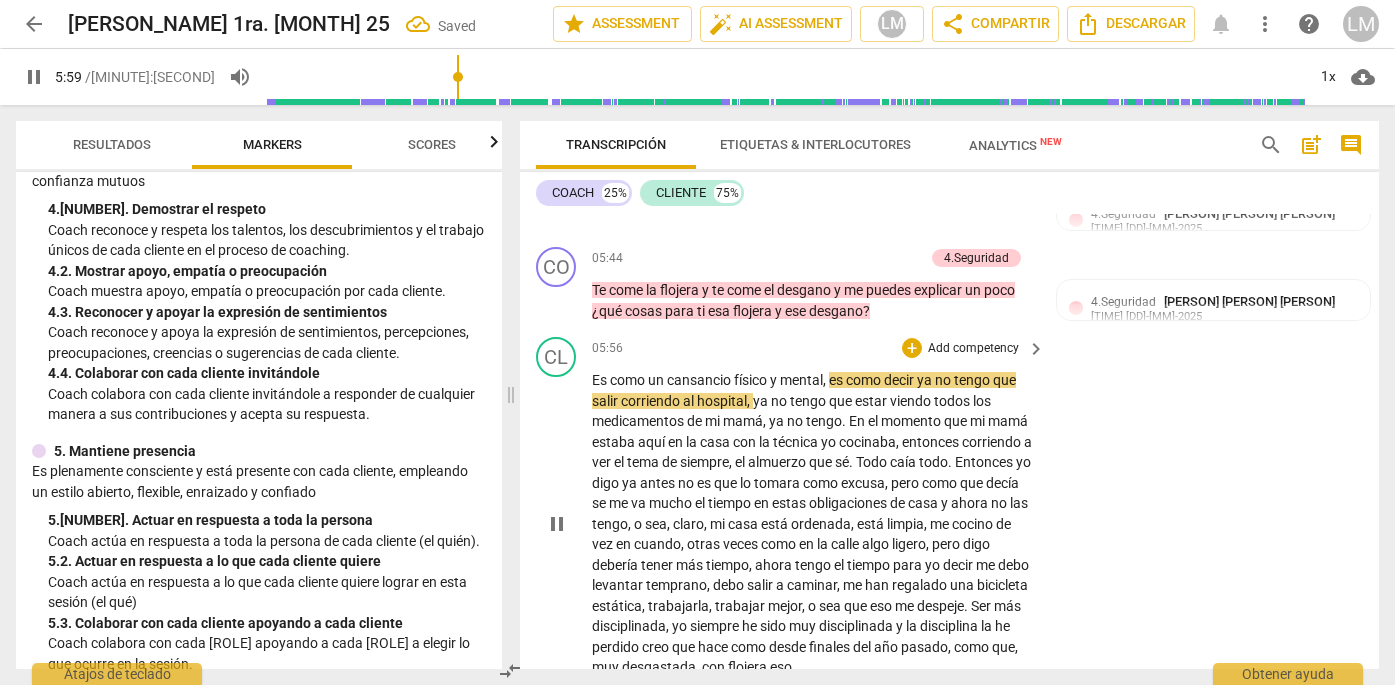 scroll, scrollTop: 1714, scrollLeft: 0, axis: vertical 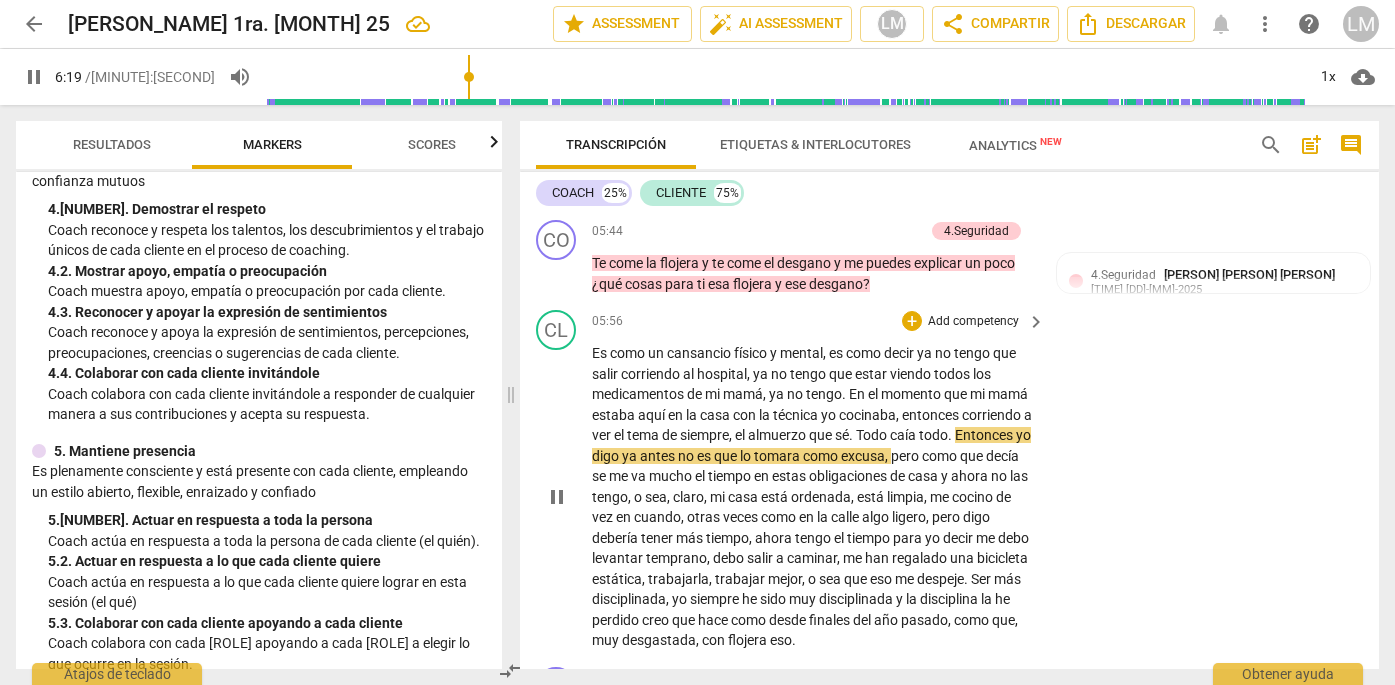 click on "se" at bounding box center [600, 476] 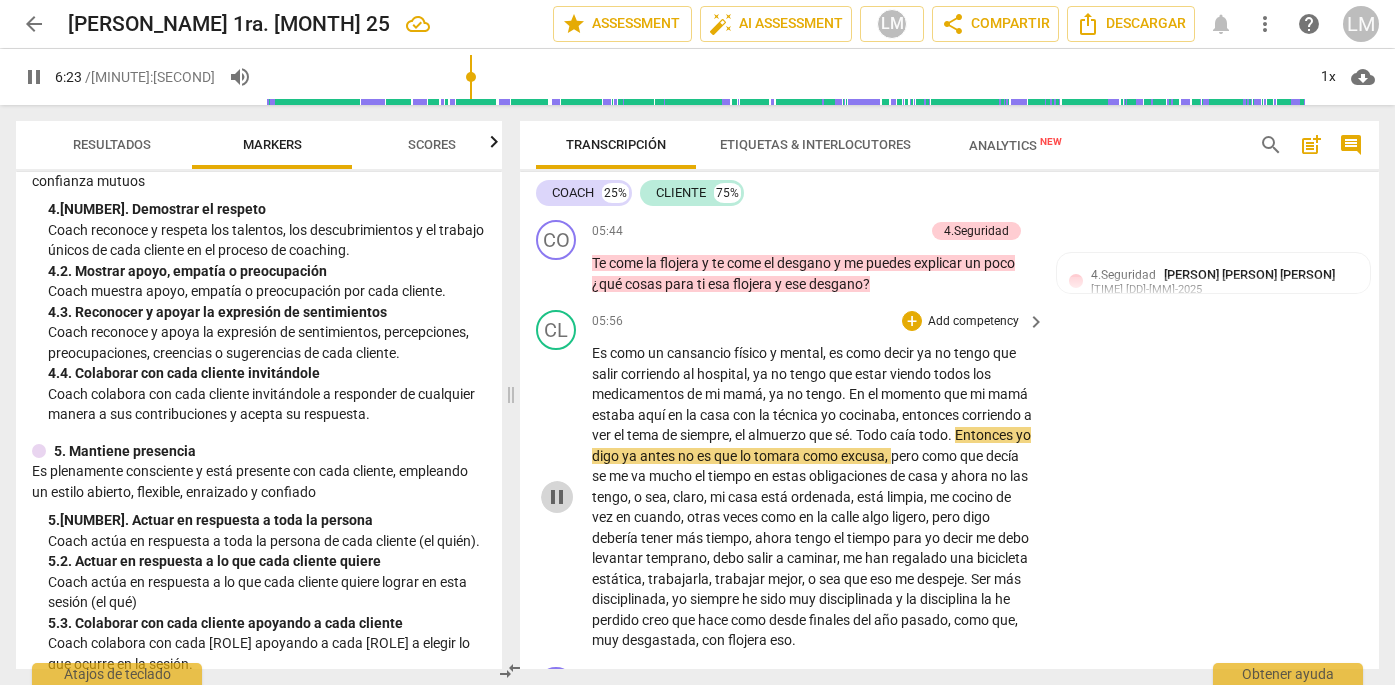click on "pause" at bounding box center [557, 497] 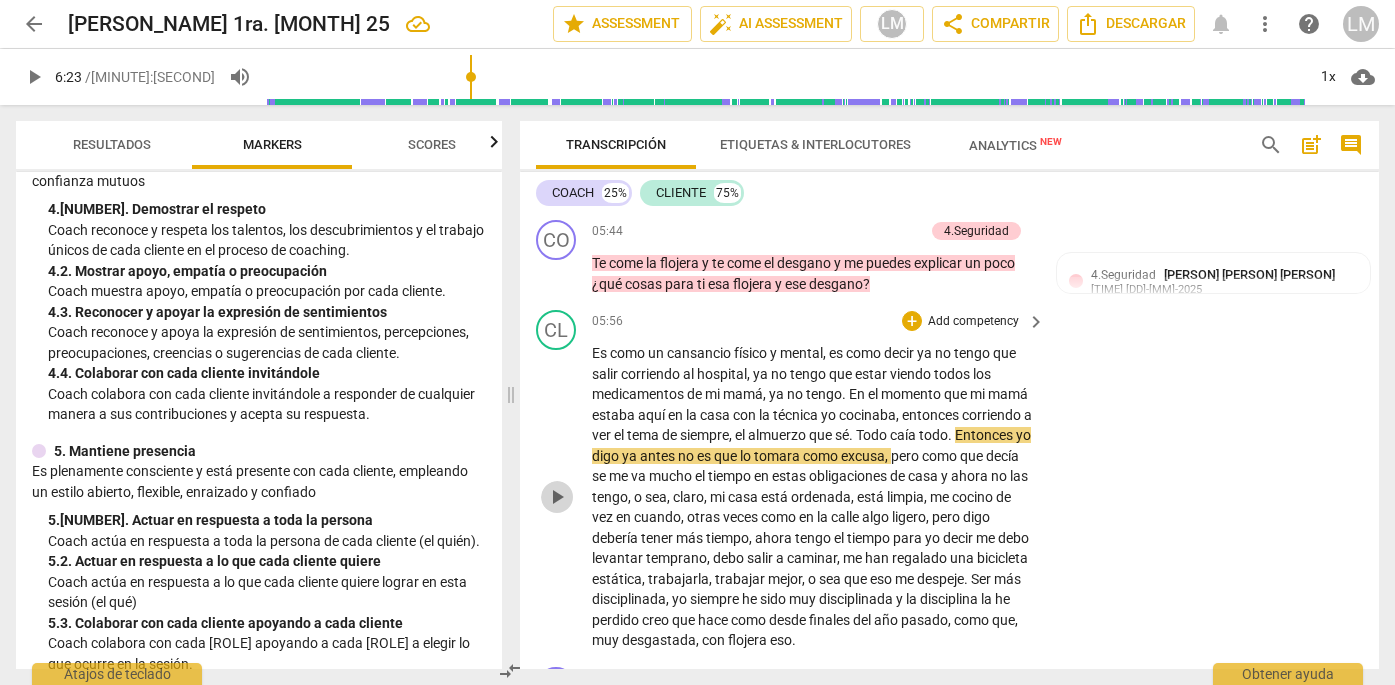 click on "play_arrow" at bounding box center (557, 497) 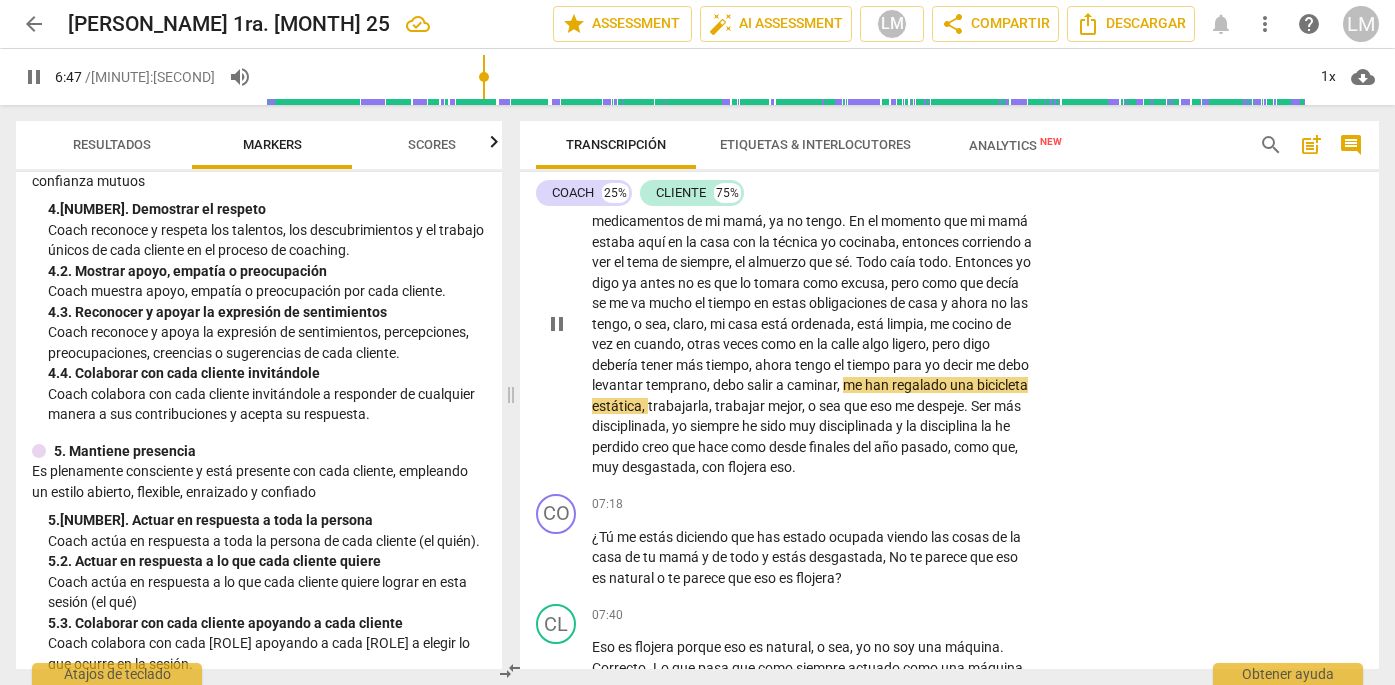 scroll, scrollTop: 1890, scrollLeft: 0, axis: vertical 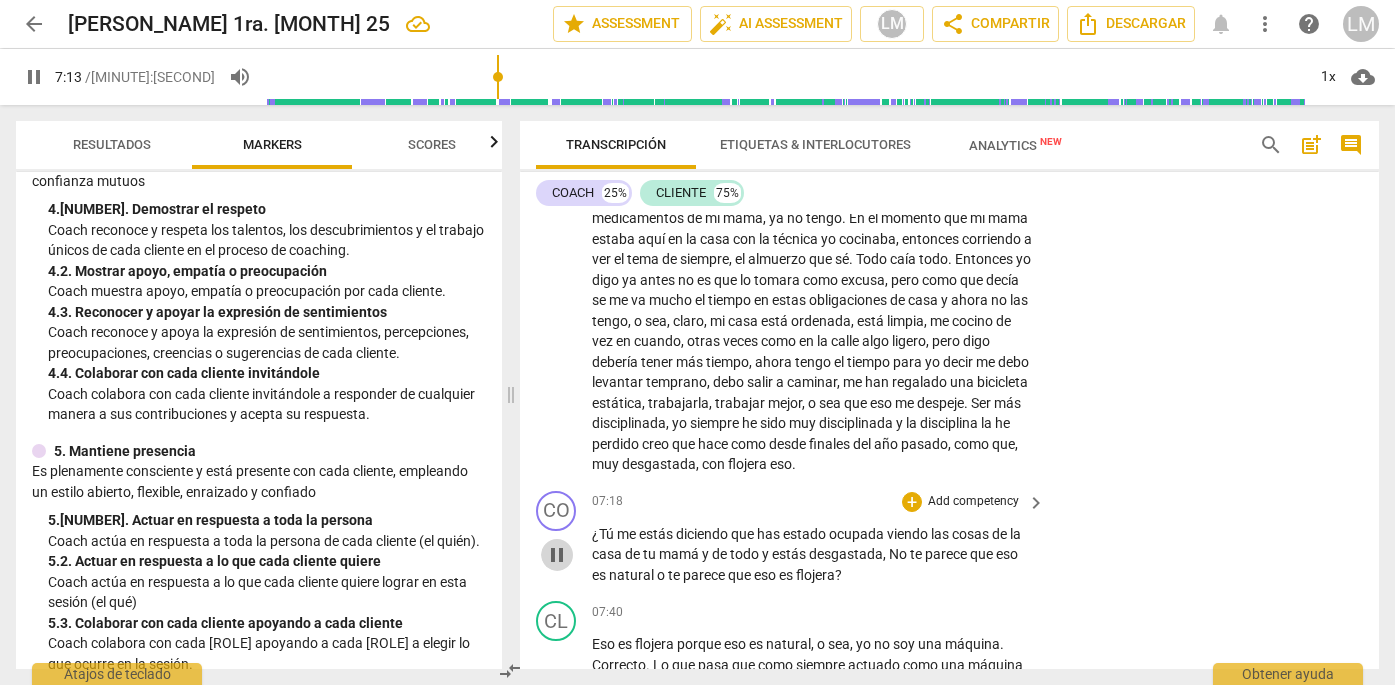 click on "pause" at bounding box center [557, 555] 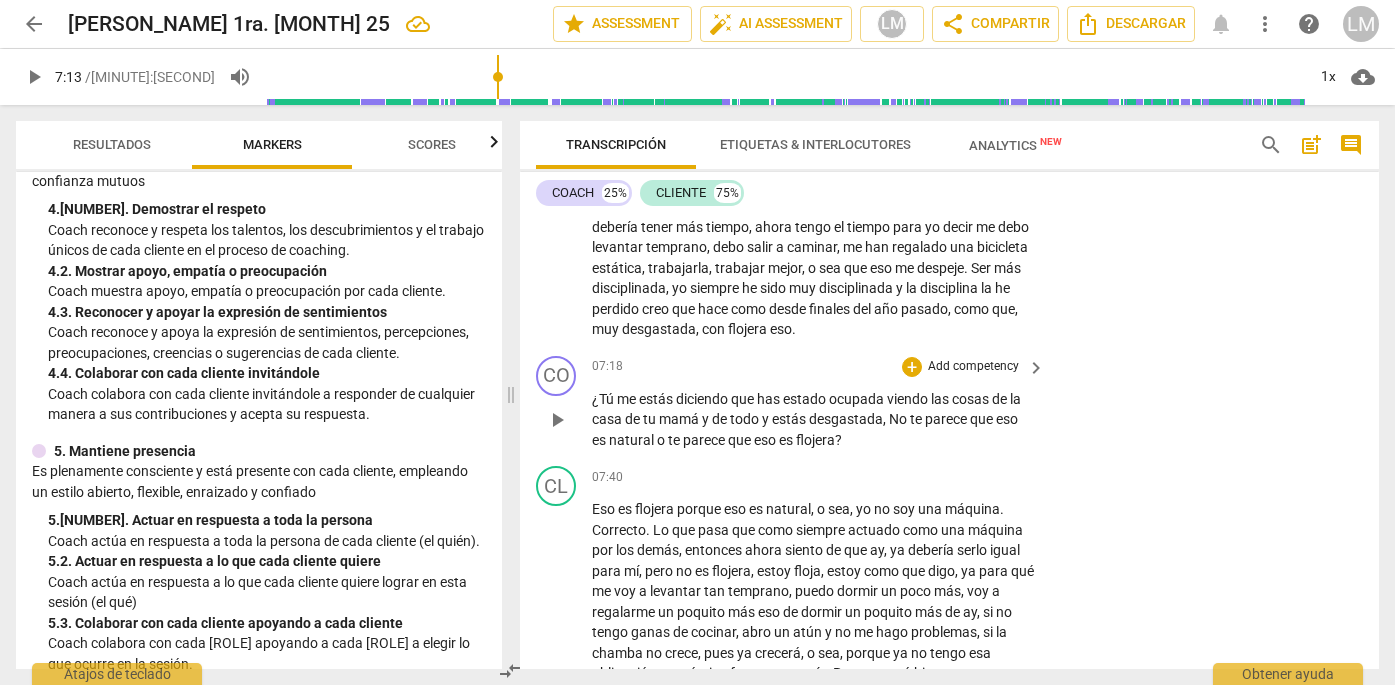 scroll, scrollTop: 2028, scrollLeft: 0, axis: vertical 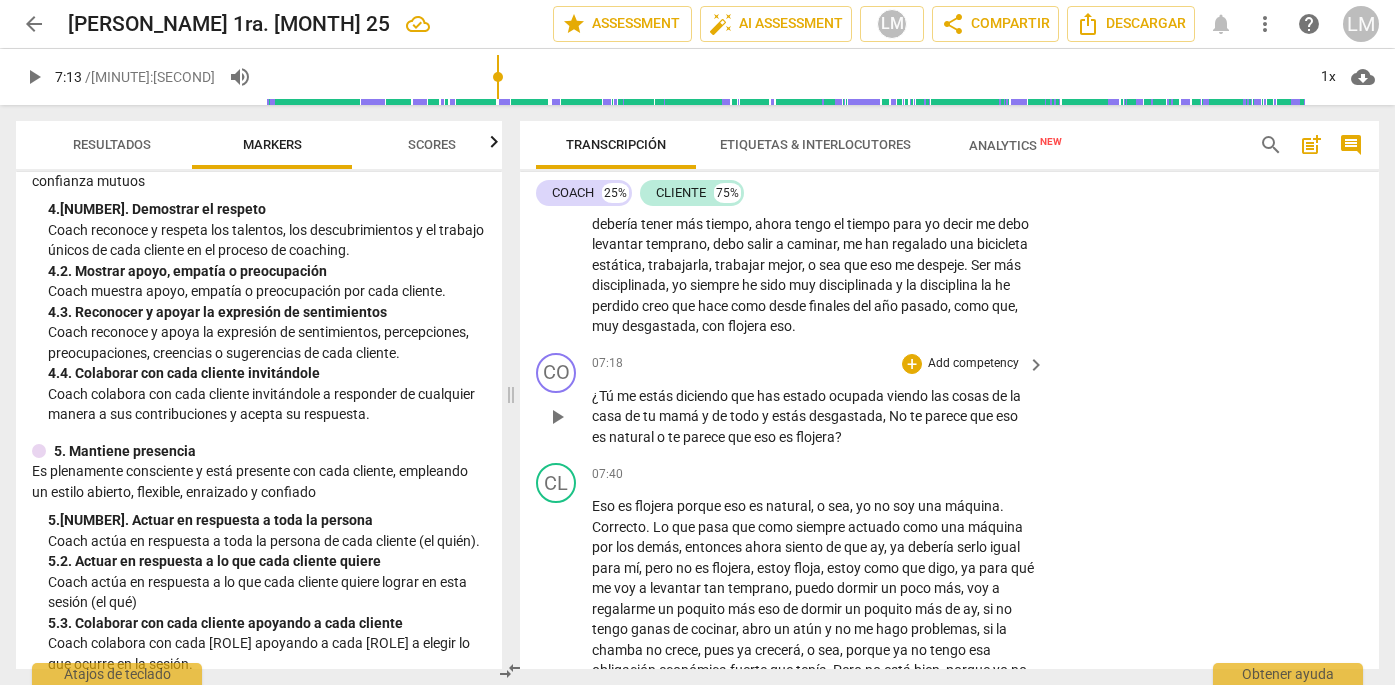click on "Add competency" at bounding box center (973, 364) 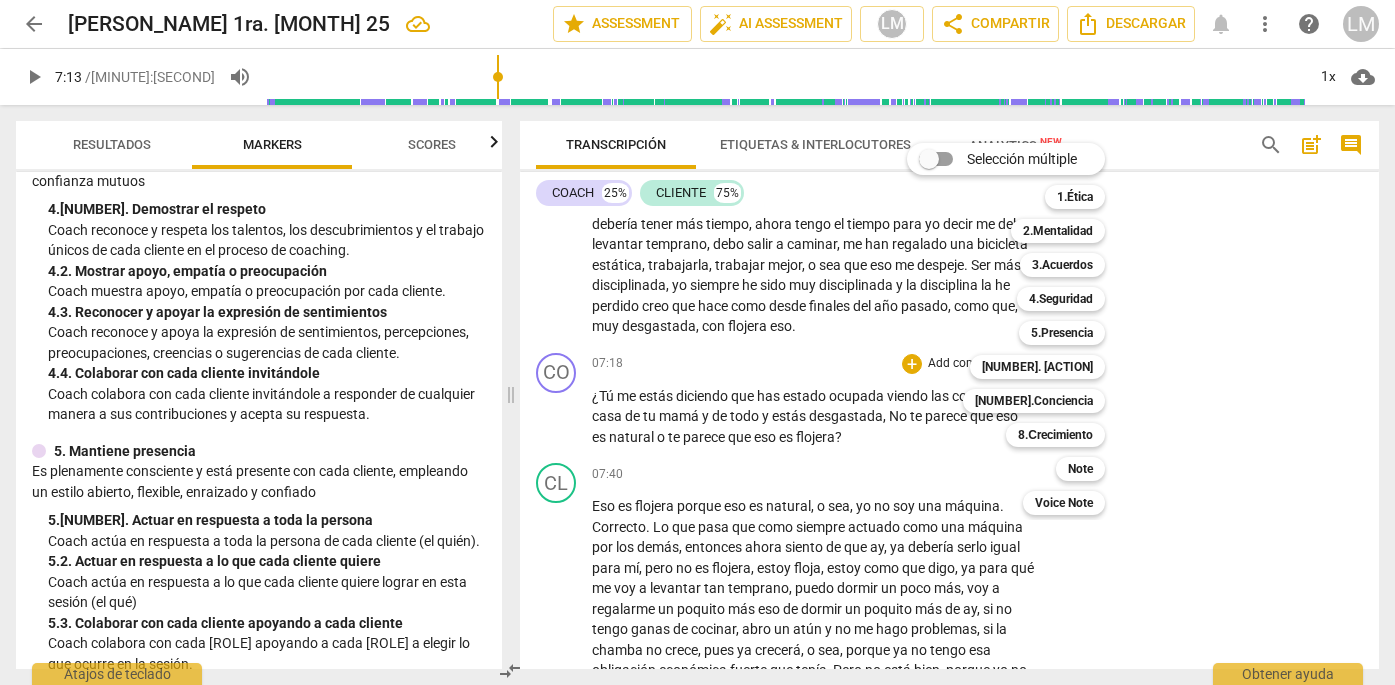 click on "Selección múltiple m 1.Ética 1 2.Mentalidad 2 3.Acuerdos 3 4.Seguridad 4 5.Presencia 5 6.Escuchando 6 7.Conciencia 7 8.Сrecimiento 8 Note 9 Voice Note 0" at bounding box center [1021, 329] 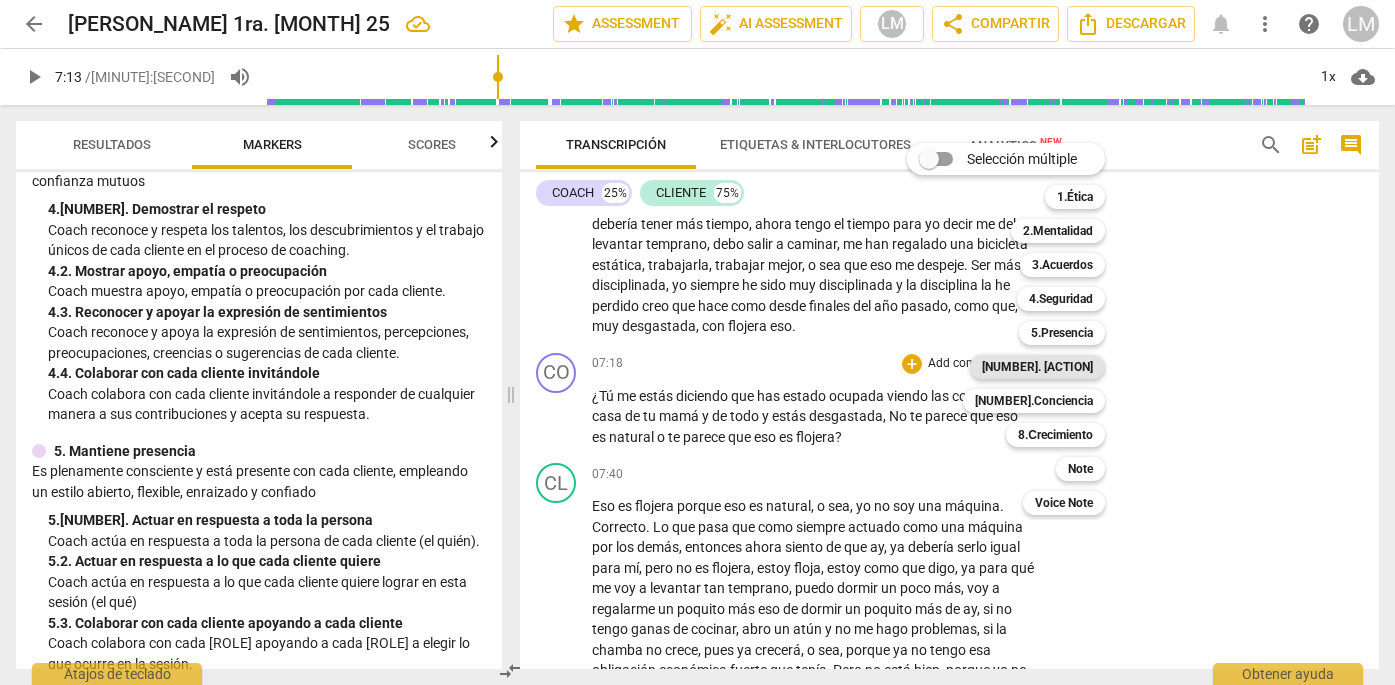 click on "[NUMBER]. [ACTION]" at bounding box center (1037, 367) 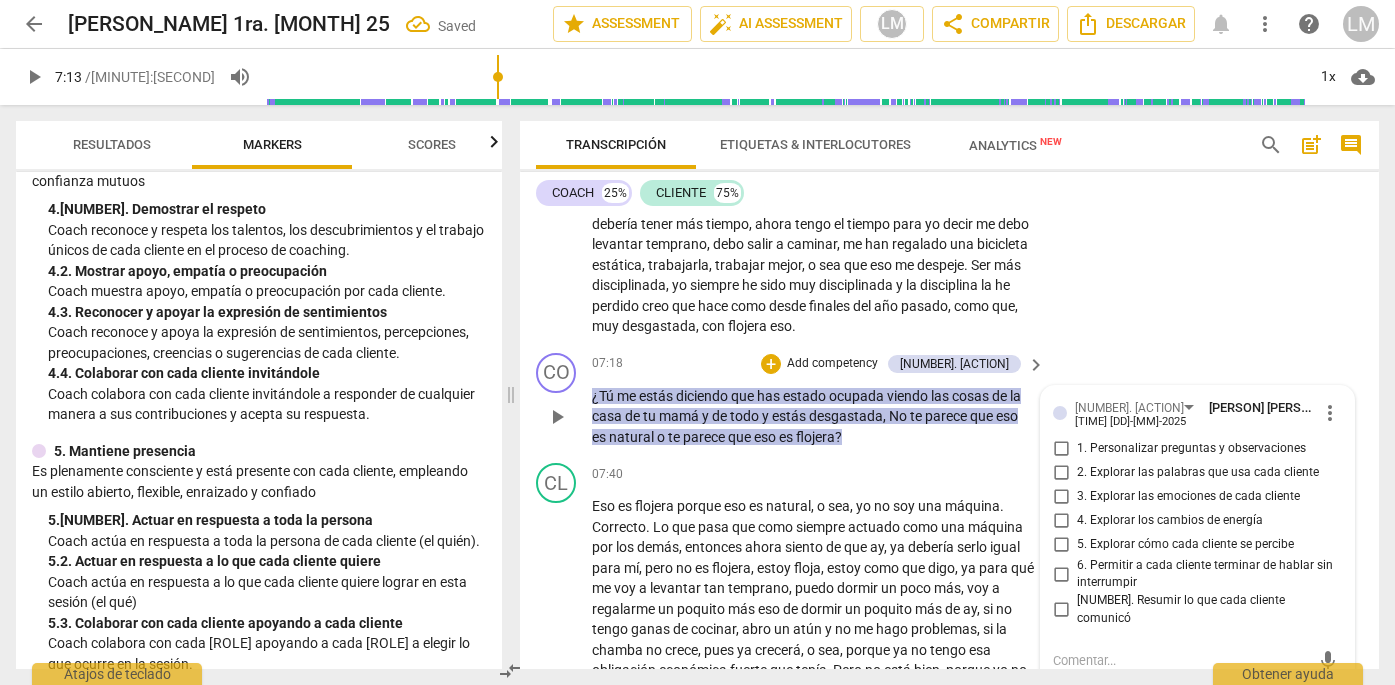 click on "1. Personalizar preguntas y observaciones" at bounding box center (1061, 449) 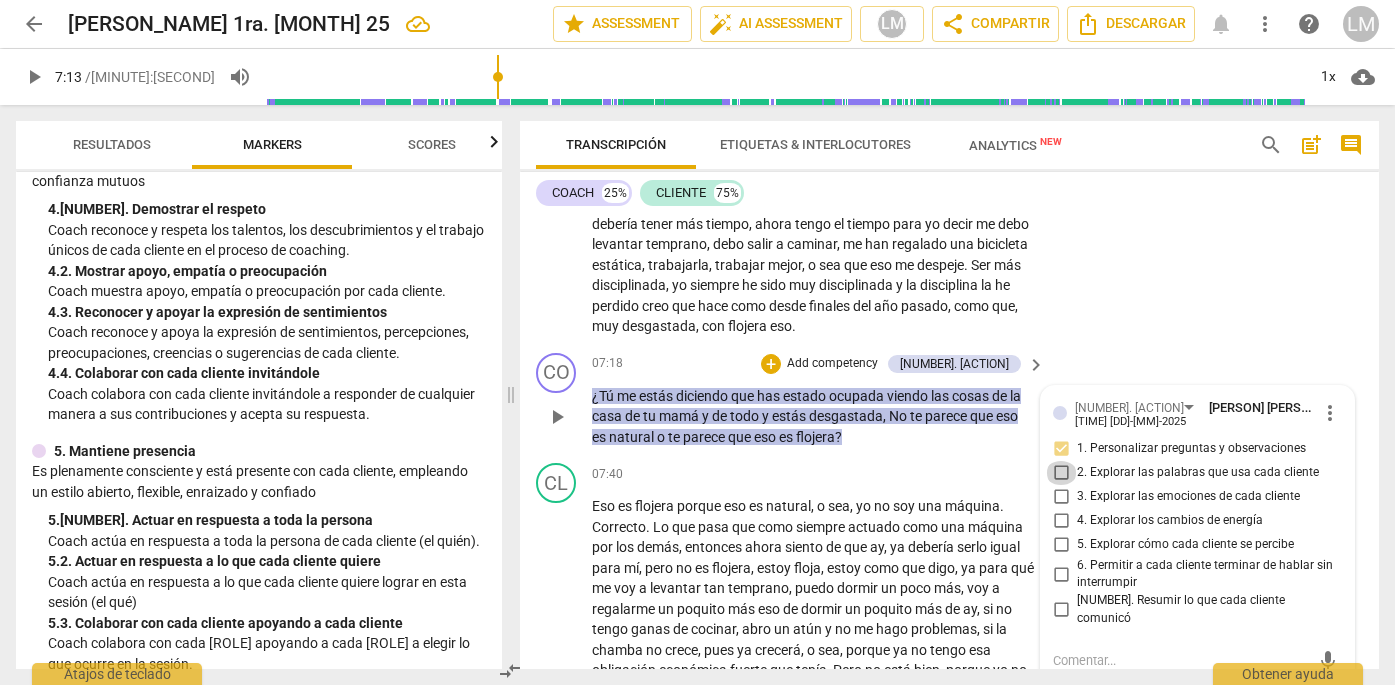 click on "2. Explorar las palabras que usa cada cliente" at bounding box center [1061, 473] 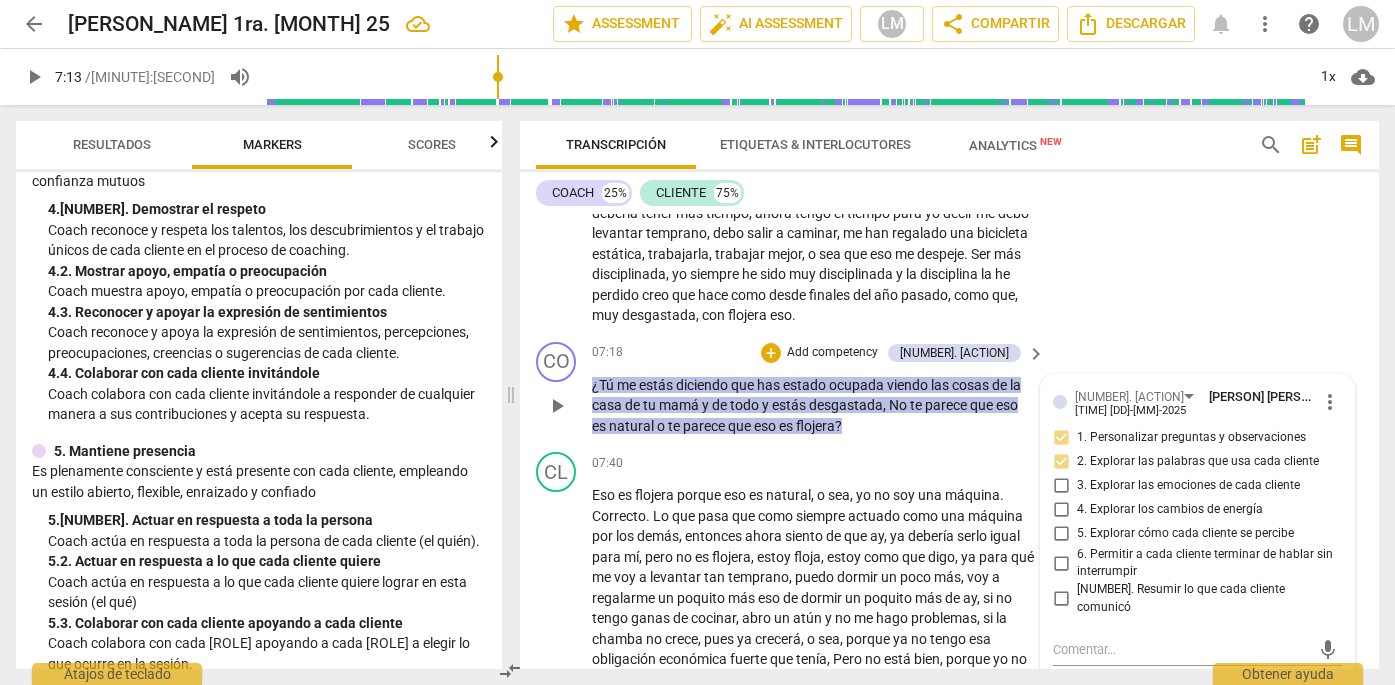 scroll, scrollTop: 2040, scrollLeft: 0, axis: vertical 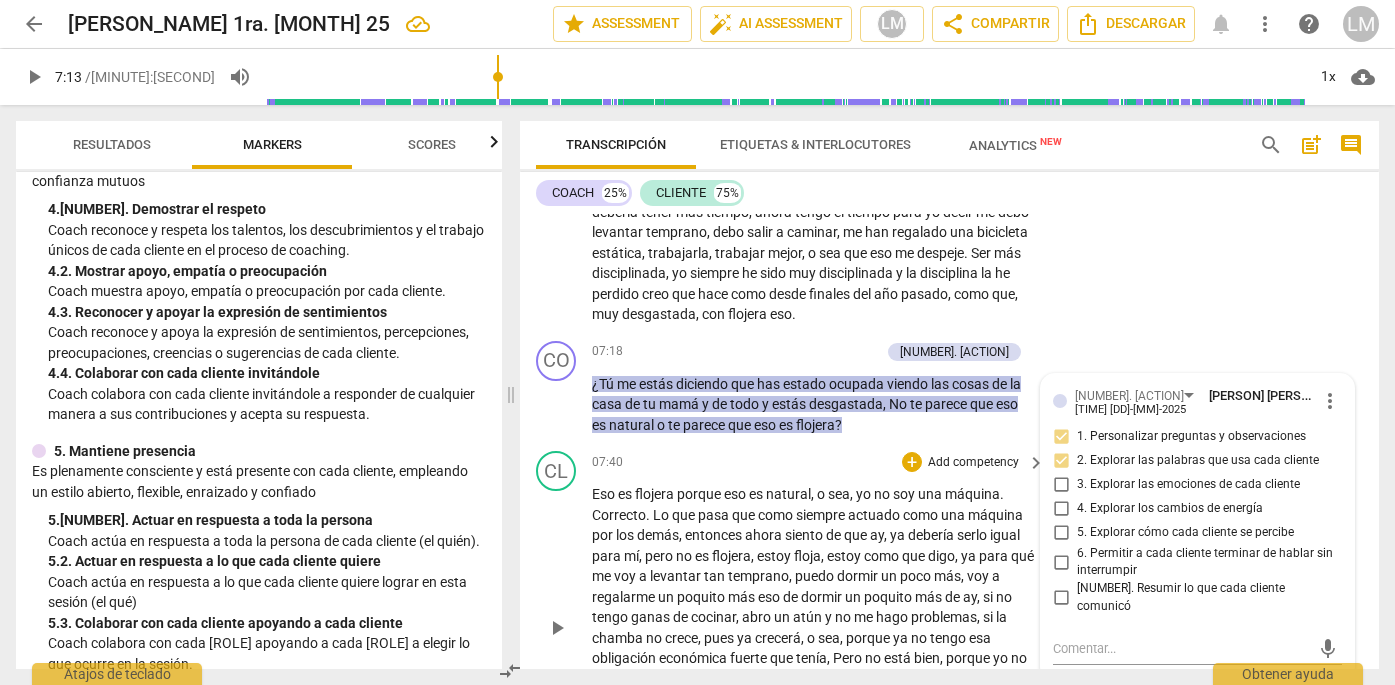 click on "play_arrow" at bounding box center [557, 628] 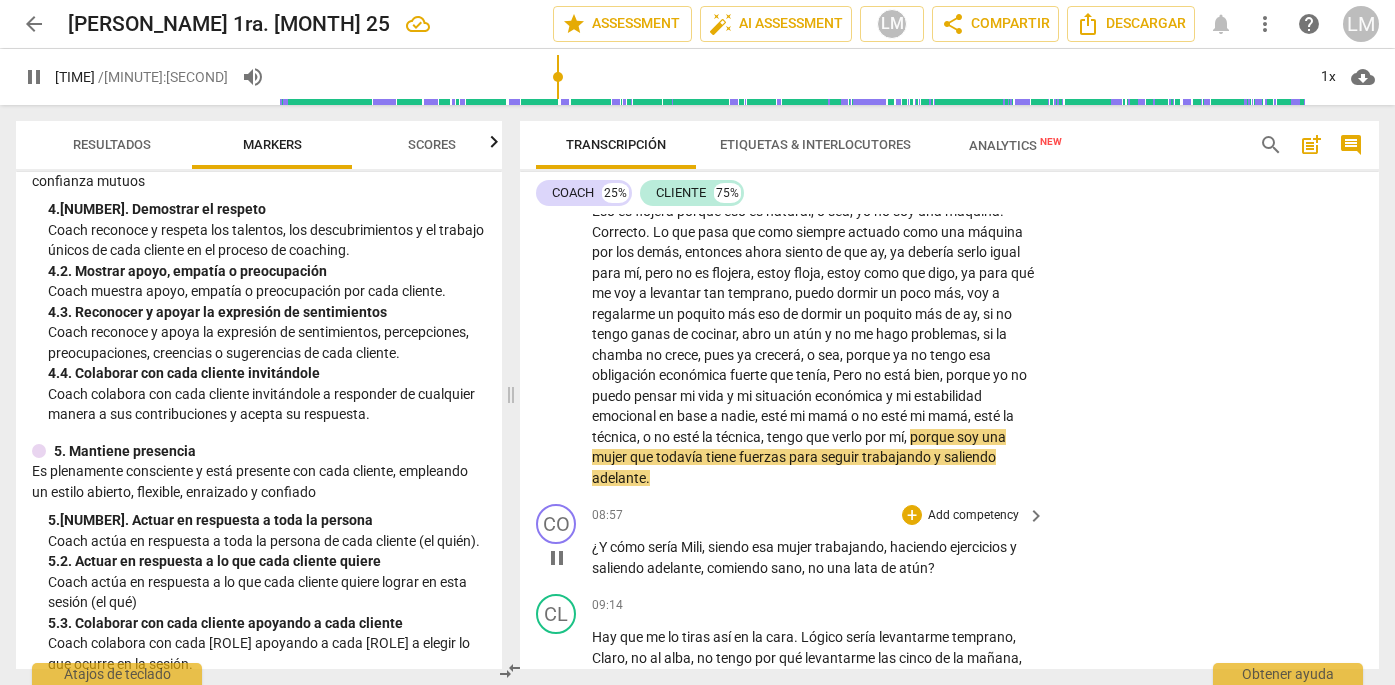 scroll, scrollTop: 2325, scrollLeft: 0, axis: vertical 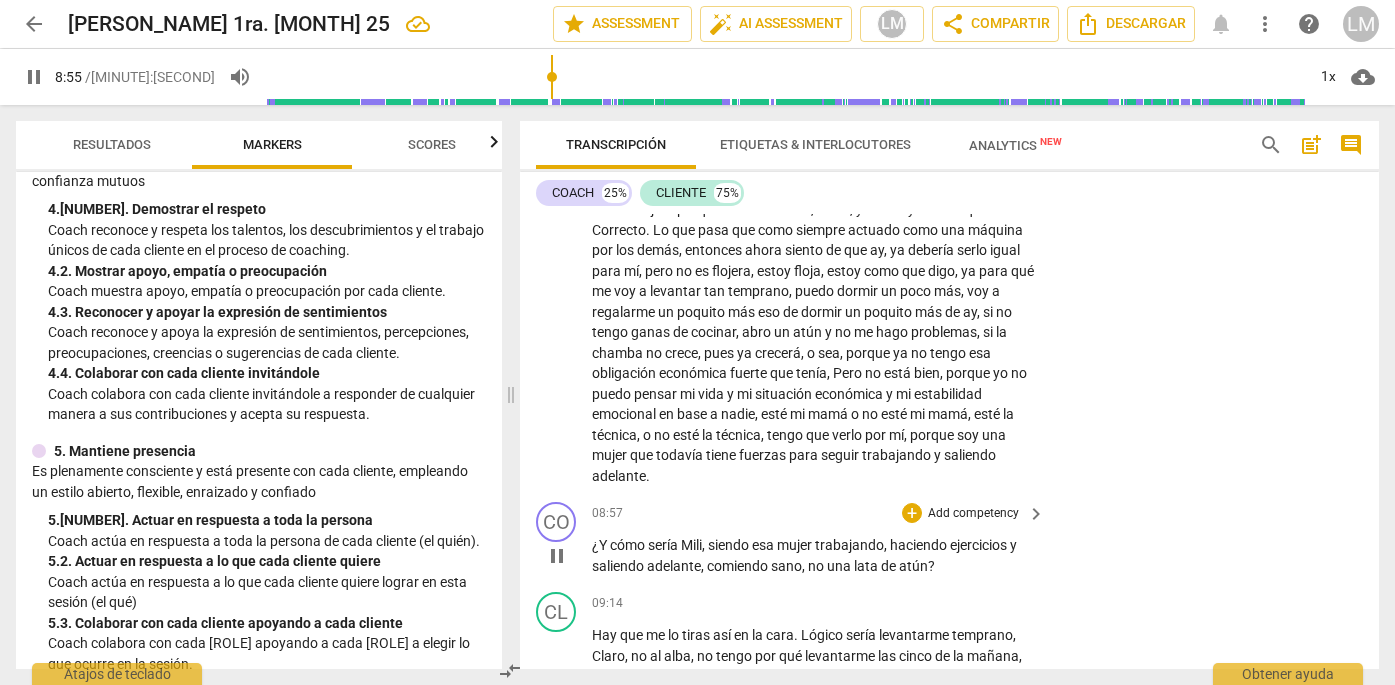 click on "Add competency" at bounding box center [973, 514] 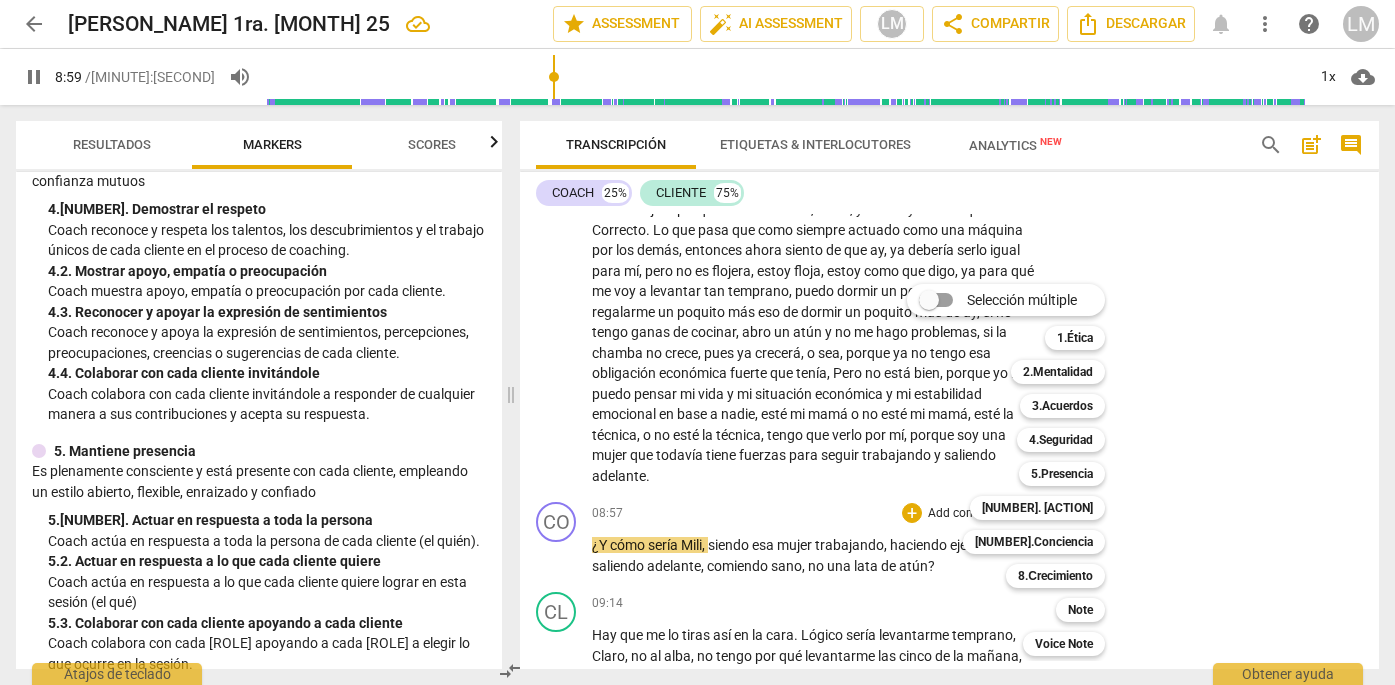 click at bounding box center [697, 342] 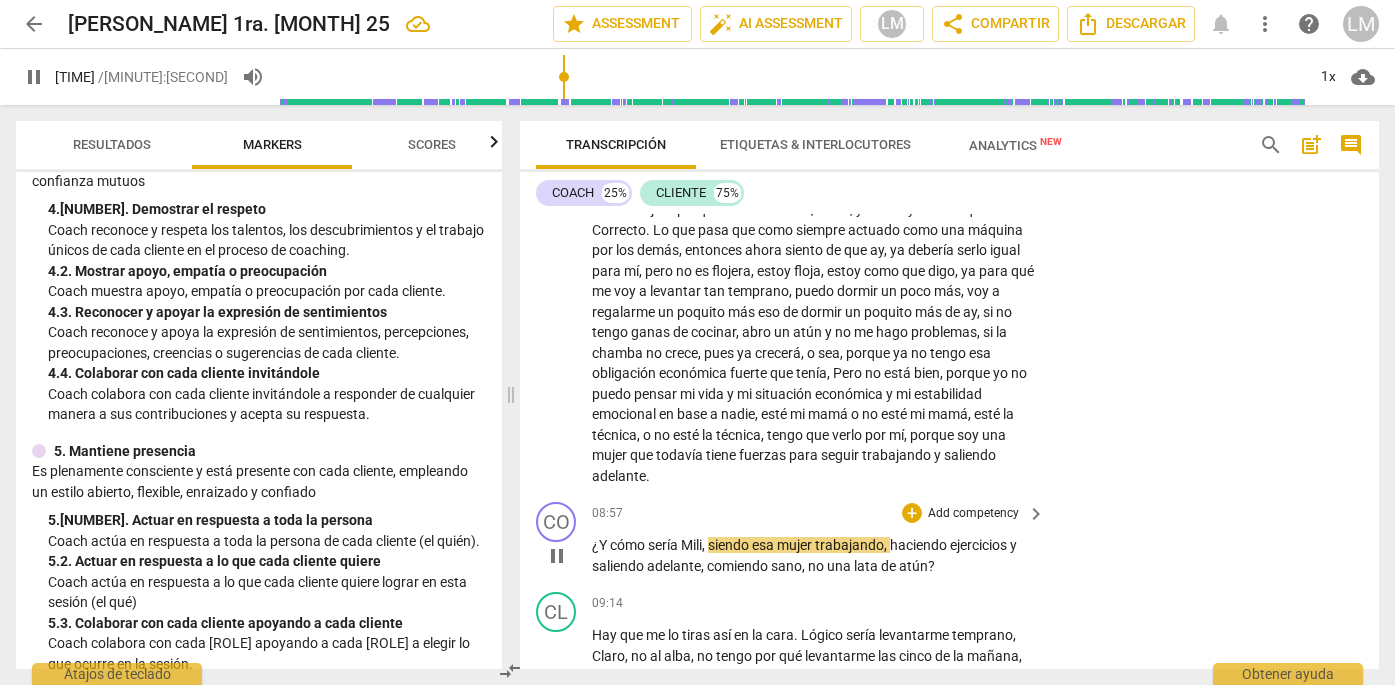 click on "pause" at bounding box center [557, 556] 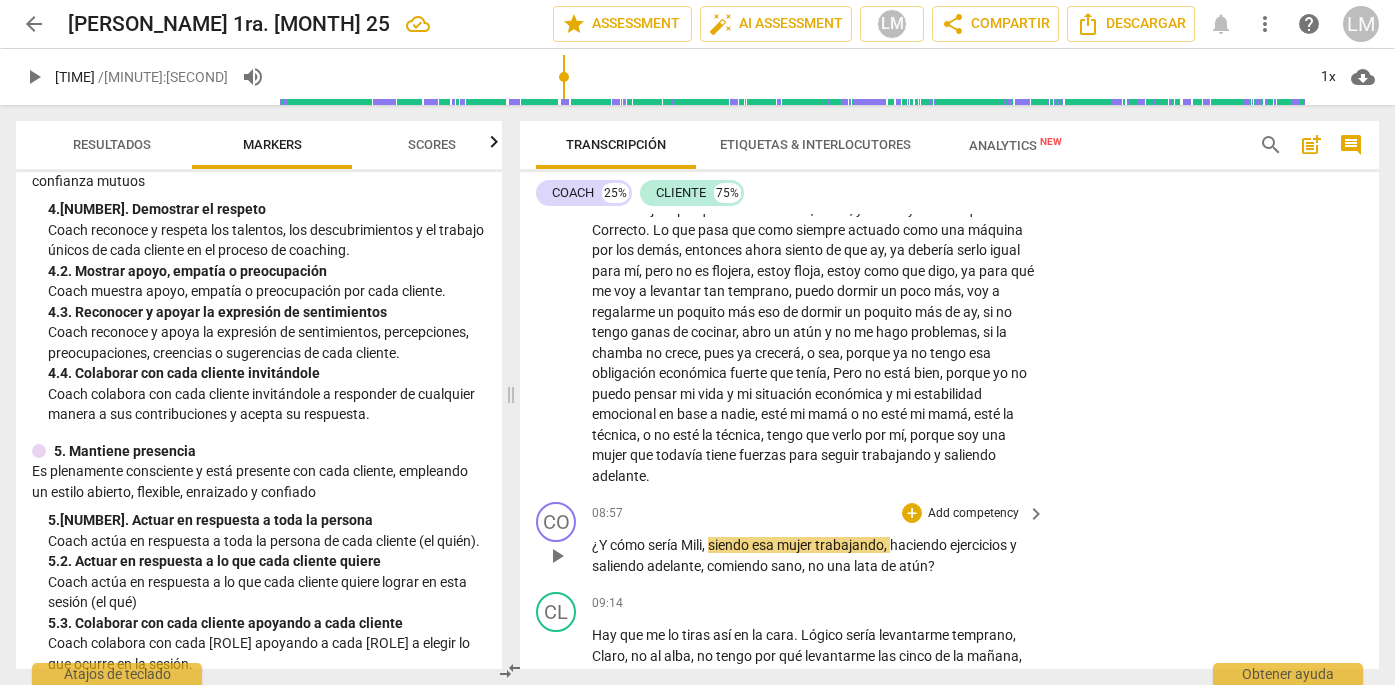 click on "Add competency" at bounding box center [973, 514] 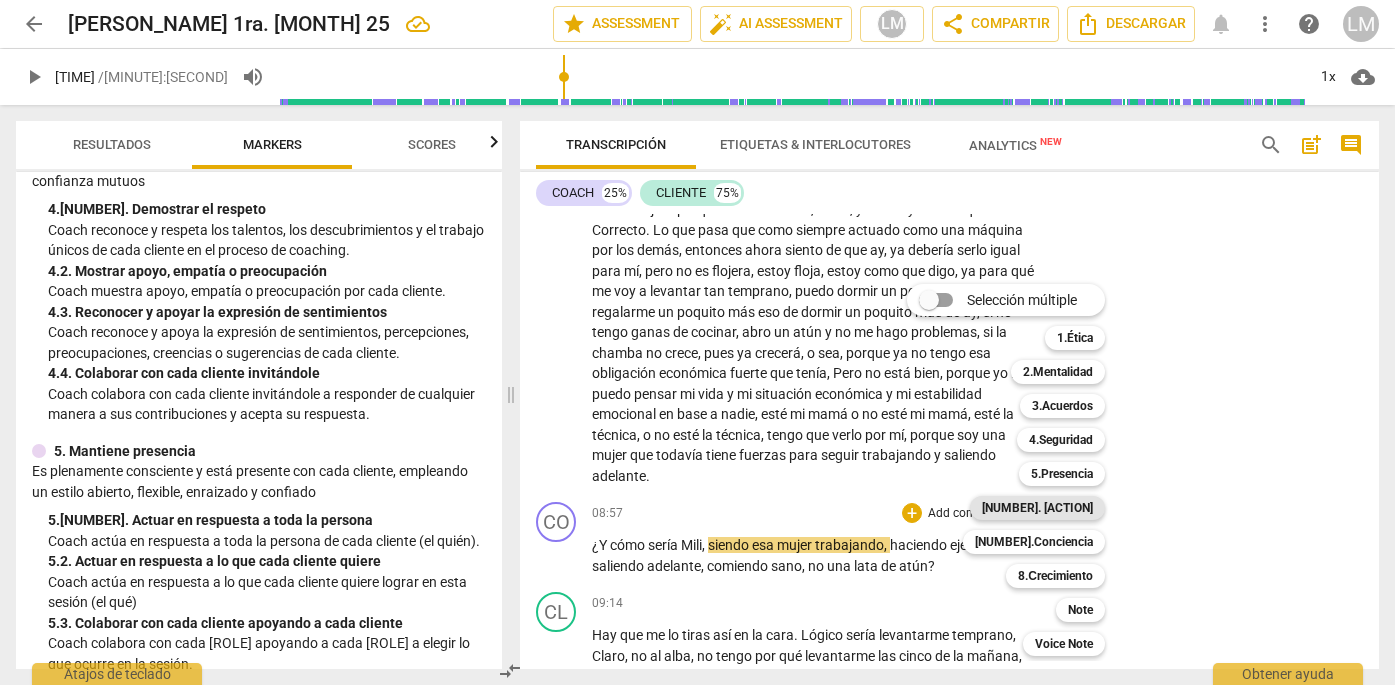 click on "[NUMBER]. [ACTION]" at bounding box center (1037, 508) 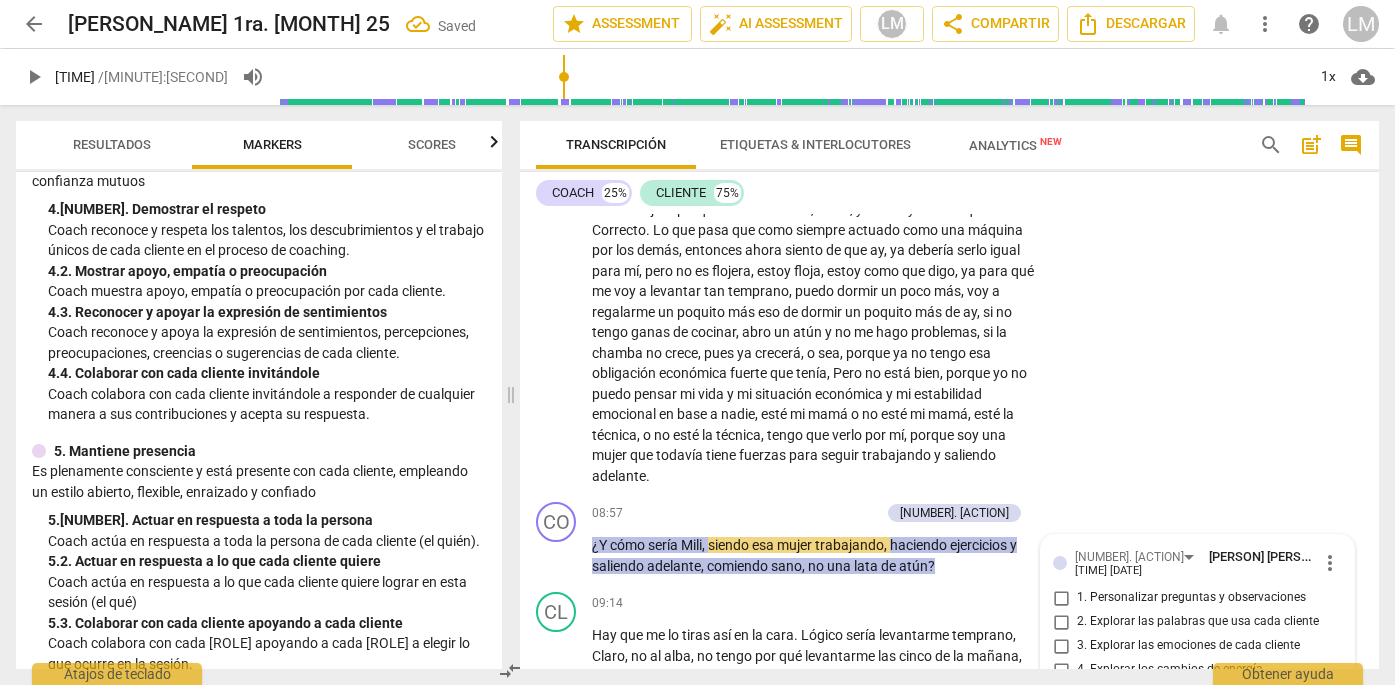 scroll, scrollTop: 2637, scrollLeft: 0, axis: vertical 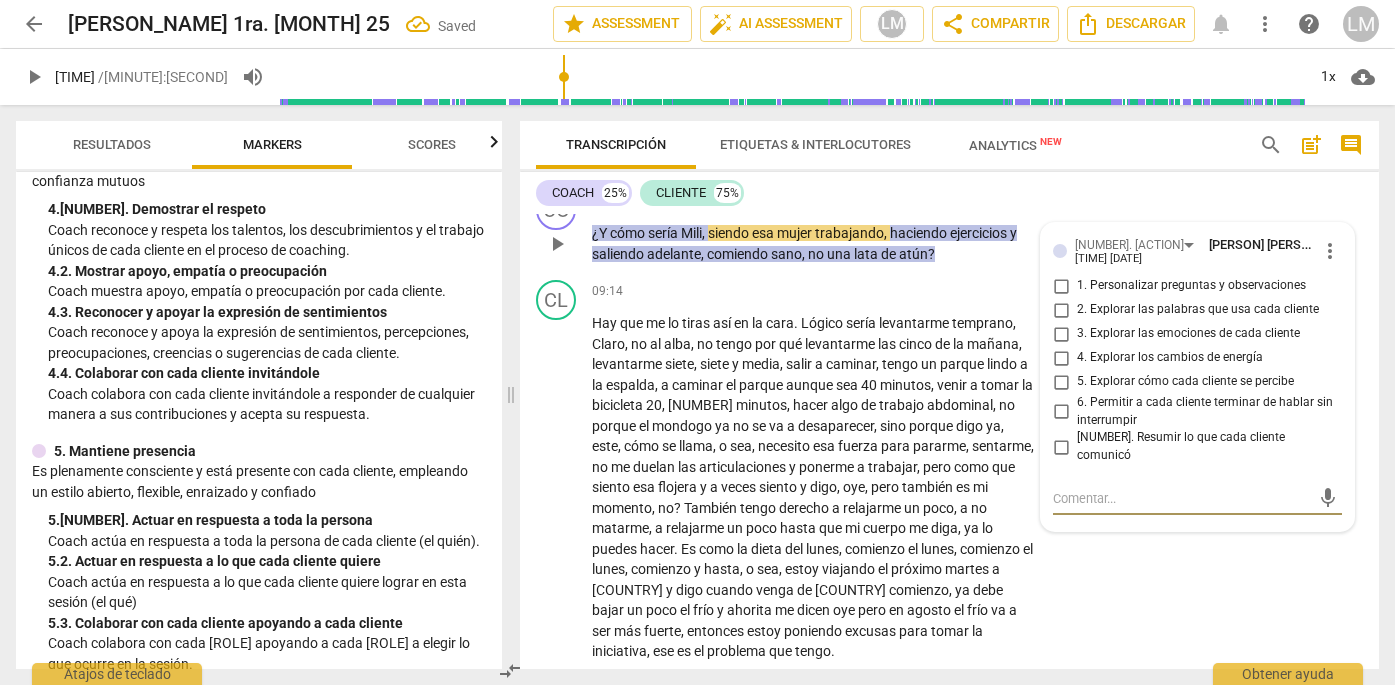 click on "2. Explorar las palabras que usa cada cliente" at bounding box center [1061, 310] 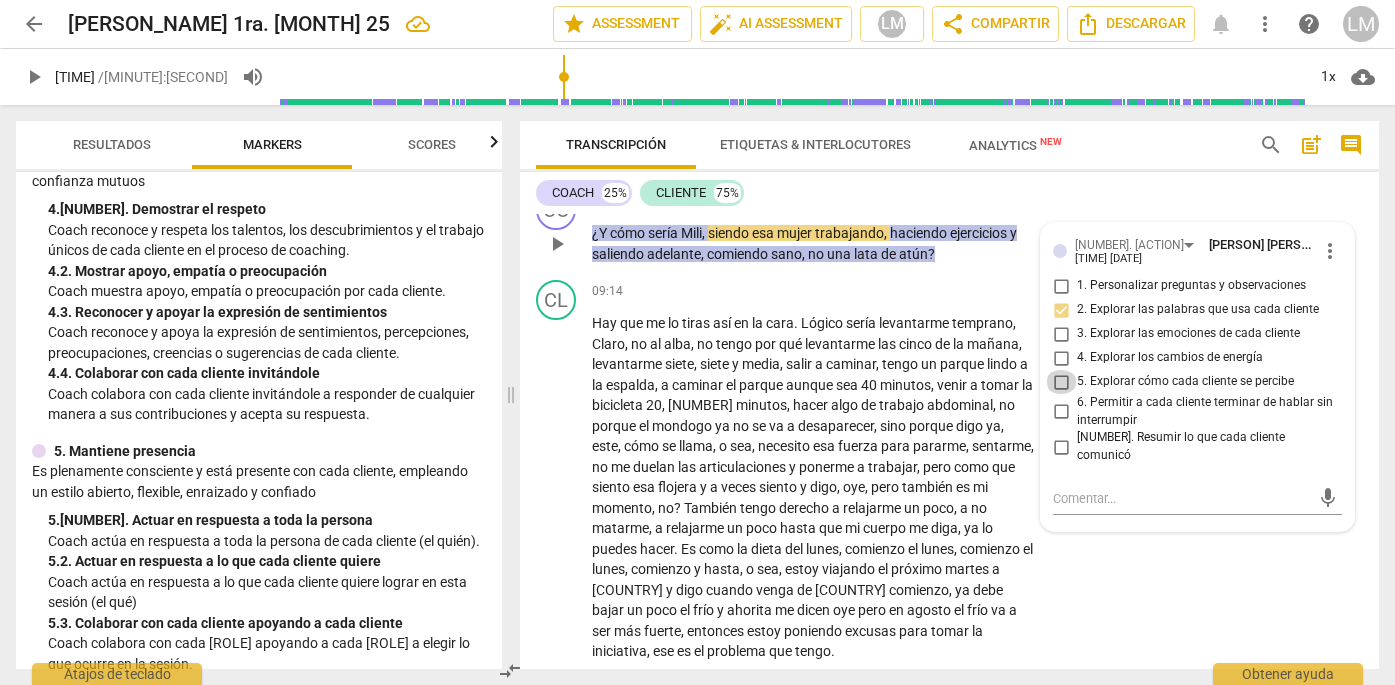 click on "5. Explorar cómo cada cliente se percibe" at bounding box center (1061, 382) 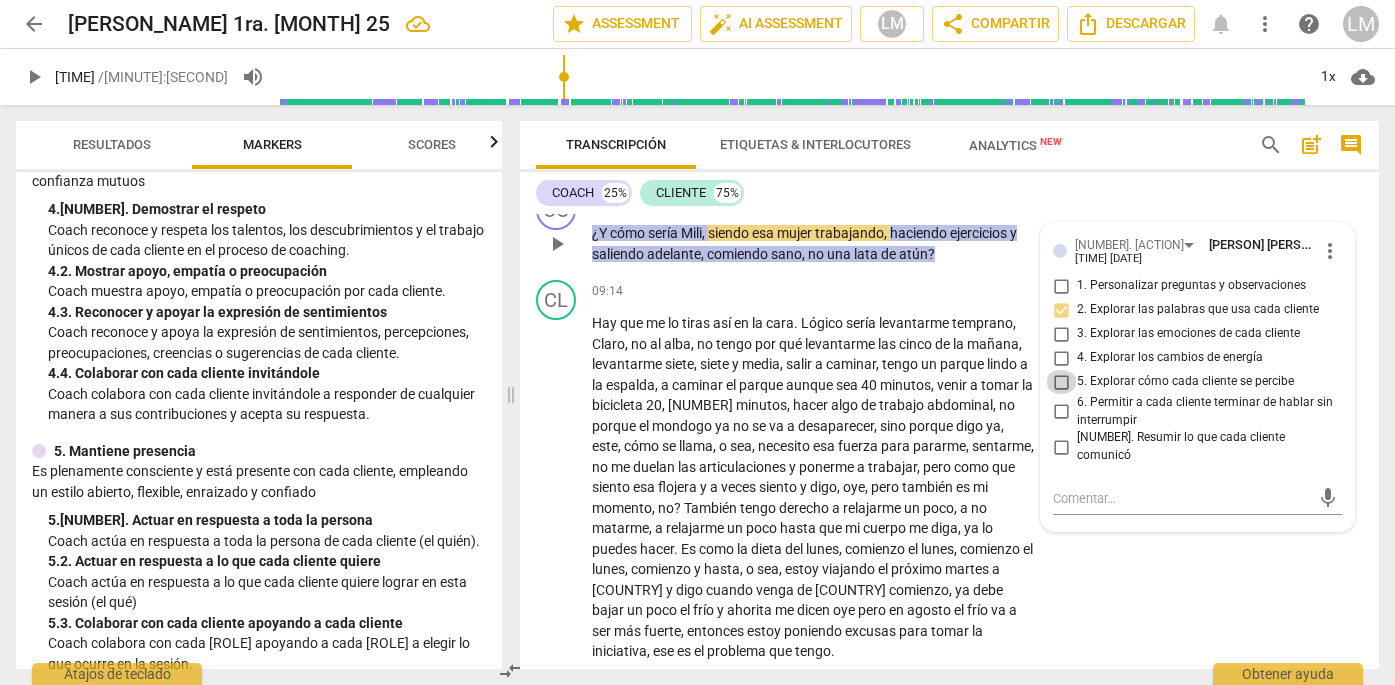 checkbox on "true" 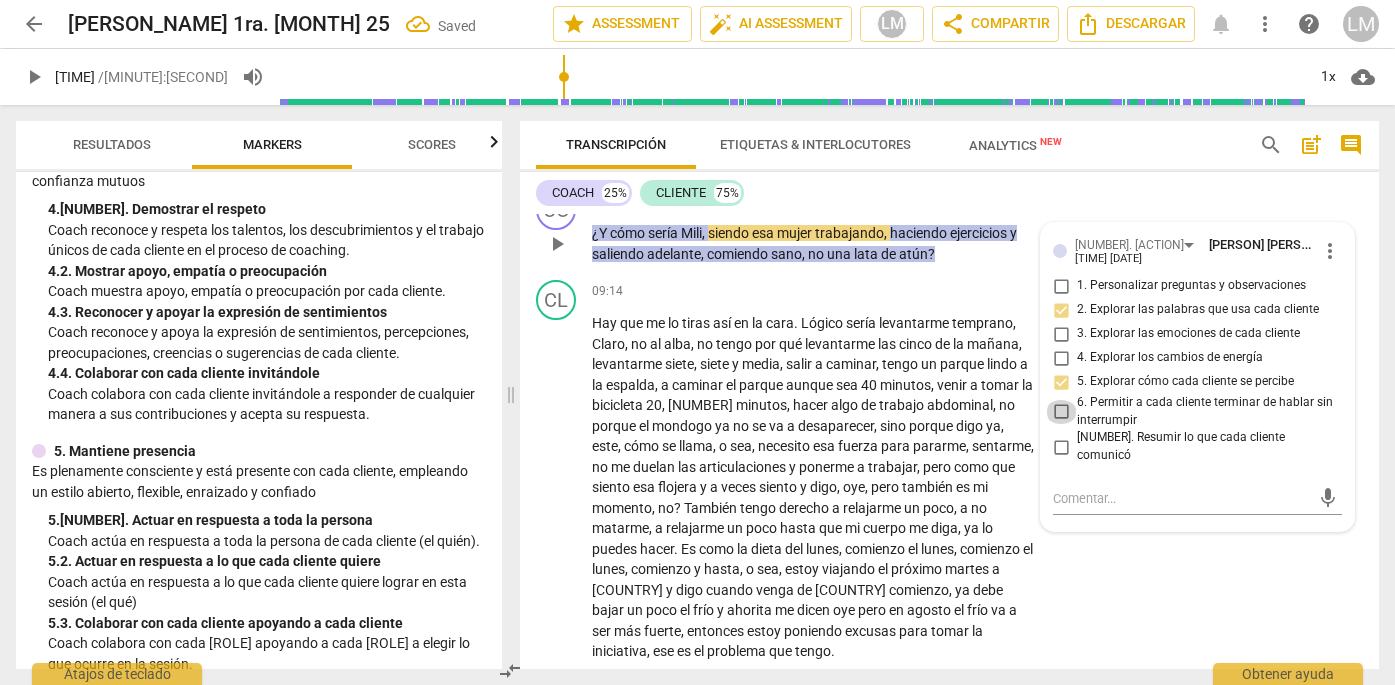 click on "6. Permitir a cada cliente terminar de hablar sin interrumpir" at bounding box center (1061, 412) 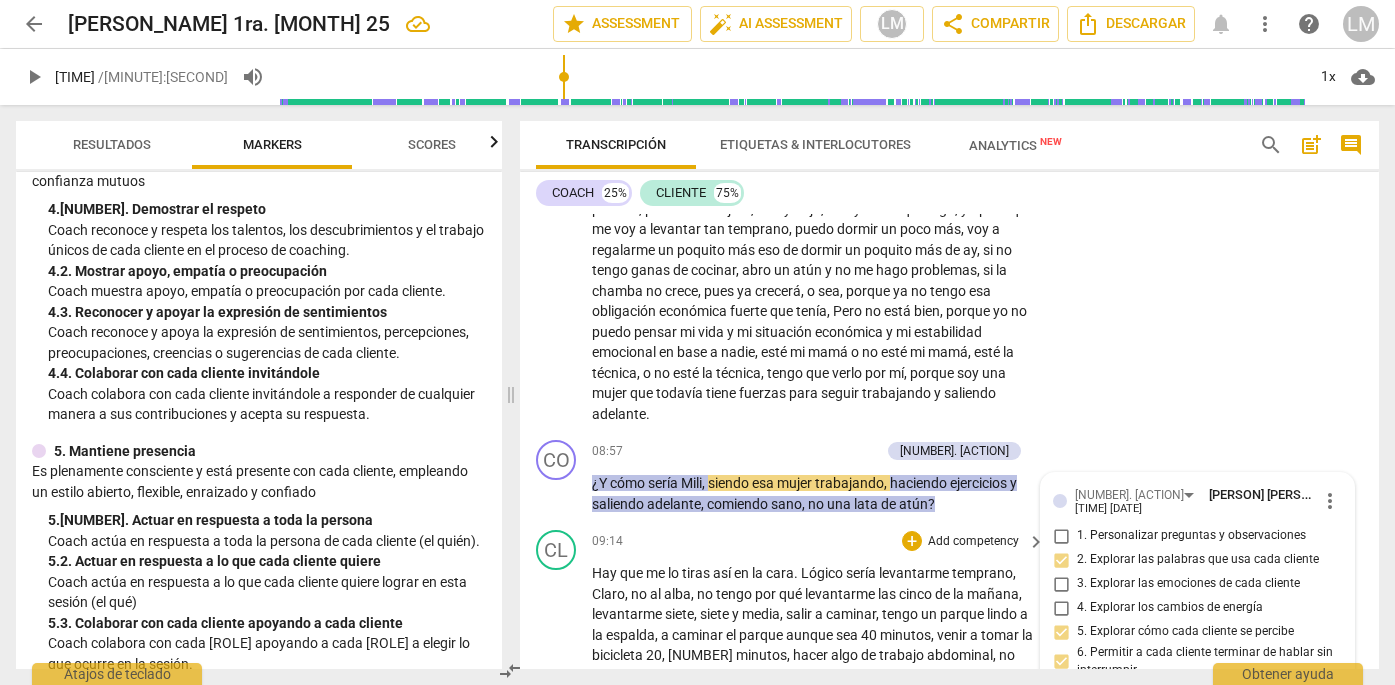 scroll, scrollTop: 2490, scrollLeft: 0, axis: vertical 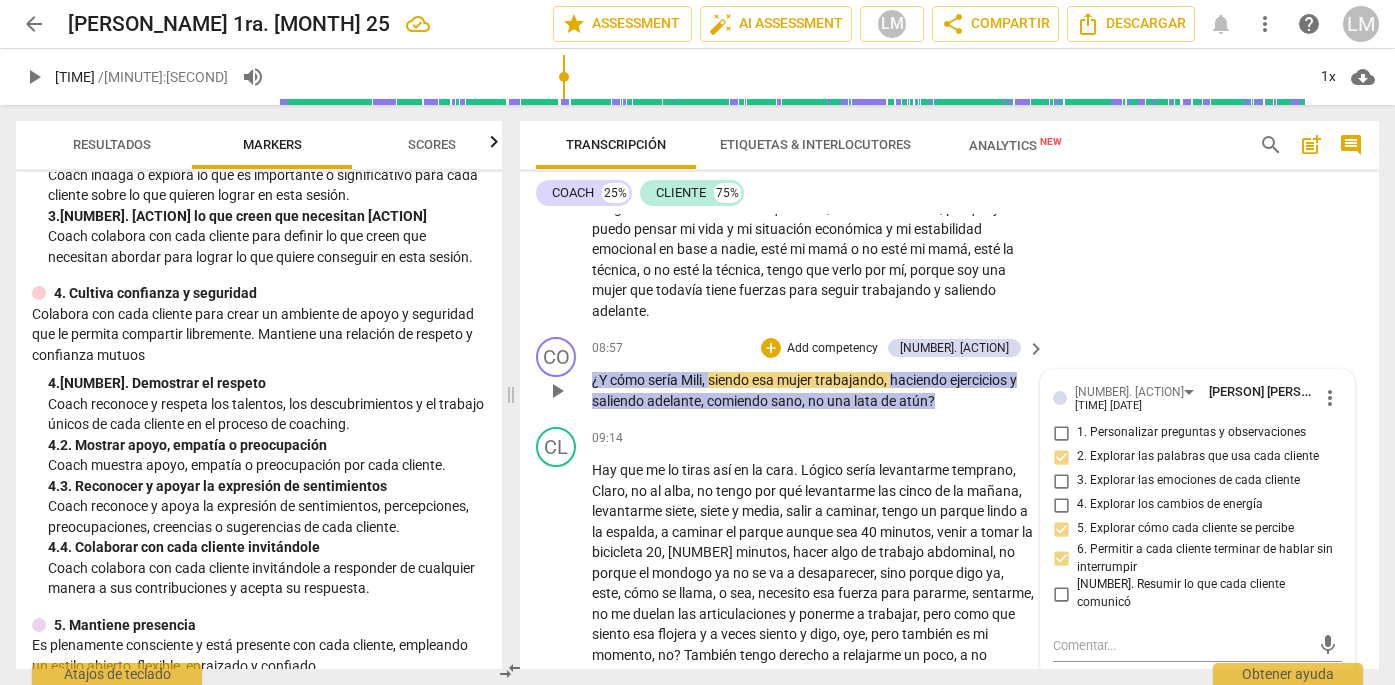 click on "Add competency" at bounding box center [832, 349] 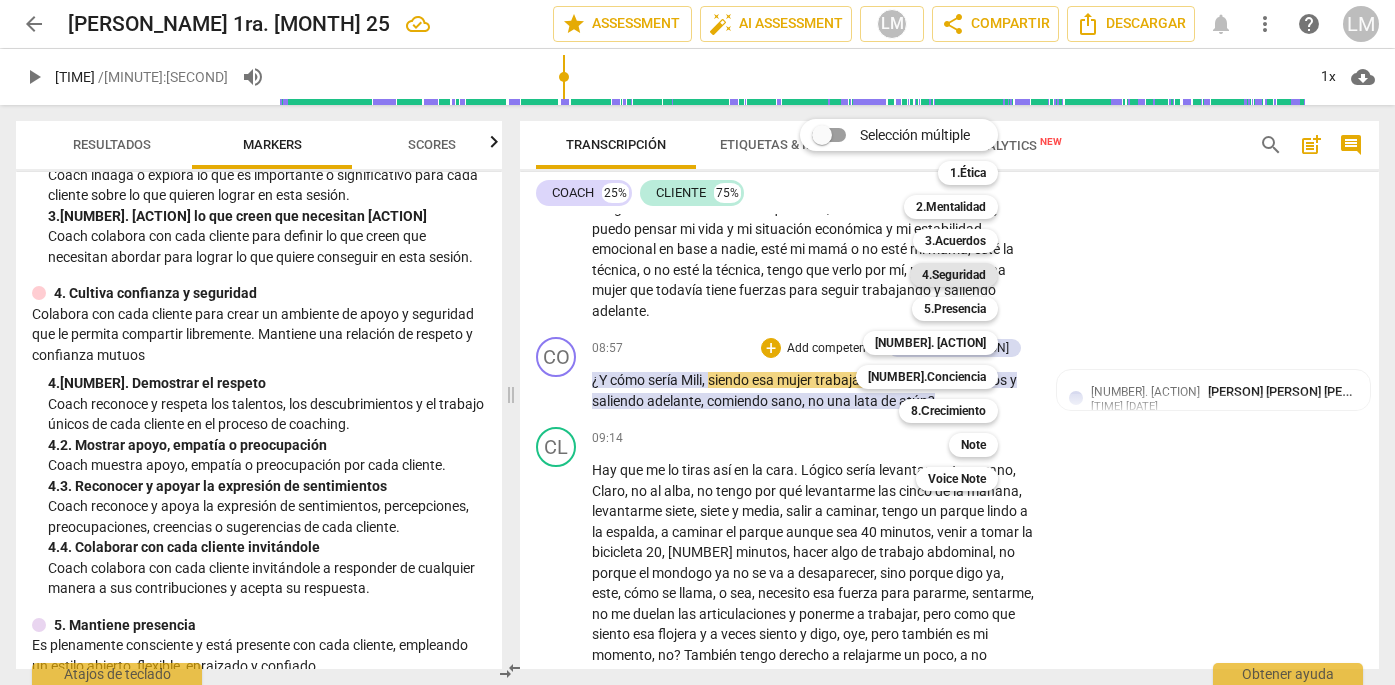 click on "4.Seguridad" at bounding box center [954, 275] 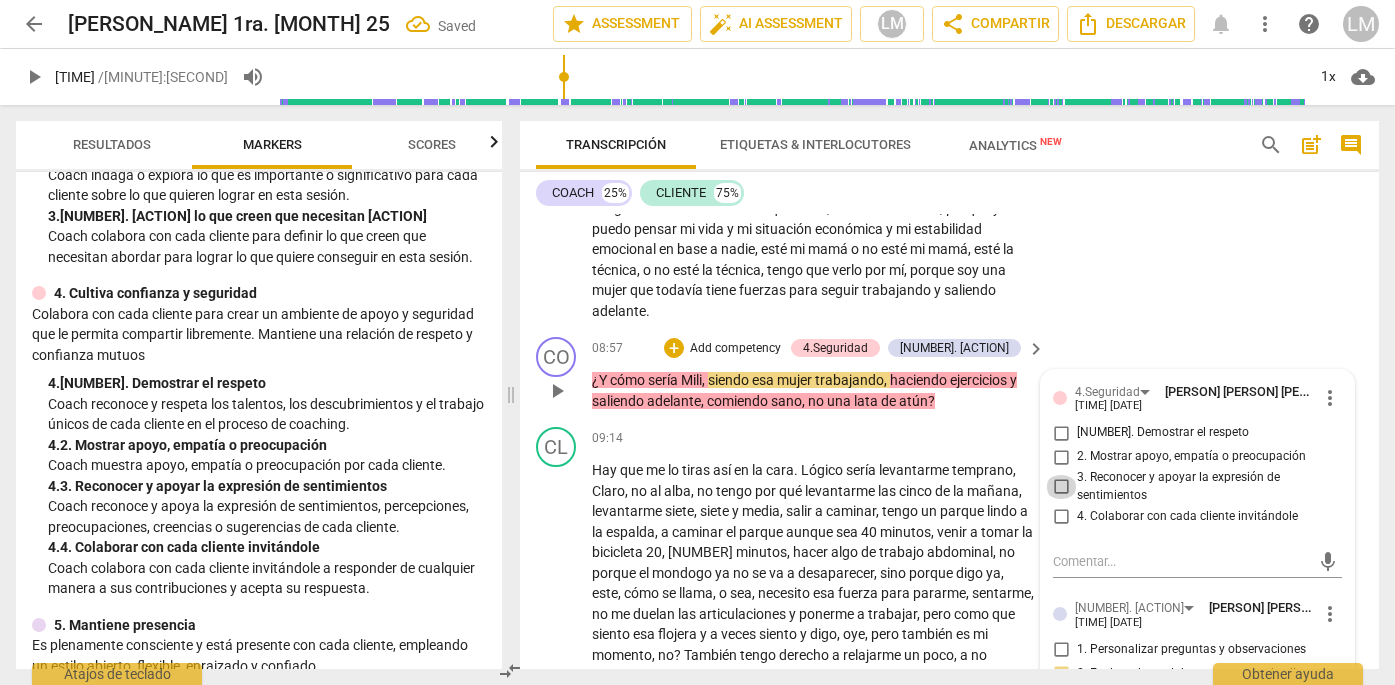 click on "3. Reconocer y apoyar la expresión de sentimientos" at bounding box center [1061, 487] 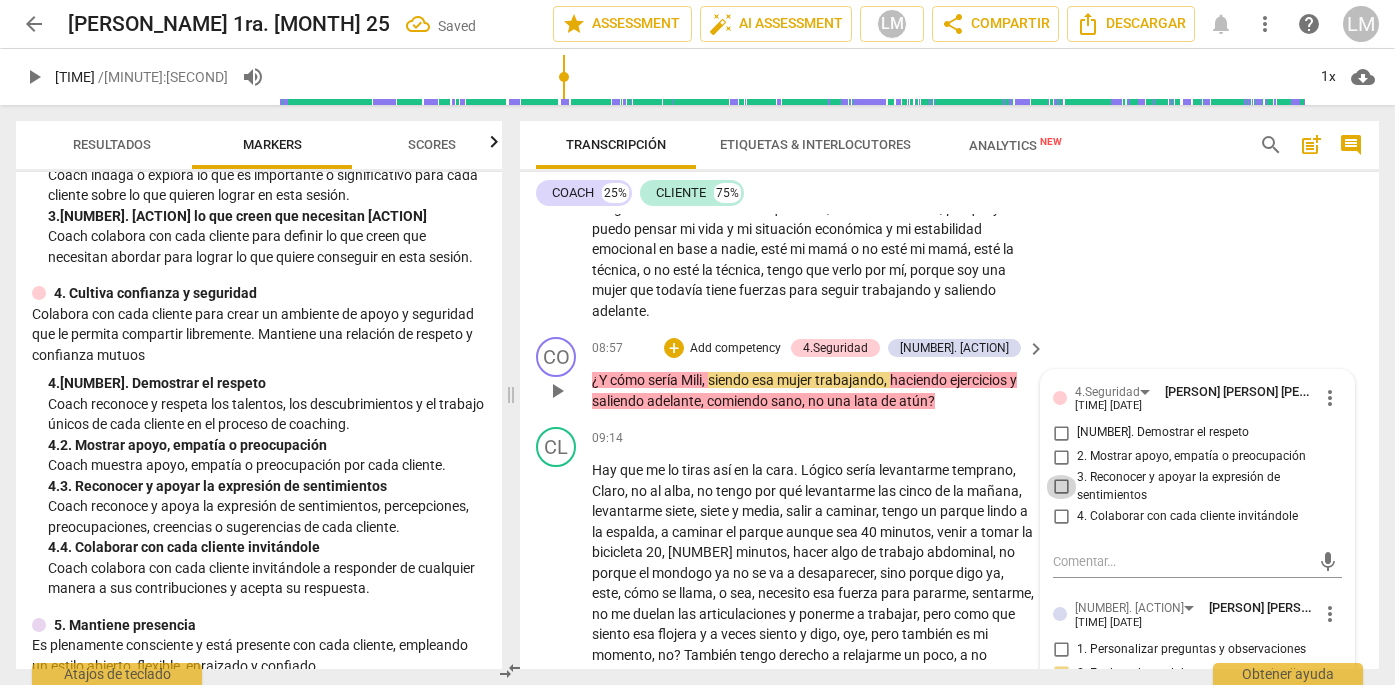 checkbox on "true" 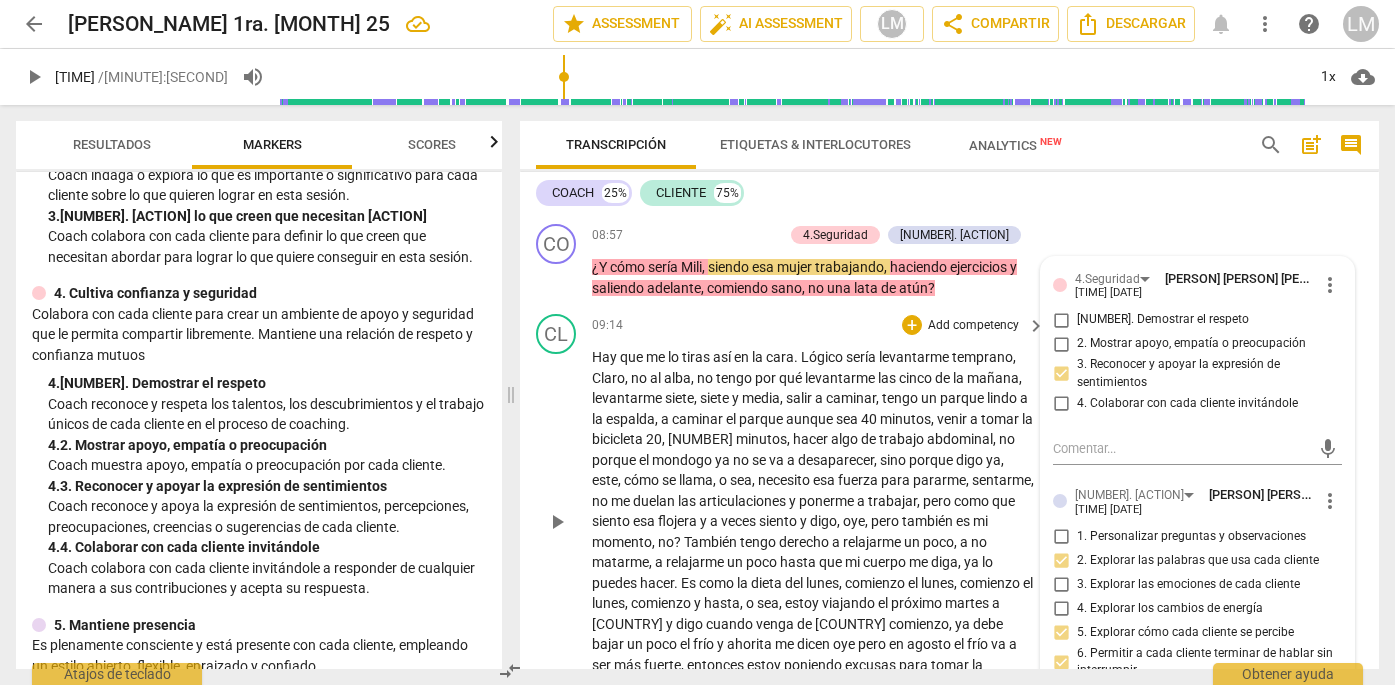 scroll, scrollTop: 2593, scrollLeft: 0, axis: vertical 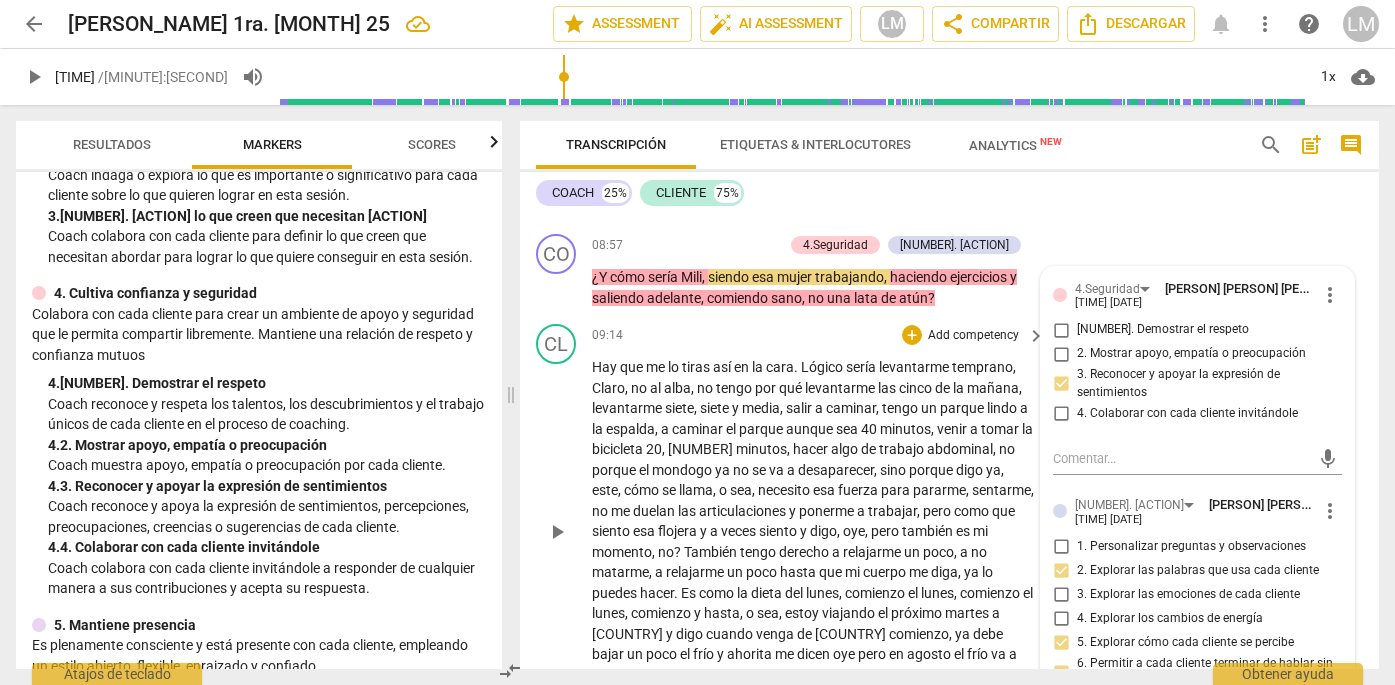 click on "play_arrow" at bounding box center [557, 532] 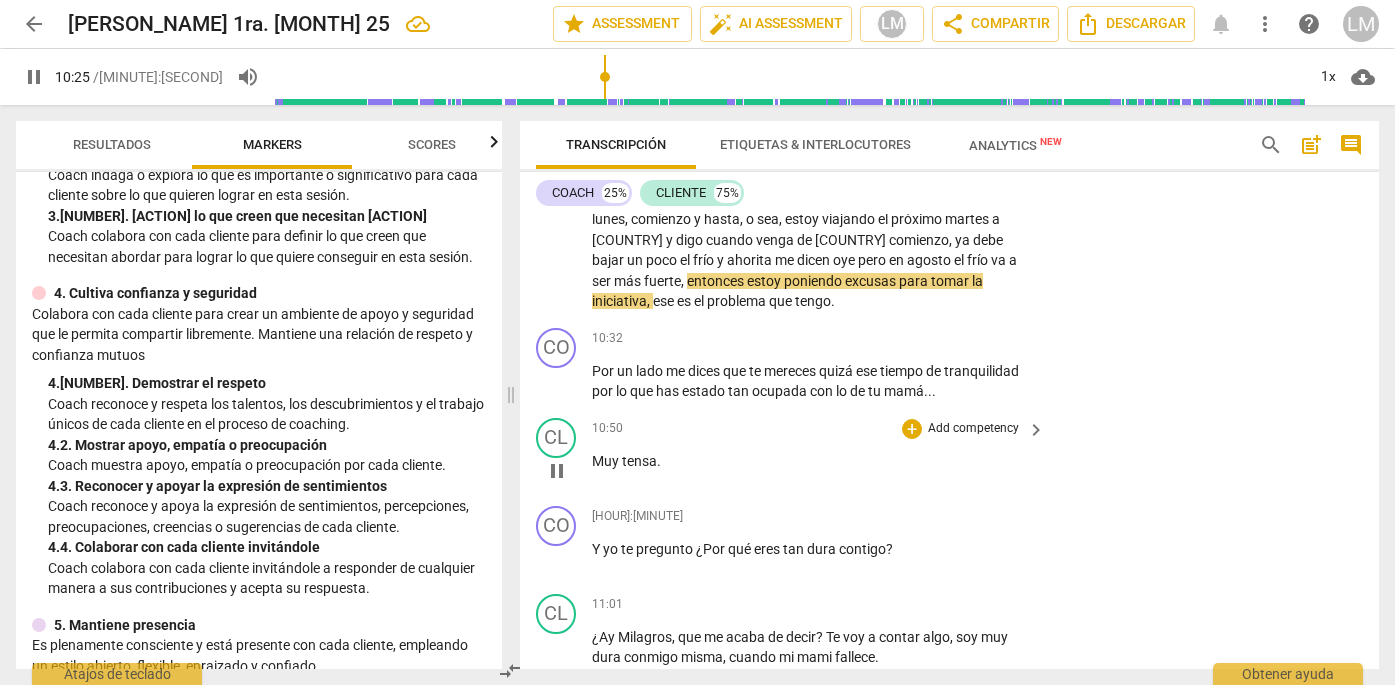 scroll, scrollTop: 2988, scrollLeft: 0, axis: vertical 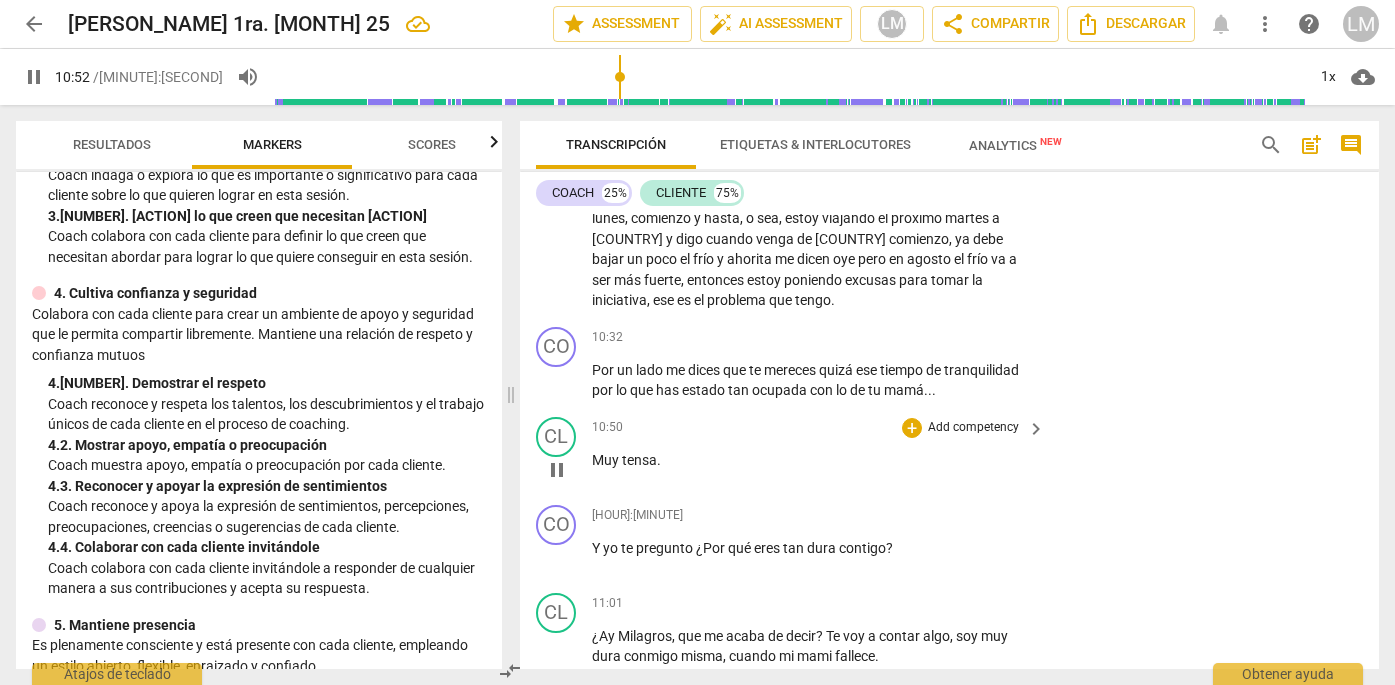click on "pause" at bounding box center [557, 470] 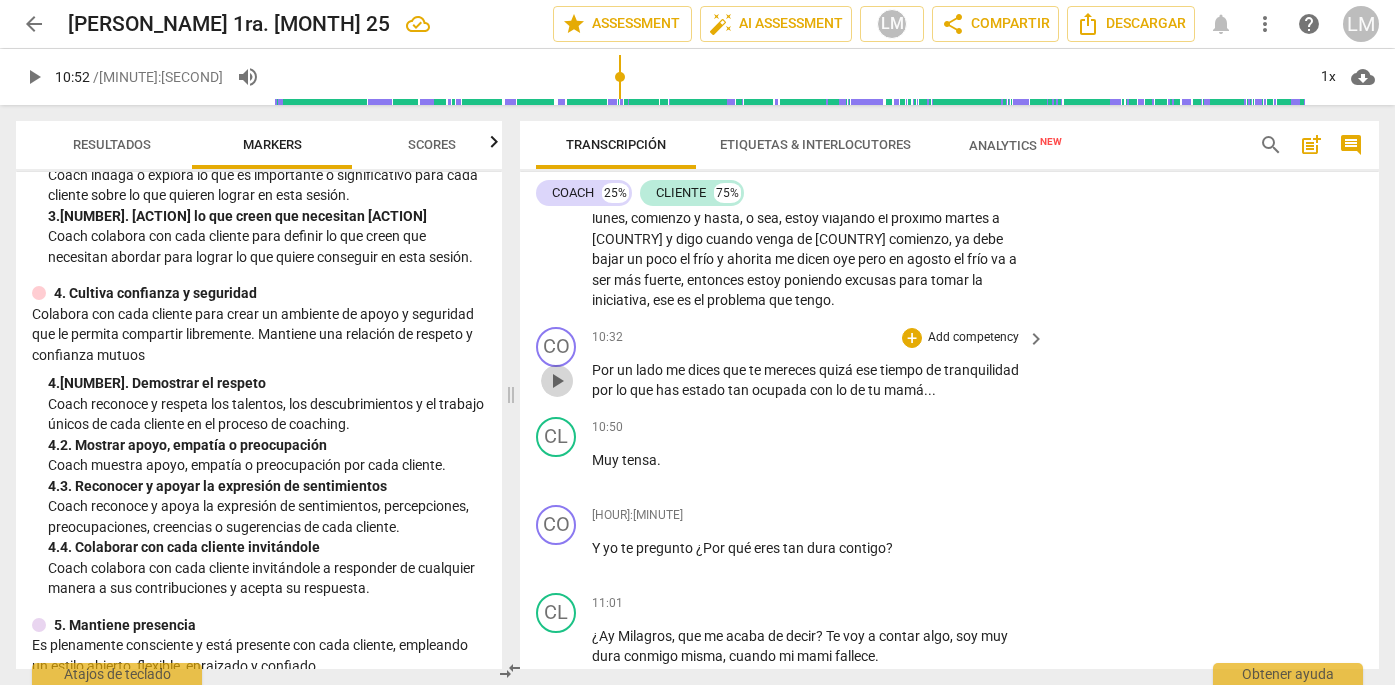 click on "play_arrow" at bounding box center (557, 381) 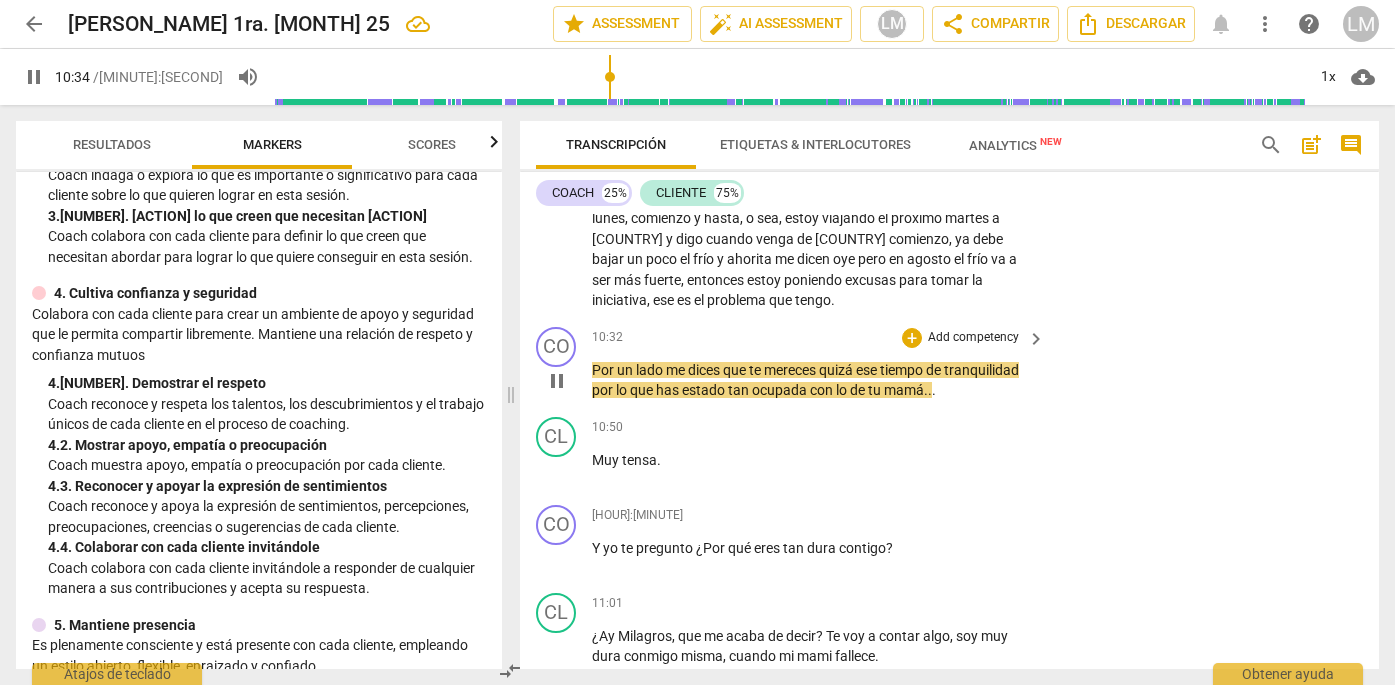 click on "pause" at bounding box center (557, 381) 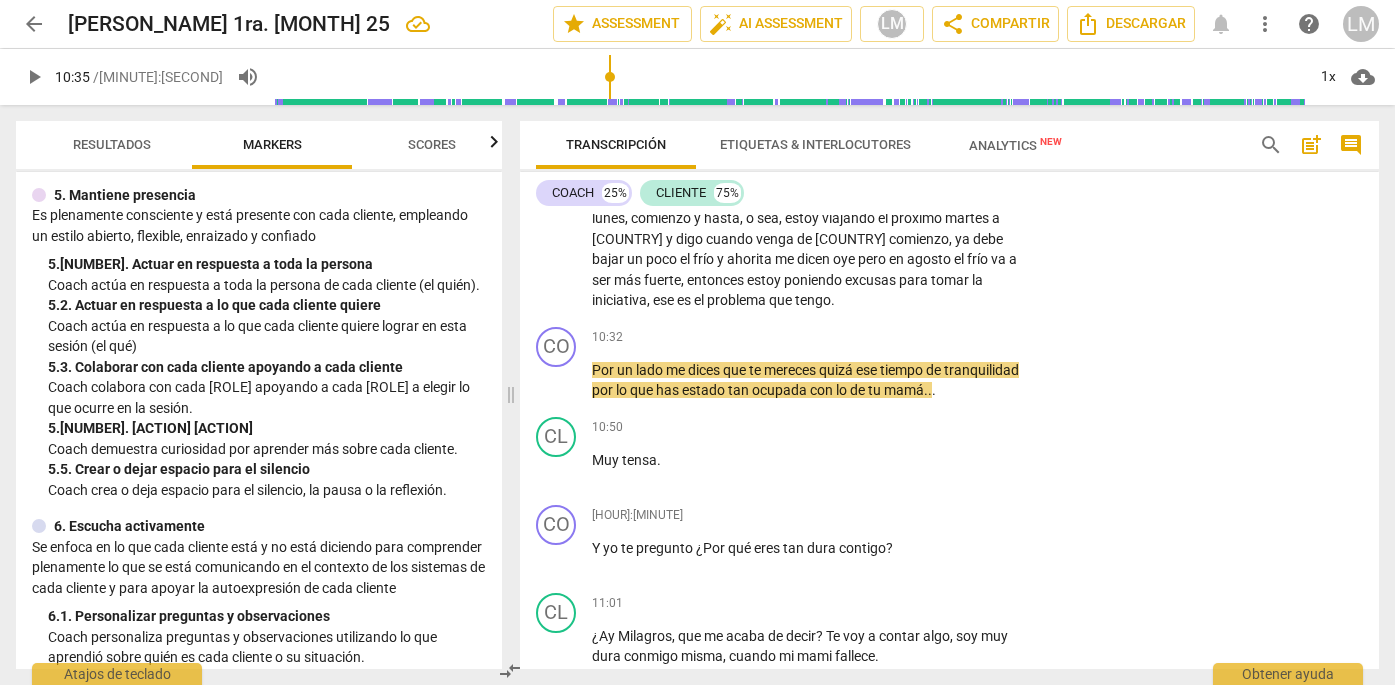 scroll, scrollTop: 929, scrollLeft: 0, axis: vertical 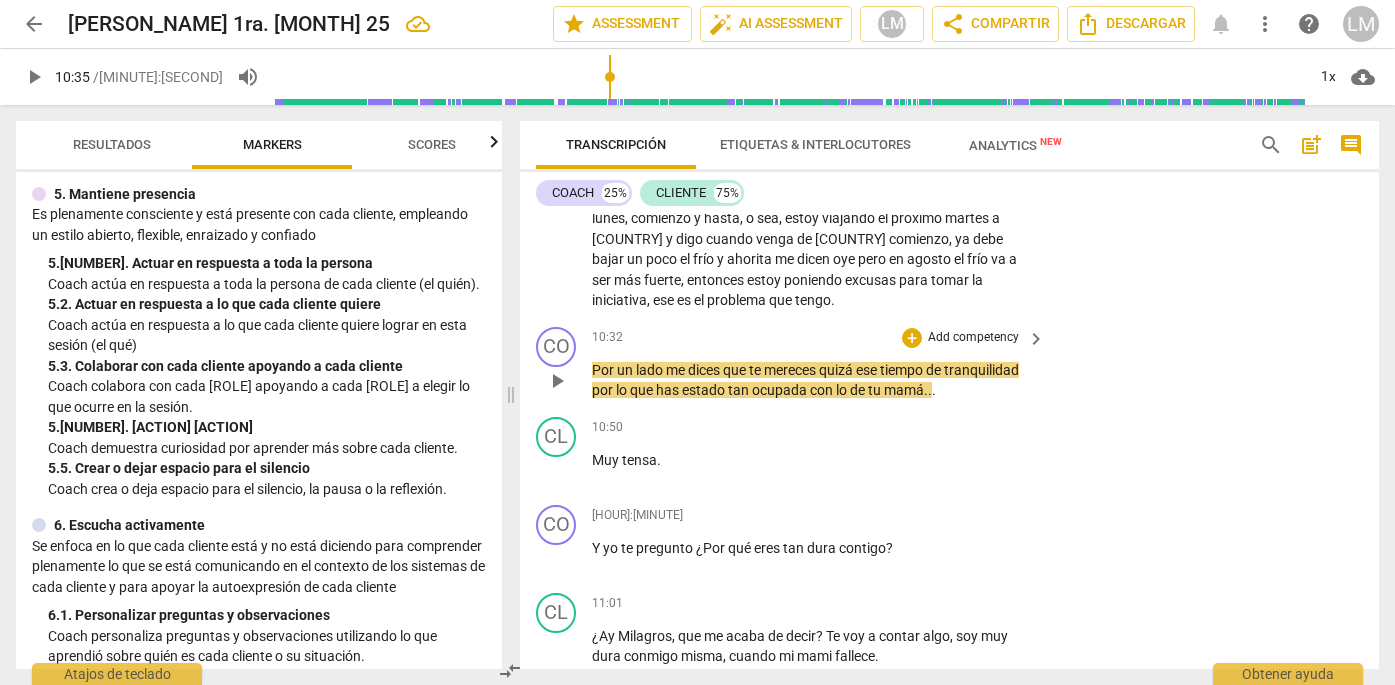 click on "Add competency" at bounding box center (973, 338) 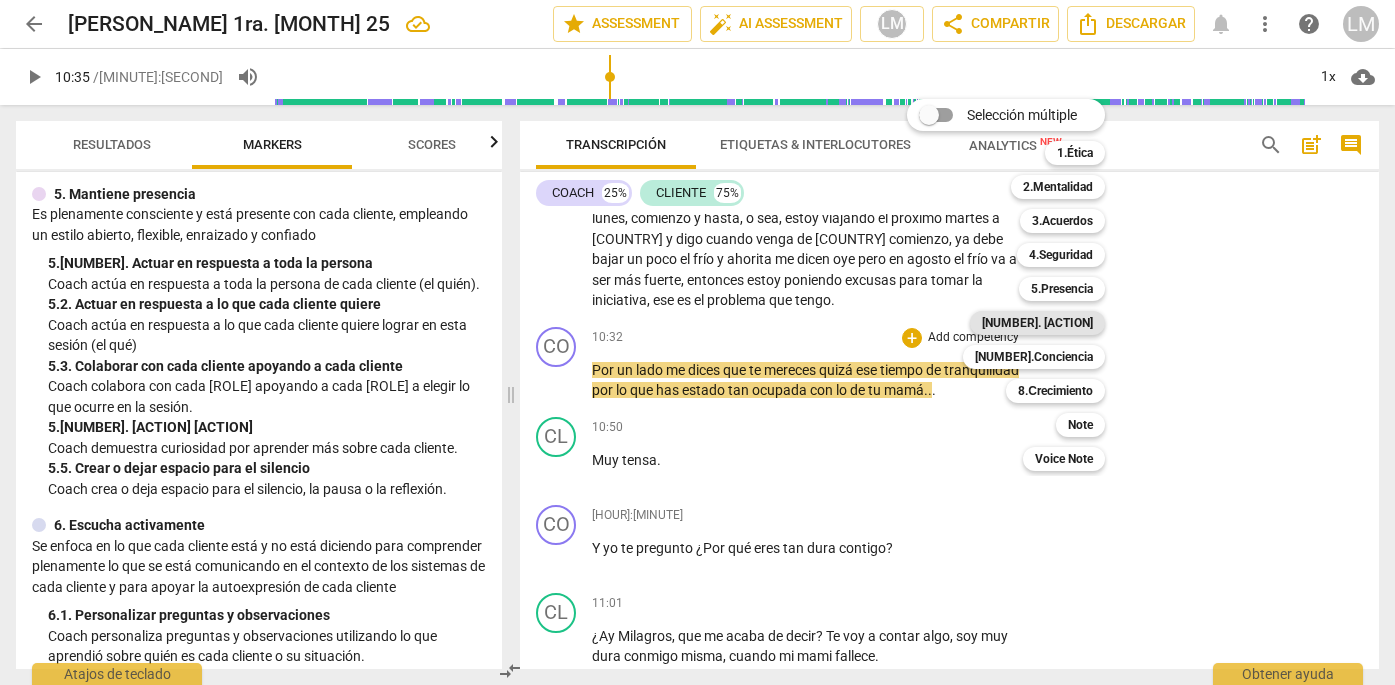 click on "[NUMBER]. [ACTION]" at bounding box center [1037, 323] 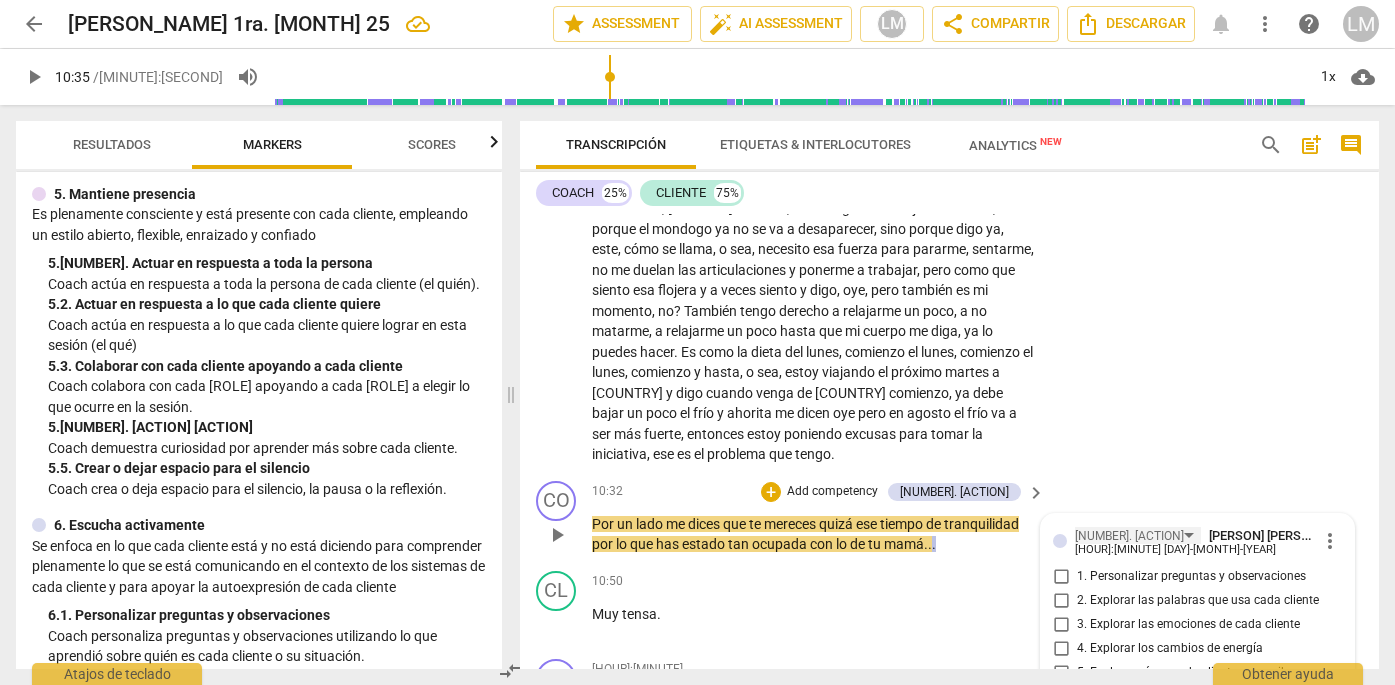 scroll, scrollTop: 2823, scrollLeft: 0, axis: vertical 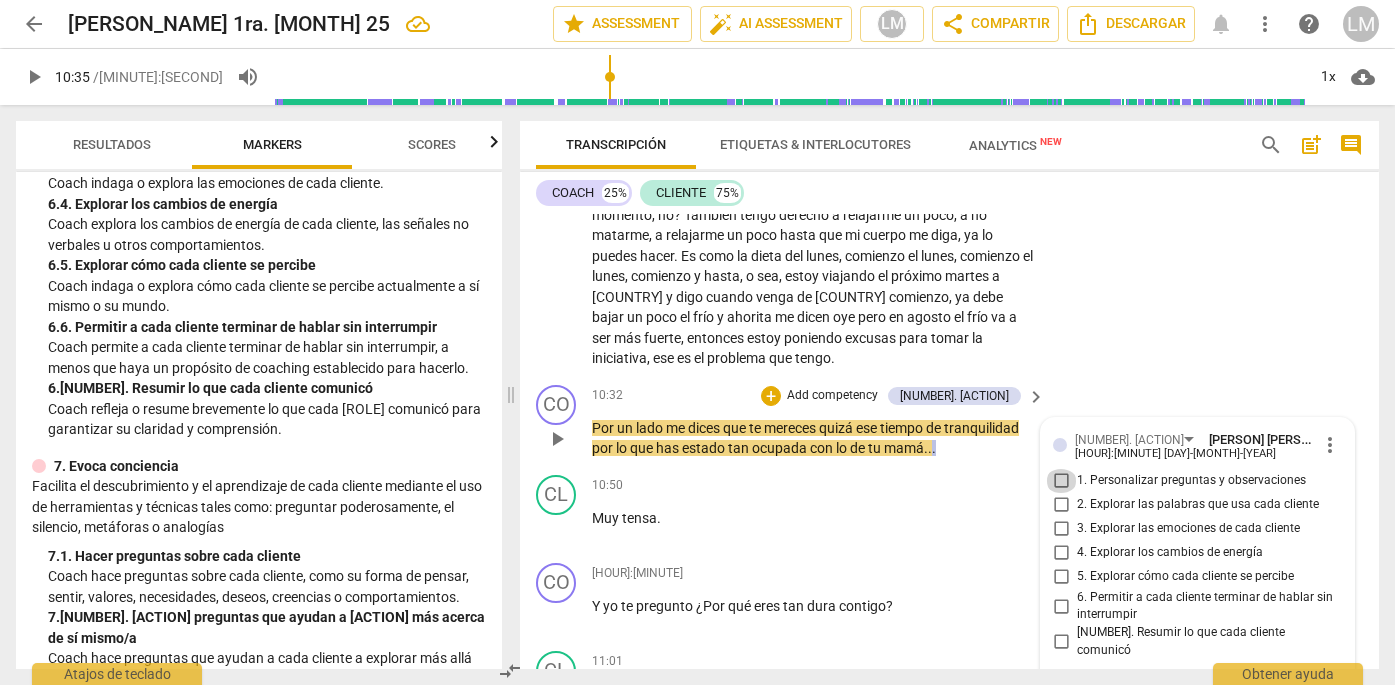 click on "1. Personalizar preguntas y observaciones" at bounding box center [1061, 481] 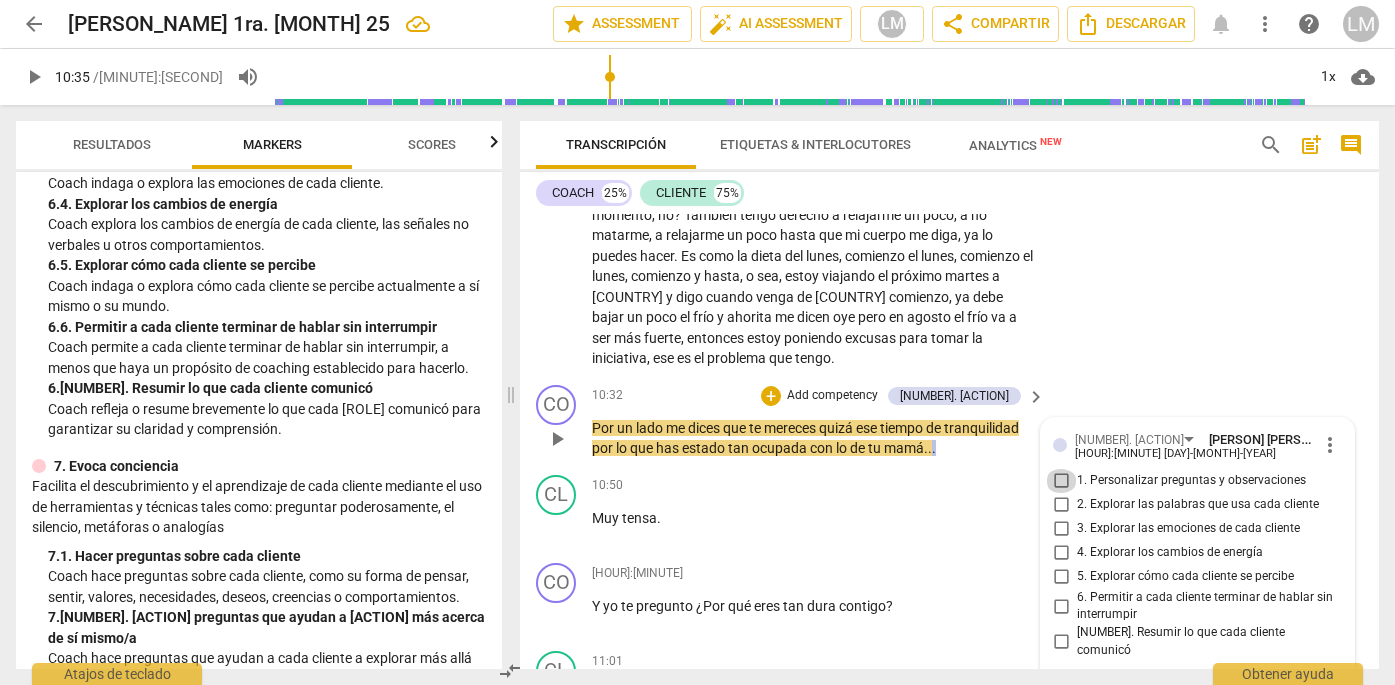 checkbox on "true" 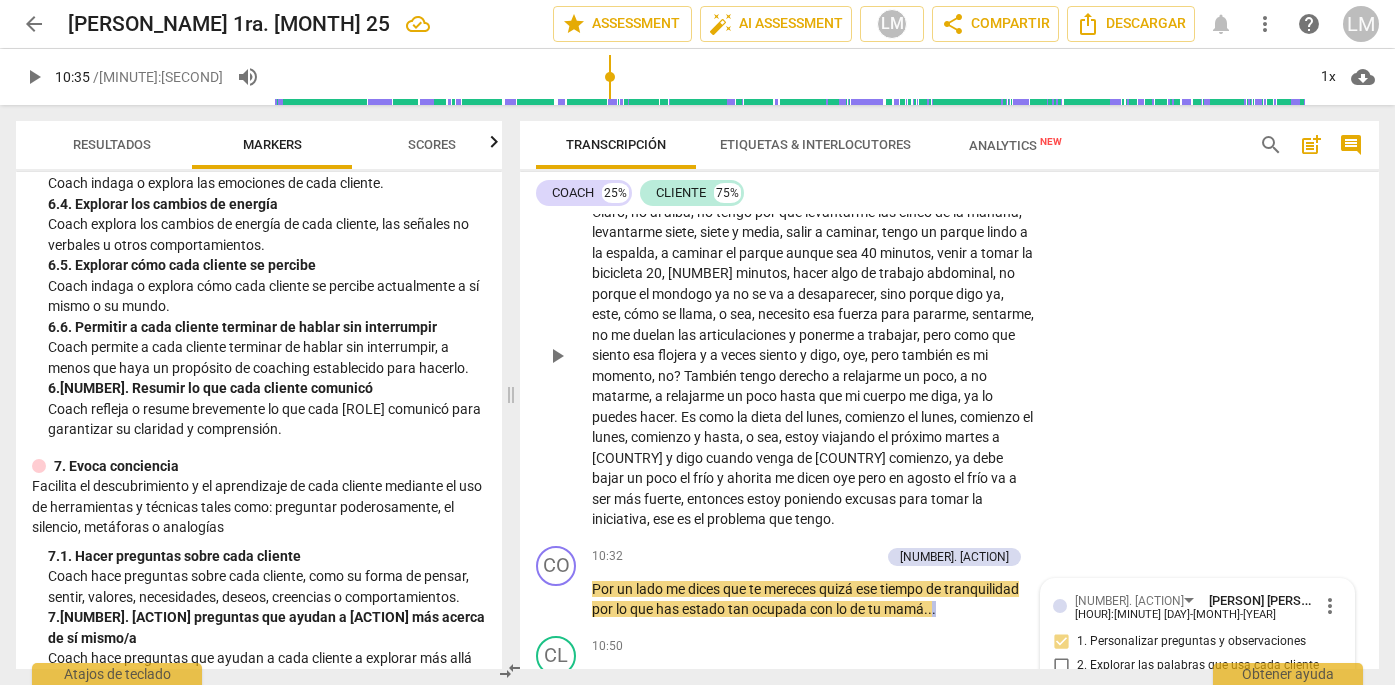 scroll, scrollTop: 2899, scrollLeft: 0, axis: vertical 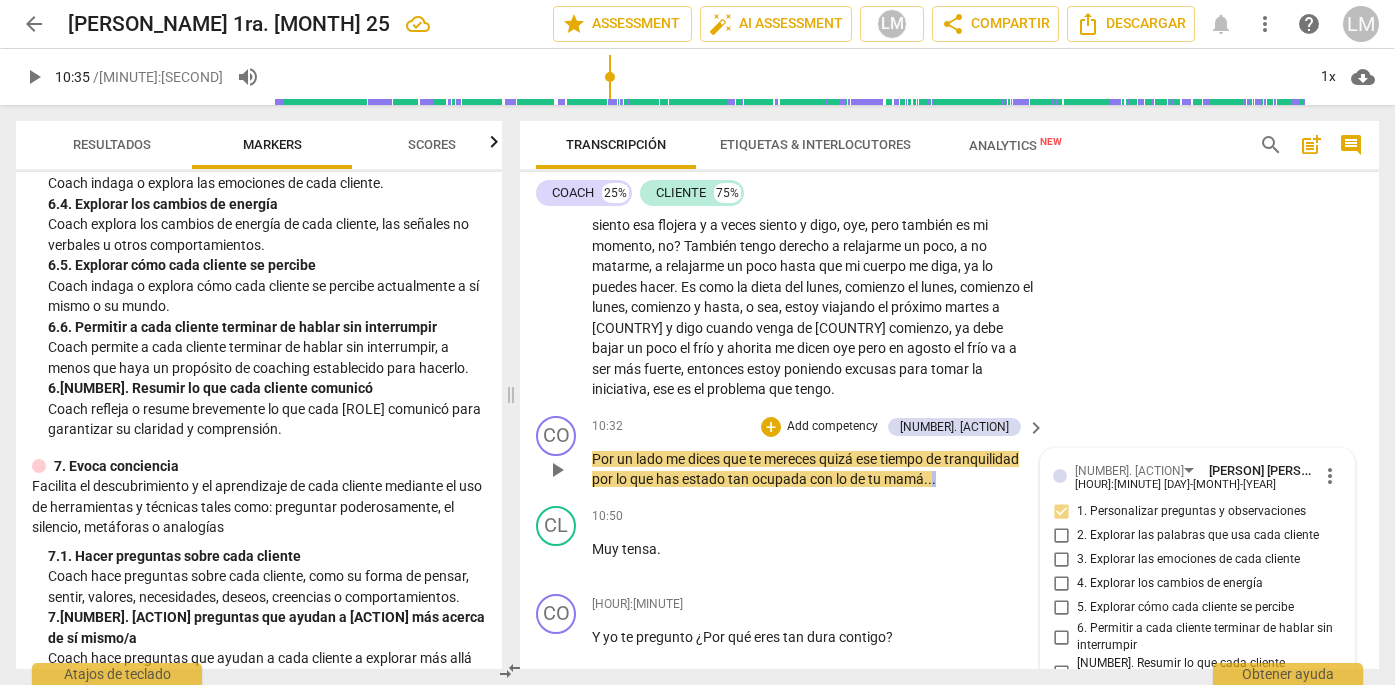 click on "more_vert" at bounding box center [1330, 476] 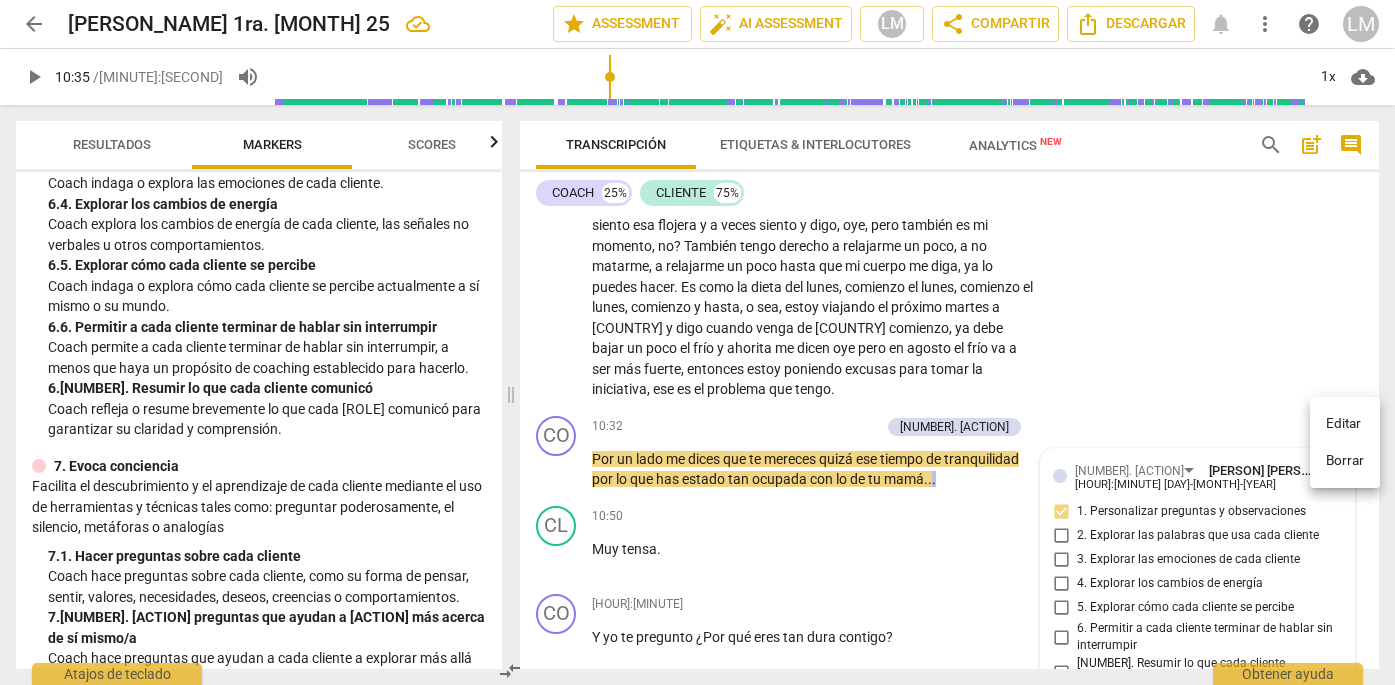 click on "Borrar" at bounding box center (1345, 461) 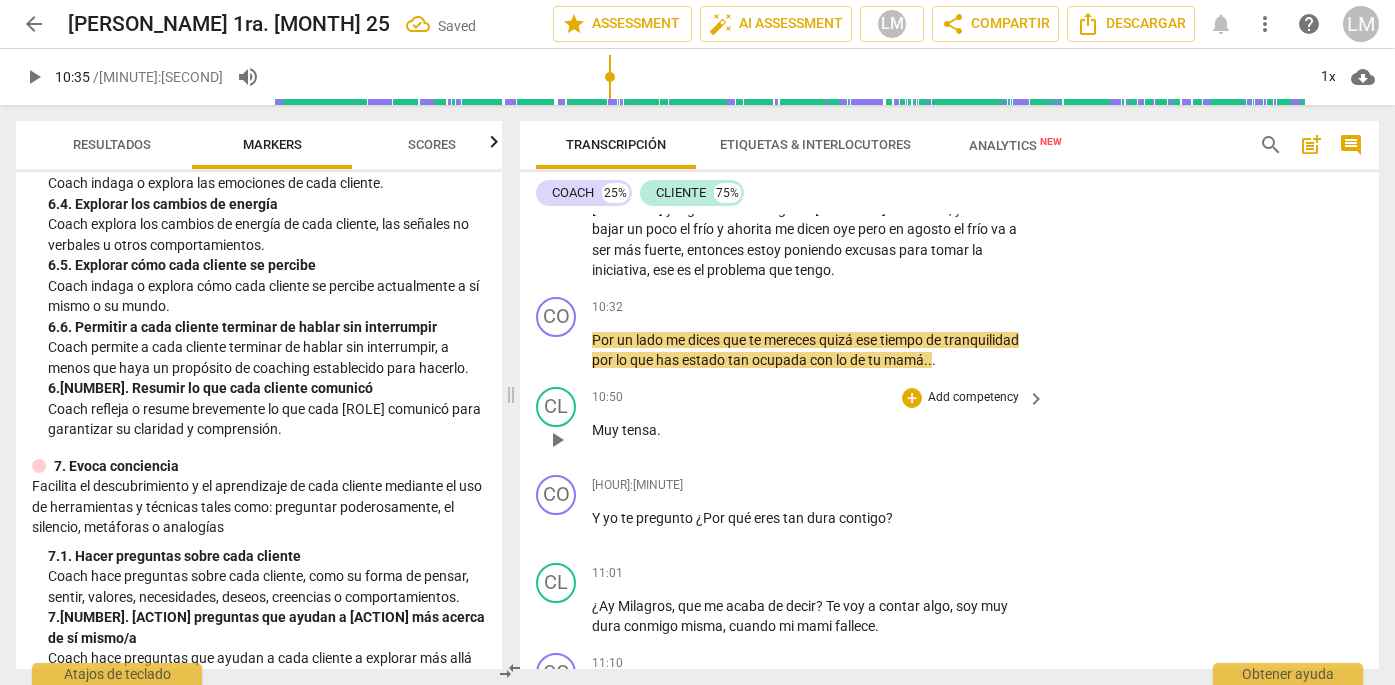 scroll, scrollTop: 3021, scrollLeft: 0, axis: vertical 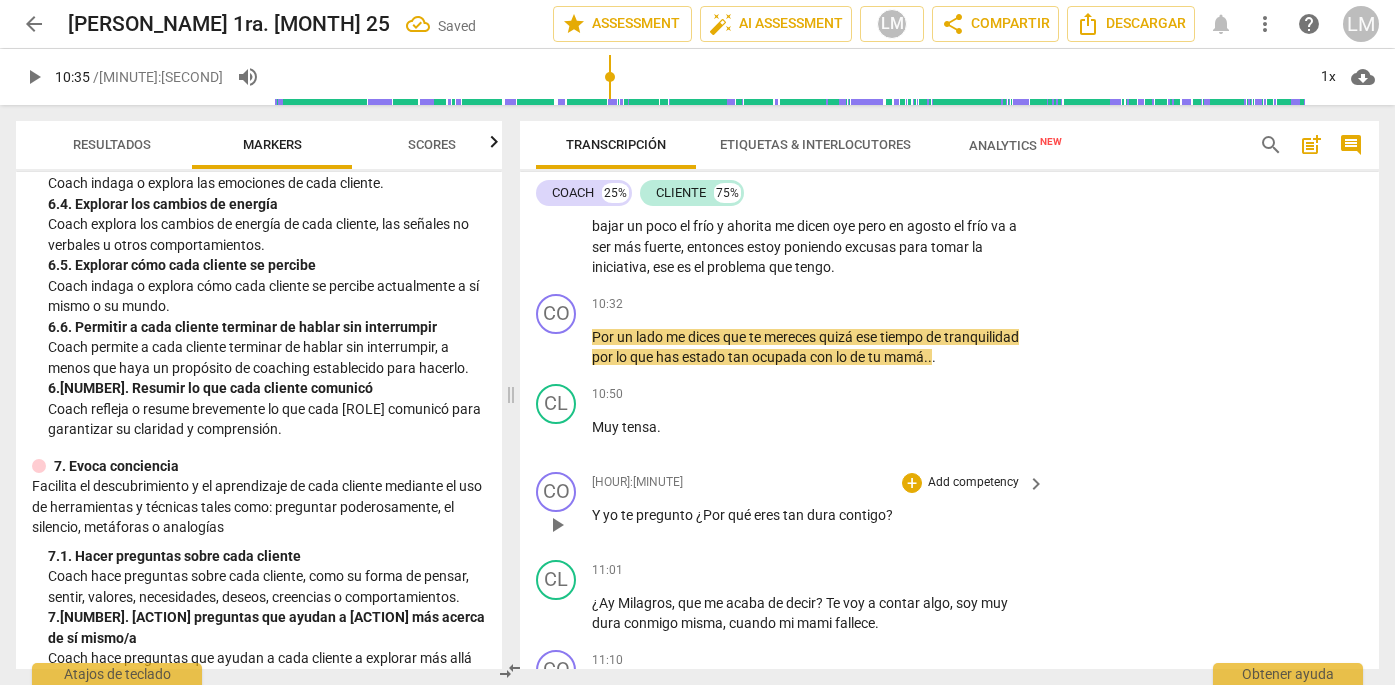 click on "Add competency" at bounding box center [973, 483] 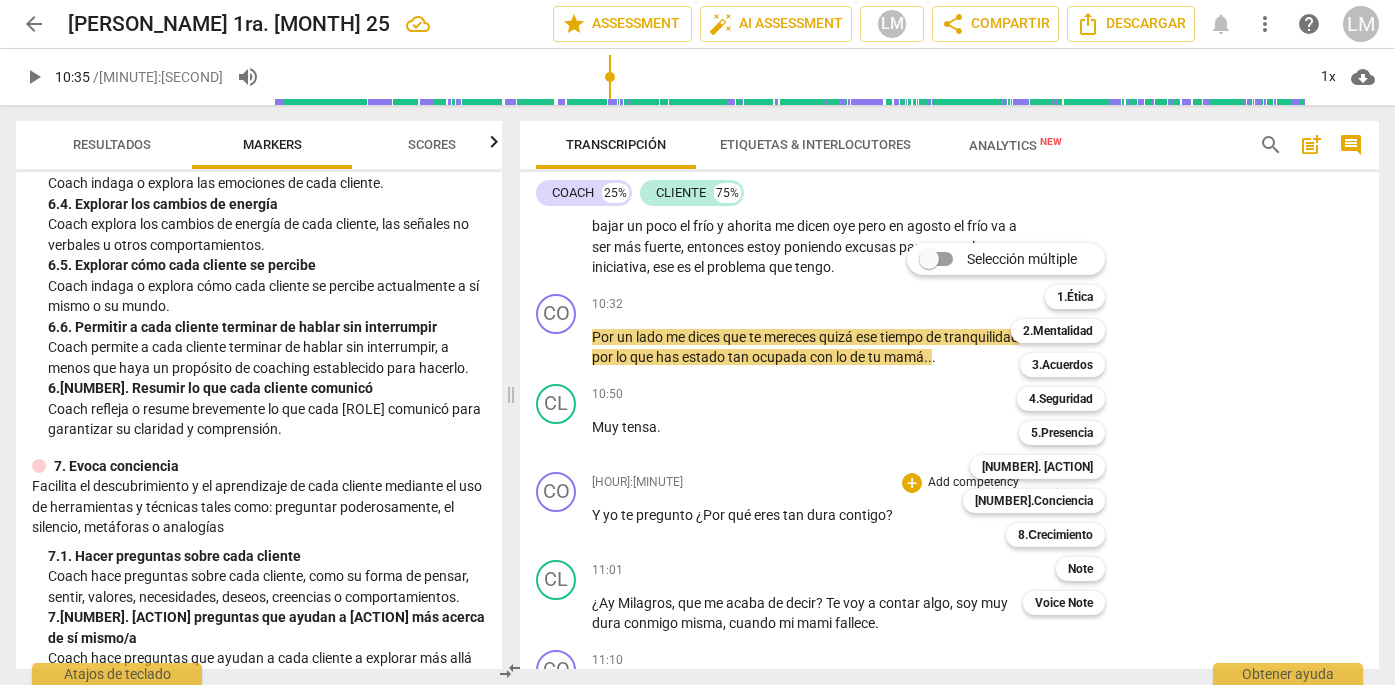 click at bounding box center (697, 342) 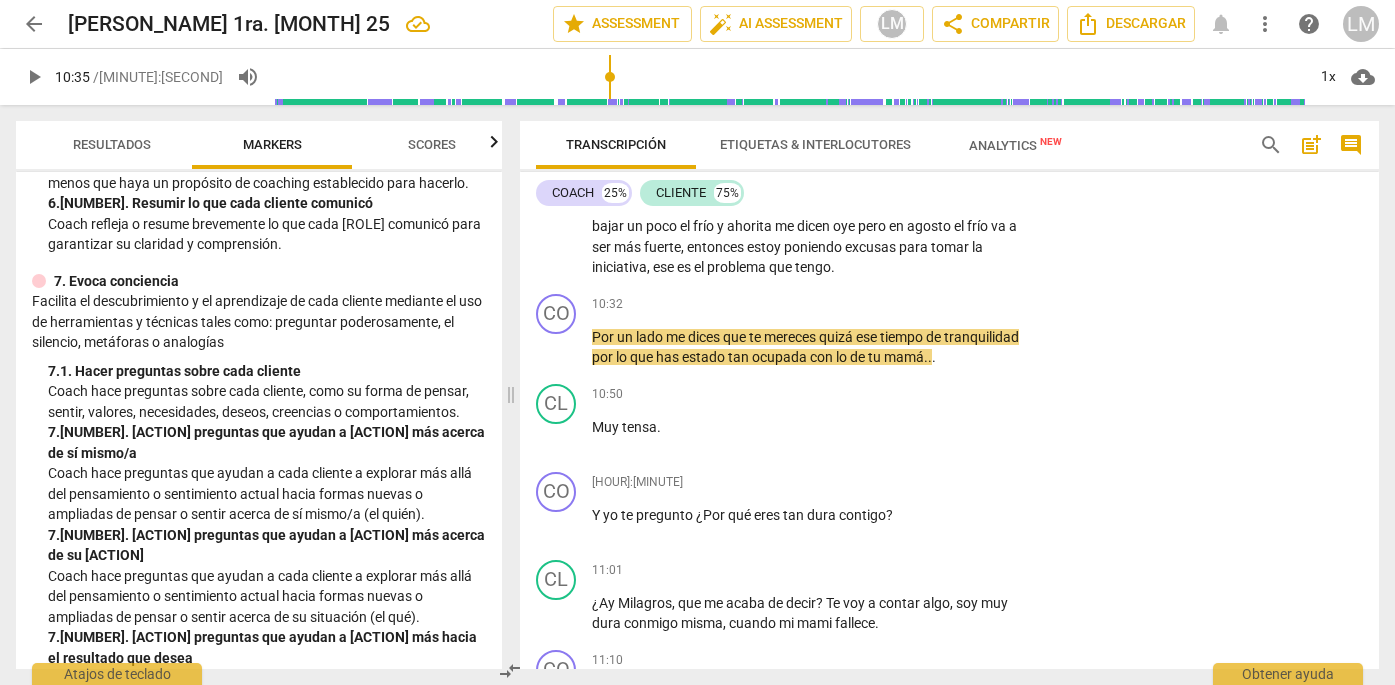 scroll, scrollTop: 1671, scrollLeft: 0, axis: vertical 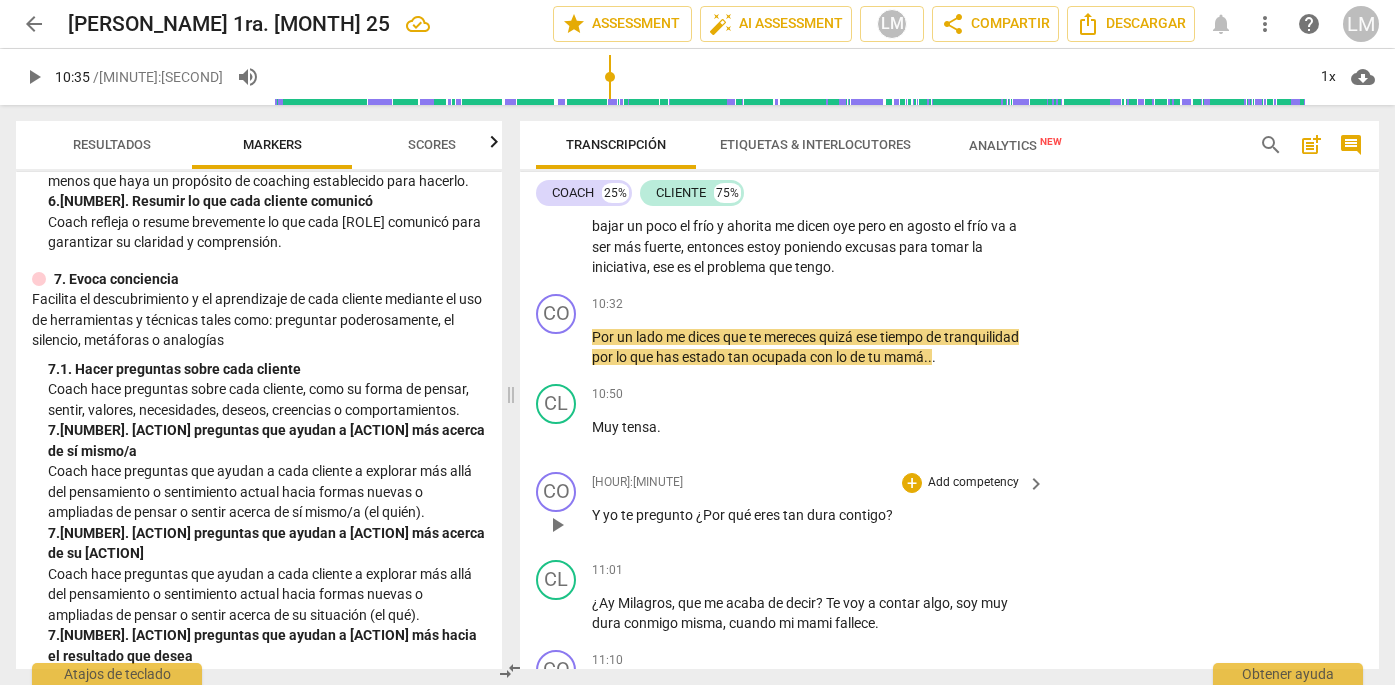 click on "Add competency" at bounding box center (973, 483) 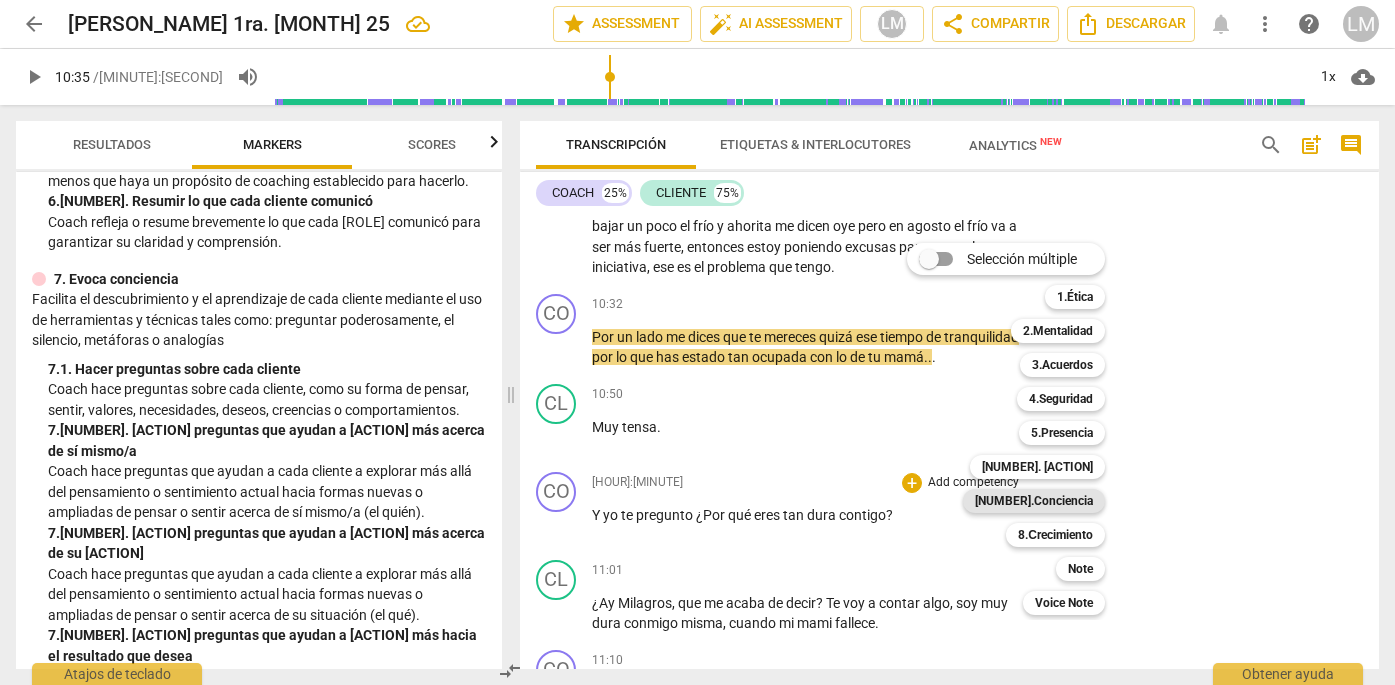 click on "[NUMBER].Conciencia" at bounding box center (1034, 501) 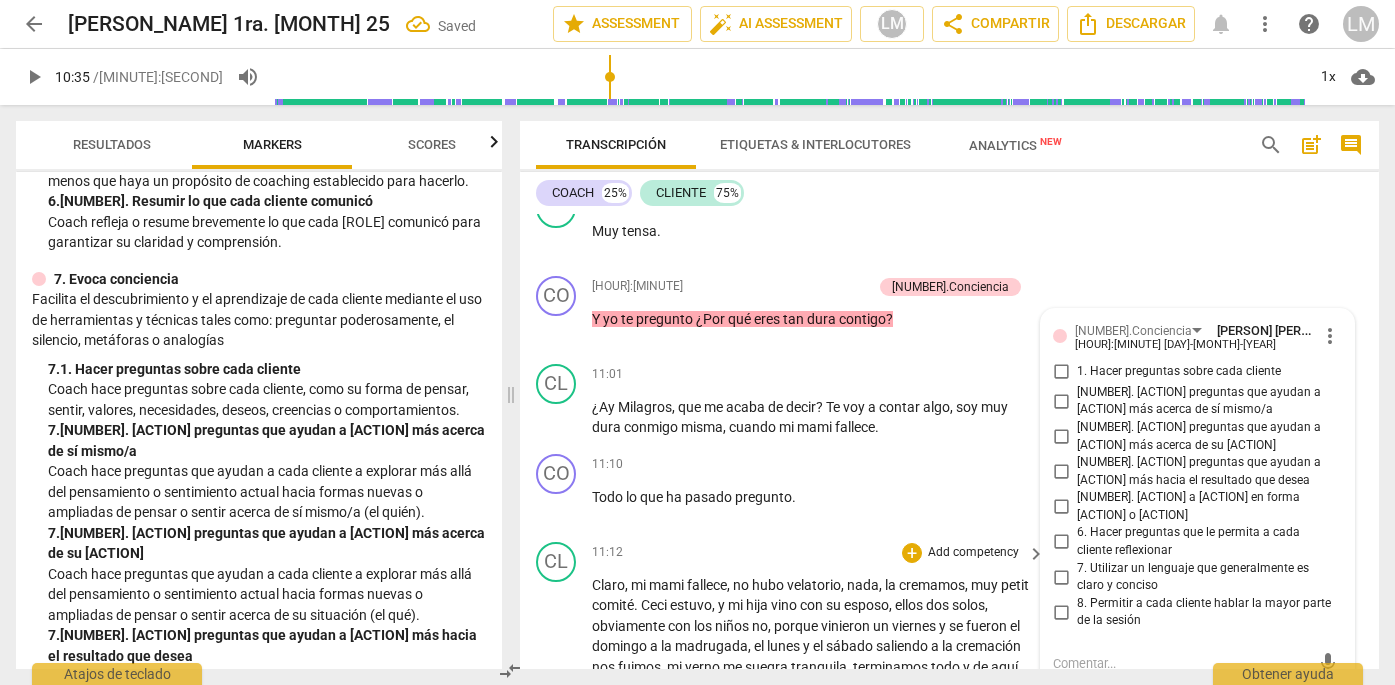 scroll, scrollTop: 3216, scrollLeft: 0, axis: vertical 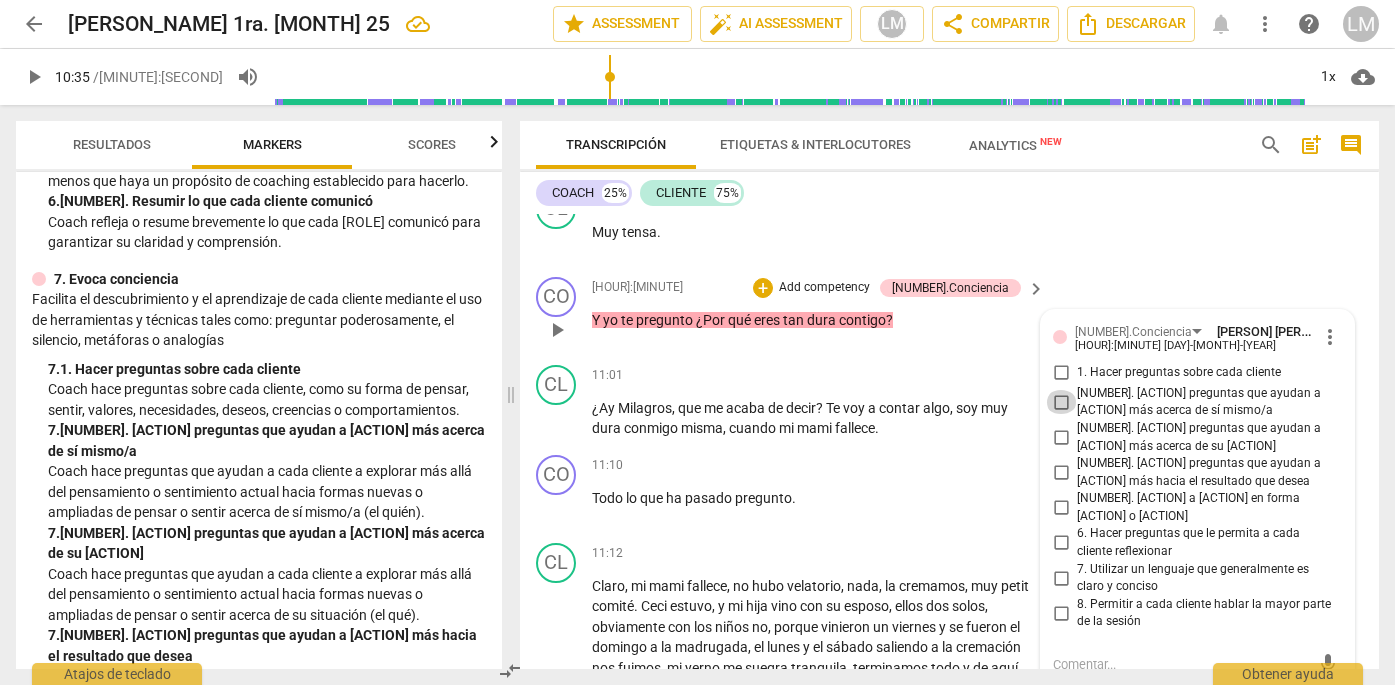 click on "[NUMBER]. [ACTION] preguntas que ayudan a [ACTION] más acerca de sí mismo/a" at bounding box center [1061, 402] 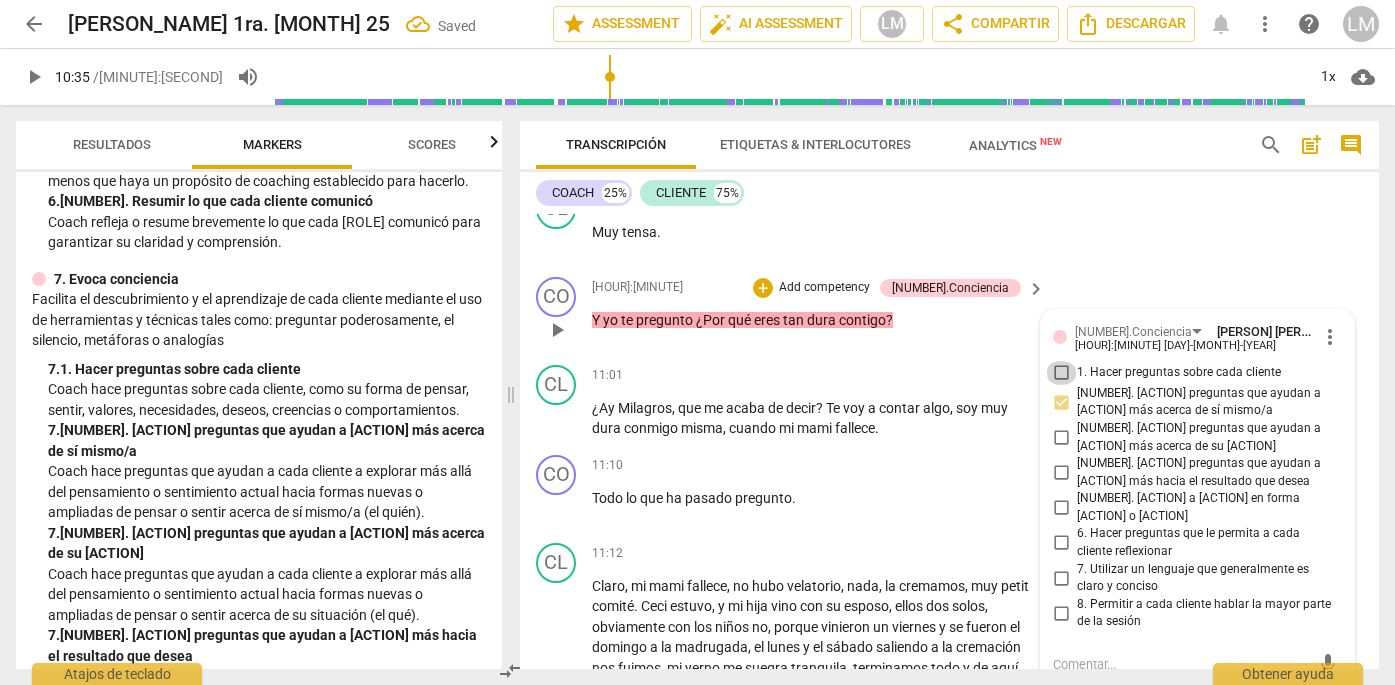 click on "1. Hacer preguntas sobre cada cliente" at bounding box center (1061, 373) 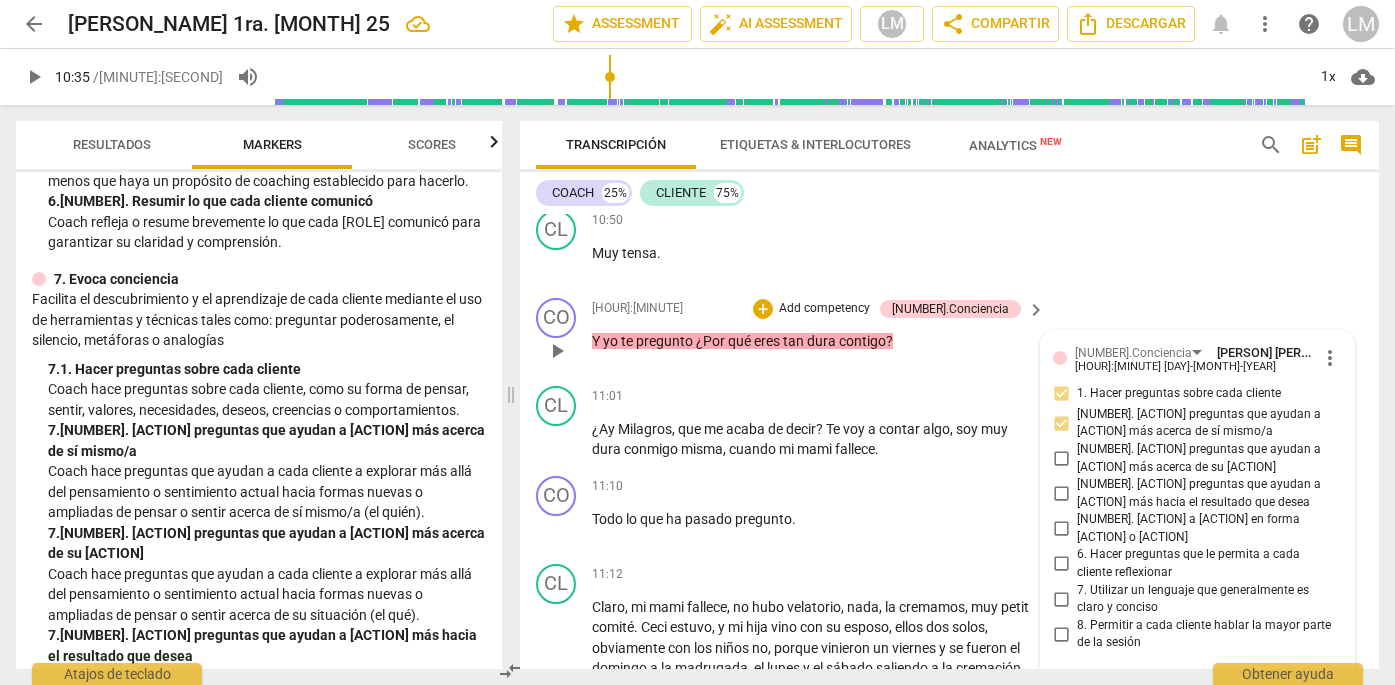 scroll, scrollTop: 3191, scrollLeft: 0, axis: vertical 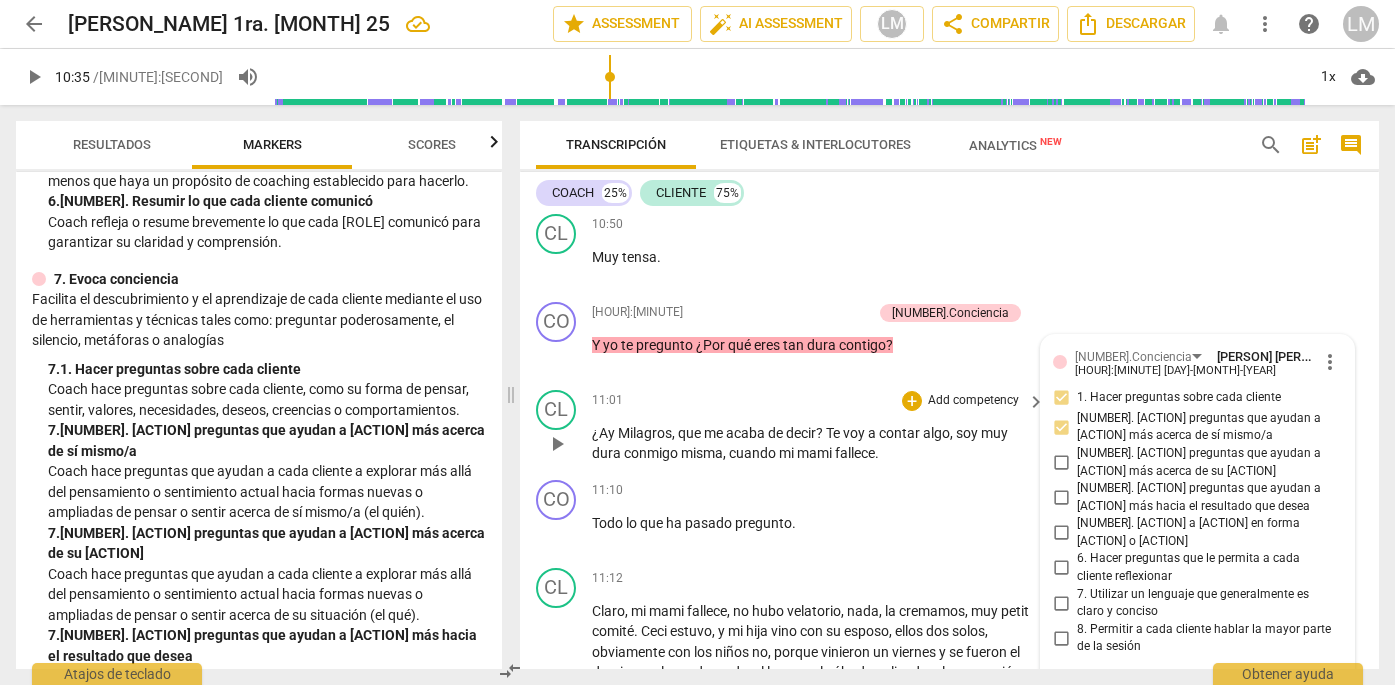 click on "play_arrow" at bounding box center (557, 444) 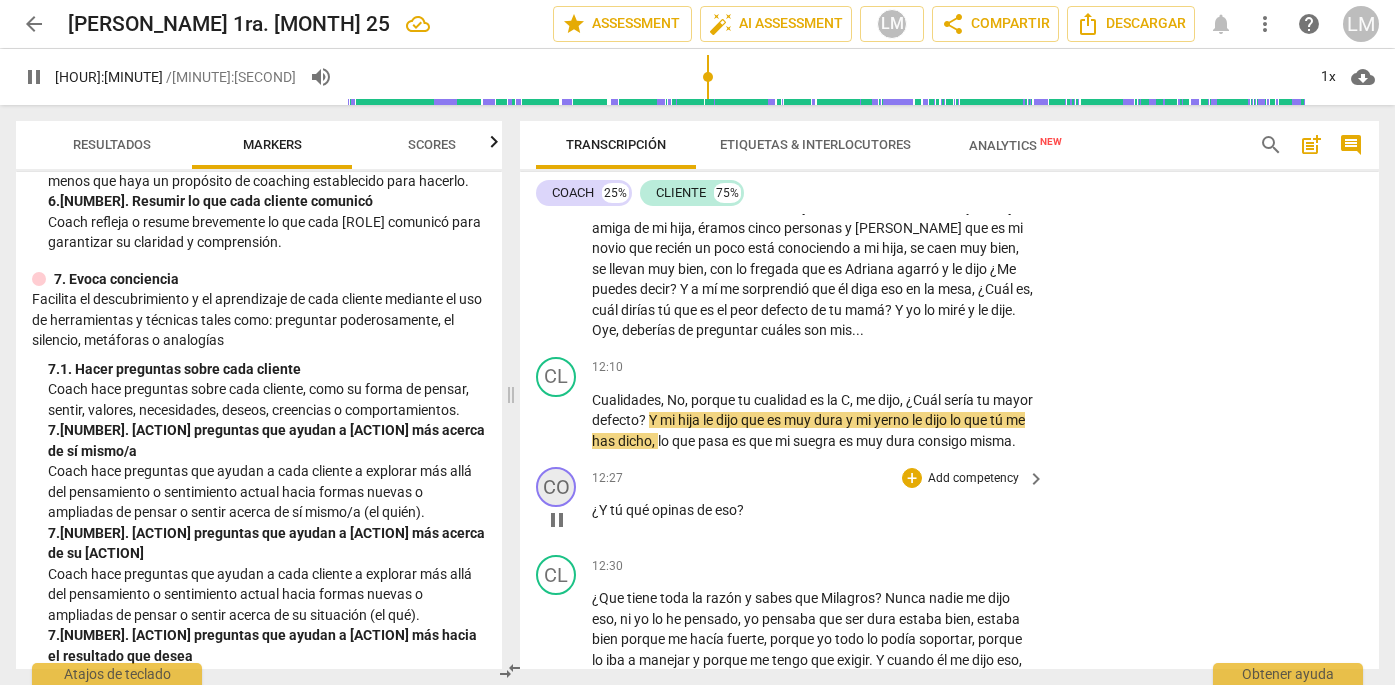 scroll, scrollTop: 3670, scrollLeft: 0, axis: vertical 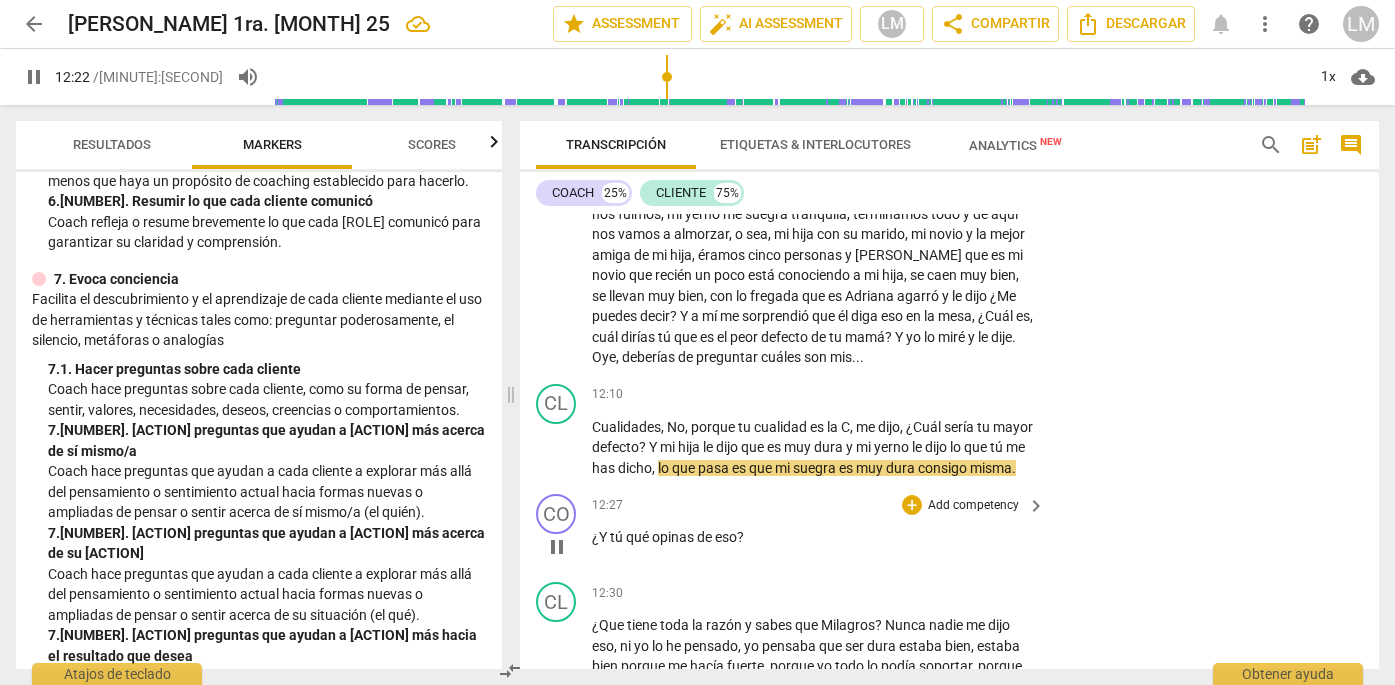 click on "pause" at bounding box center (557, 547) 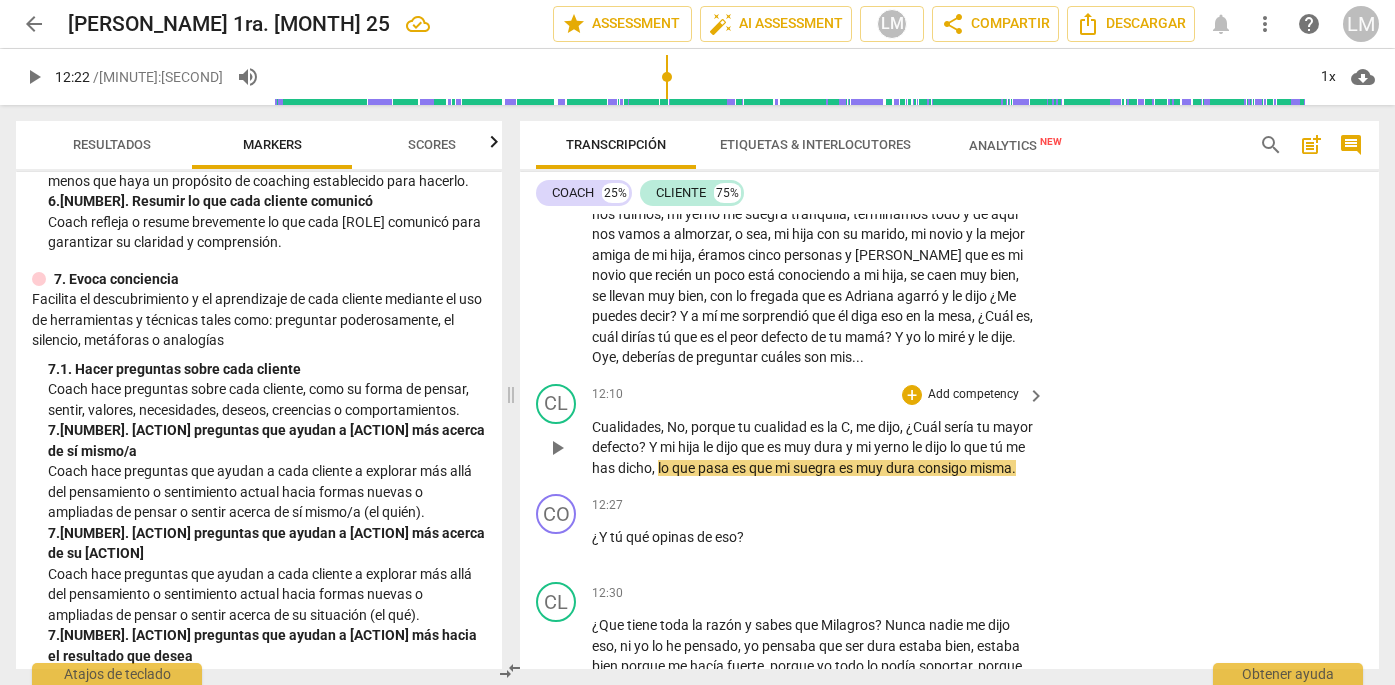 click on "dijo" at bounding box center [728, 447] 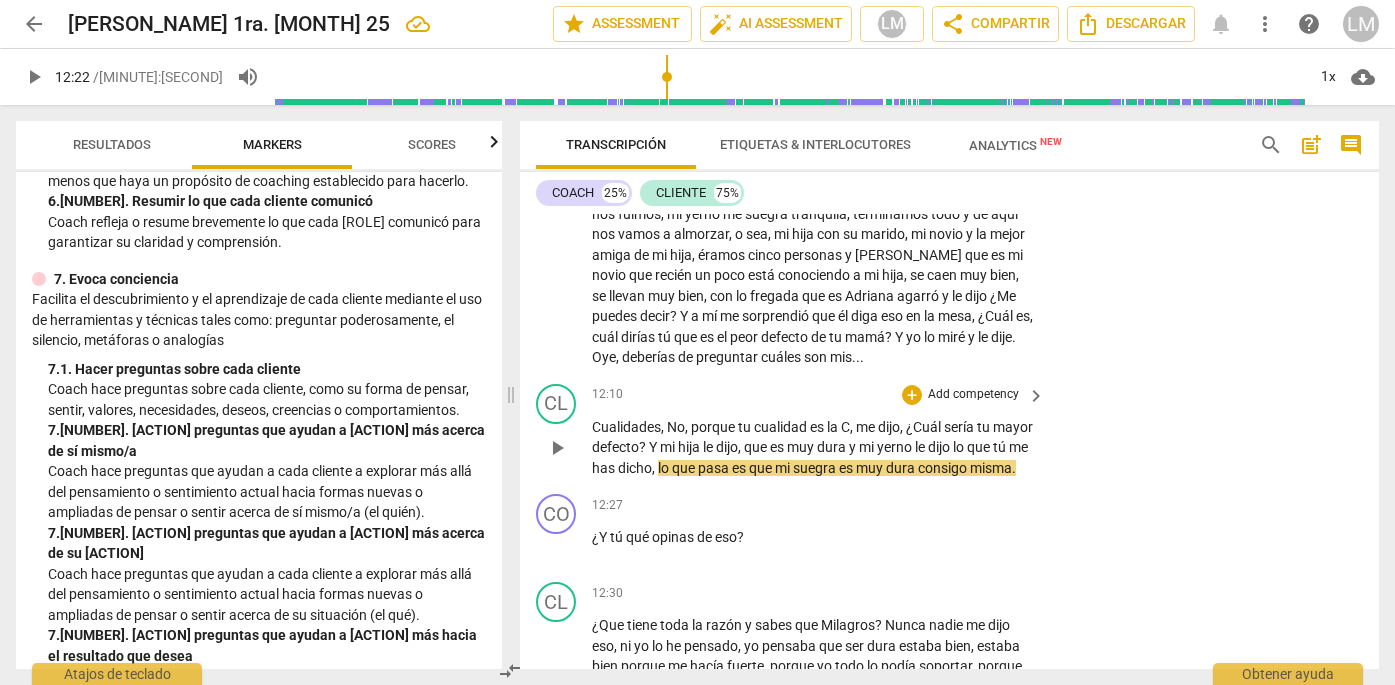 click on "," at bounding box center [655, 468] 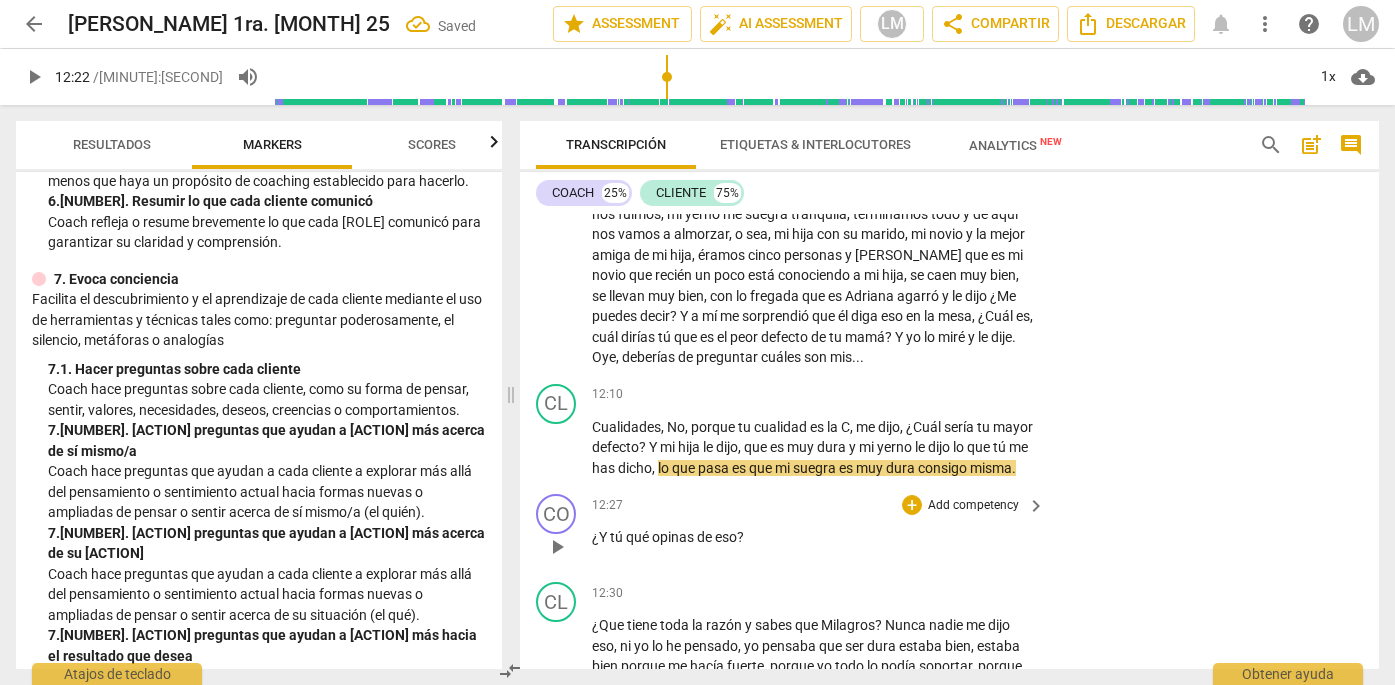 click on "¿Y   tú   qué   opinas   de   eso ?" at bounding box center [813, 537] 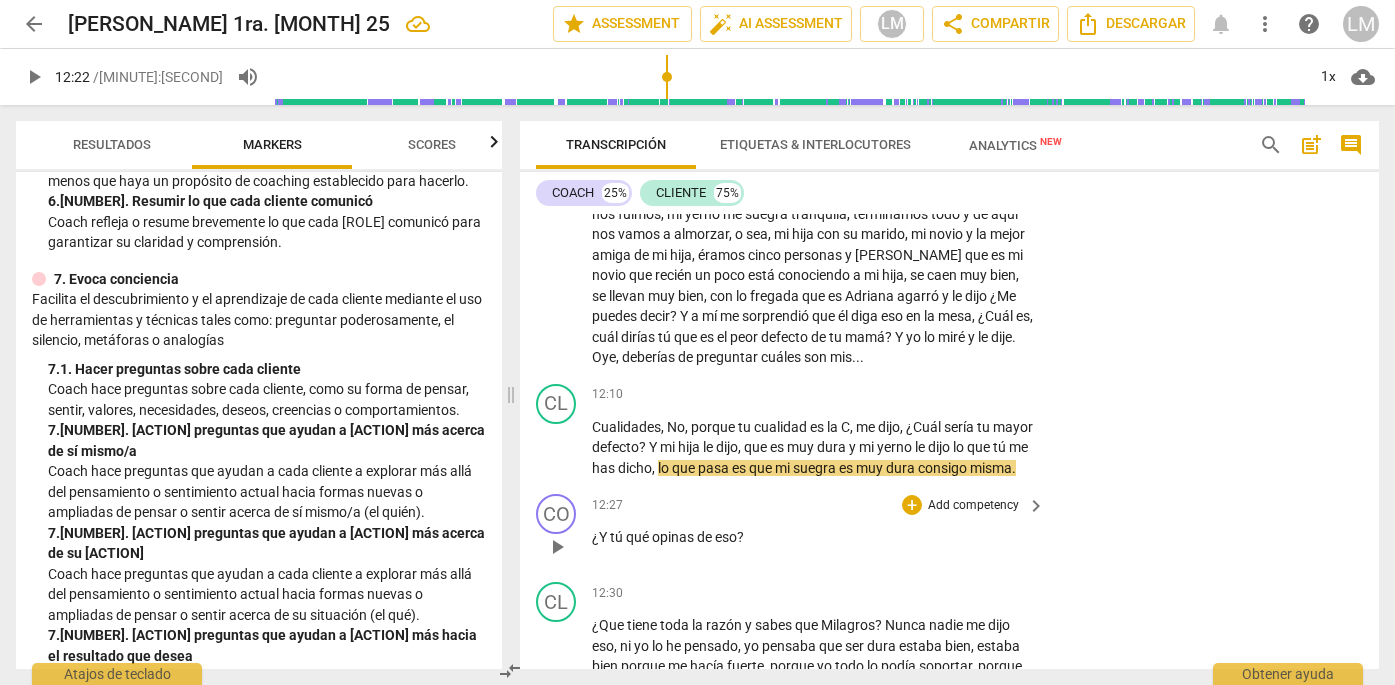 click on "[TIME] + Add competency keyboard_arrow_right ¿Y tú qué opinas de eso ?" at bounding box center [819, 530] 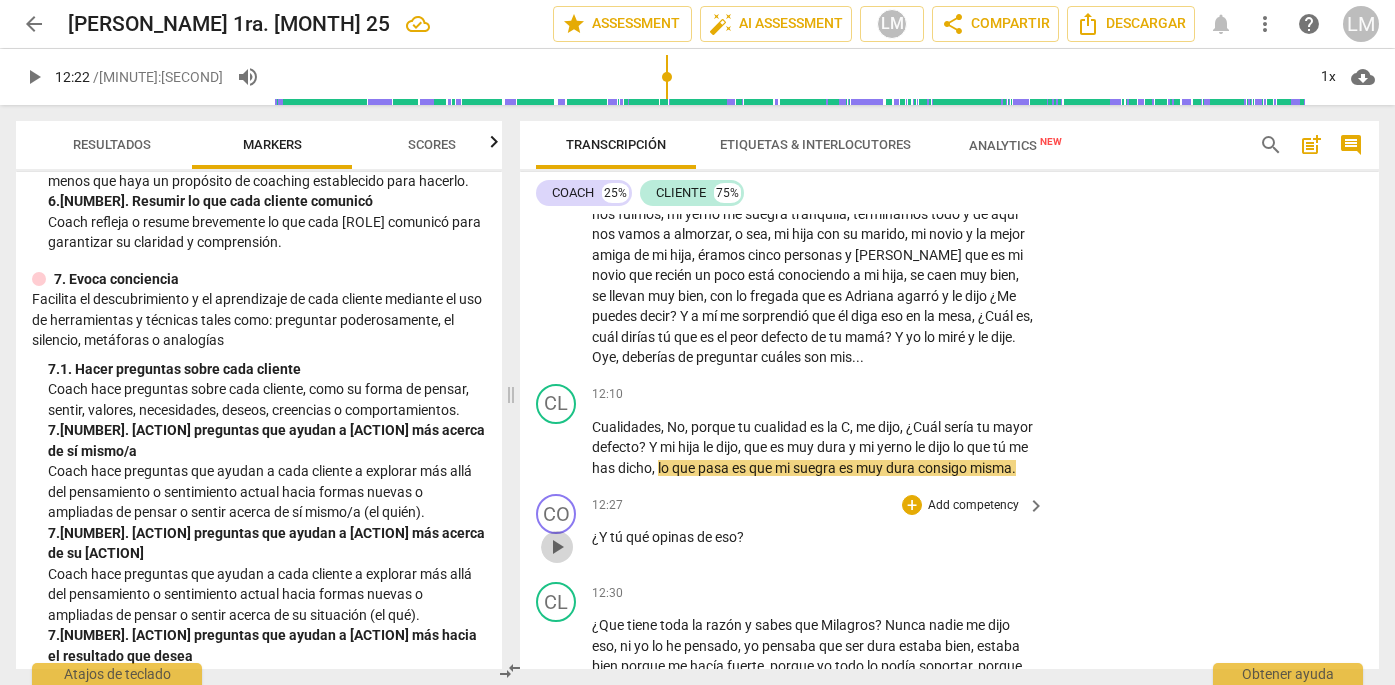 click on "play_arrow" at bounding box center (557, 547) 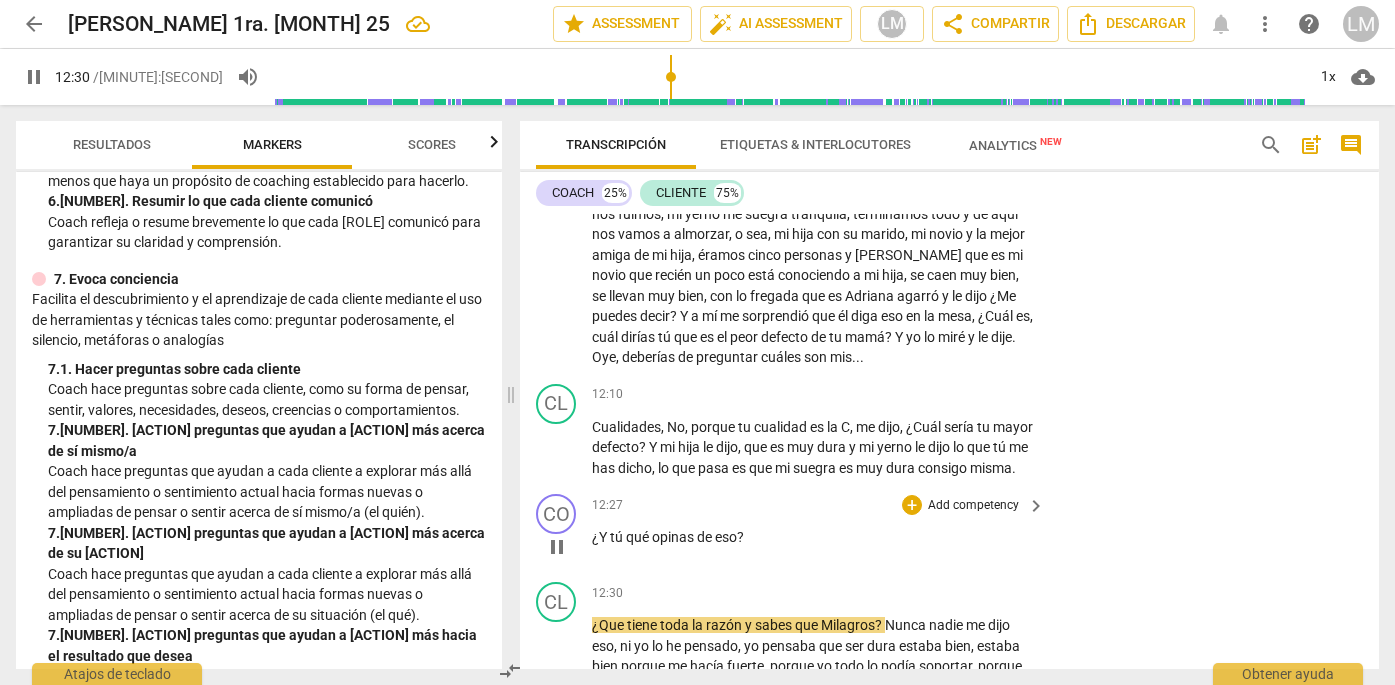 click on "Add competency" at bounding box center (973, 506) 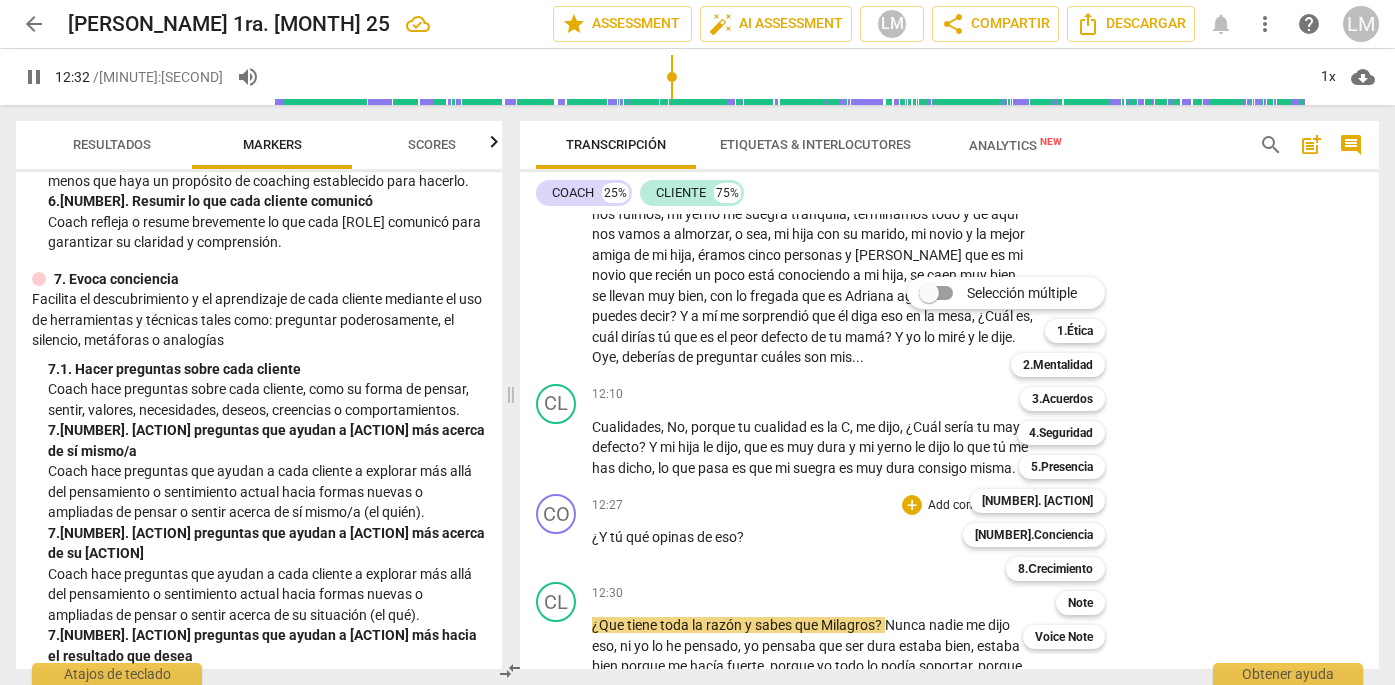 click at bounding box center (697, 342) 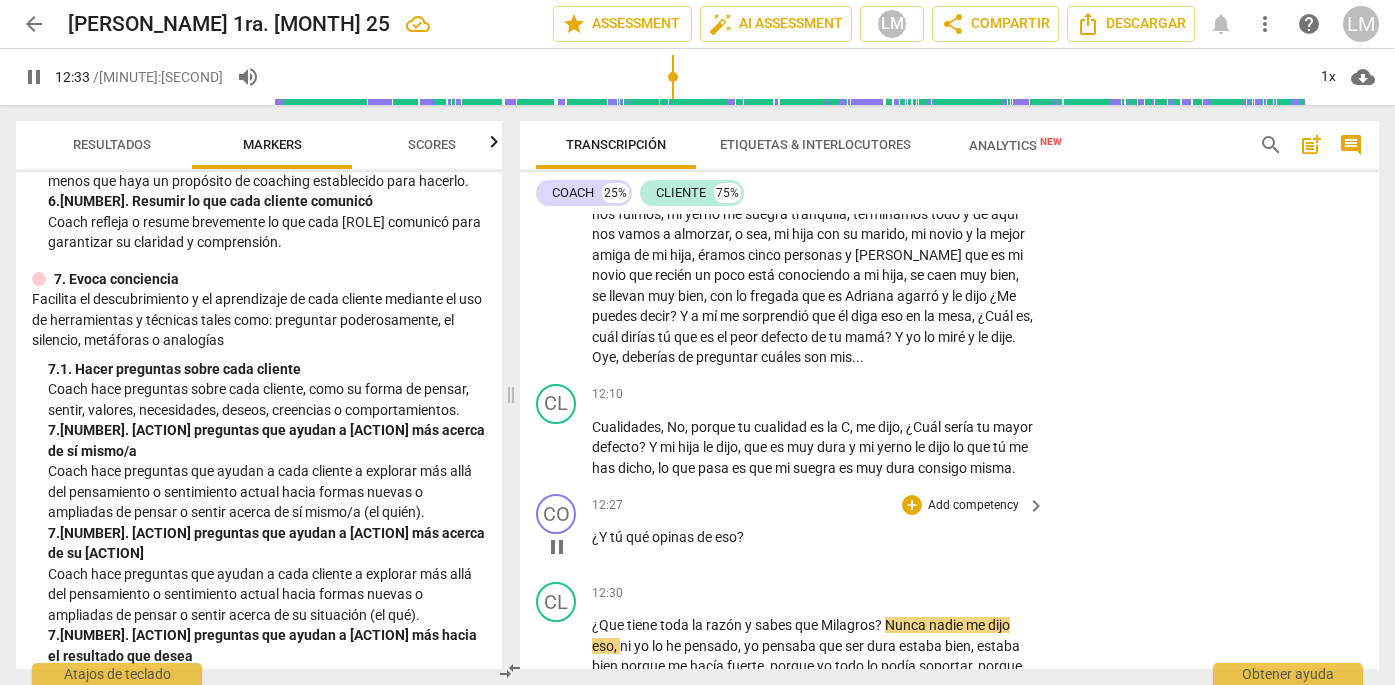 click on "Add competency" at bounding box center [973, 506] 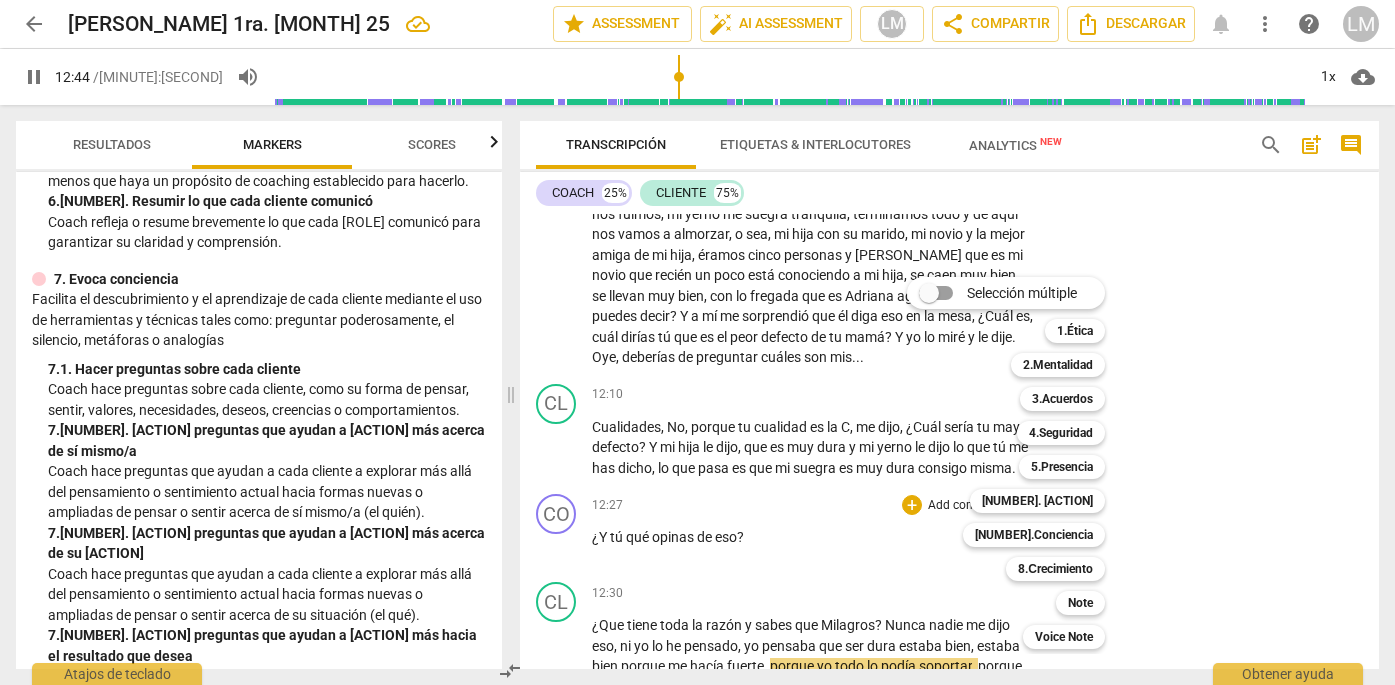 click at bounding box center [697, 342] 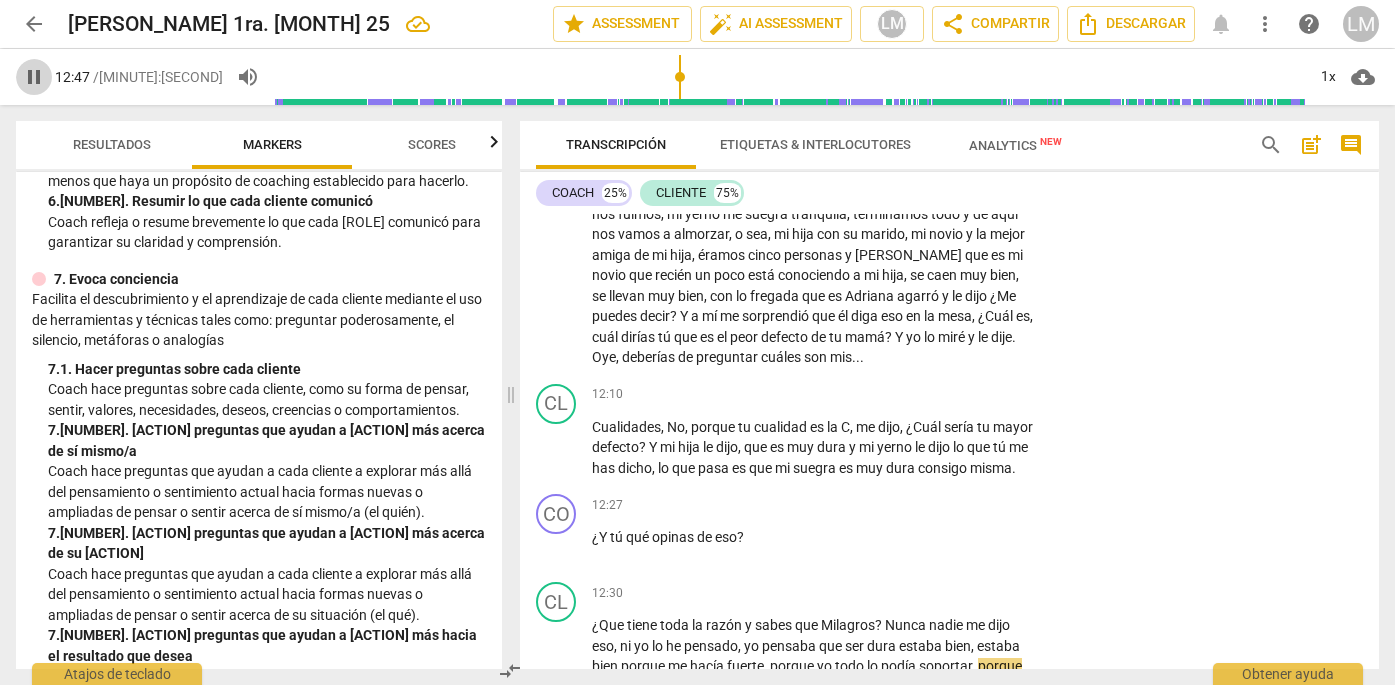 click on "pause" at bounding box center [34, 77] 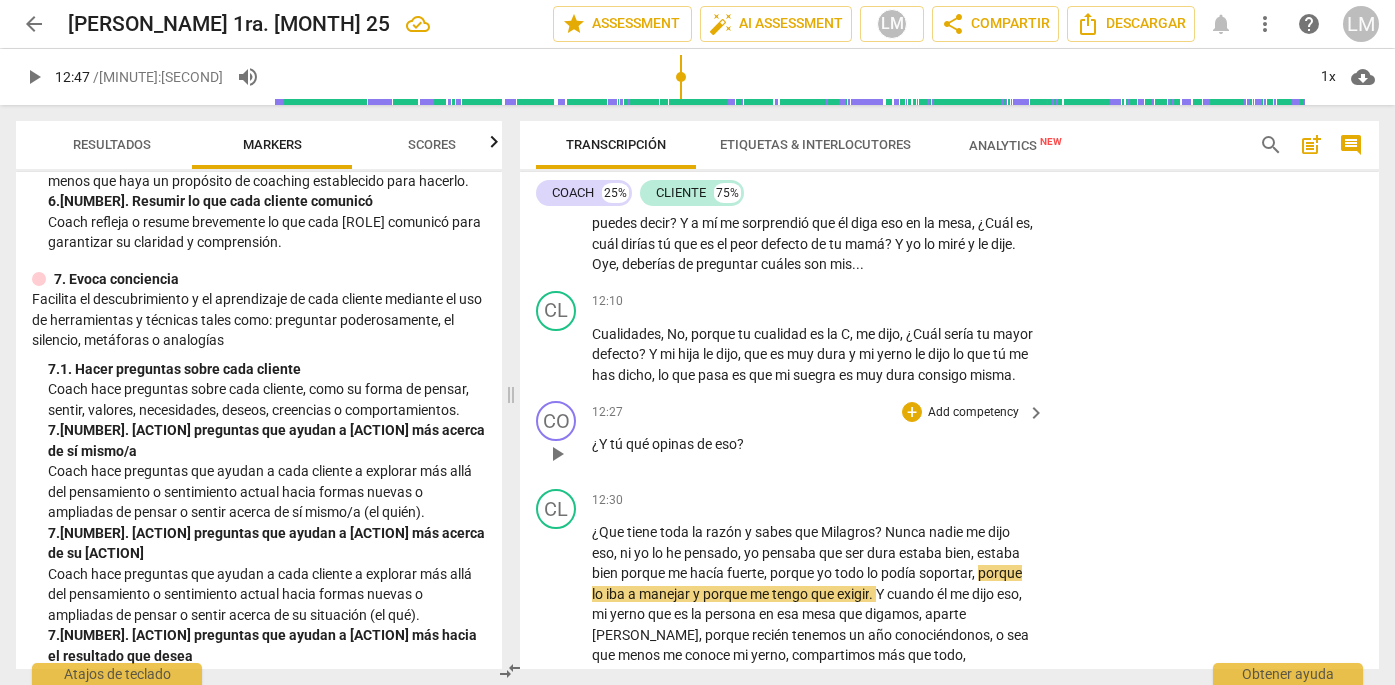 scroll, scrollTop: 3764, scrollLeft: 0, axis: vertical 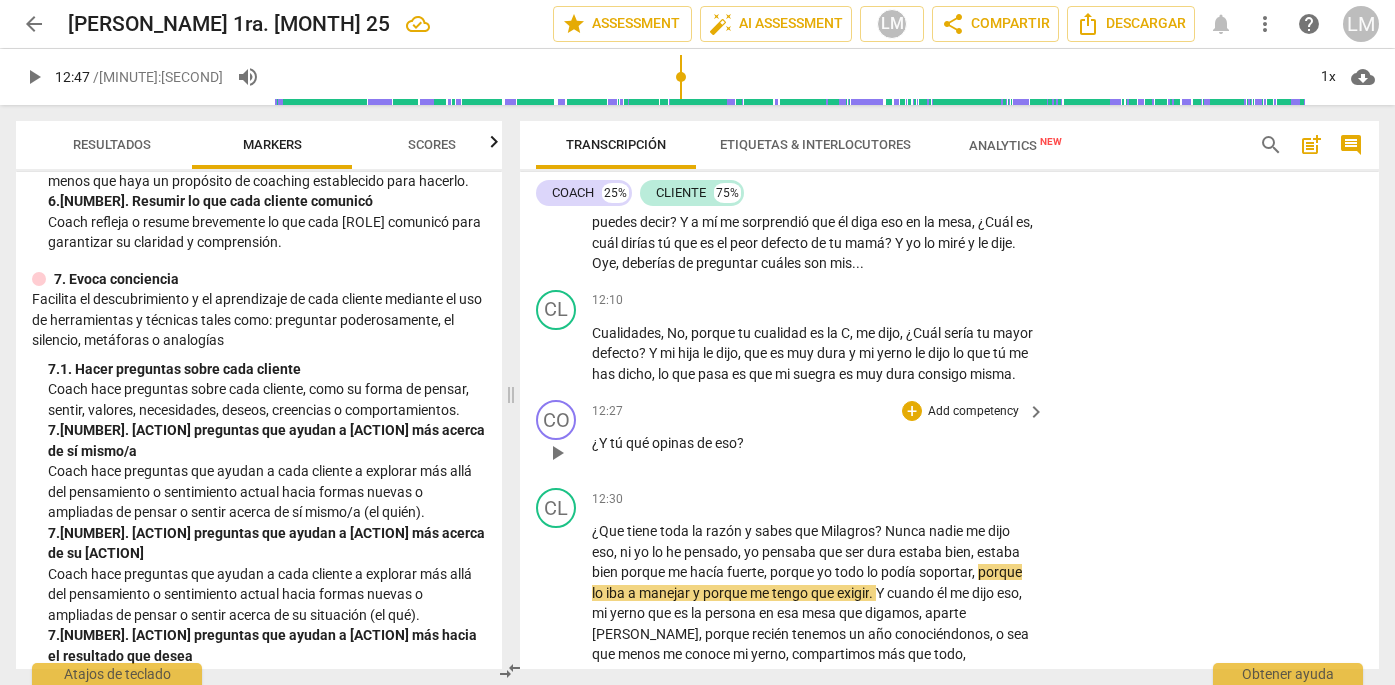 click on "Add competency" at bounding box center (973, 412) 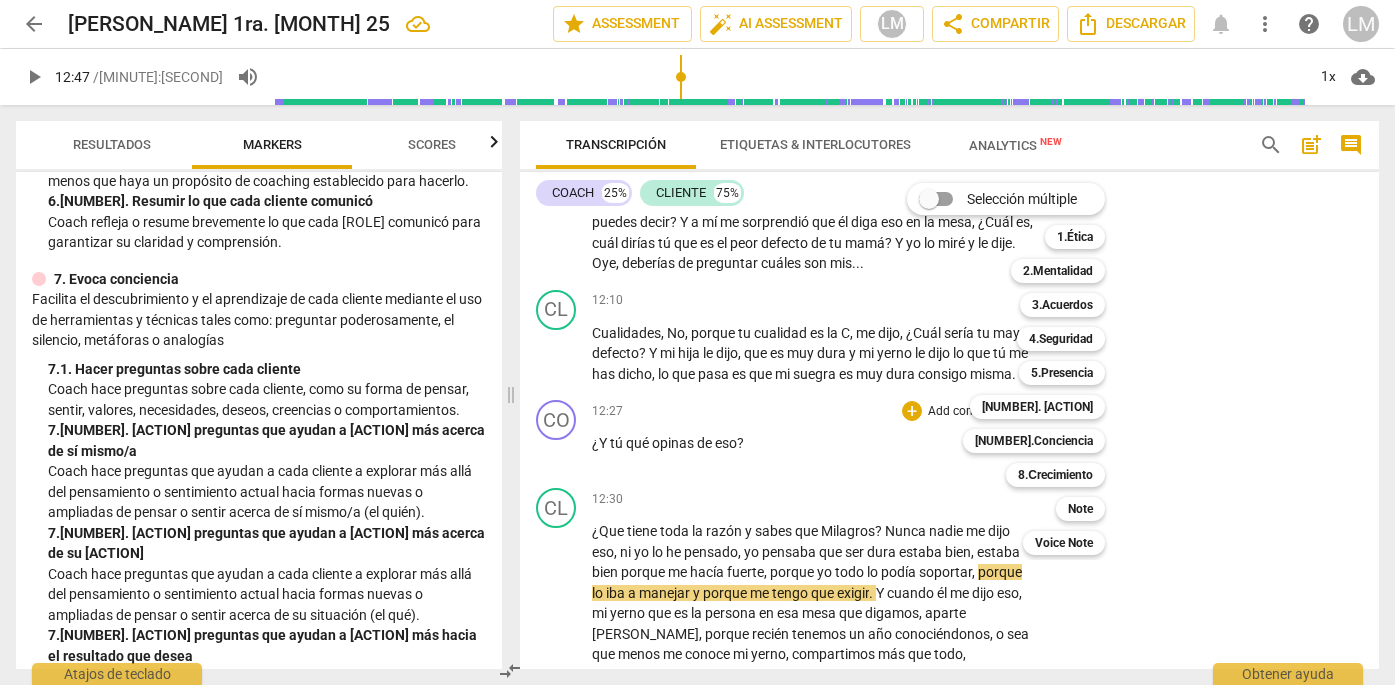 click at bounding box center [697, 342] 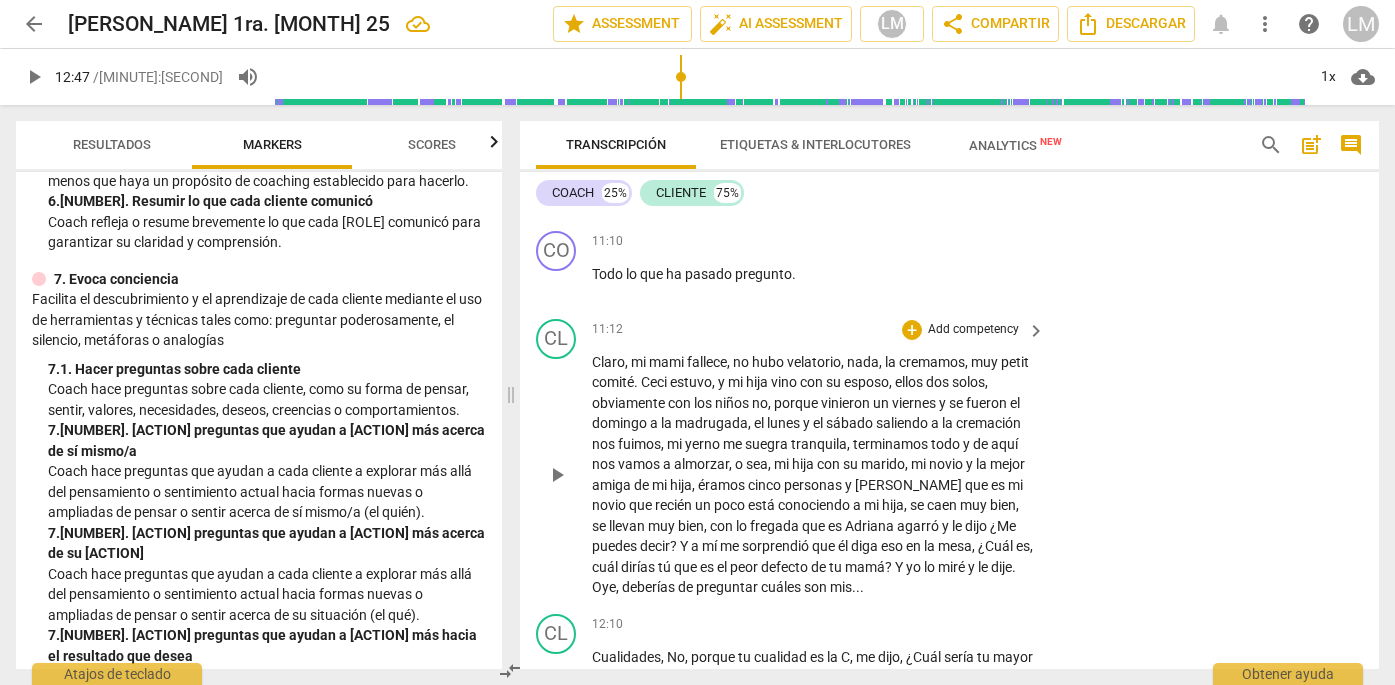 scroll, scrollTop: 3446, scrollLeft: 0, axis: vertical 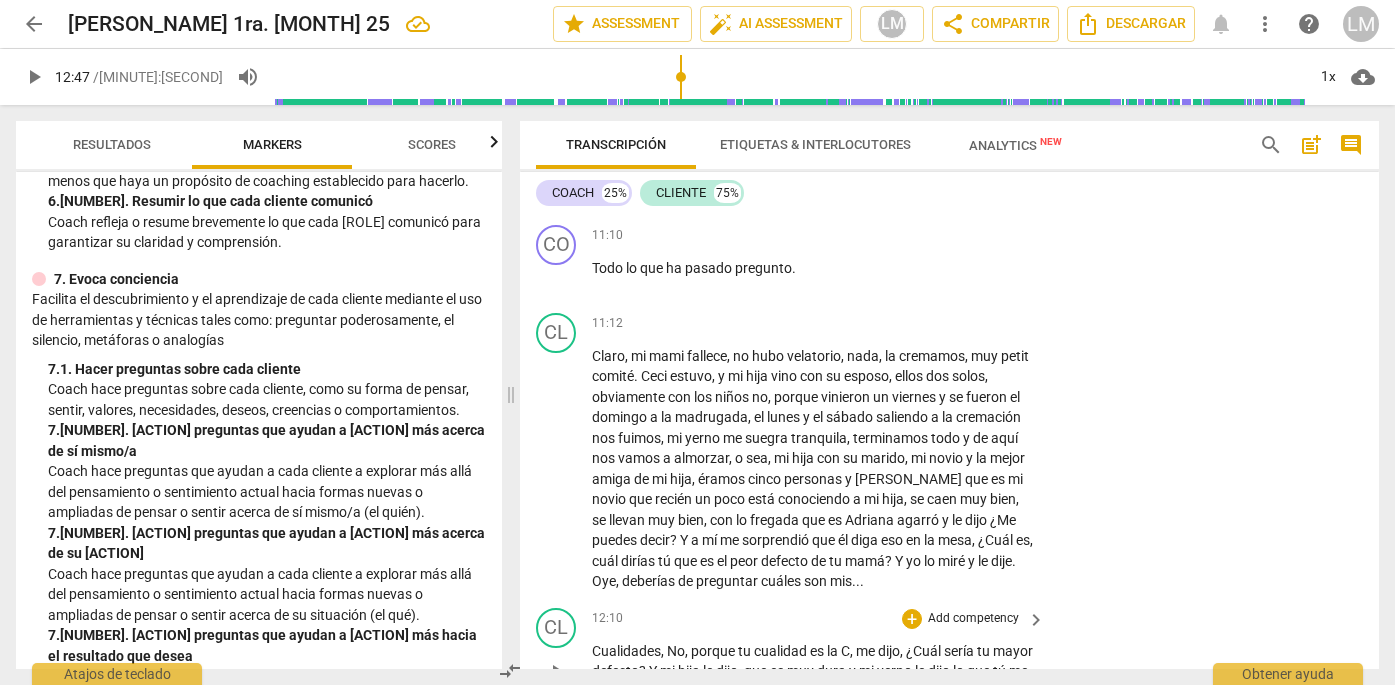 click on "play_arrow pause" at bounding box center [566, 672] 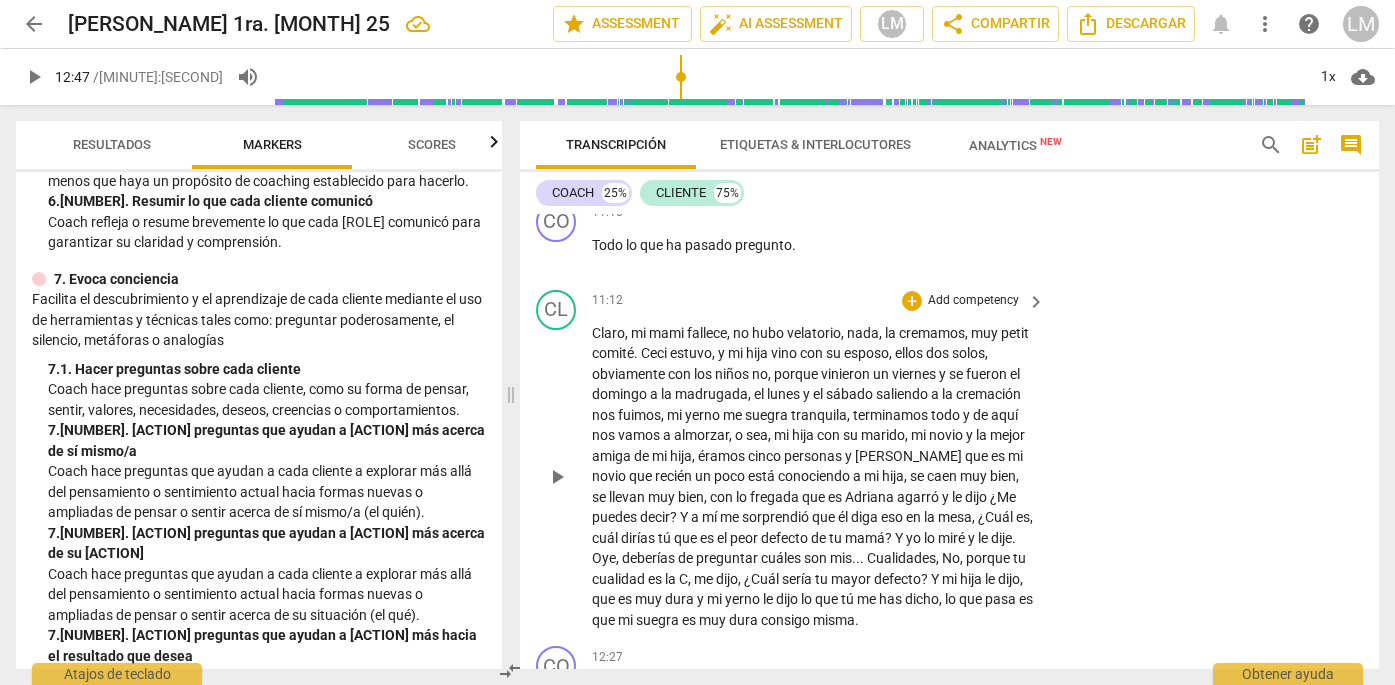 scroll, scrollTop: 3377, scrollLeft: 0, axis: vertical 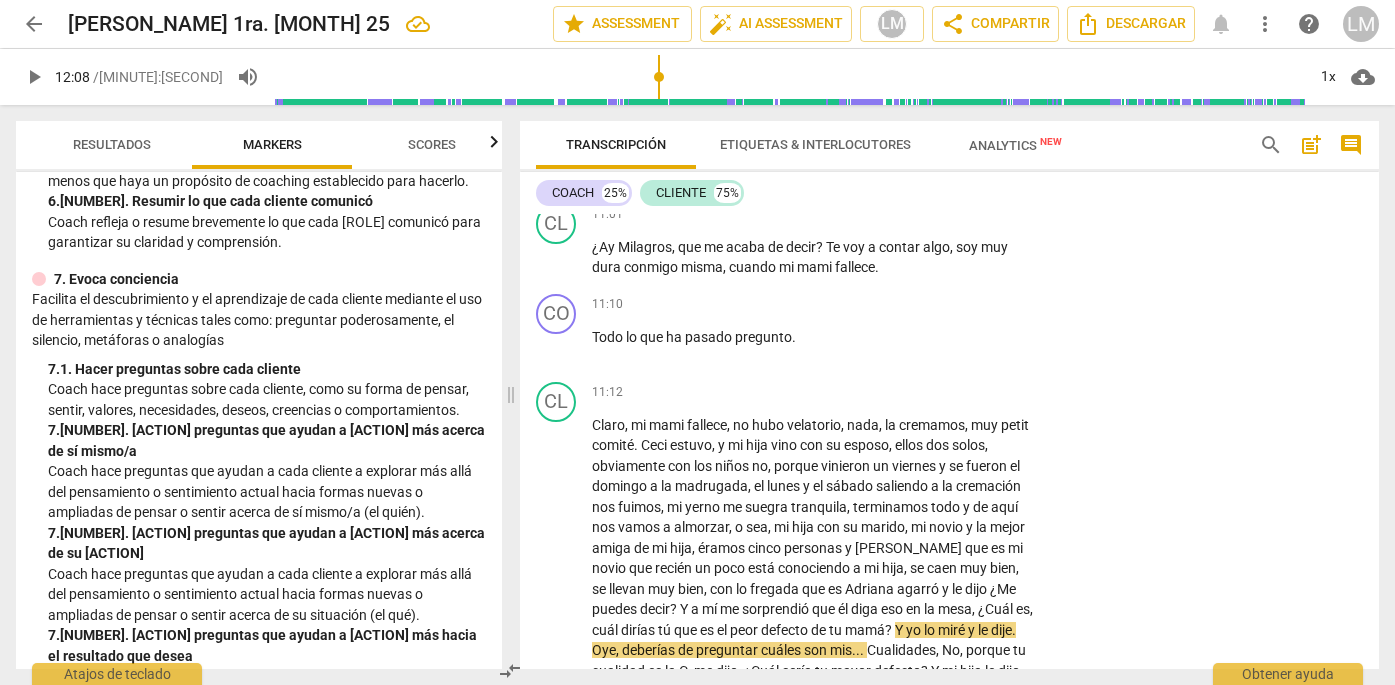 drag, startPoint x: 631, startPoint y: 82, endPoint x: 605, endPoint y: 83, distance: 26.019224 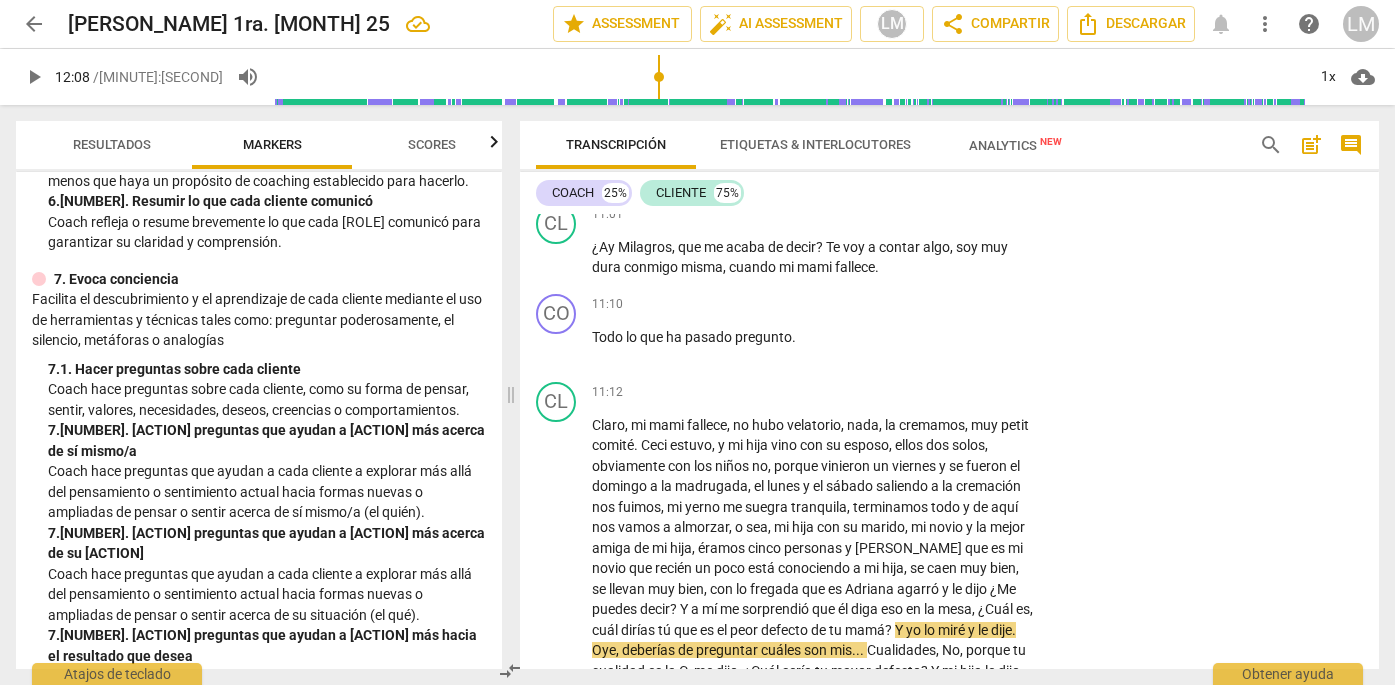 click at bounding box center [789, 77] 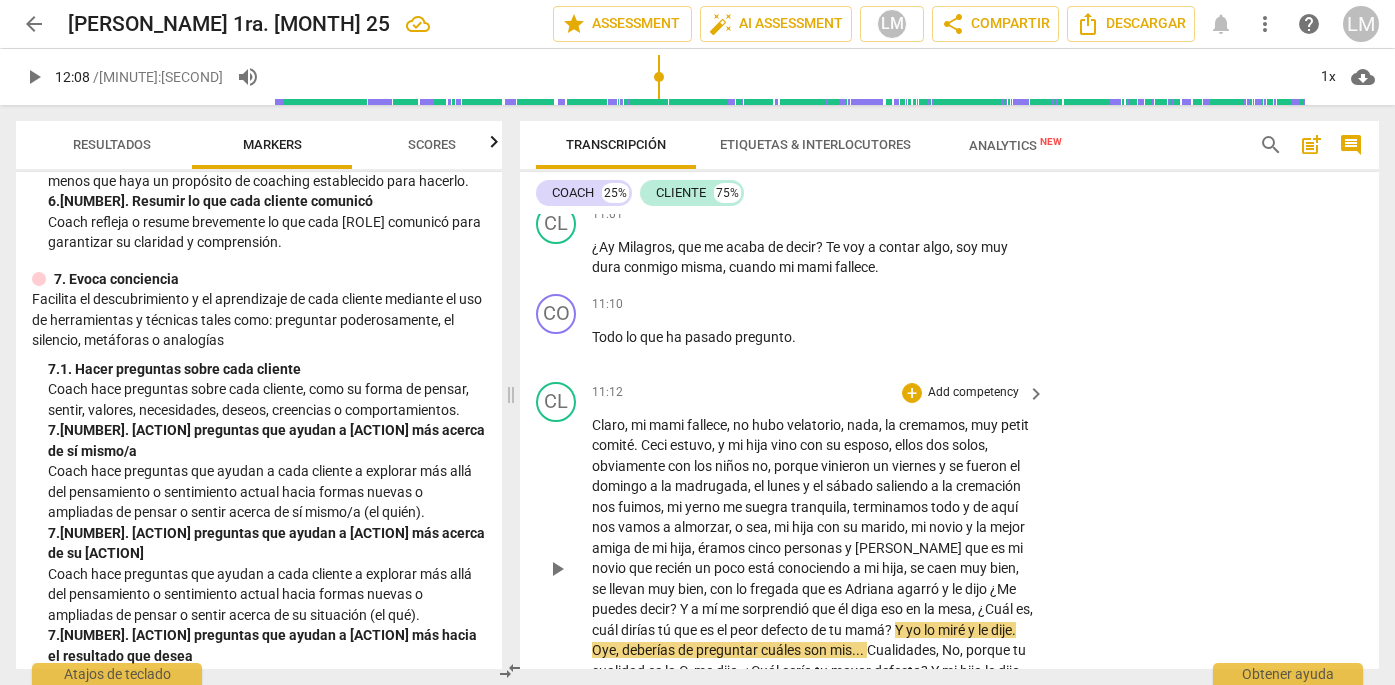 click on "play_arrow" at bounding box center [557, 569] 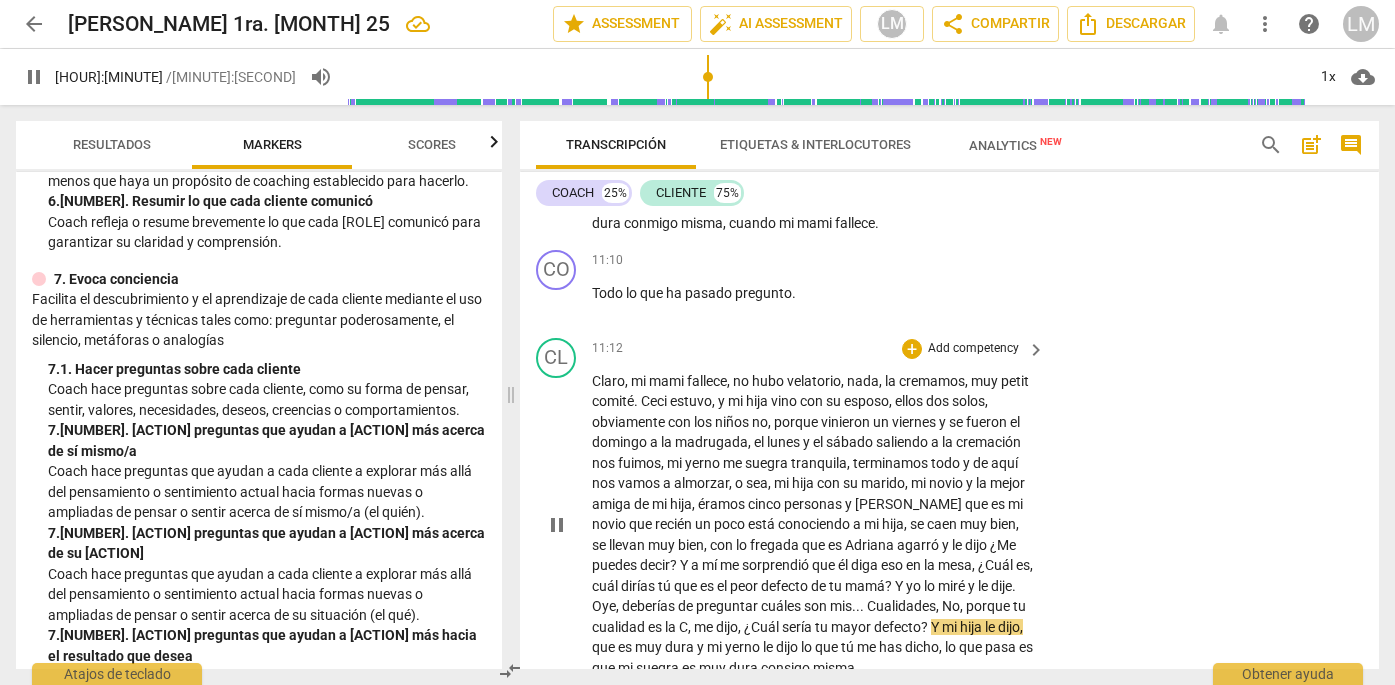 scroll, scrollTop: 3444, scrollLeft: 0, axis: vertical 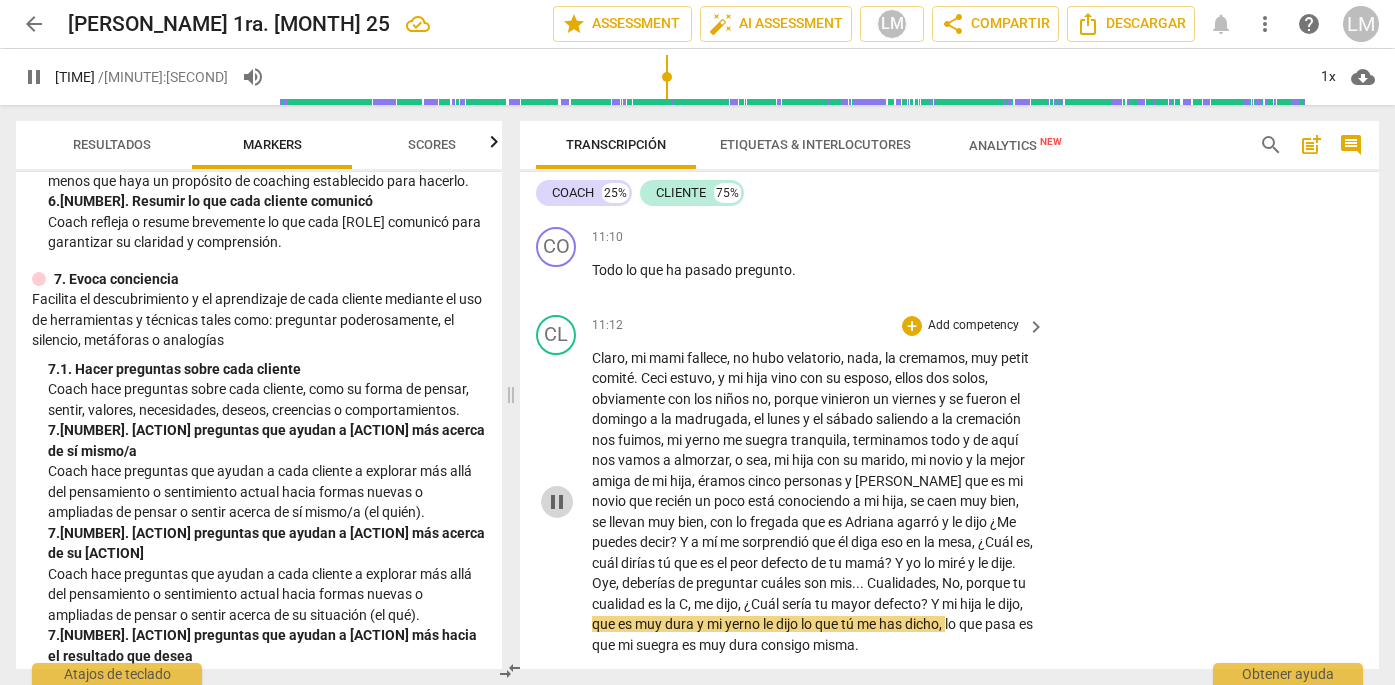 click on "pause" at bounding box center [557, 502] 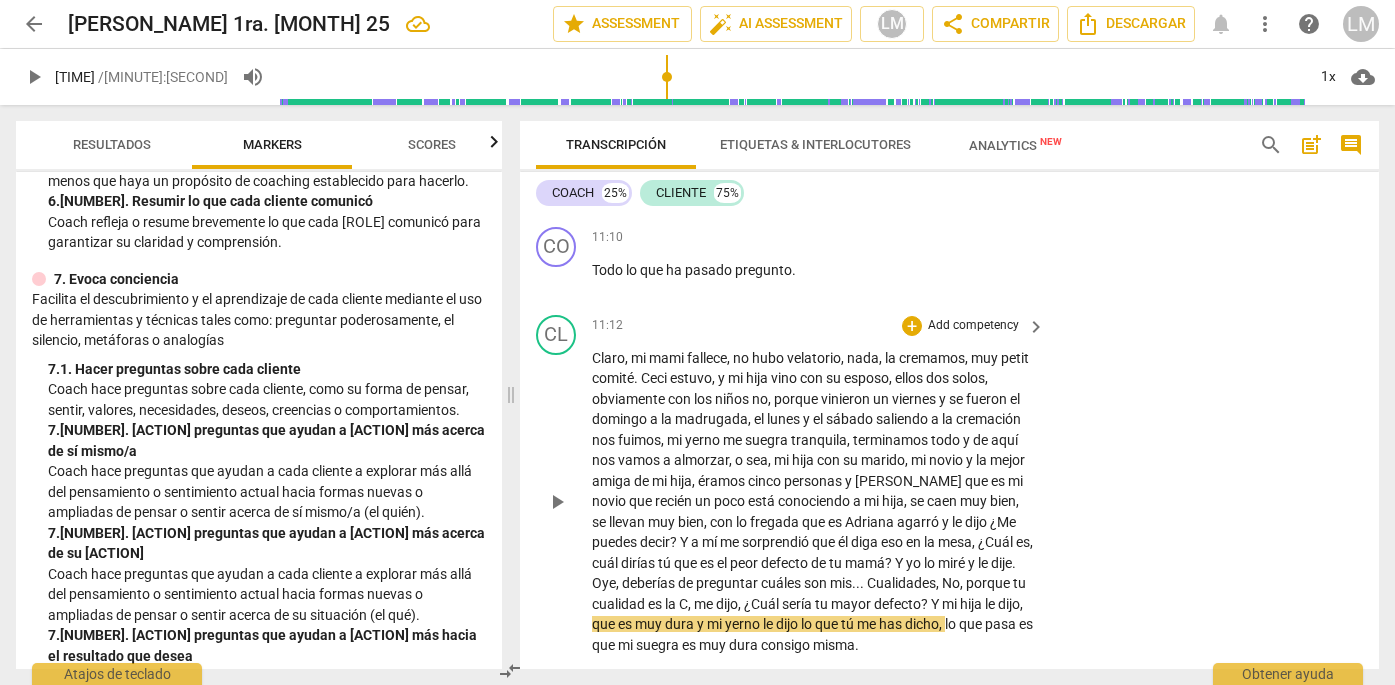 click on "," at bounding box center [691, 604] 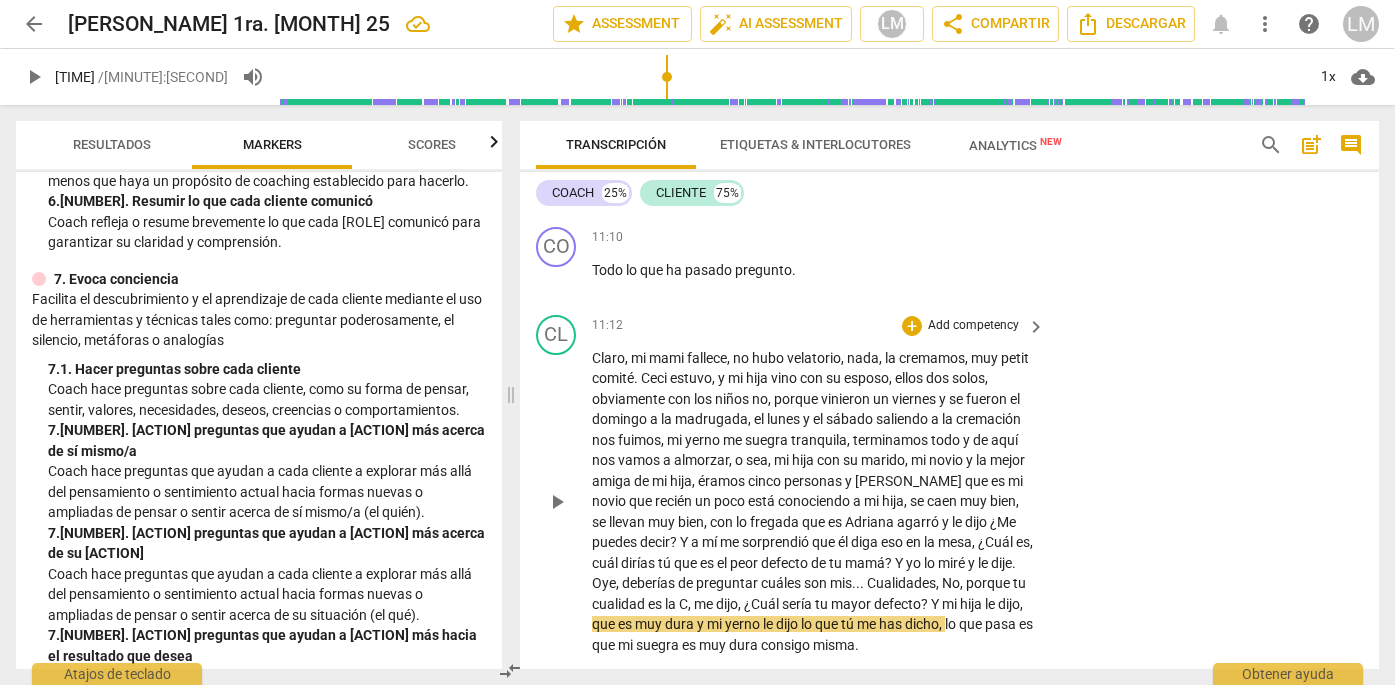 type 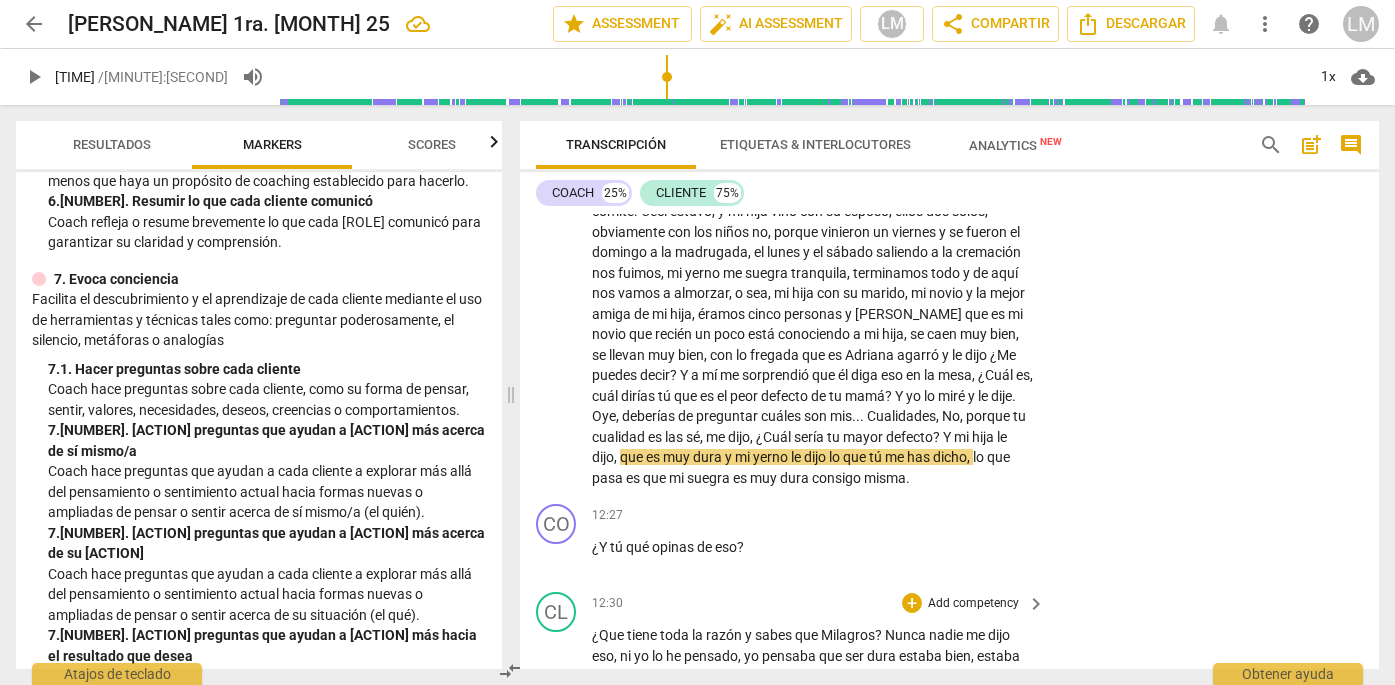 scroll, scrollTop: 3615, scrollLeft: 0, axis: vertical 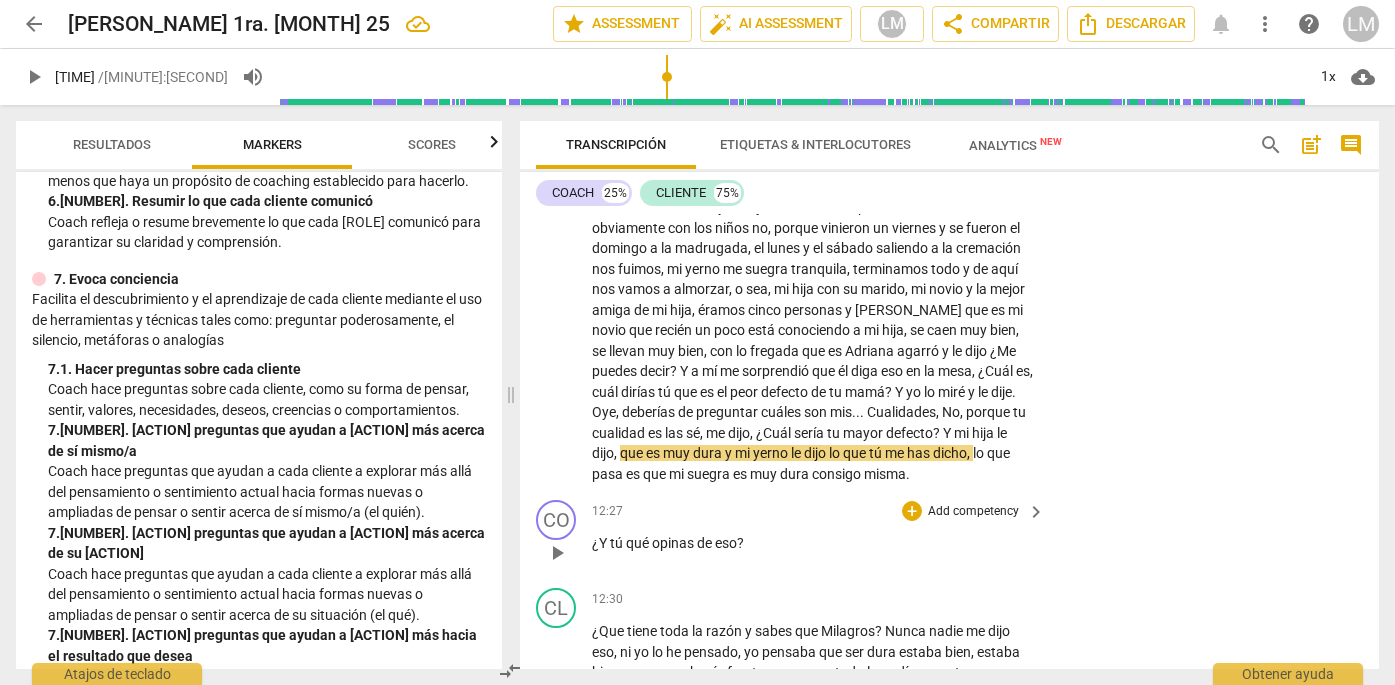 click on "Add competency" at bounding box center [973, 512] 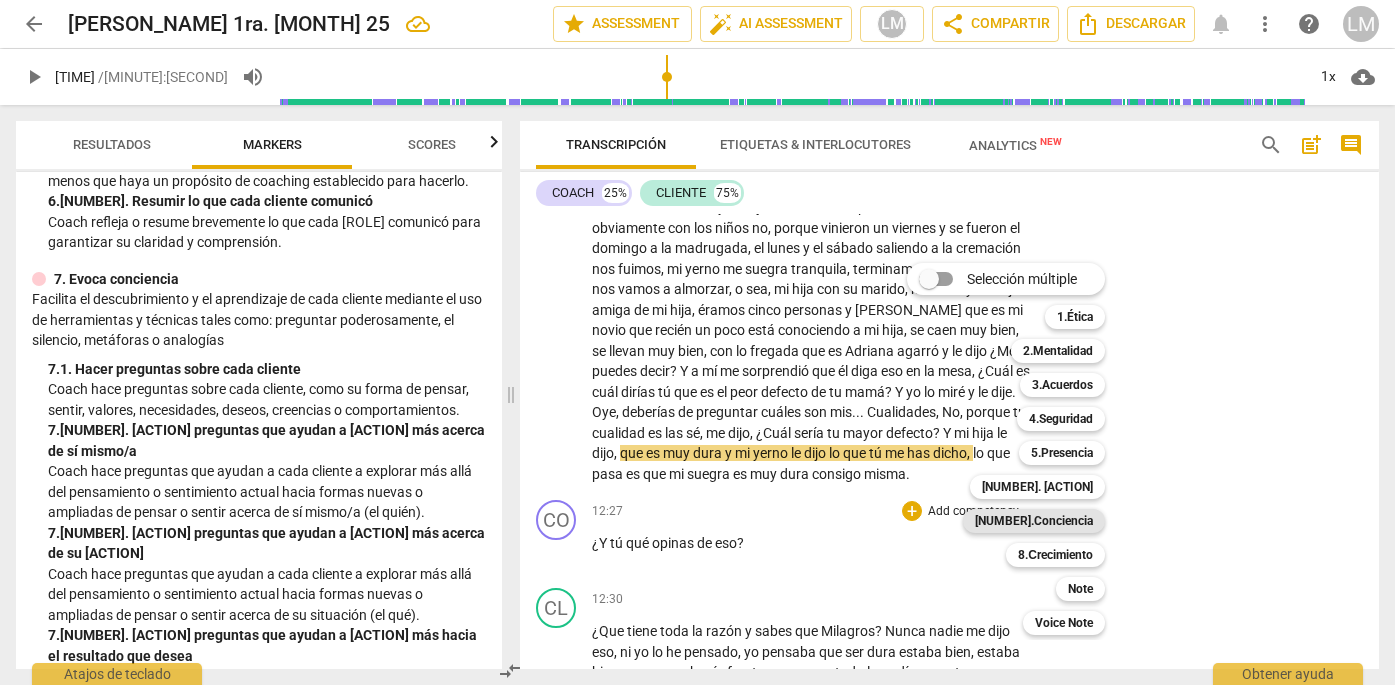 click on "[NUMBER].Conciencia" at bounding box center (1034, 521) 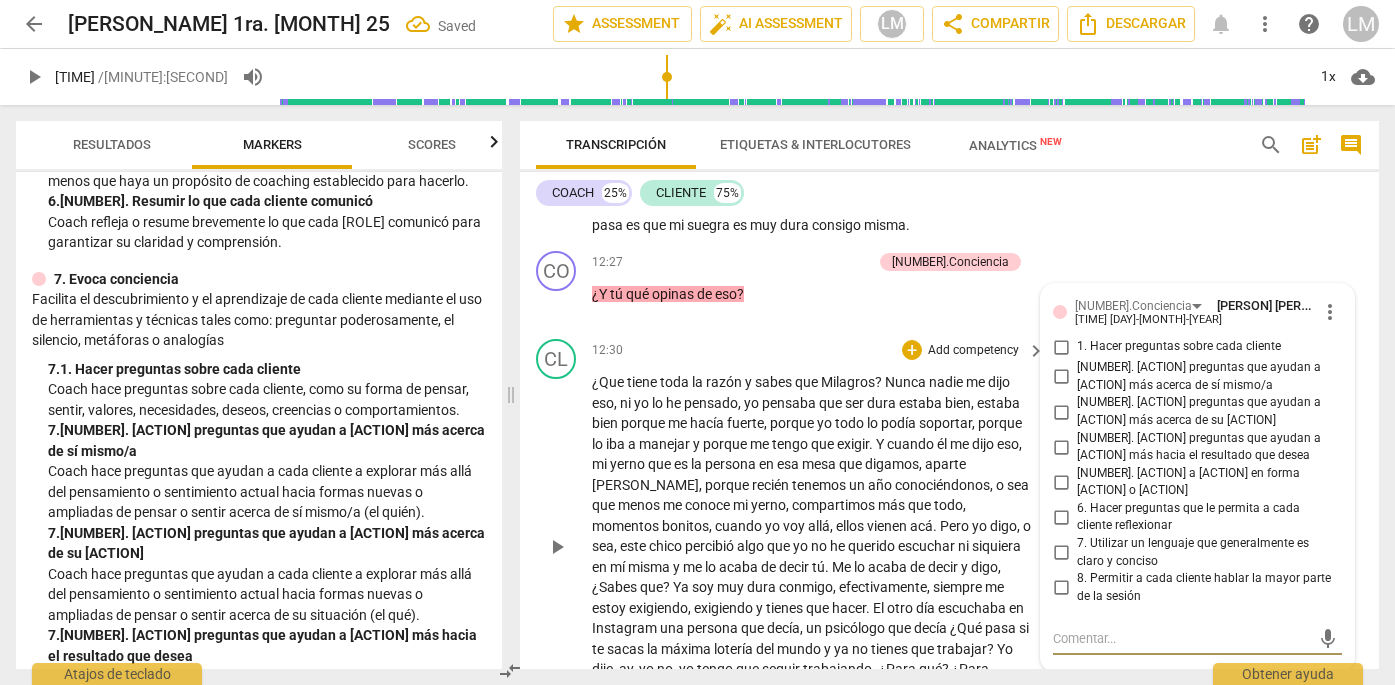 scroll, scrollTop: 3861, scrollLeft: 0, axis: vertical 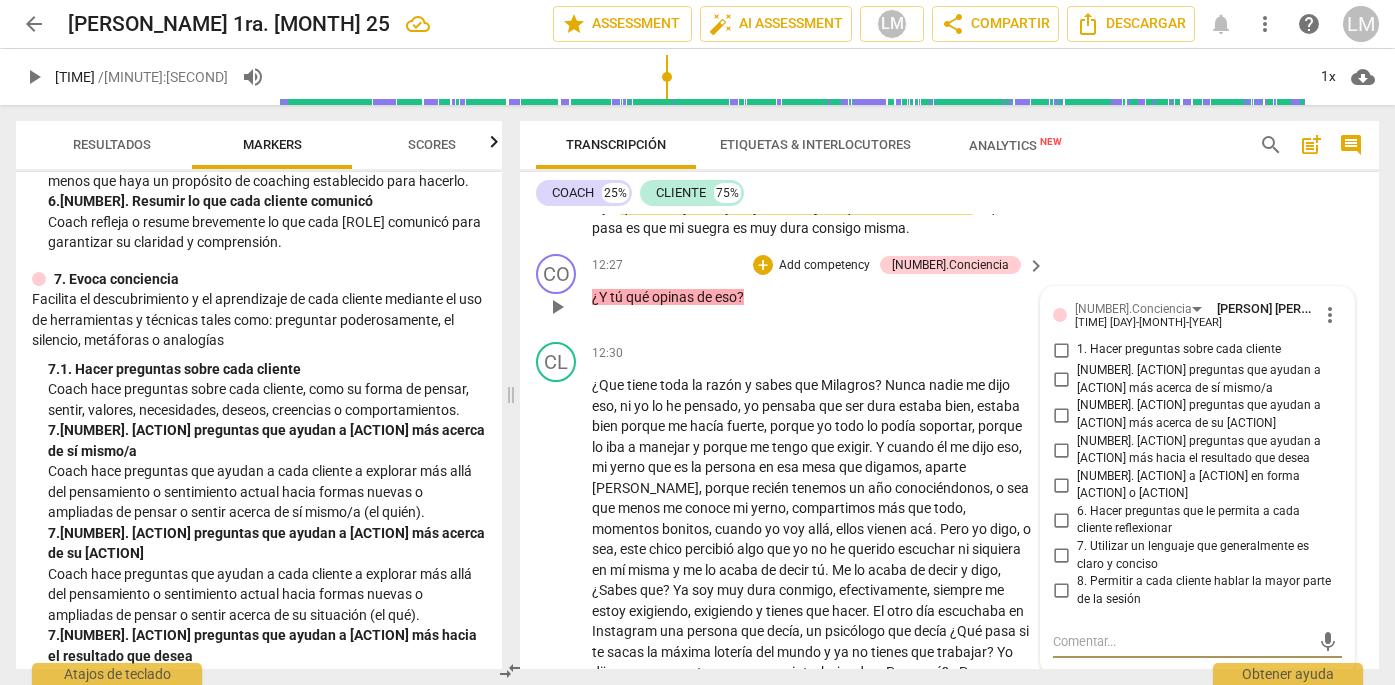 click on "[NUMBER]. [ACTION] preguntas que ayudan a [ACTION] más acerca de su [ACTION]" at bounding box center (1061, 415) 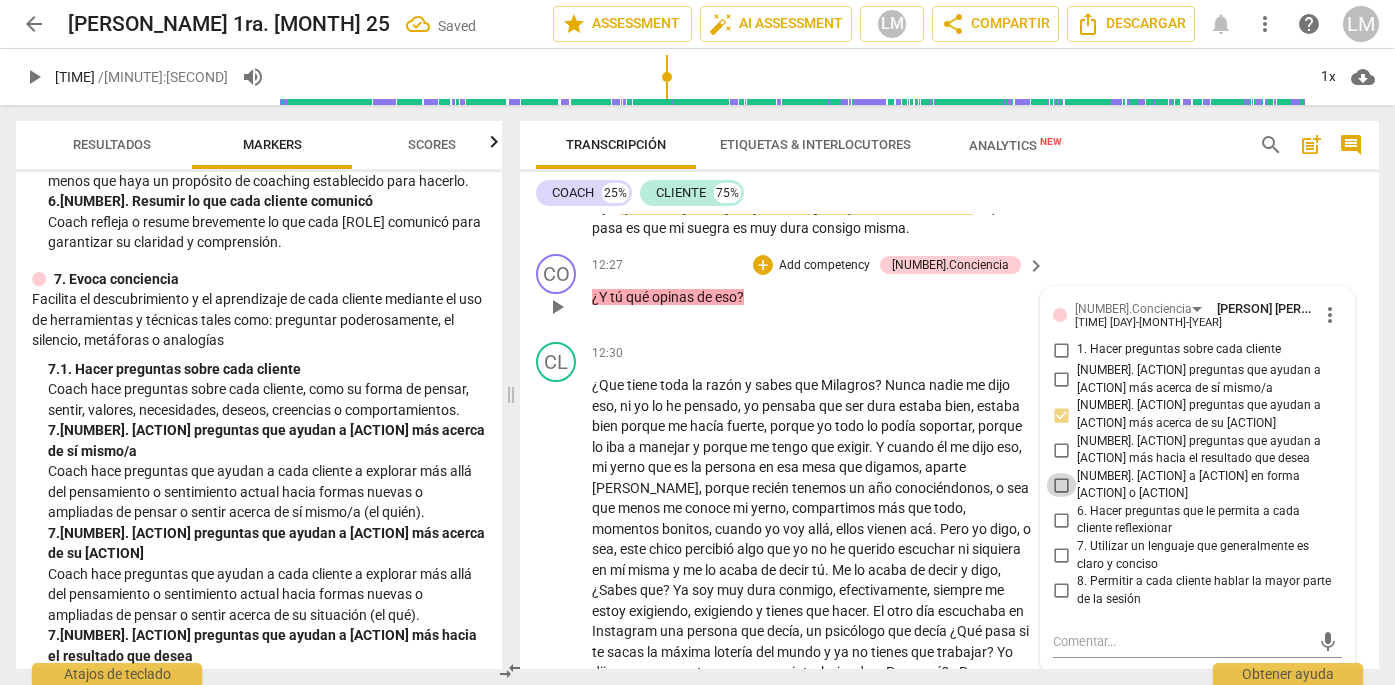 click on "[NUMBER]. [ACTION] a [ACTION] en forma [ACTION] o [ACTION]" at bounding box center [1061, 485] 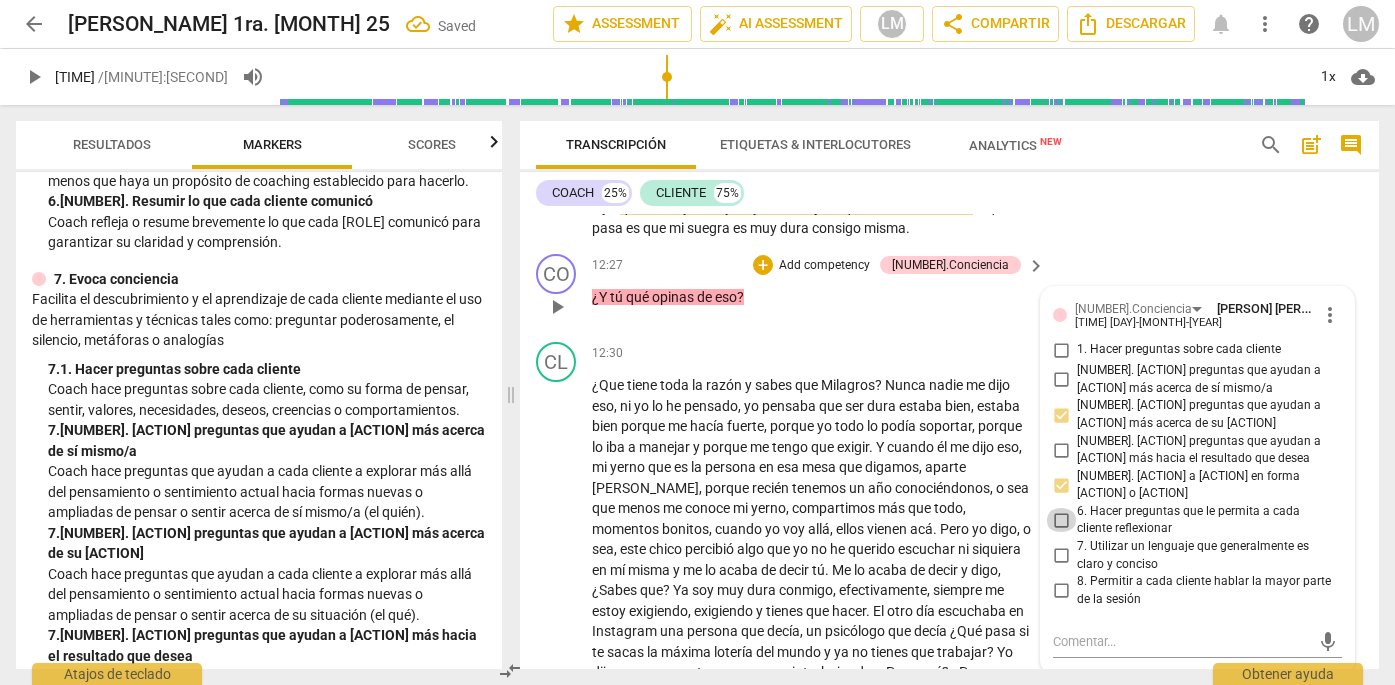 click on "6. Hacer preguntas que le permita a cada cliente reflexionar" at bounding box center [1061, 520] 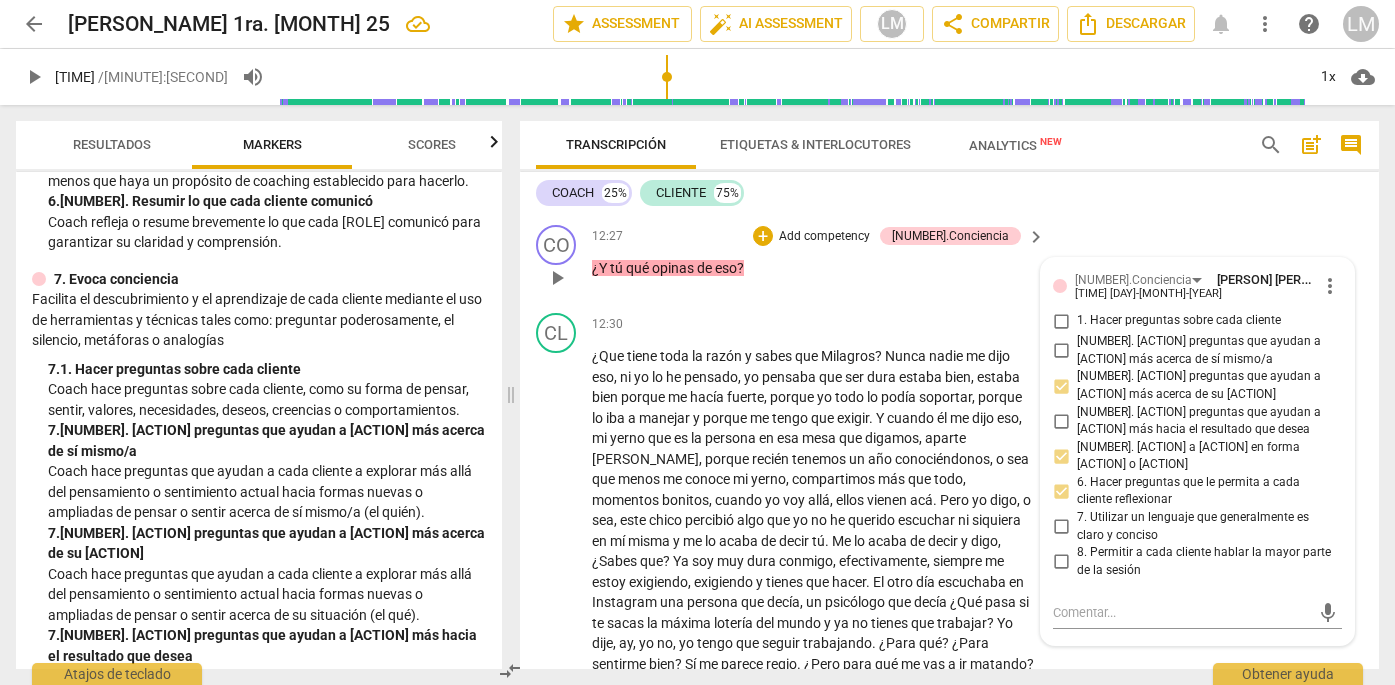 scroll, scrollTop: 3863, scrollLeft: 0, axis: vertical 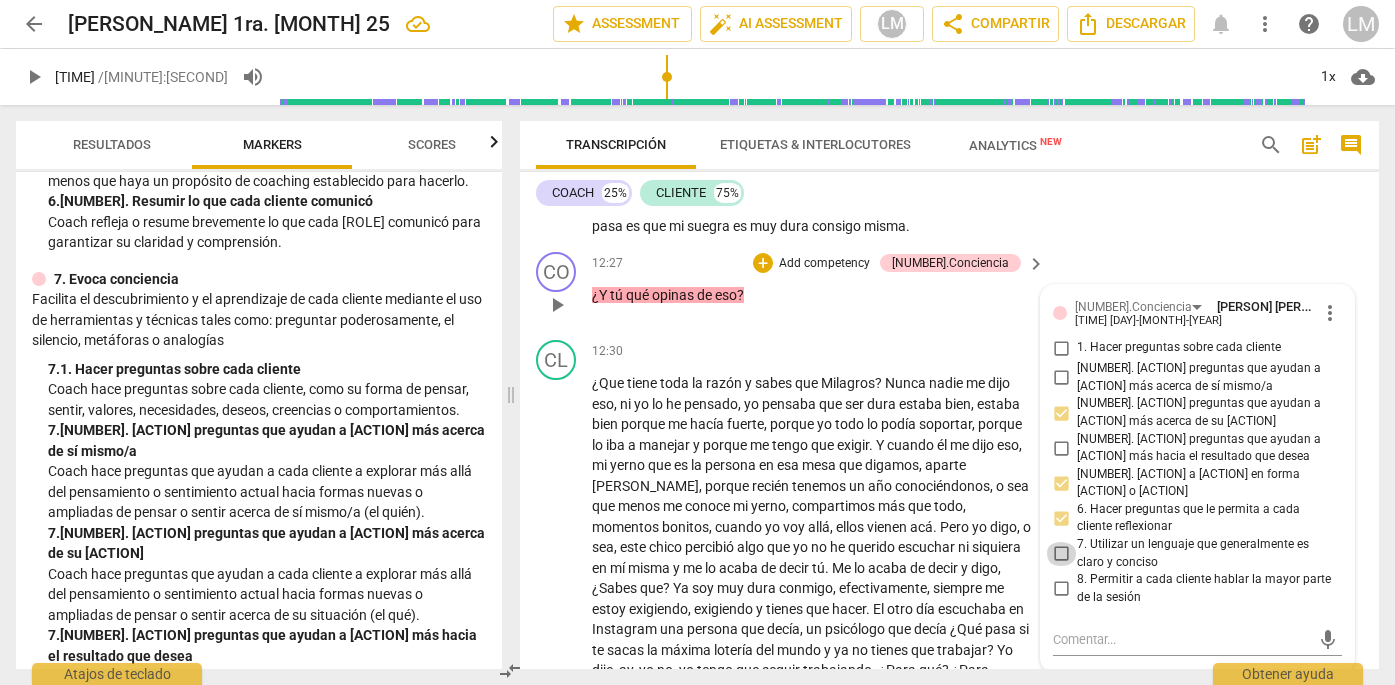 click on "7. Utilizar un lenguaje que generalmente es claro y conciso" at bounding box center [1061, 554] 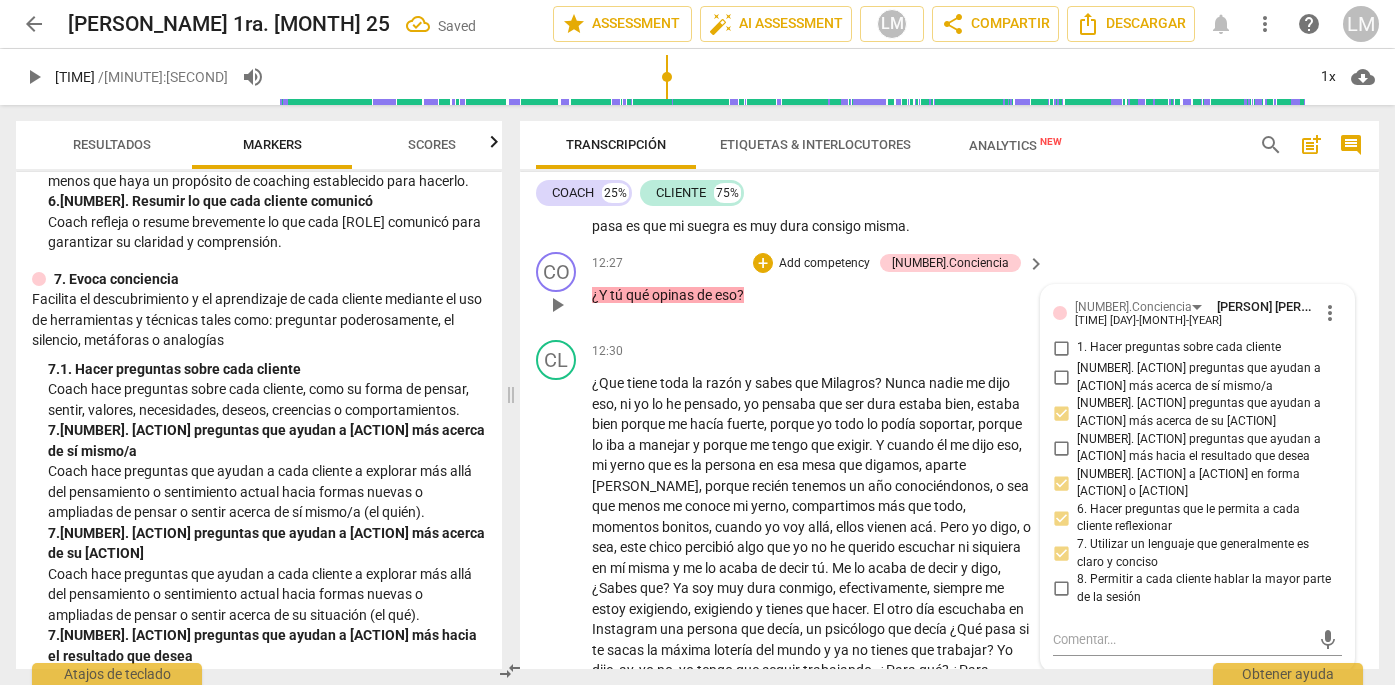 click on "8. Permitir a cada cliente hablar la mayor parte de la sesión" at bounding box center [1061, 589] 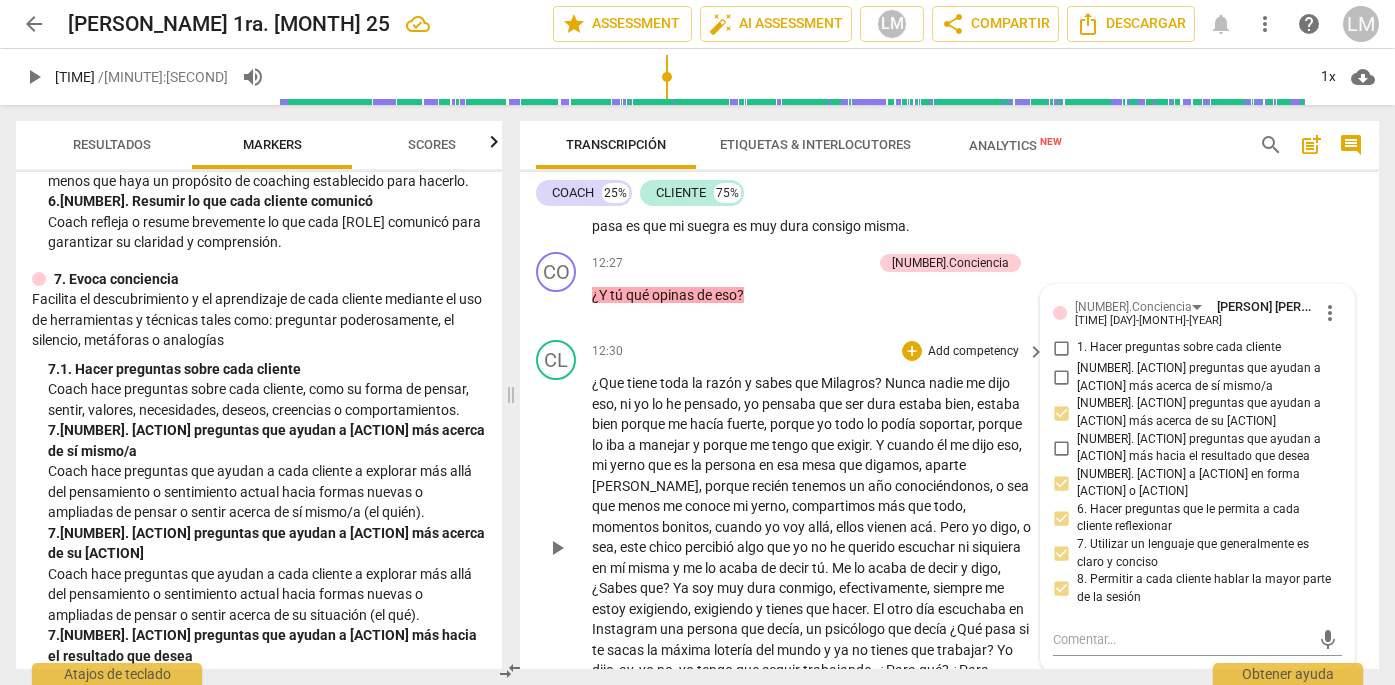 click on "play_arrow" at bounding box center [557, 548] 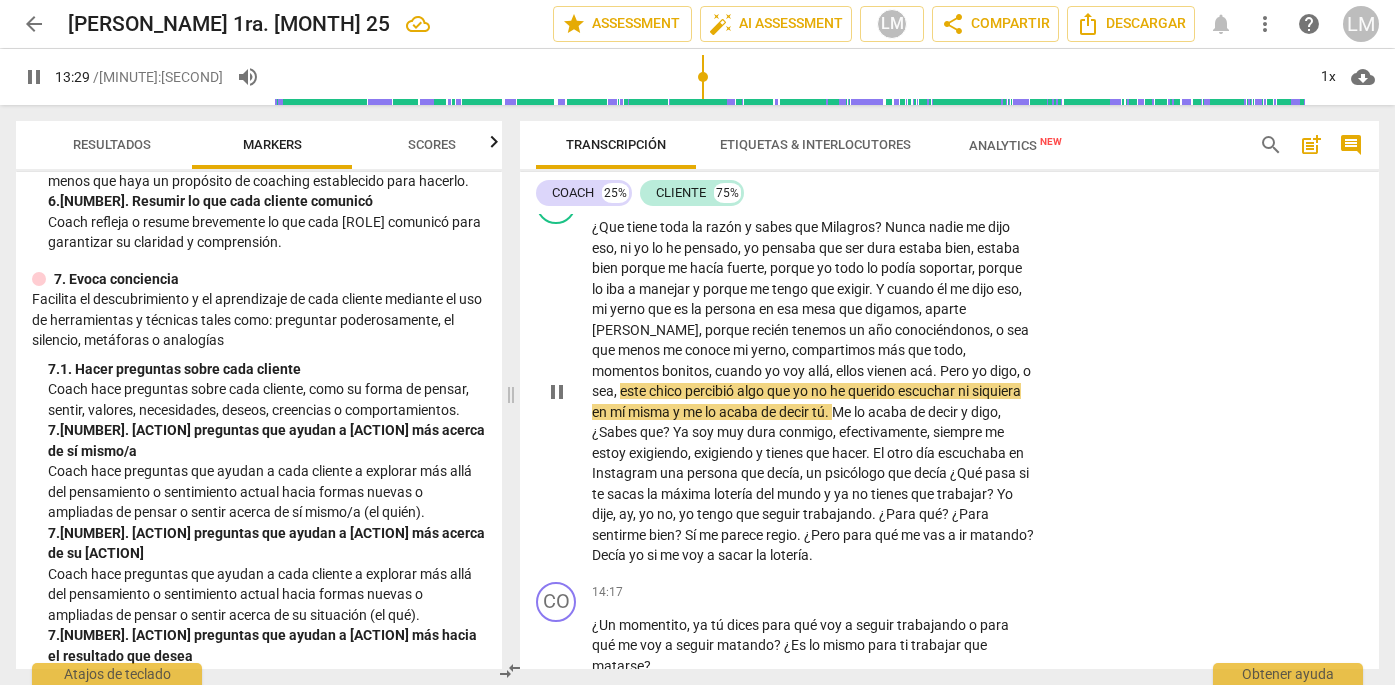 scroll, scrollTop: 4022, scrollLeft: 0, axis: vertical 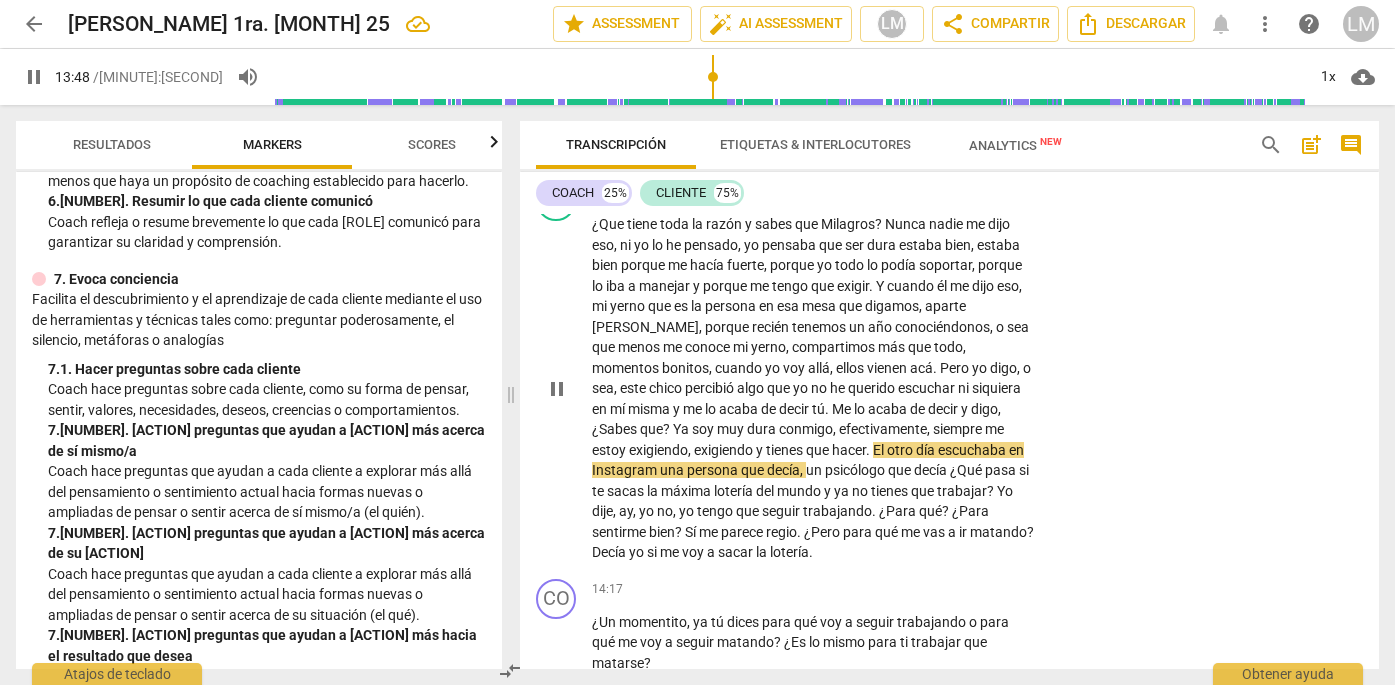 click on "tengo" at bounding box center [716, 511] 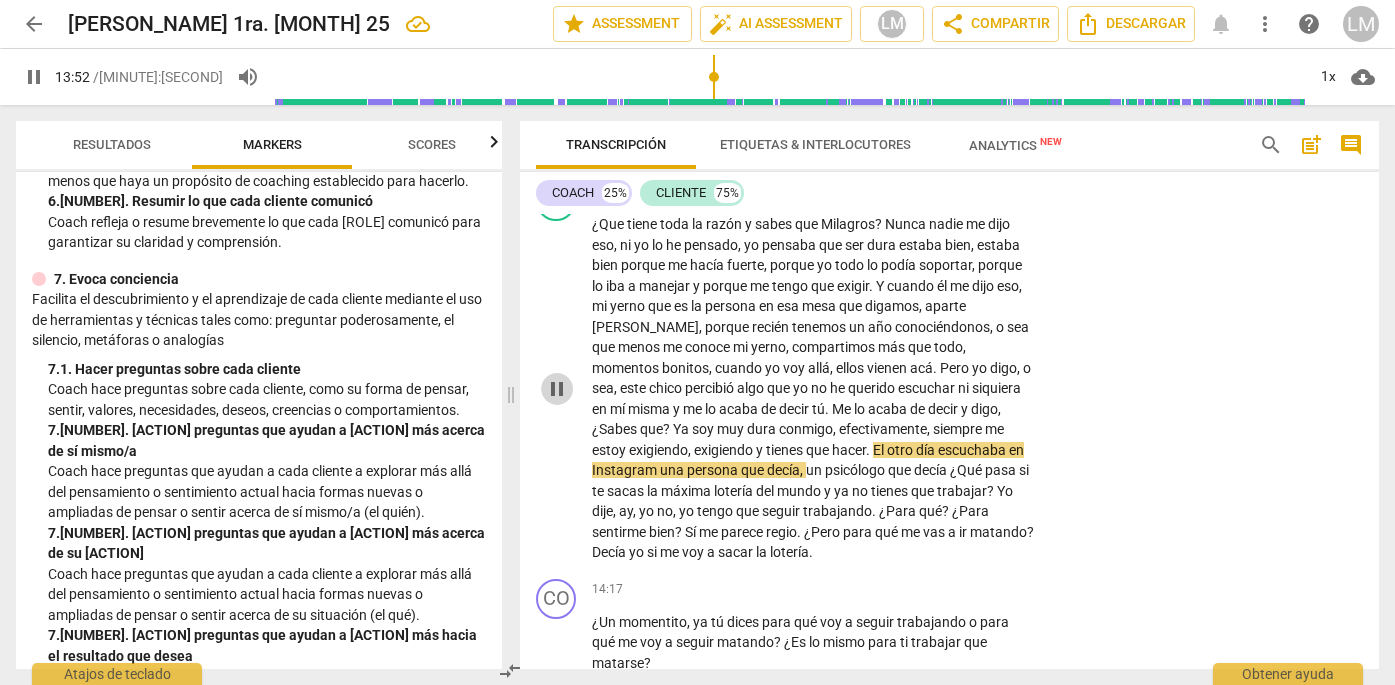 click on "pause" at bounding box center [557, 389] 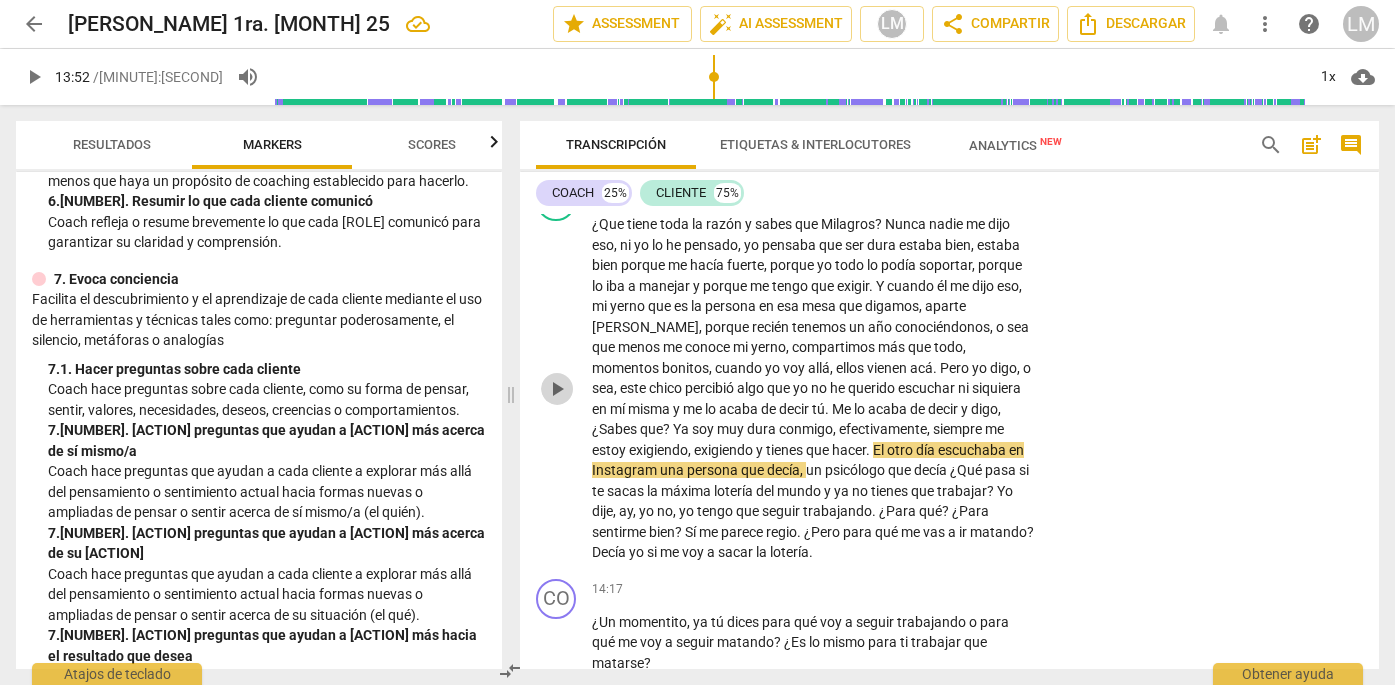 click on "play_arrow" at bounding box center [557, 389] 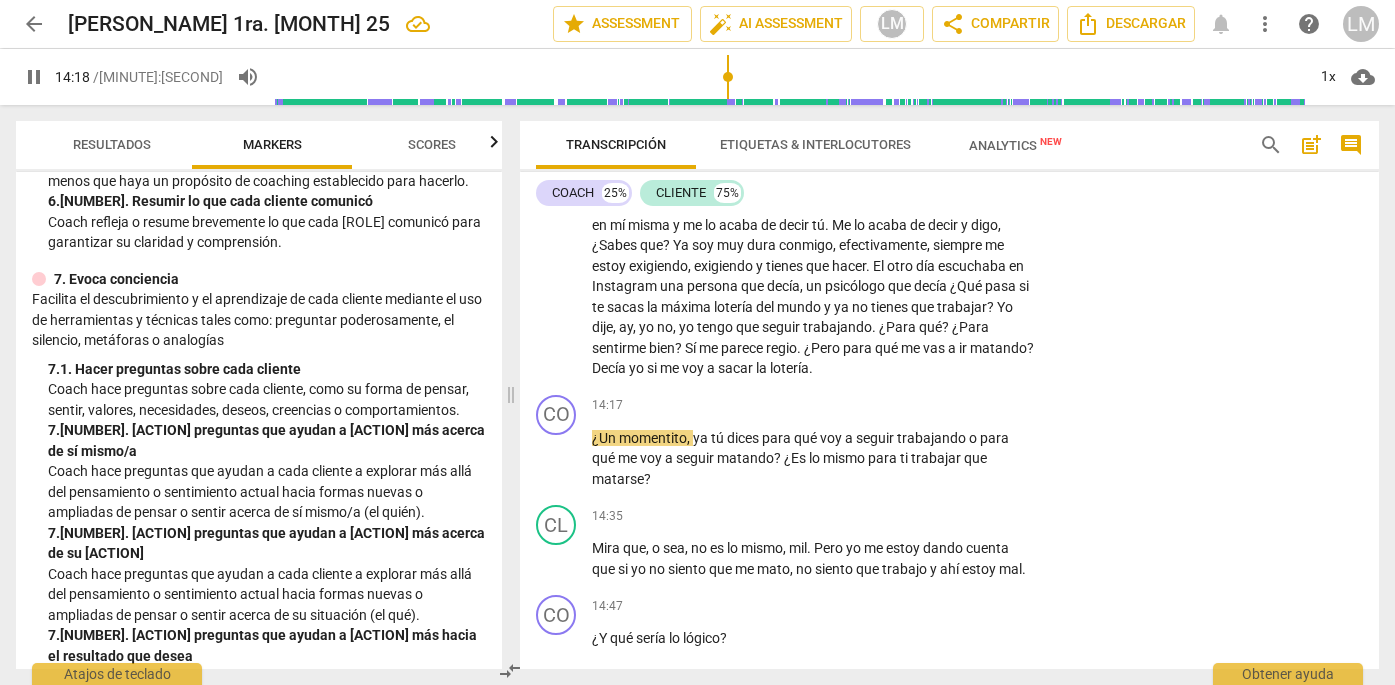 scroll, scrollTop: 4219, scrollLeft: 0, axis: vertical 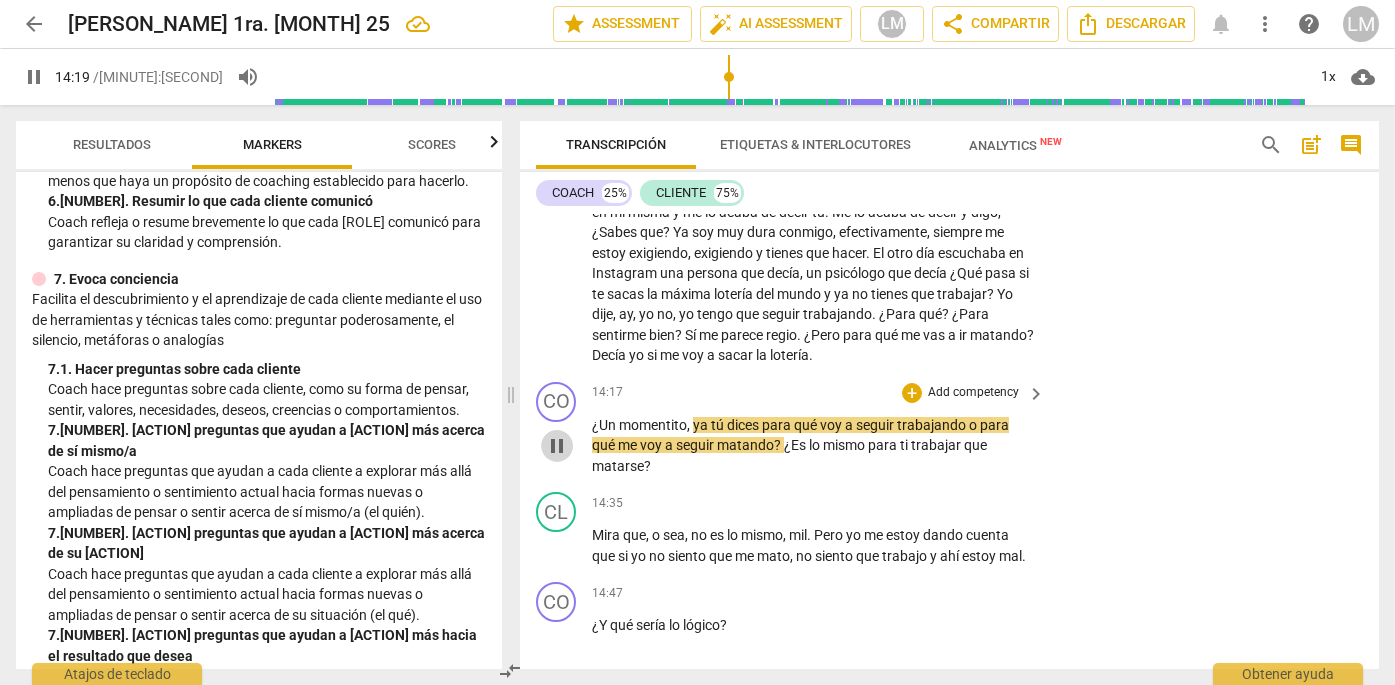click on "pause" at bounding box center (557, 446) 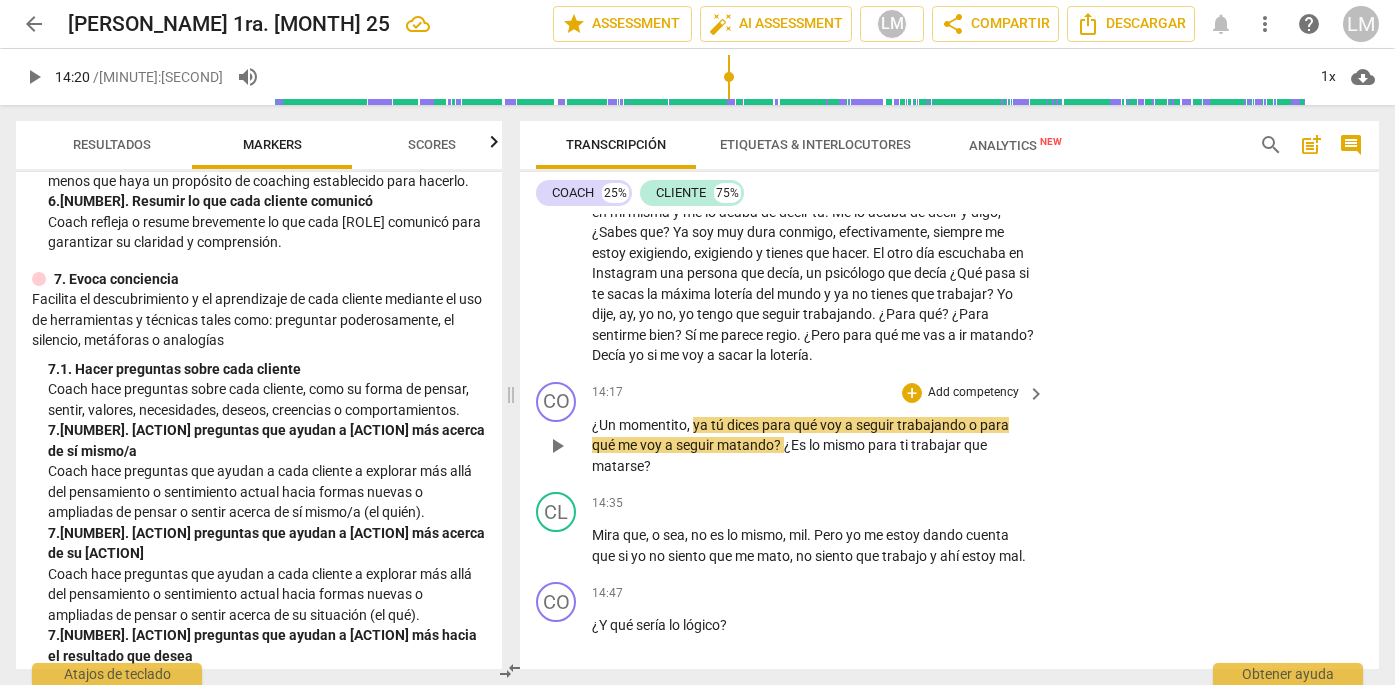 click on "ya" at bounding box center (702, 425) 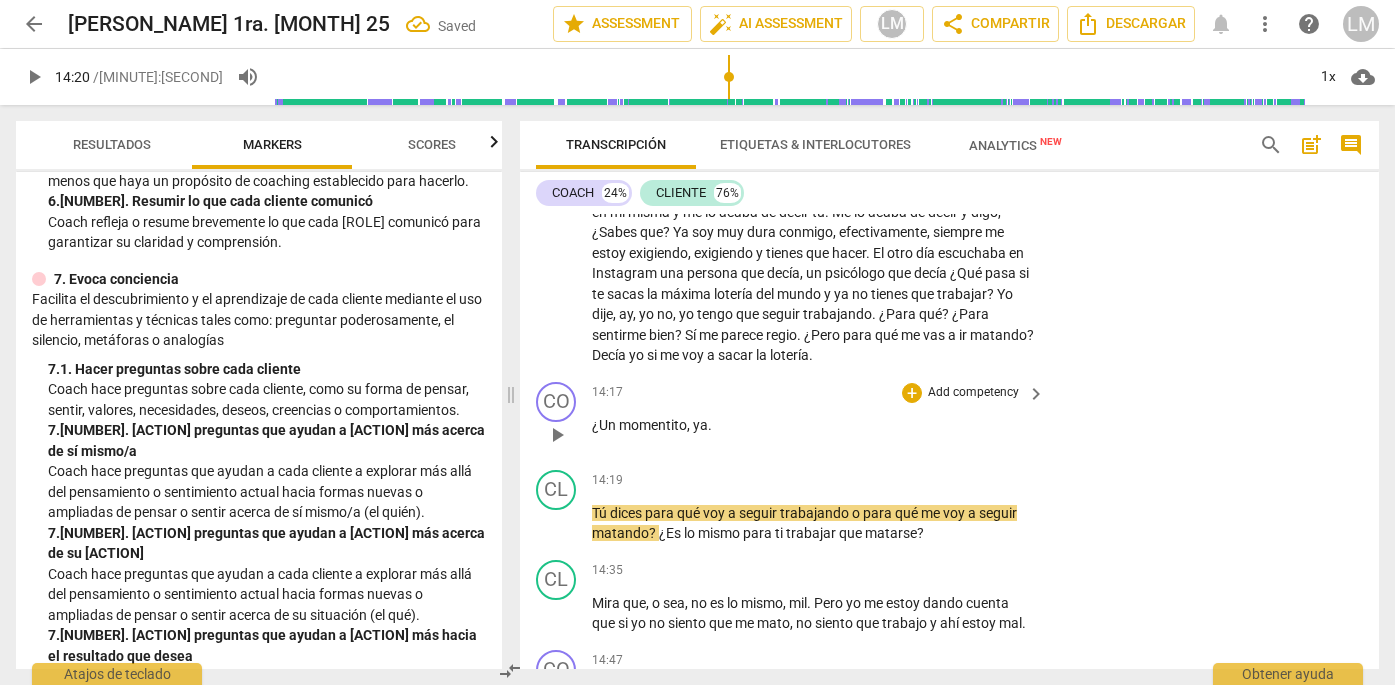 click on "ya" at bounding box center (700, 425) 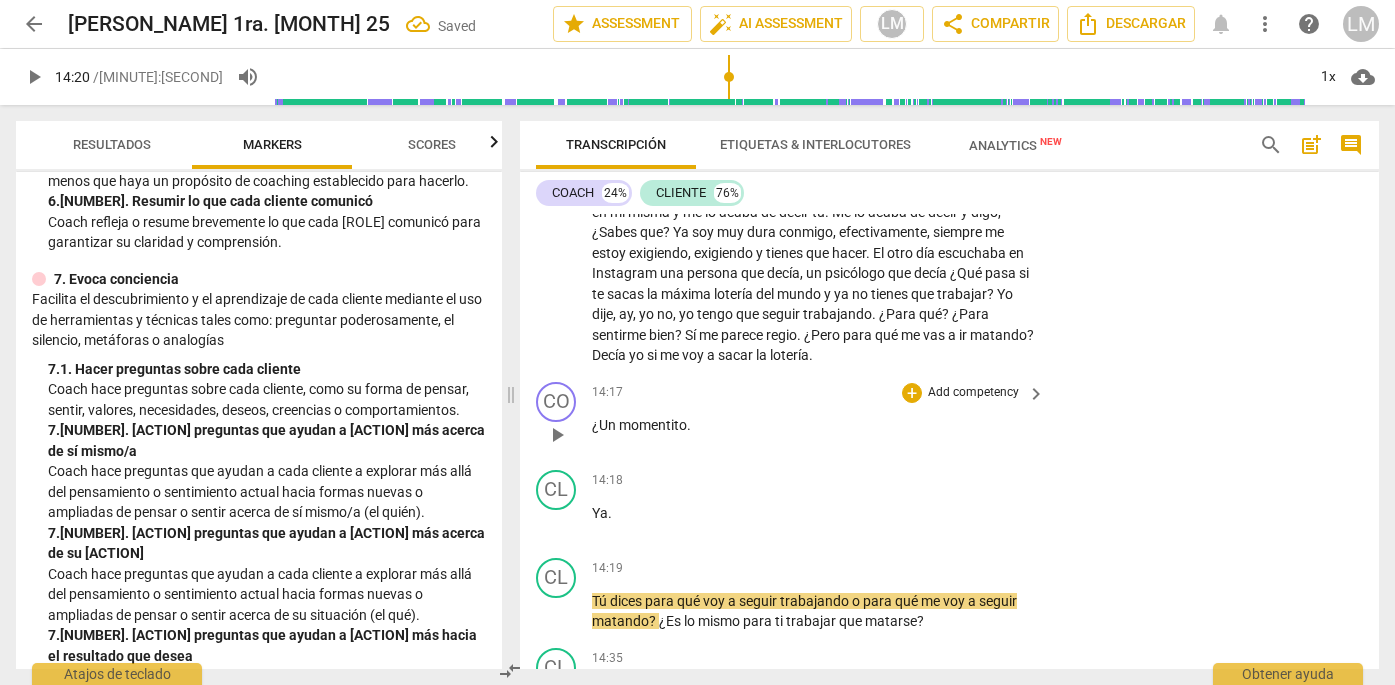 click on "¿Un" at bounding box center (605, 425) 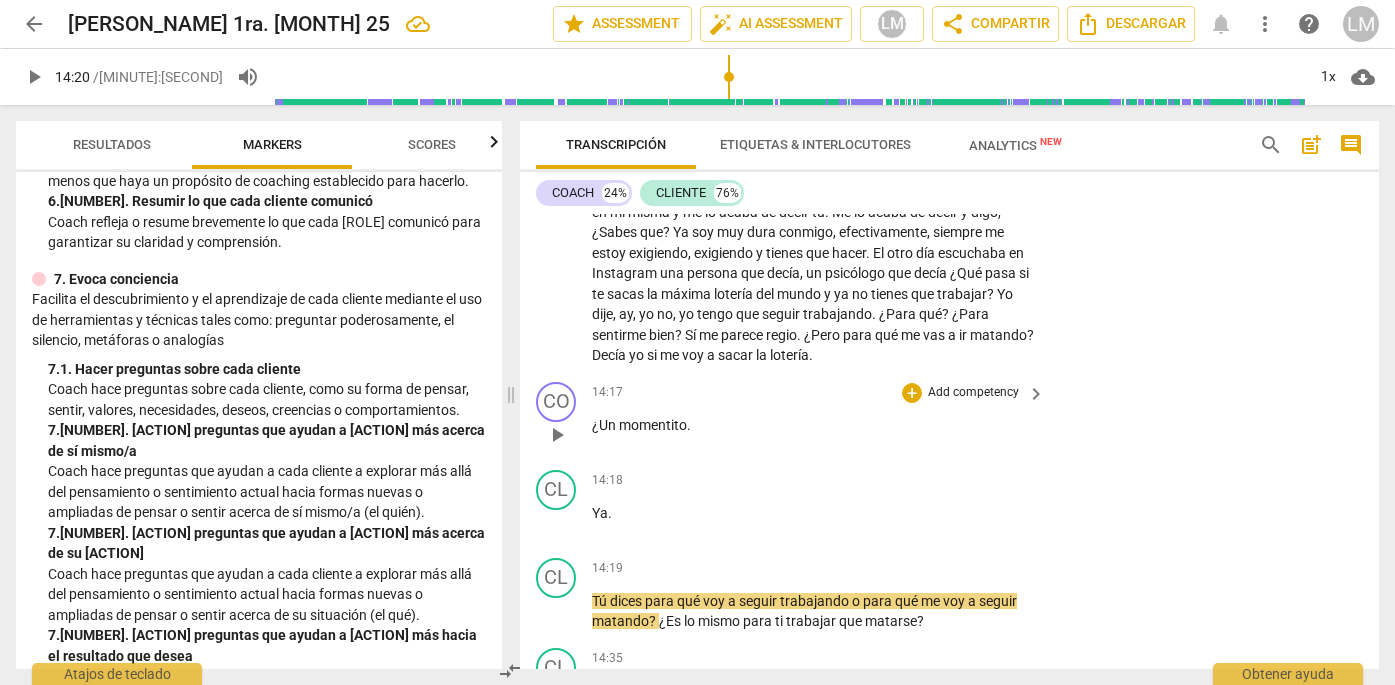 type 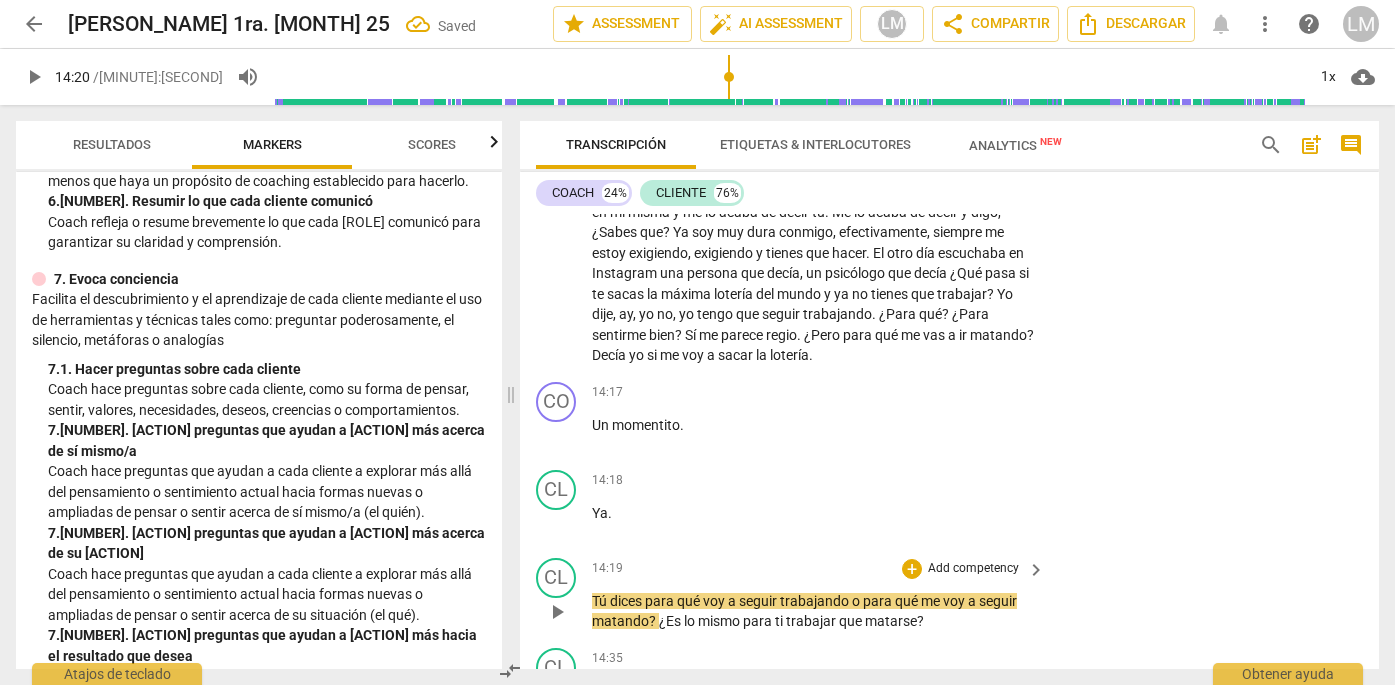 click on "play_arrow" at bounding box center [557, 612] 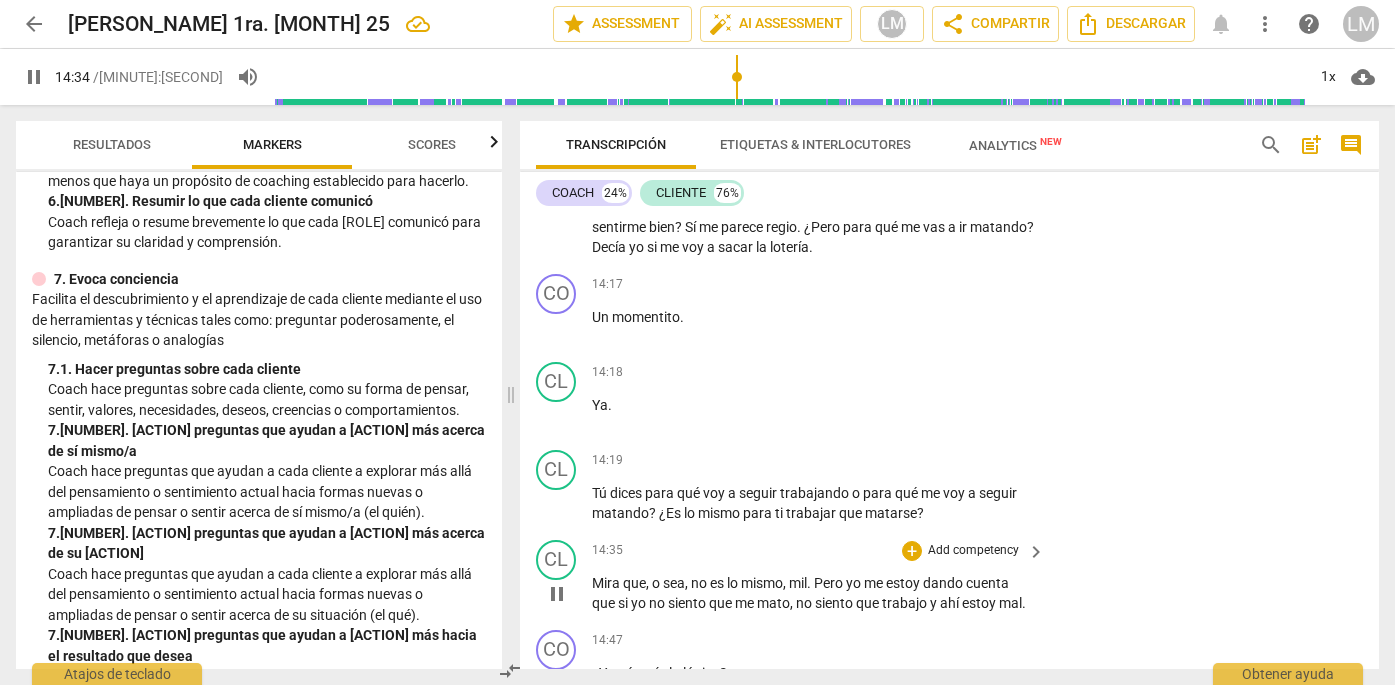 scroll, scrollTop: 4337, scrollLeft: 0, axis: vertical 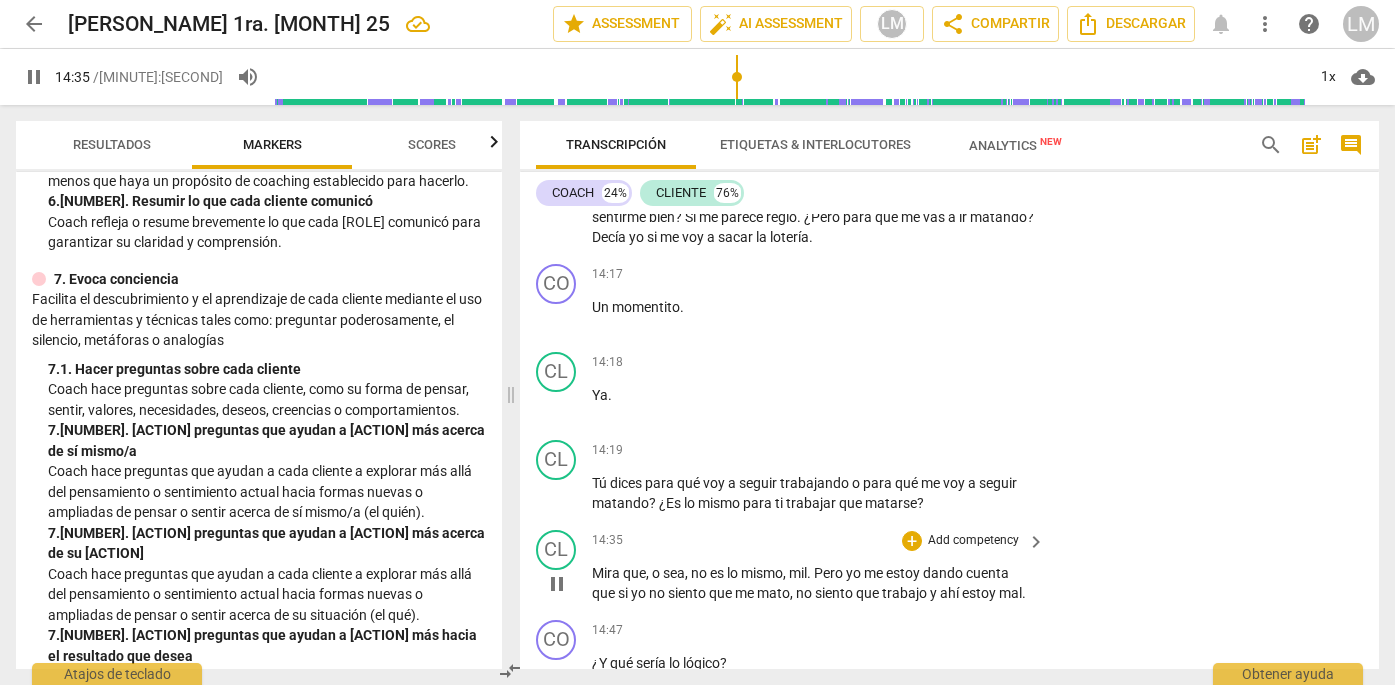 click on "pause" at bounding box center [557, 584] 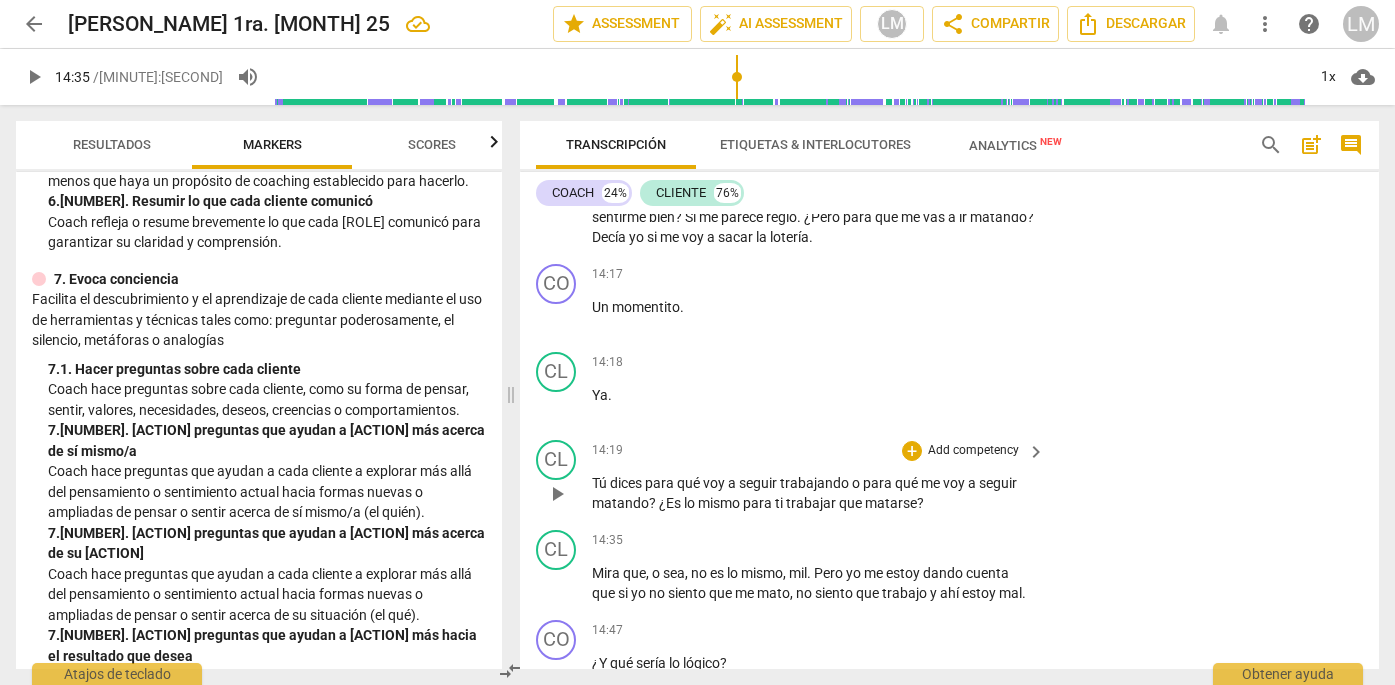 click on "Add competency" at bounding box center [973, 451] 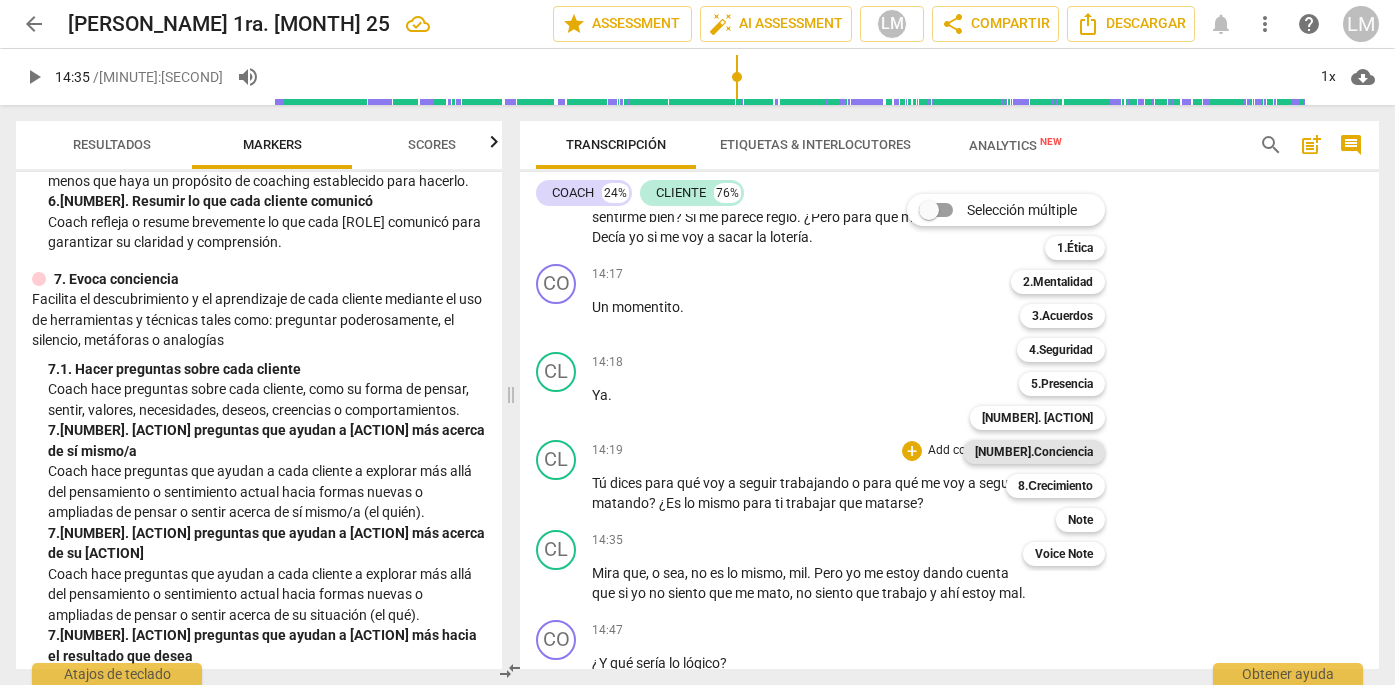 click on "[NUMBER].Conciencia" at bounding box center (1034, 452) 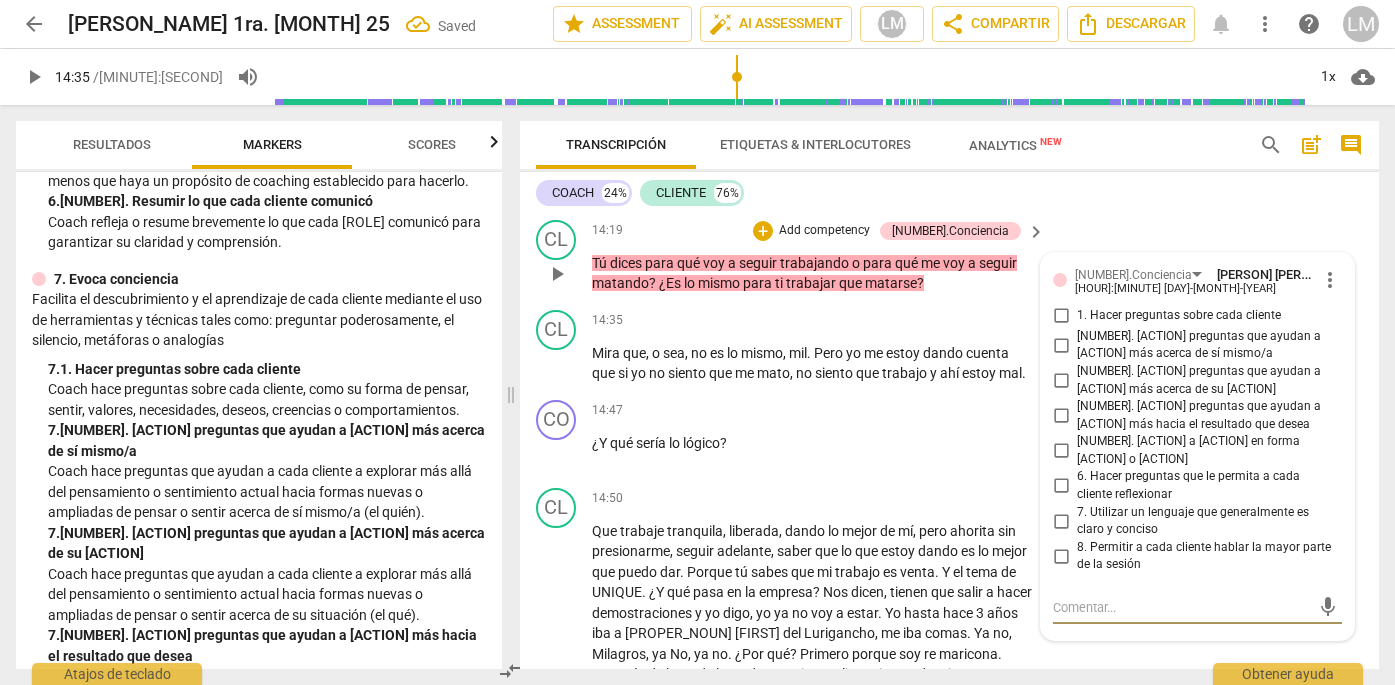 scroll, scrollTop: 4559, scrollLeft: 0, axis: vertical 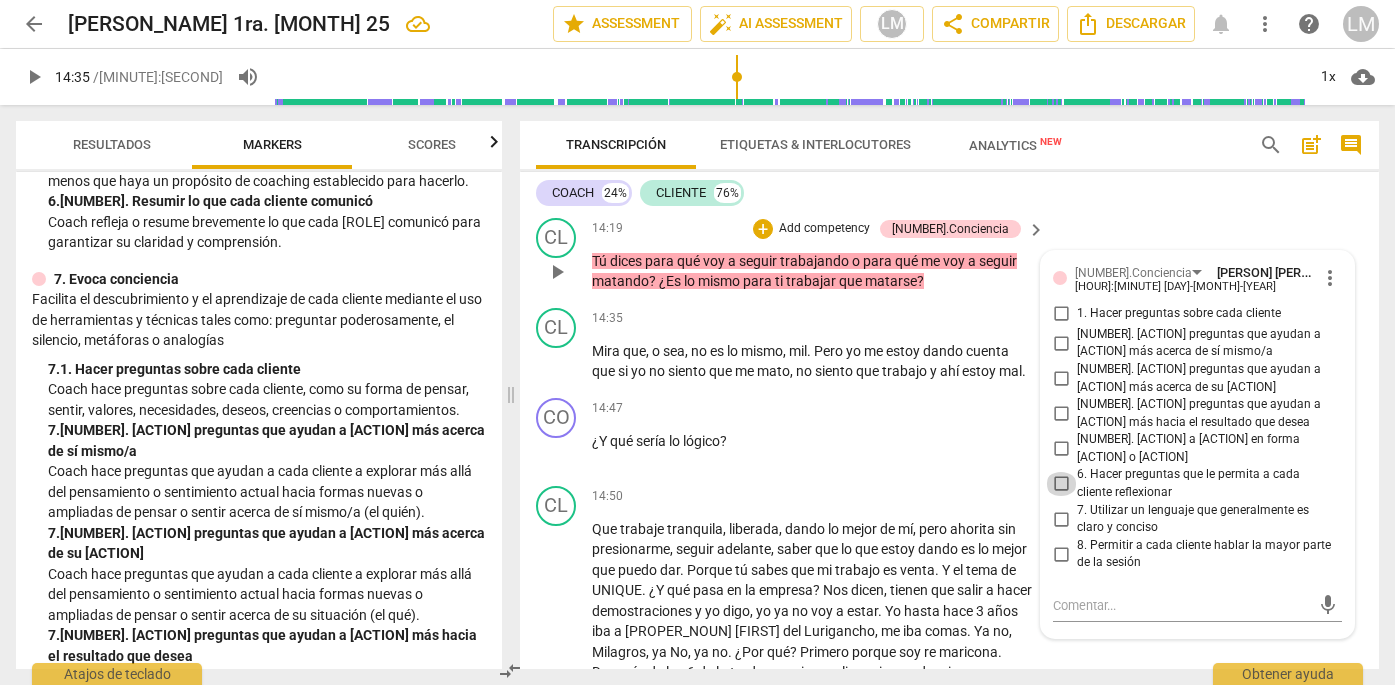 click on "6. Hacer preguntas que le permita a cada cliente reflexionar" at bounding box center [1061, 484] 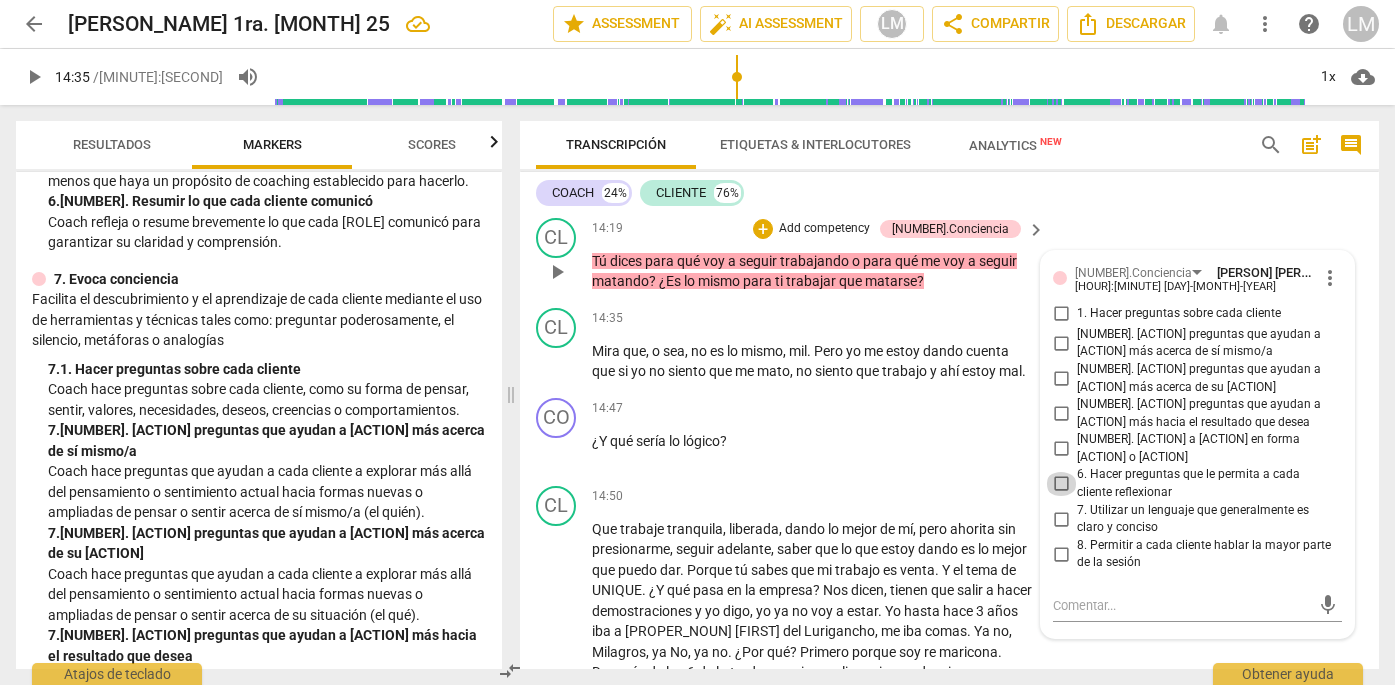 checkbox on "true" 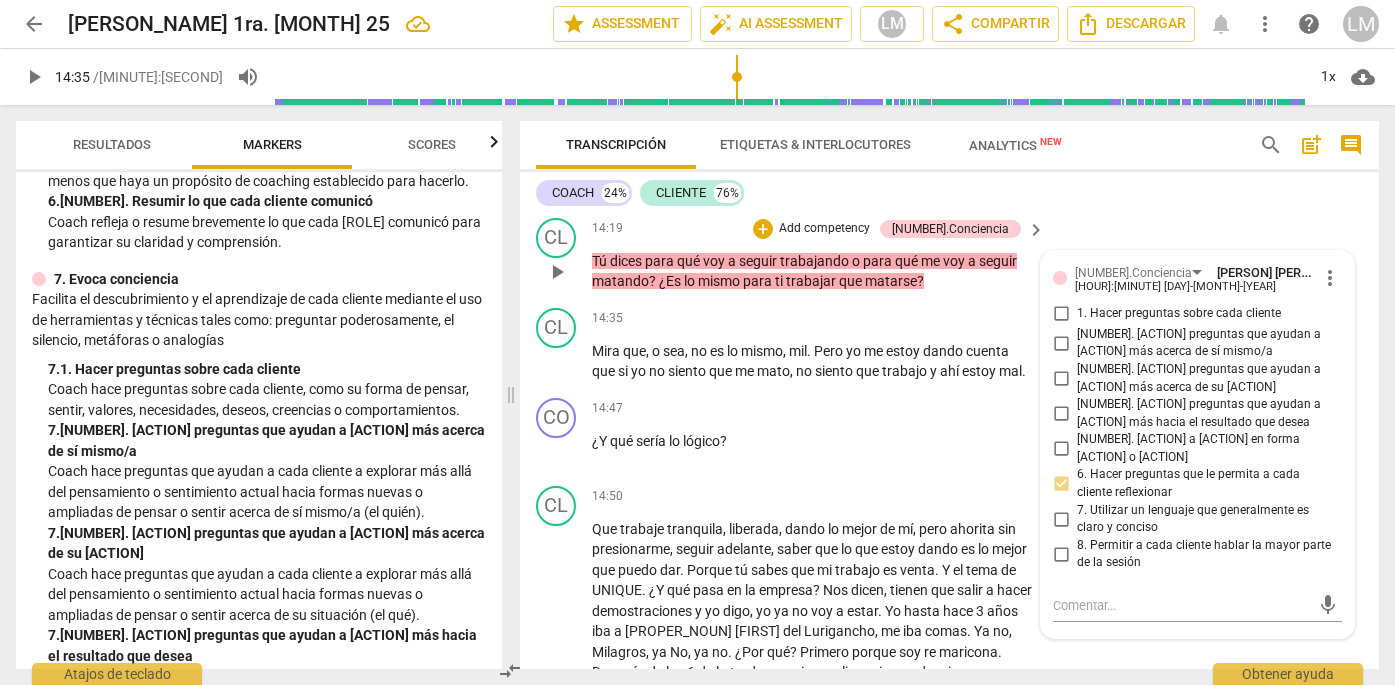 click on "[NUMBER]. [ACTION] preguntas que ayudan a [ACTION] más hacia el resultado que desea" at bounding box center [1061, 414] 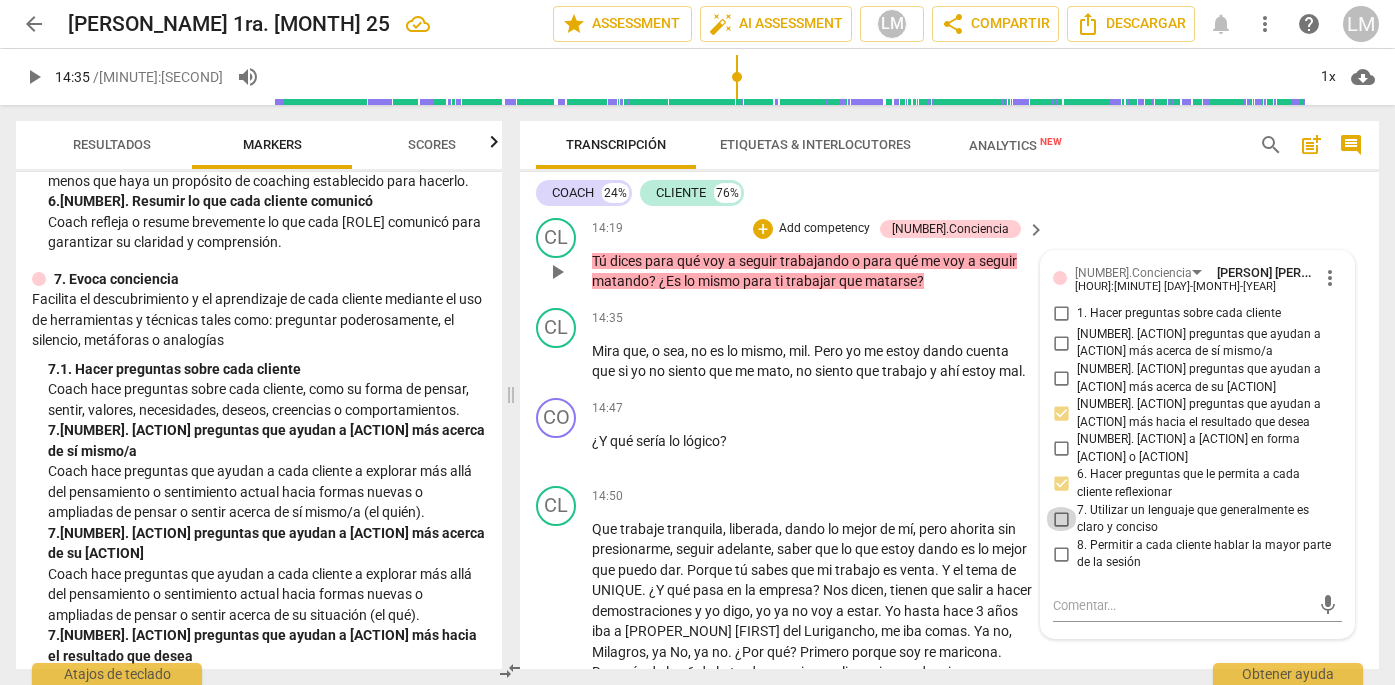 click on "7. Utilizar un lenguaje que generalmente es claro y conciso" at bounding box center [1061, 519] 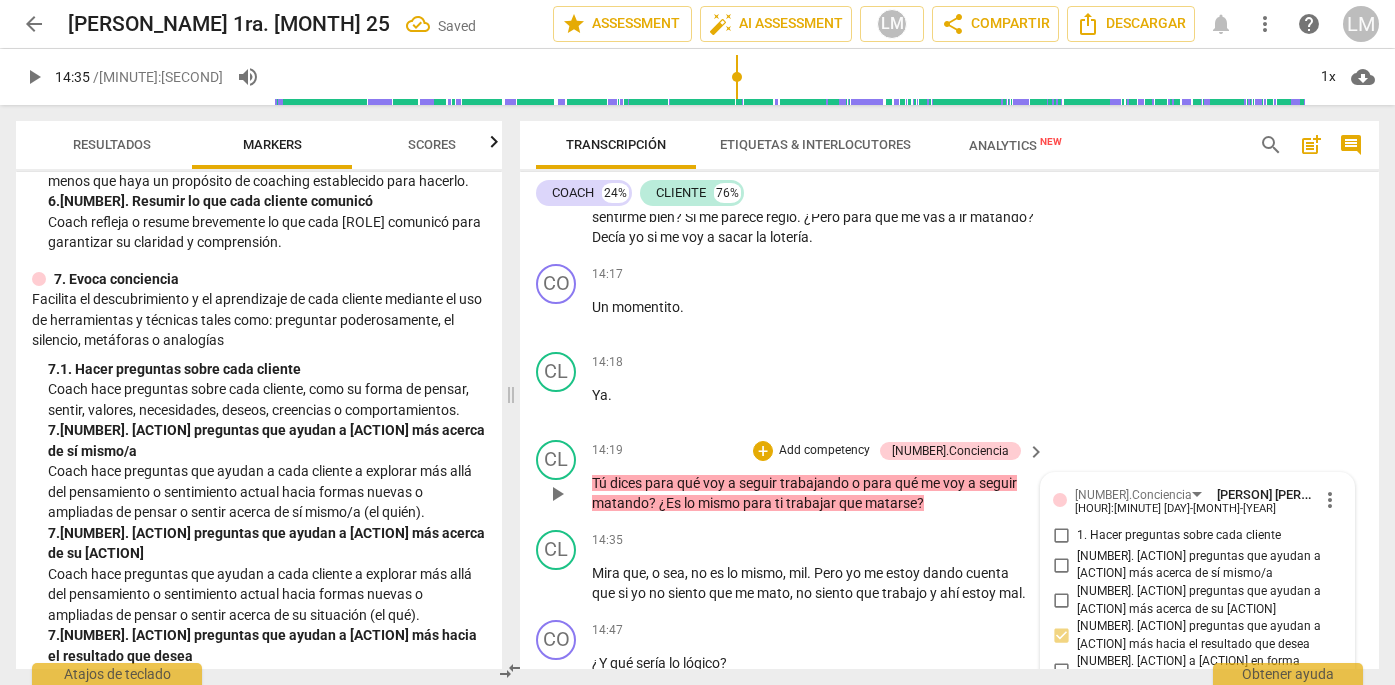 scroll, scrollTop: 4336, scrollLeft: 0, axis: vertical 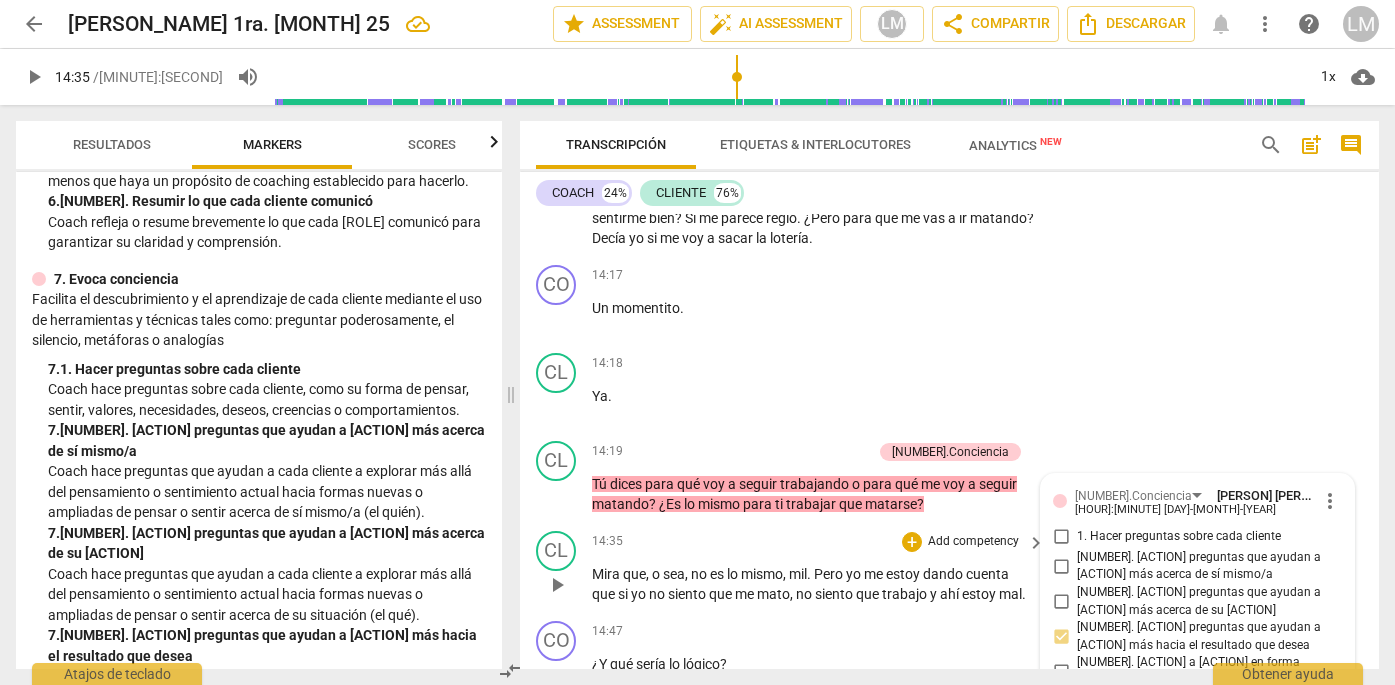click on "play_arrow" at bounding box center (557, 585) 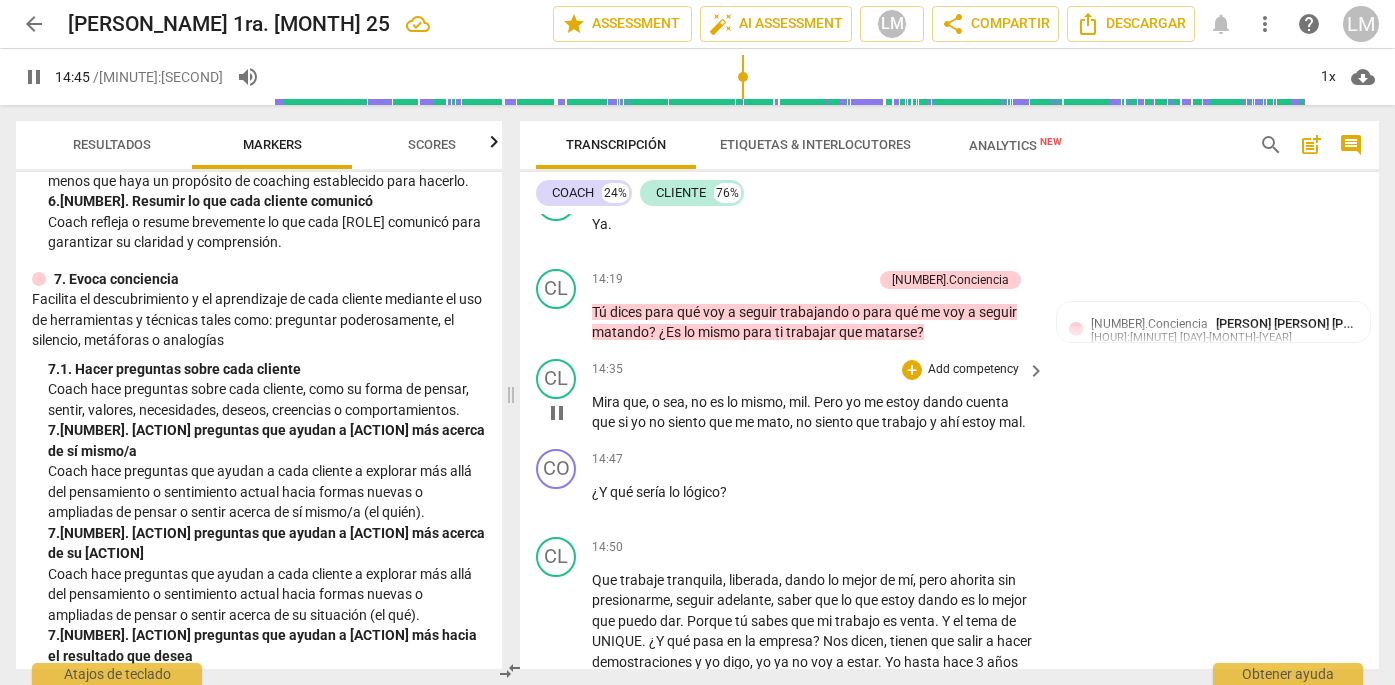 scroll, scrollTop: 4513, scrollLeft: 0, axis: vertical 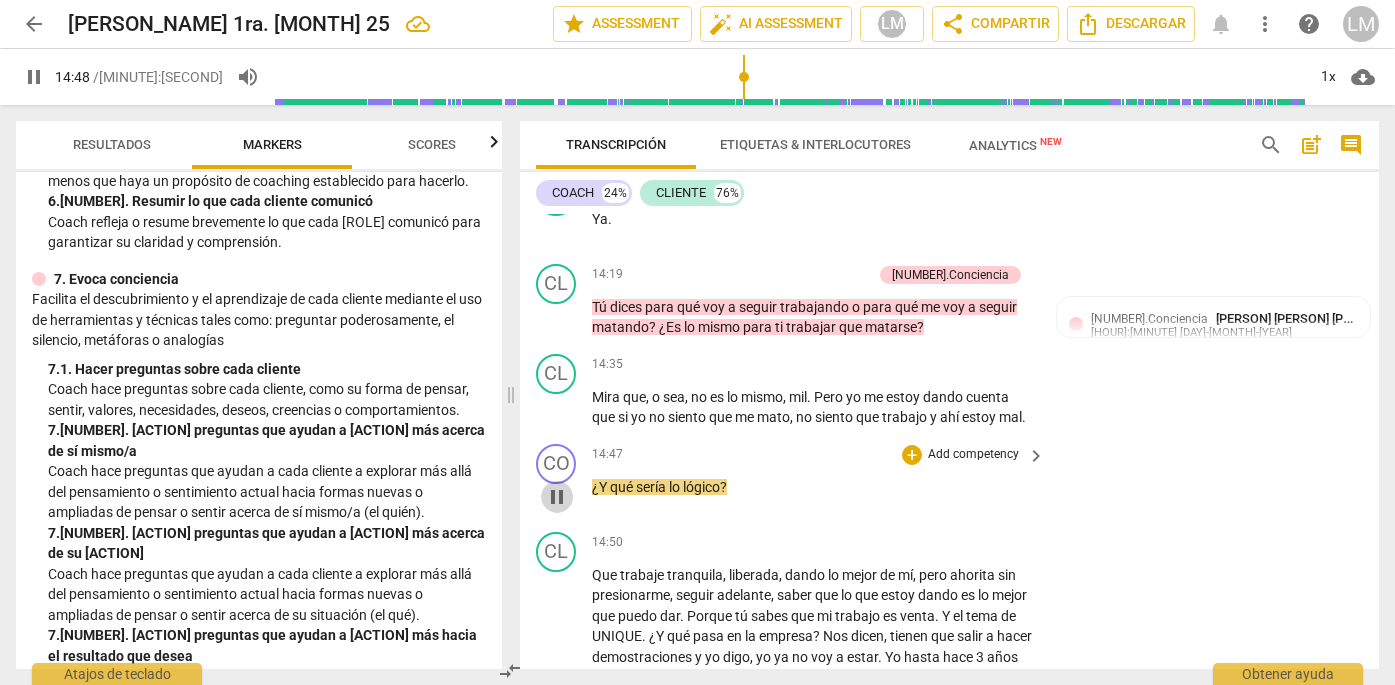 click on "pause" at bounding box center [557, 497] 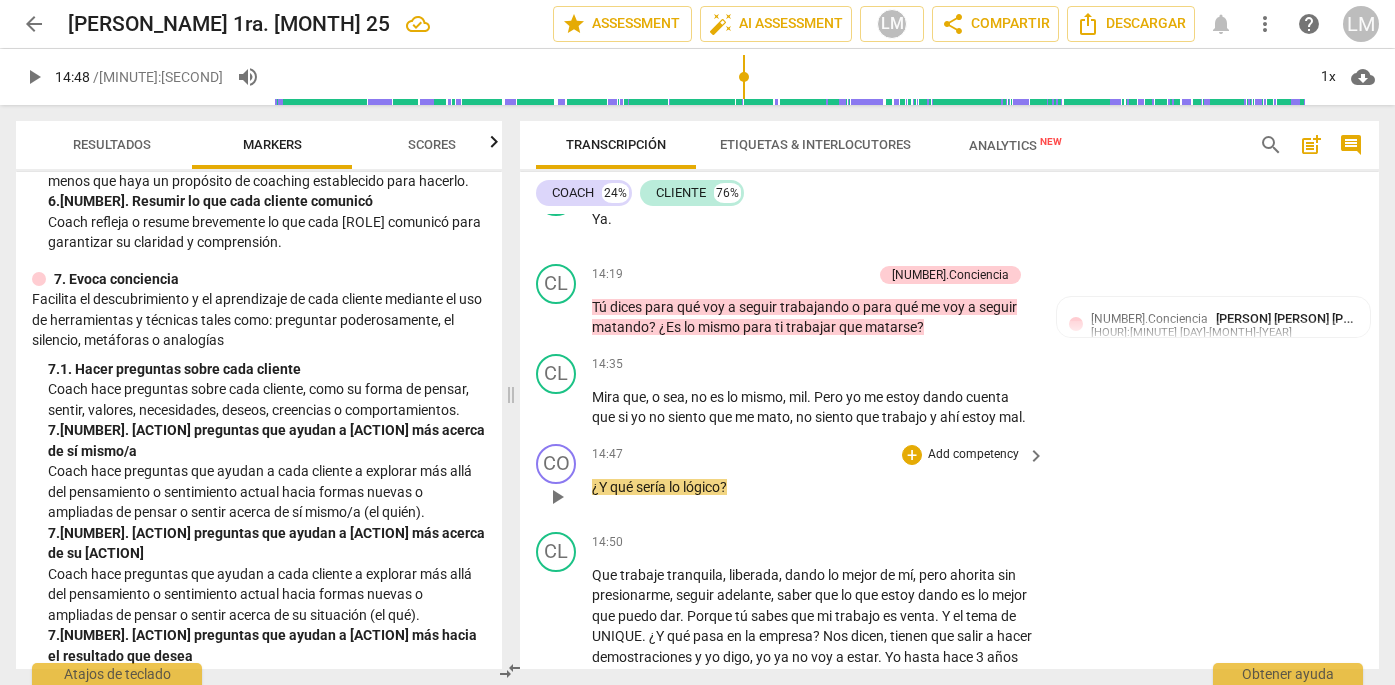 click on "Add competency" at bounding box center [973, 455] 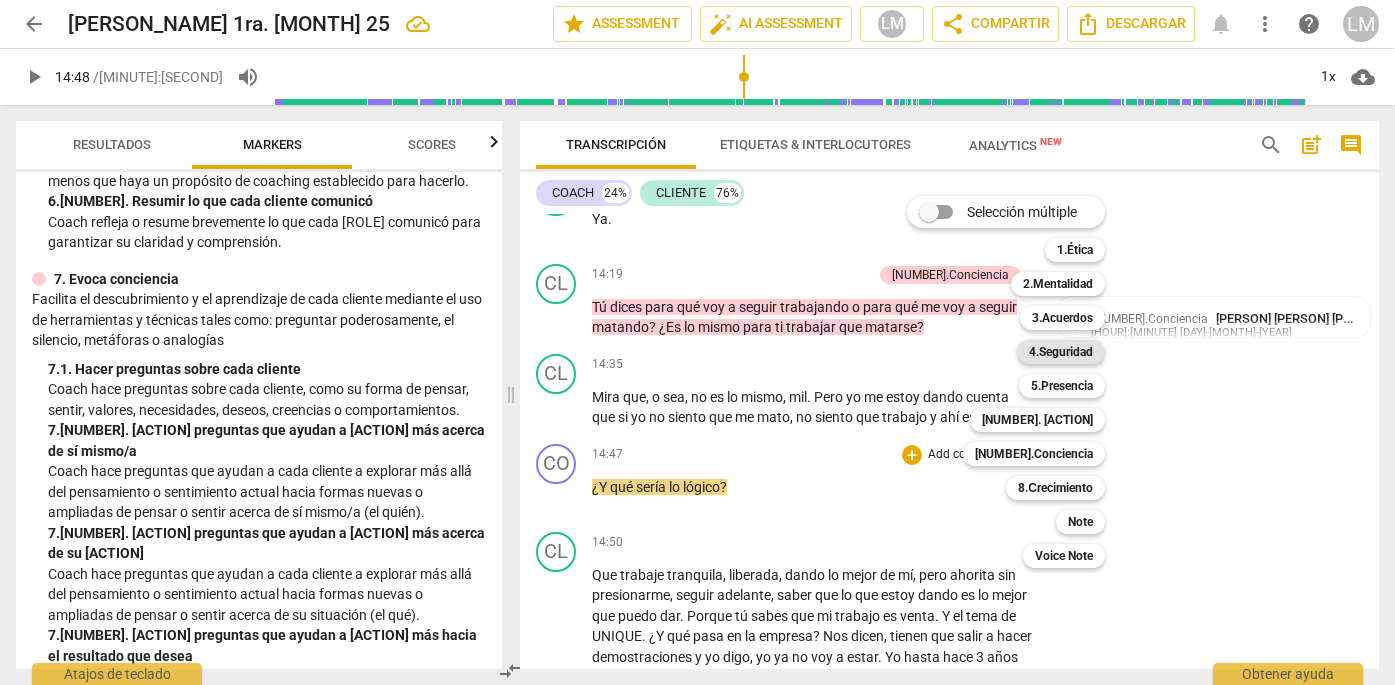click on "4.Seguridad" at bounding box center (1061, 352) 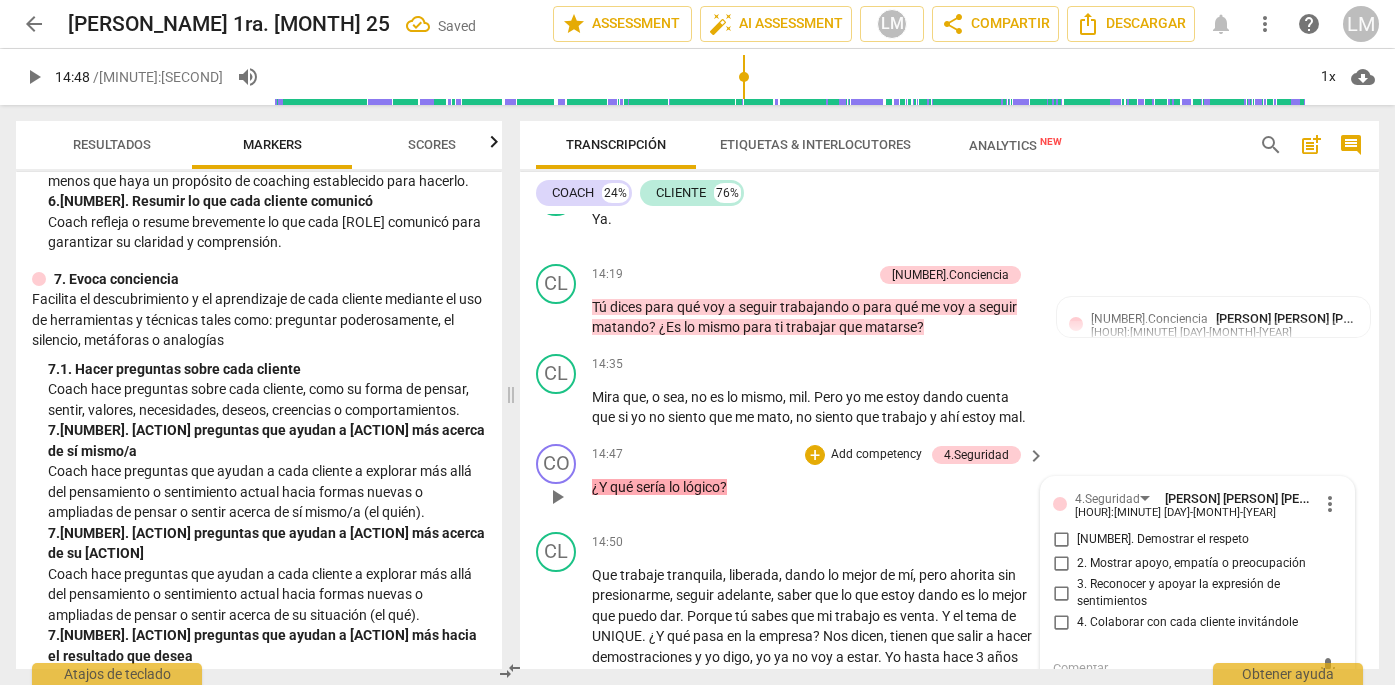 scroll, scrollTop: 4562, scrollLeft: 0, axis: vertical 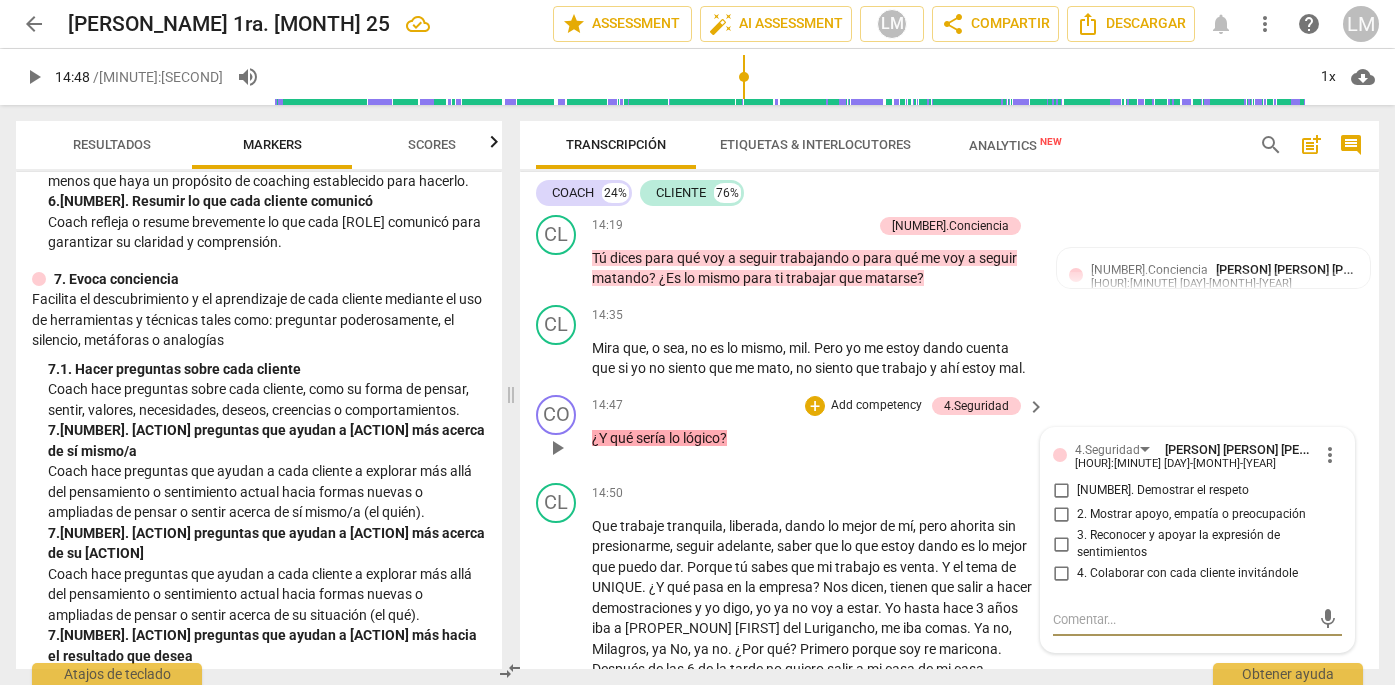 click on "more_vert" at bounding box center (1330, 455) 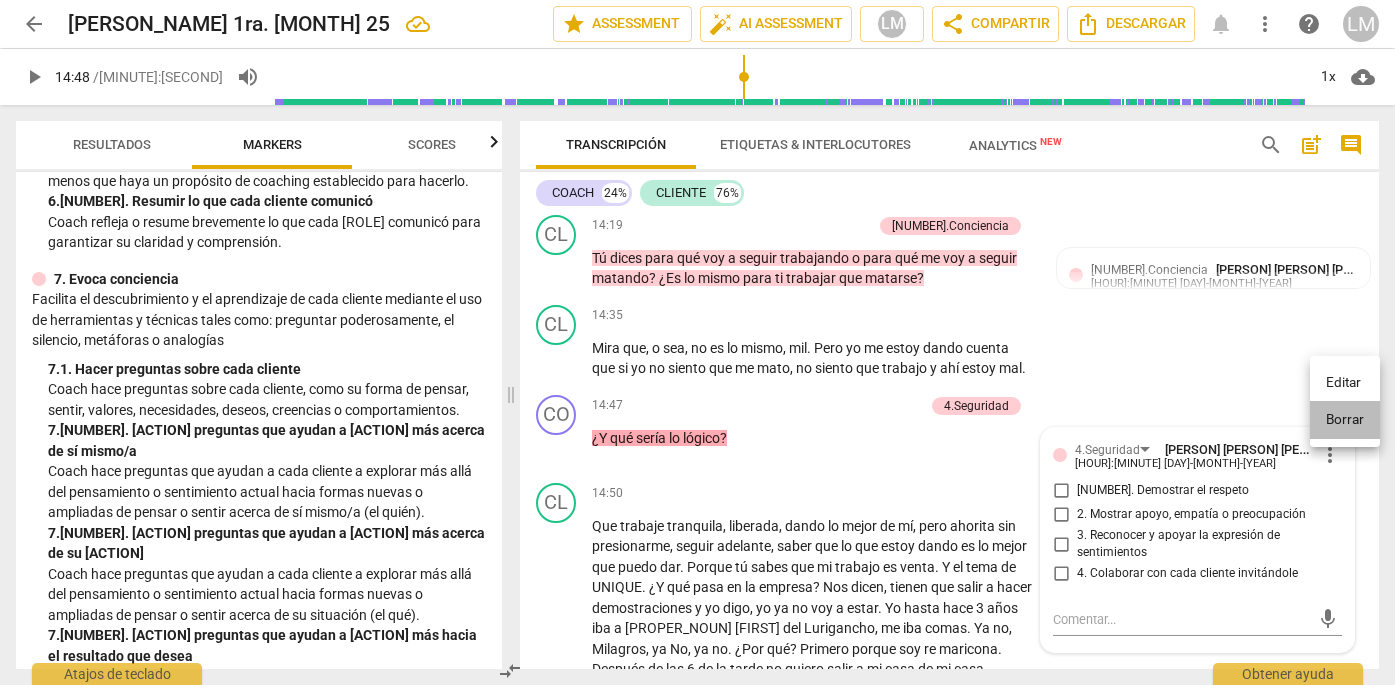 click on "Borrar" at bounding box center (1345, 420) 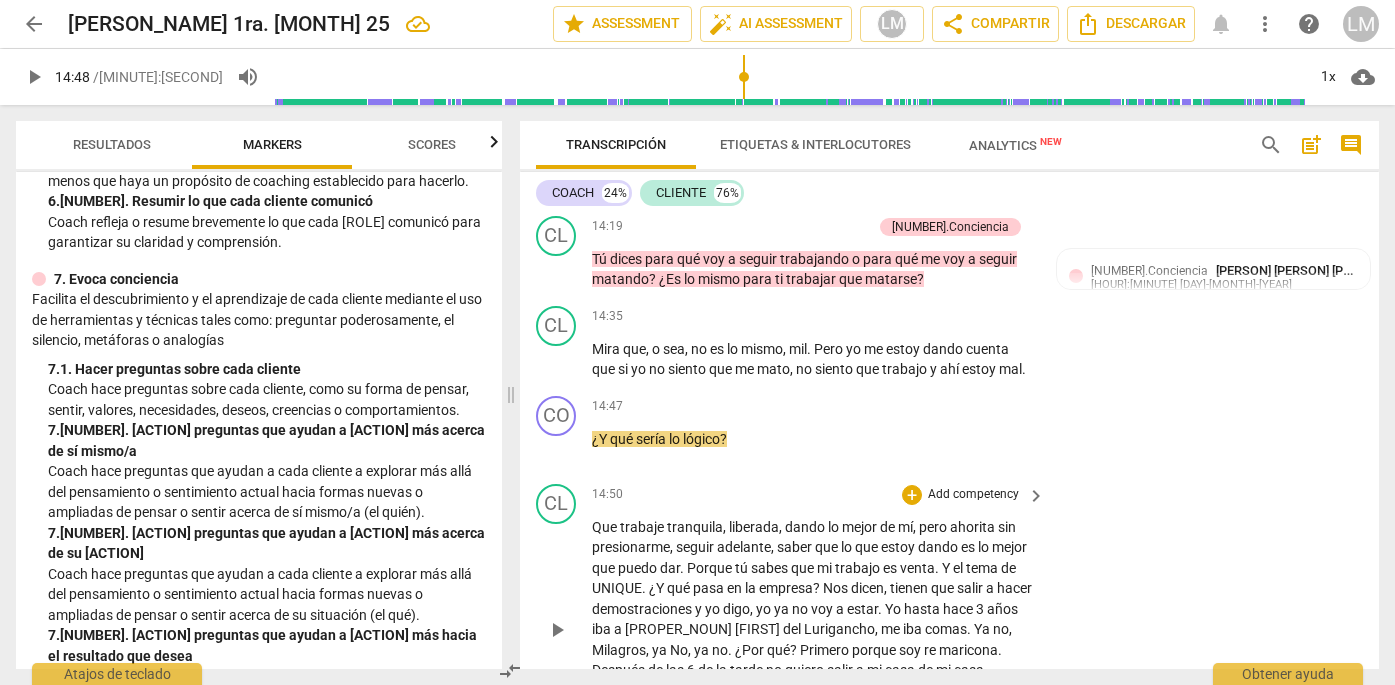 scroll, scrollTop: 4559, scrollLeft: 0, axis: vertical 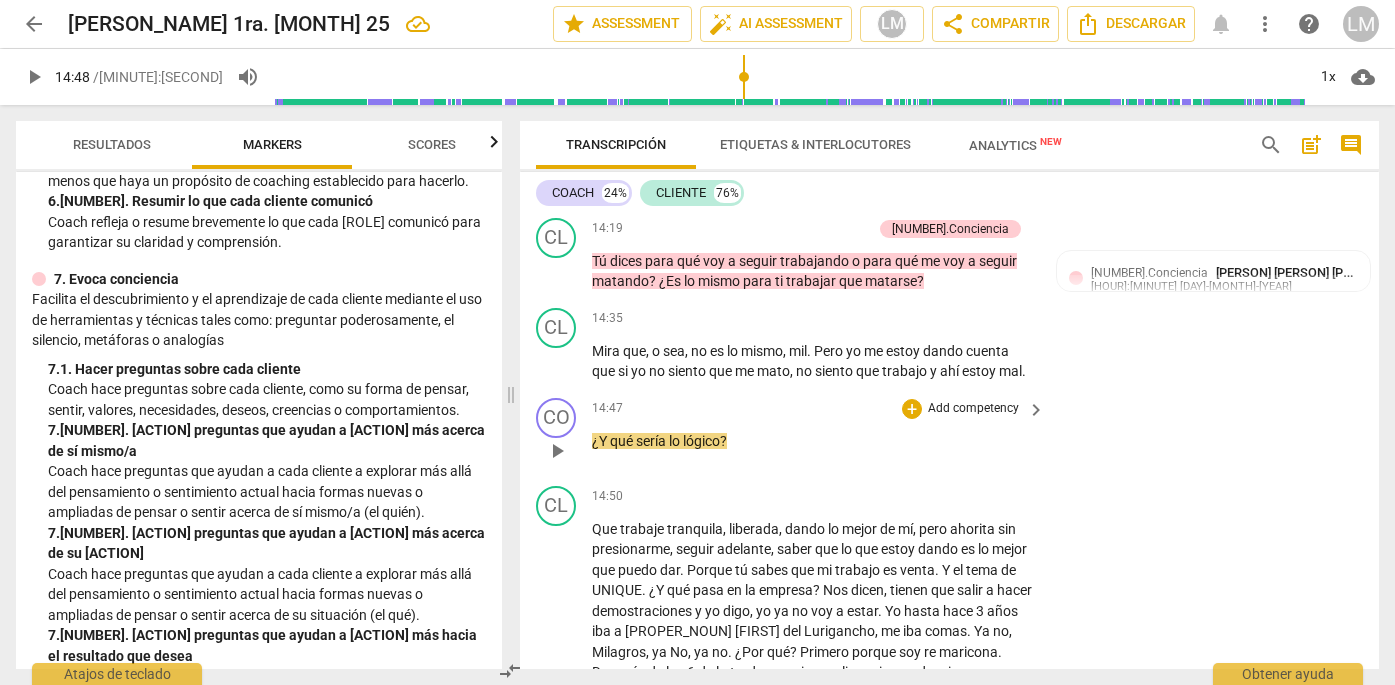 click on "Add competency" at bounding box center [973, 409] 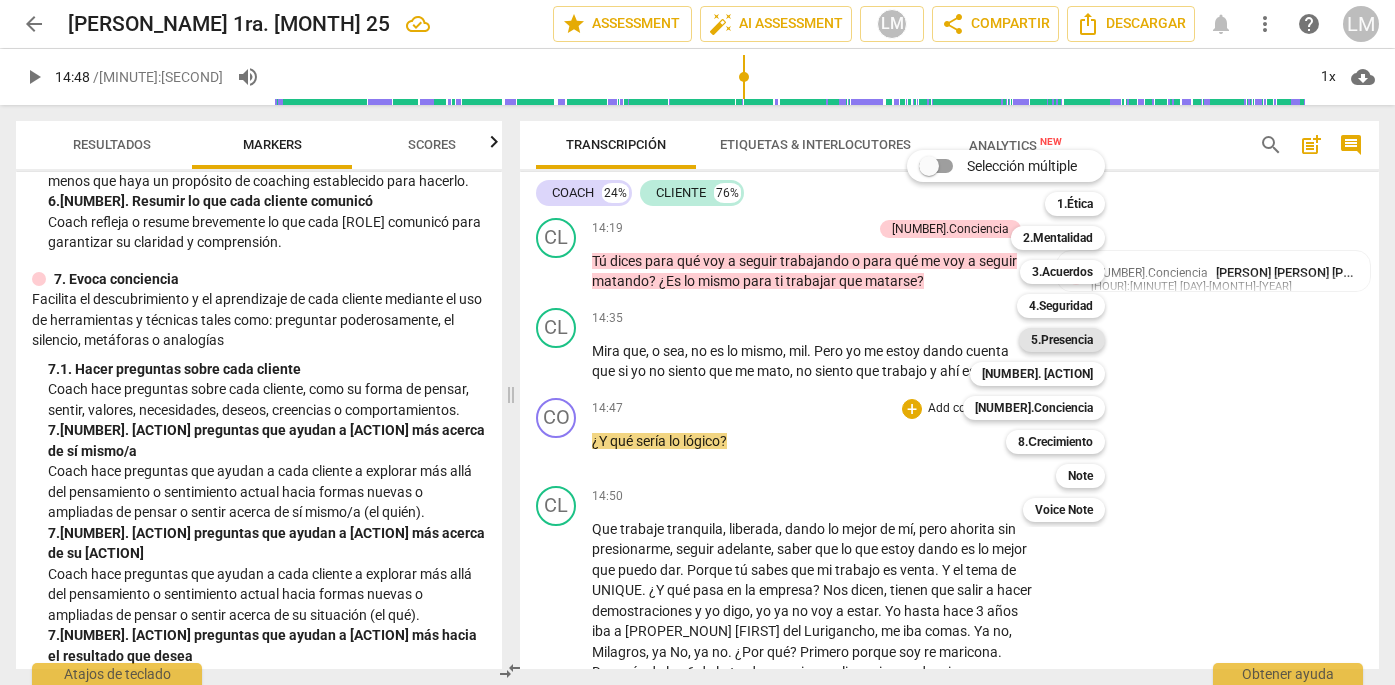 click on "5.Presencia" at bounding box center (1062, 340) 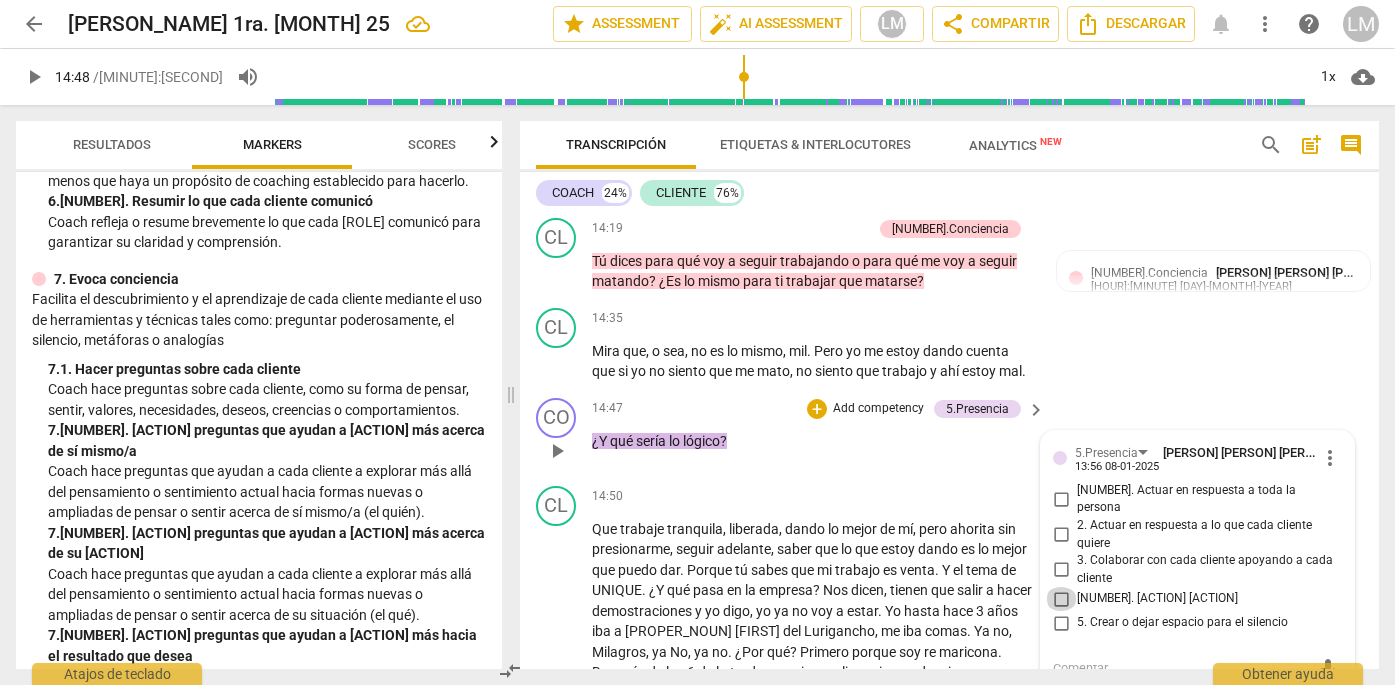 click on "[NUMBER]. [ACTION] [ACTION]" at bounding box center (1061, 599) 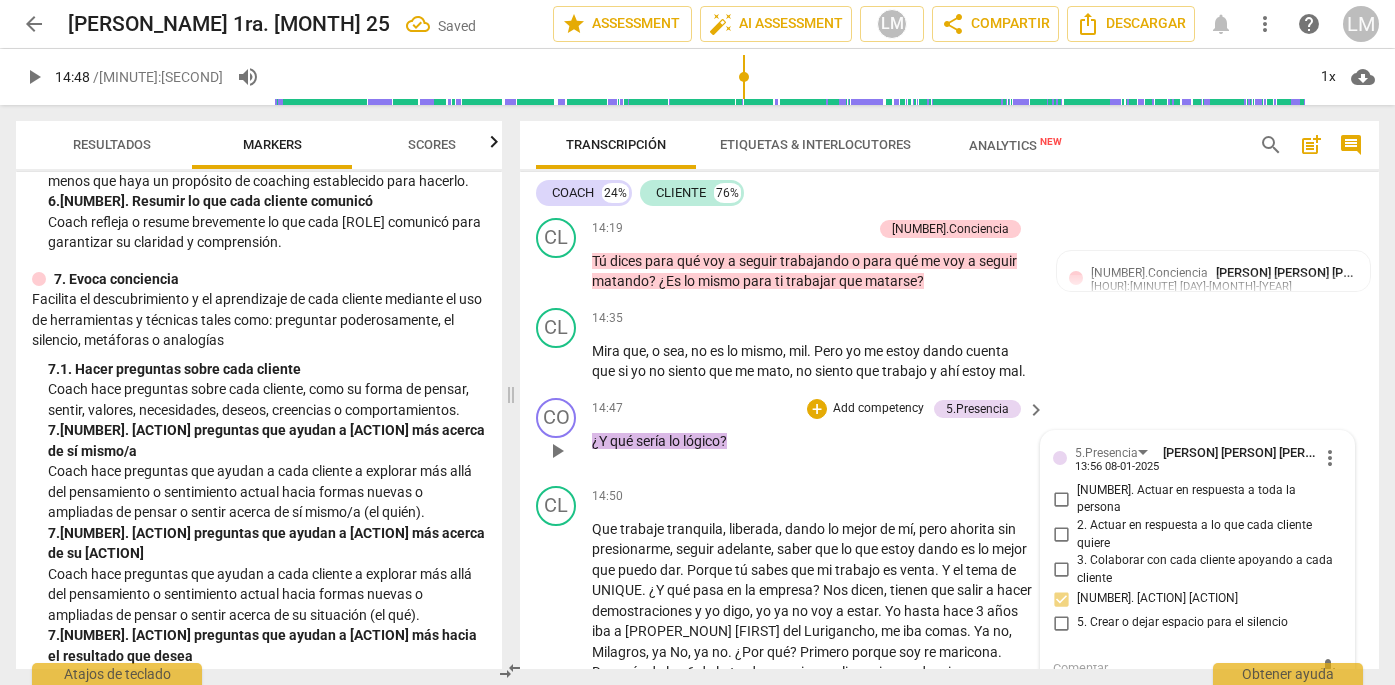 click on "Add competency" at bounding box center [878, 409] 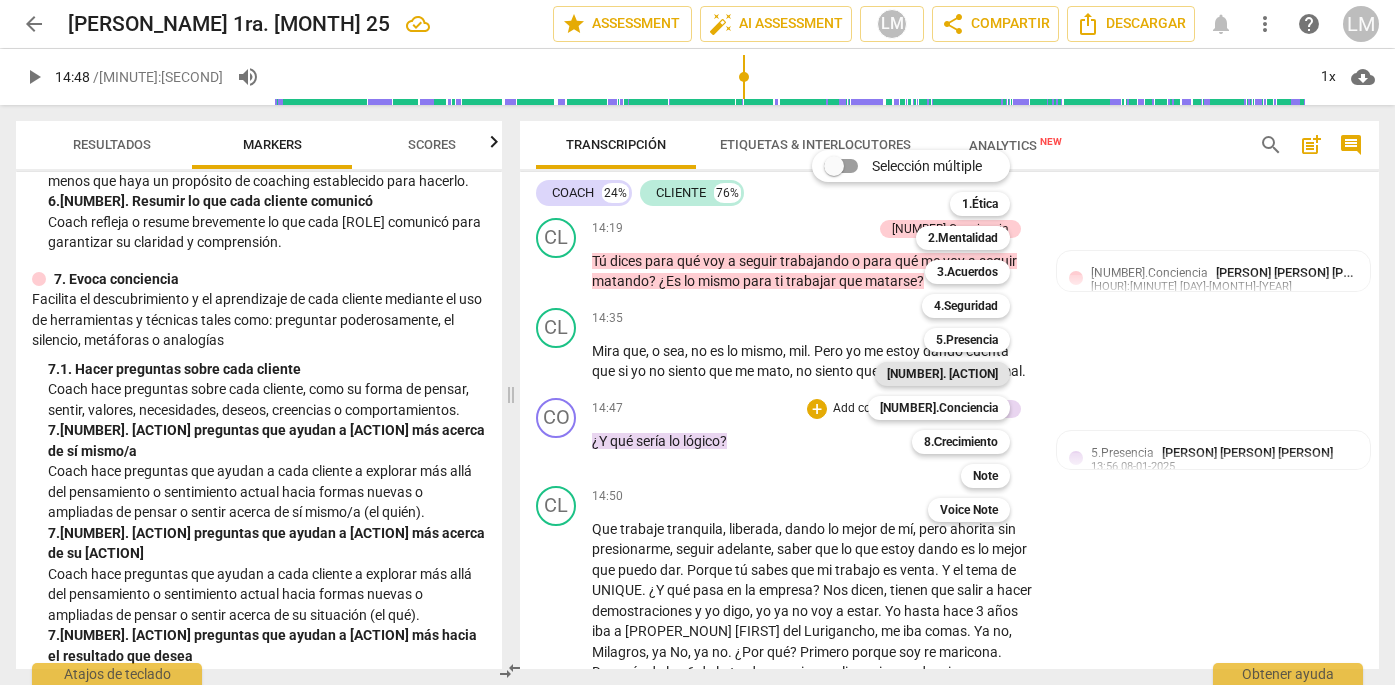 click on "[NUMBER]. [ACTION]" at bounding box center [942, 374] 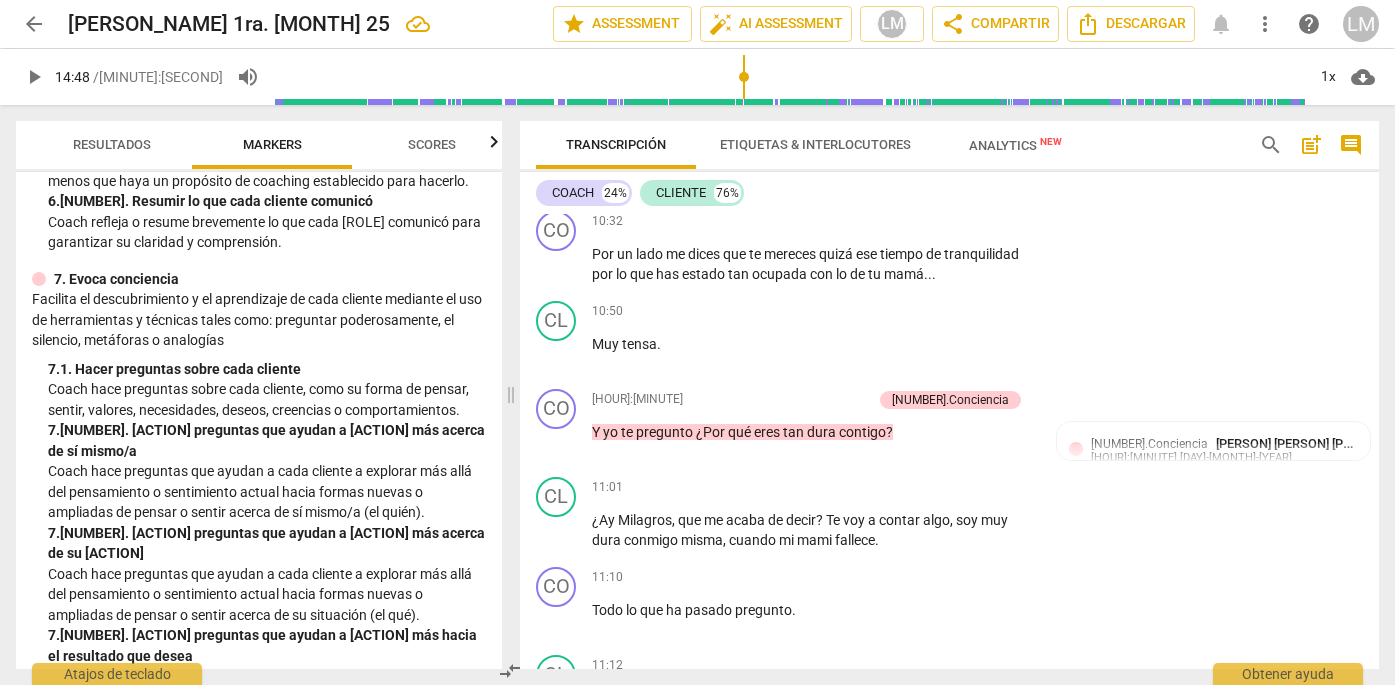scroll, scrollTop: 3093, scrollLeft: 0, axis: vertical 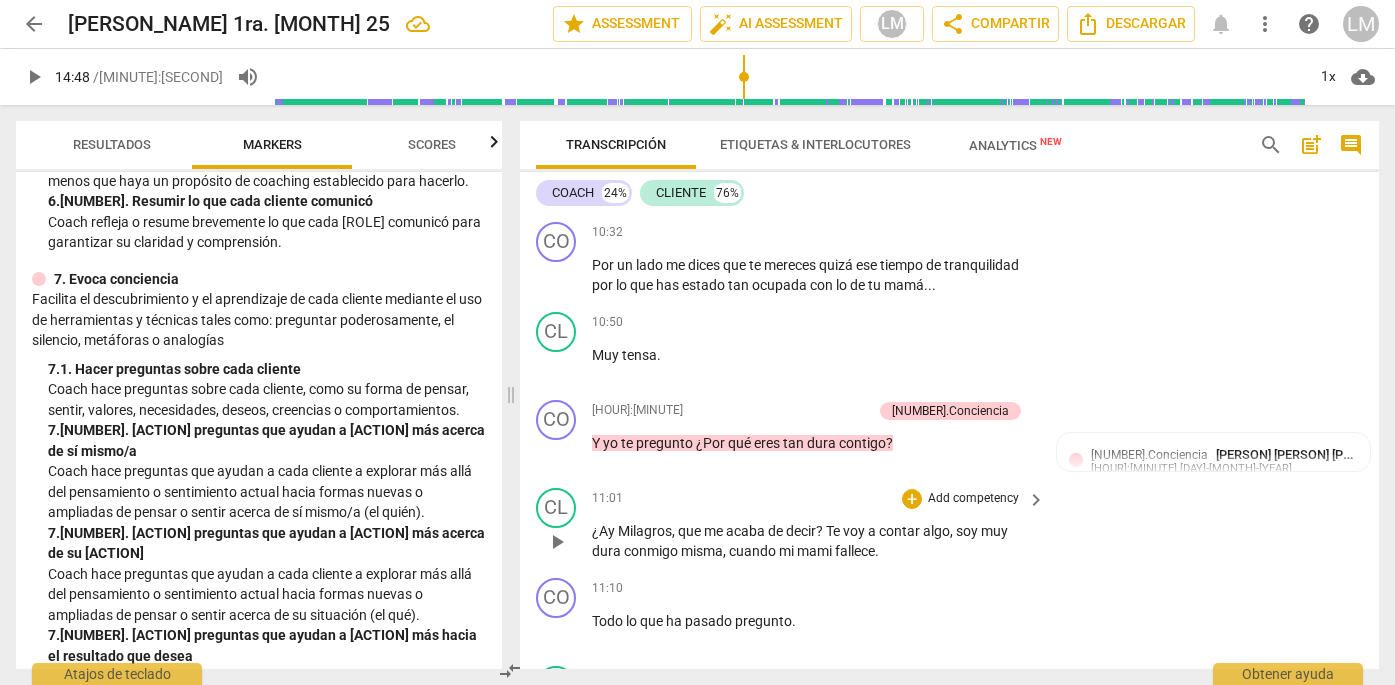 click on "play_arrow" at bounding box center (557, 542) 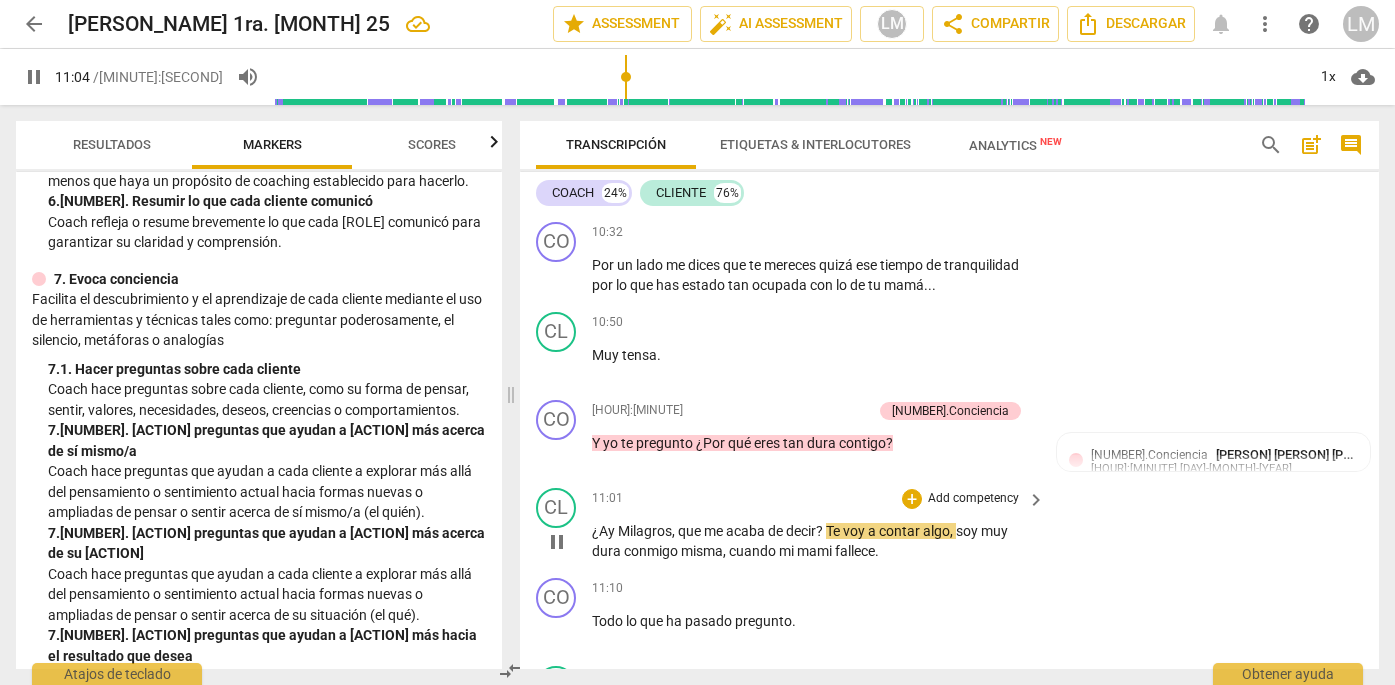 click on "Add competency" at bounding box center (973, 499) 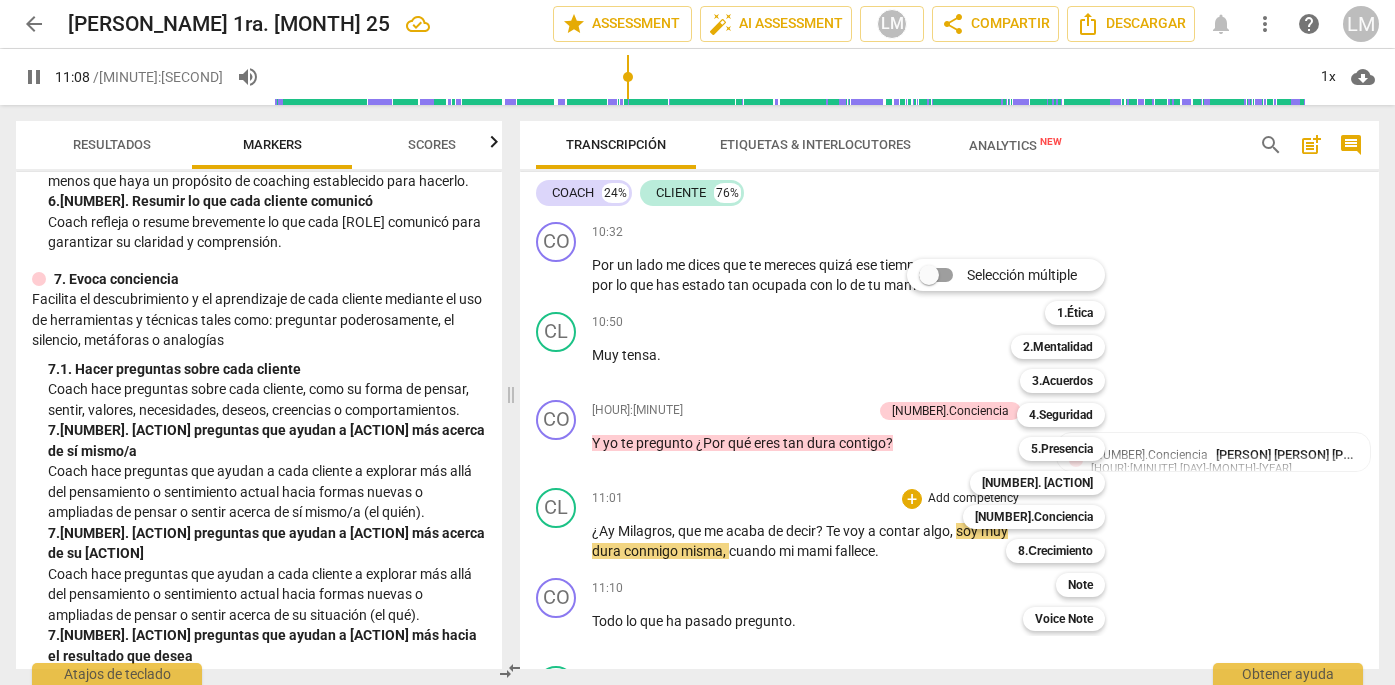 click at bounding box center (697, 342) 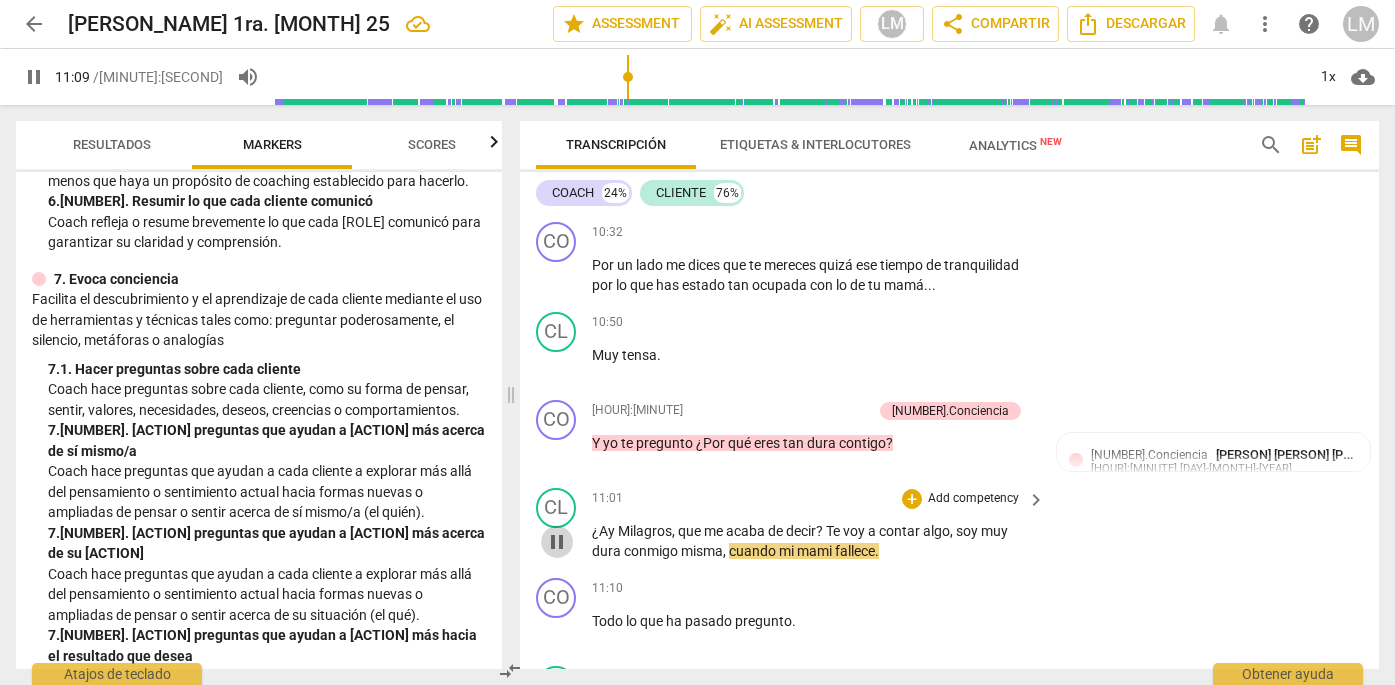 click on "pause" at bounding box center [557, 542] 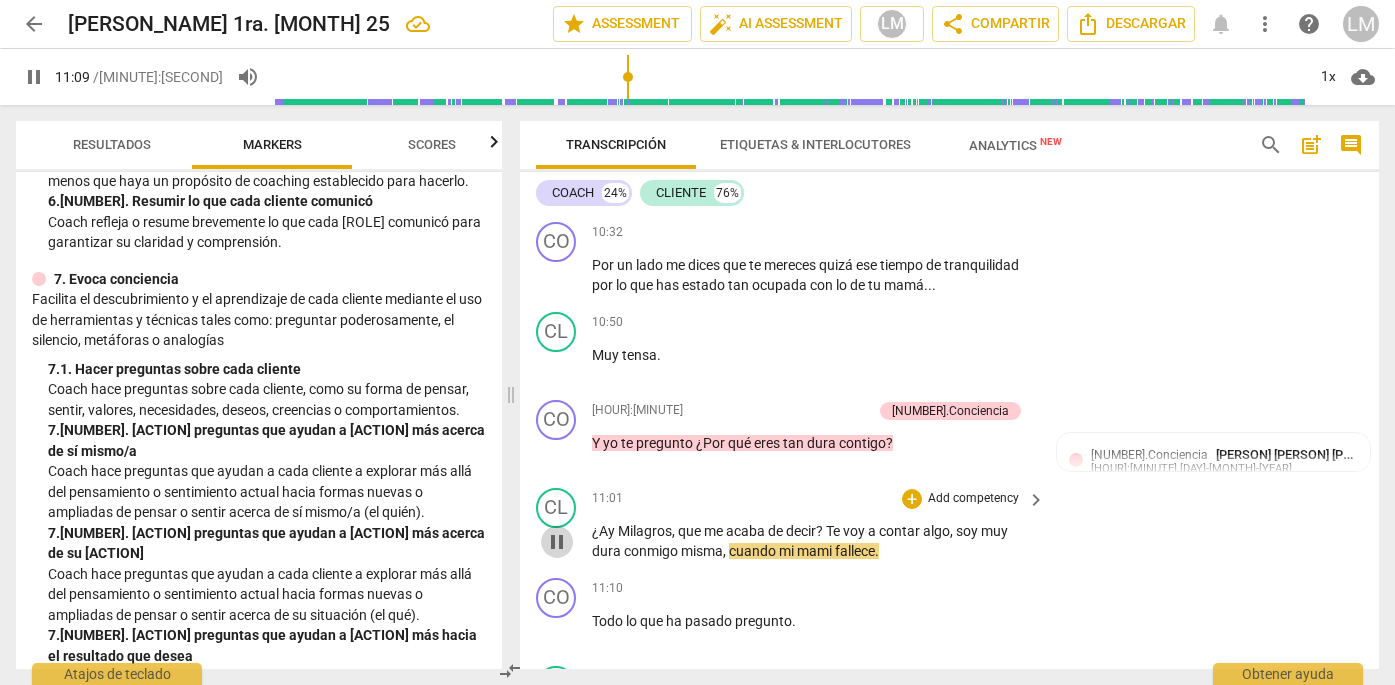 type on "670" 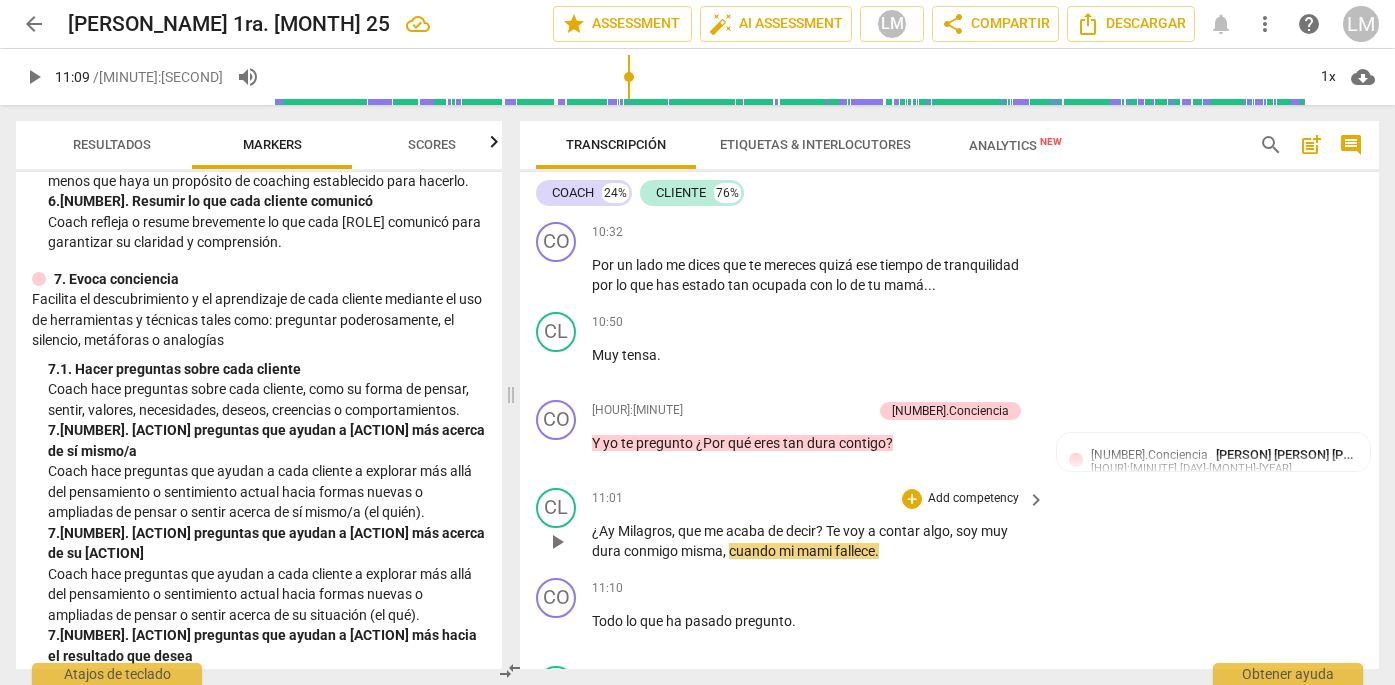 click on "Add competency" at bounding box center [973, 499] 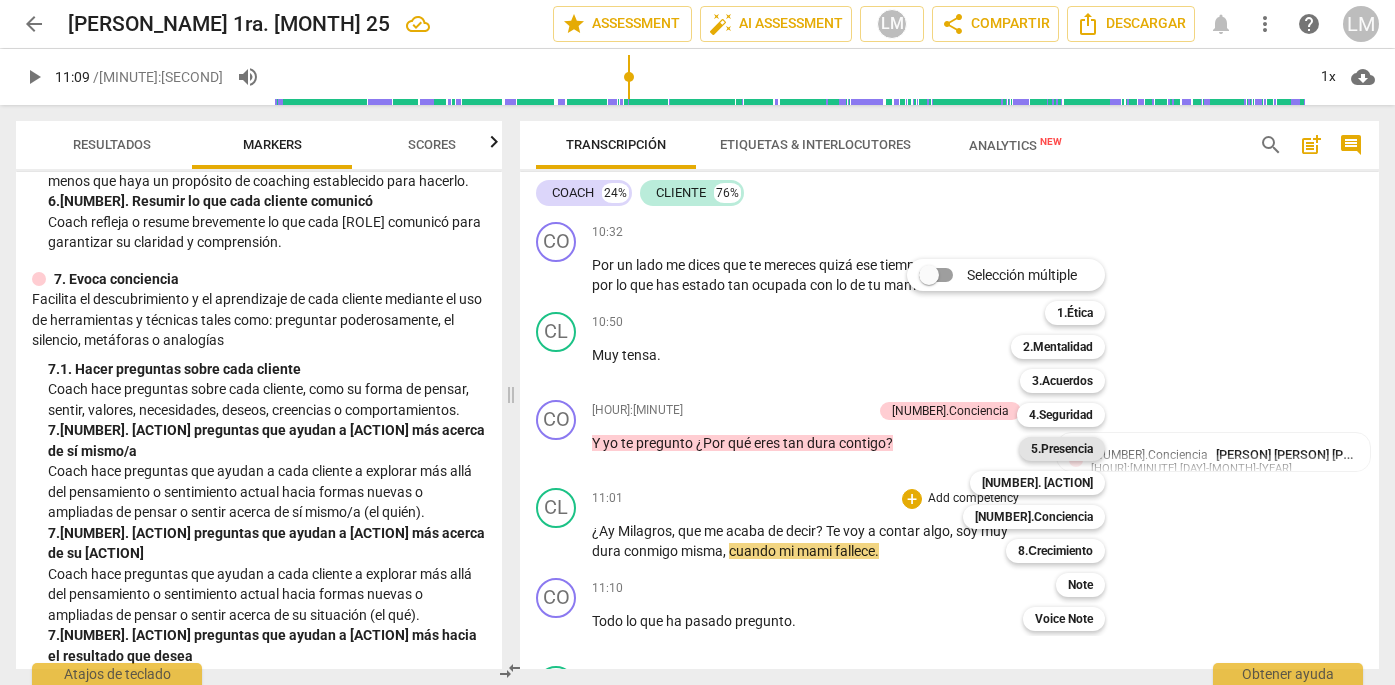 click on "5.Presencia" at bounding box center [1062, 449] 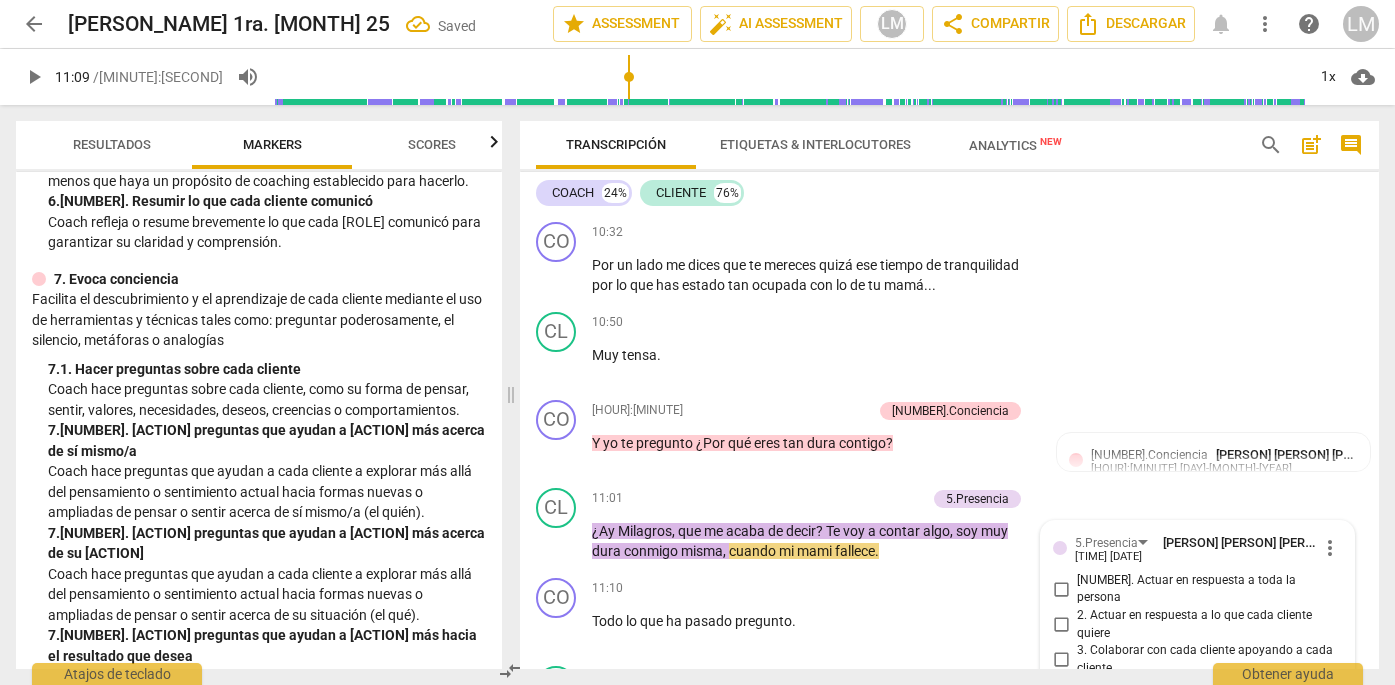 scroll, scrollTop: 3342, scrollLeft: 0, axis: vertical 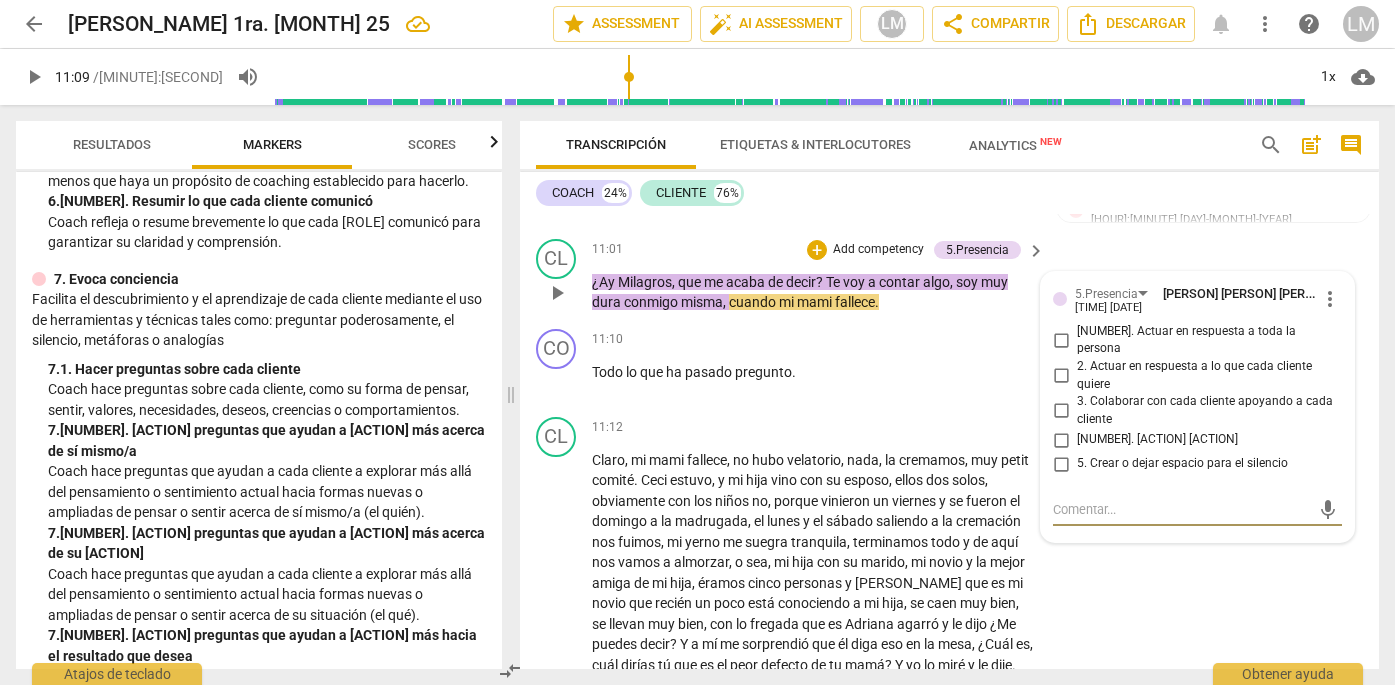 click on "more_vert" at bounding box center [1330, 299] 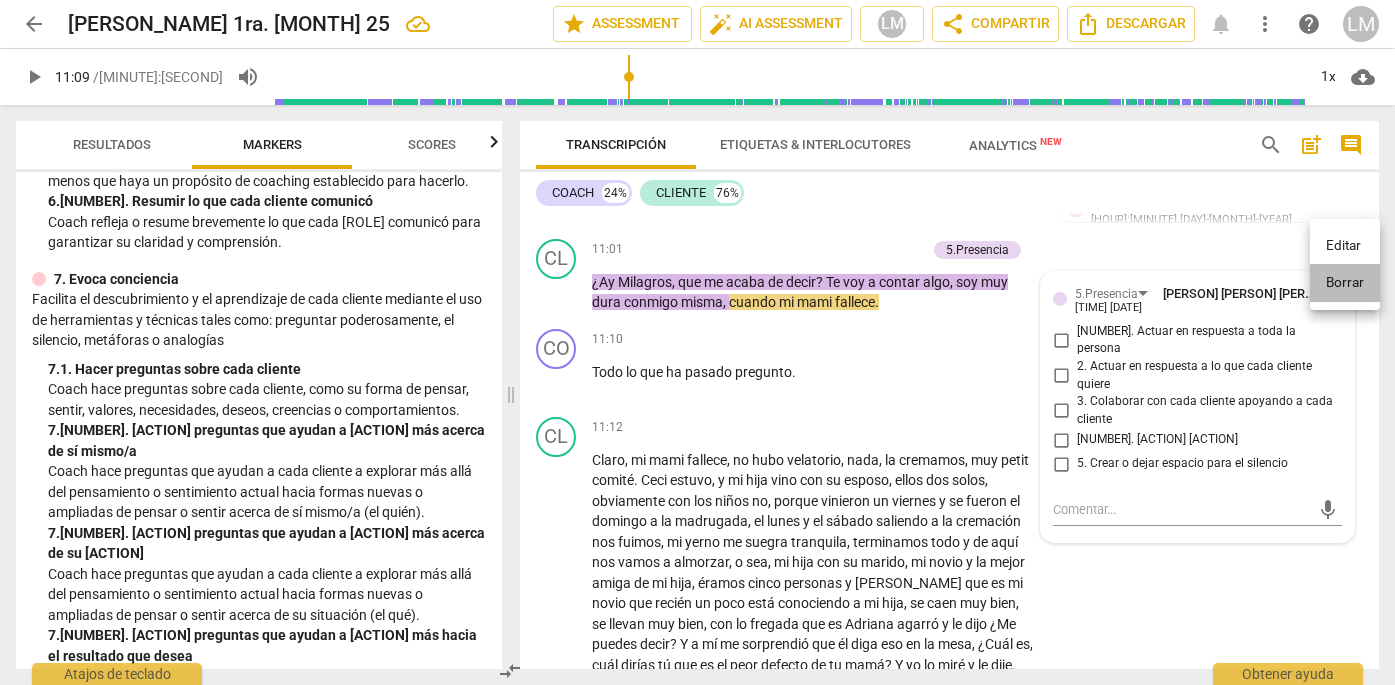 click on "Borrar" at bounding box center [1345, 283] 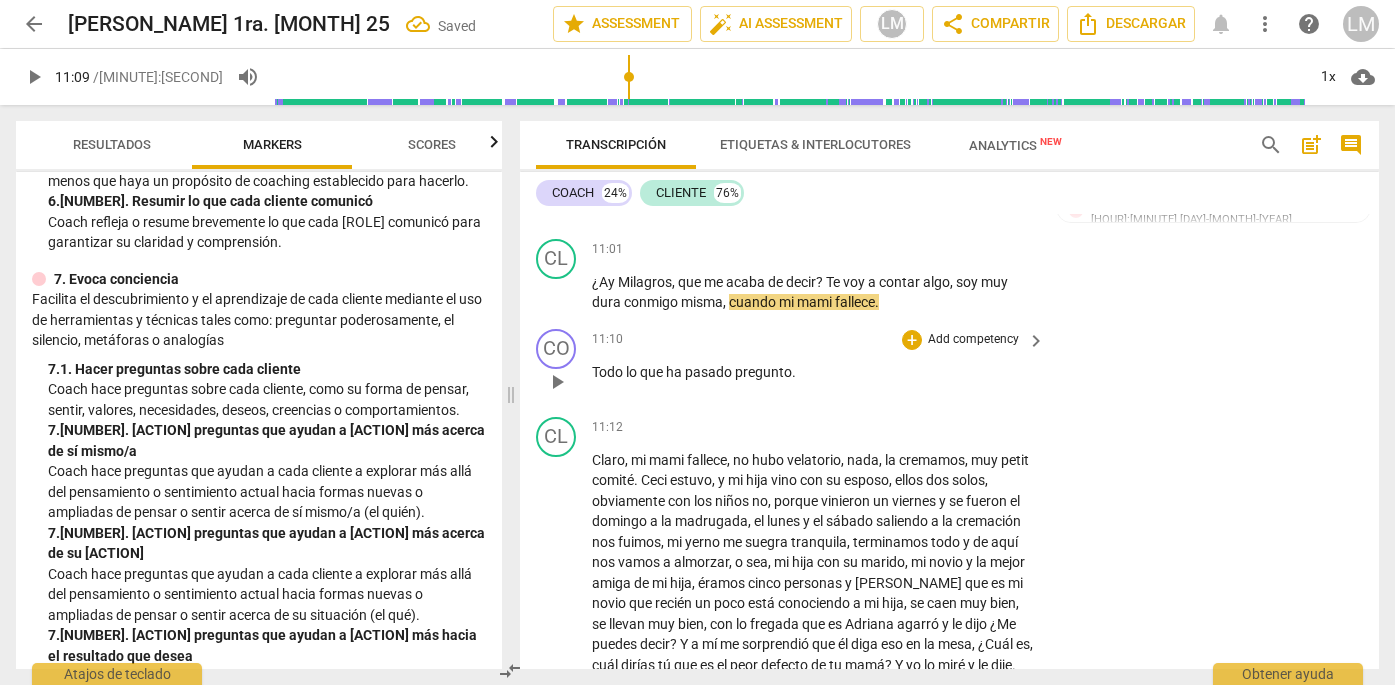 click on "Add competency" at bounding box center (973, 340) 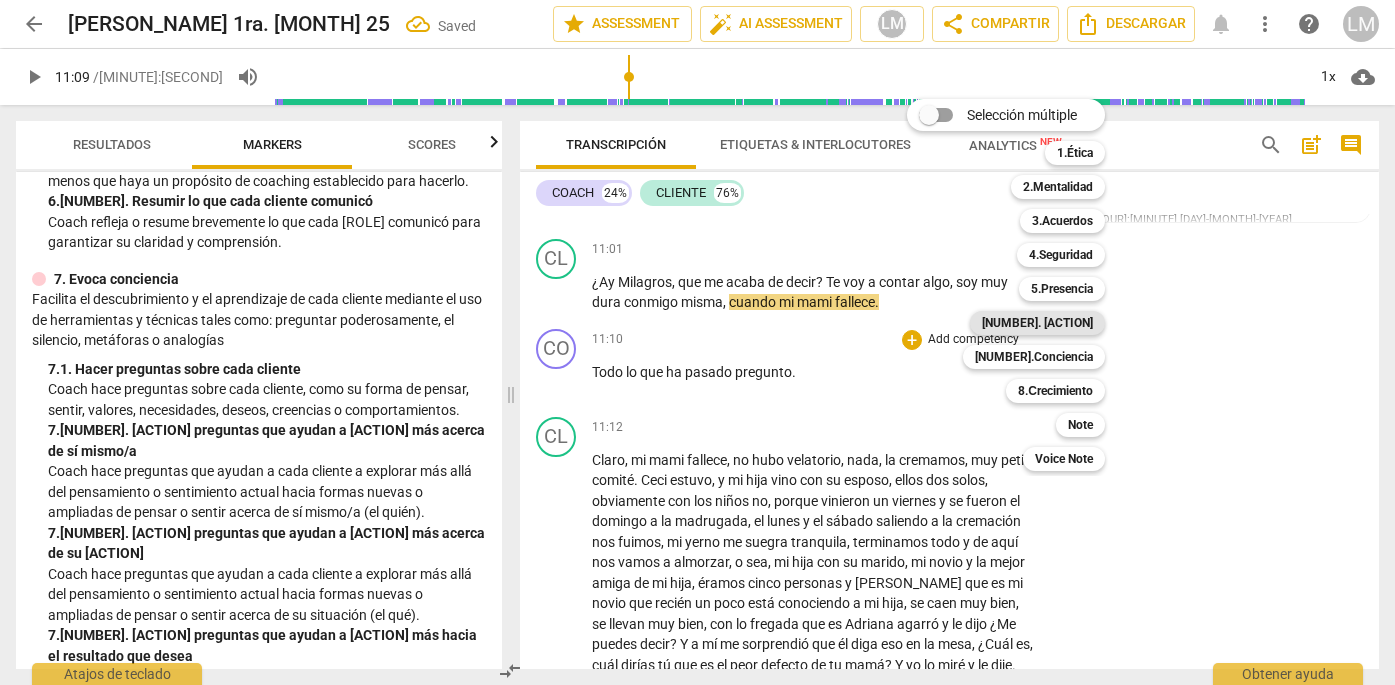 click on "[NUMBER]. [ACTION]" at bounding box center (1037, 323) 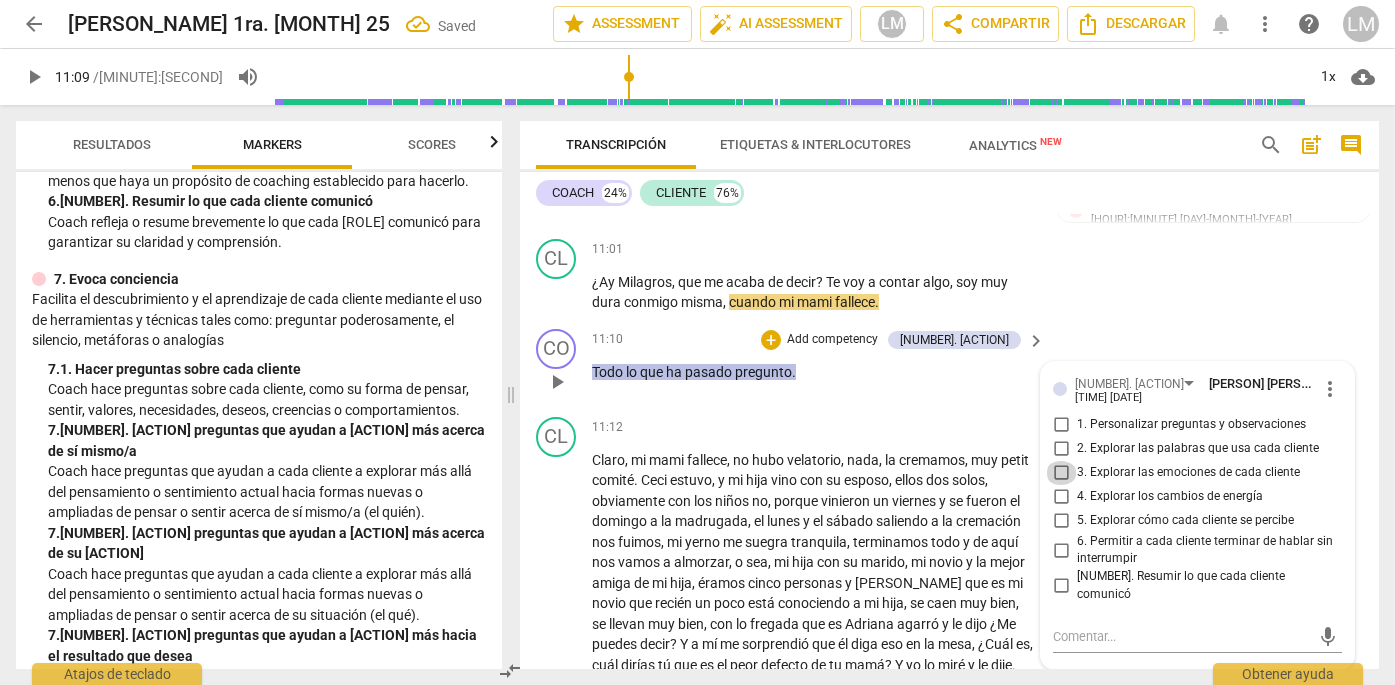 click on "3. Explorar las emociones de cada cliente" at bounding box center [1061, 473] 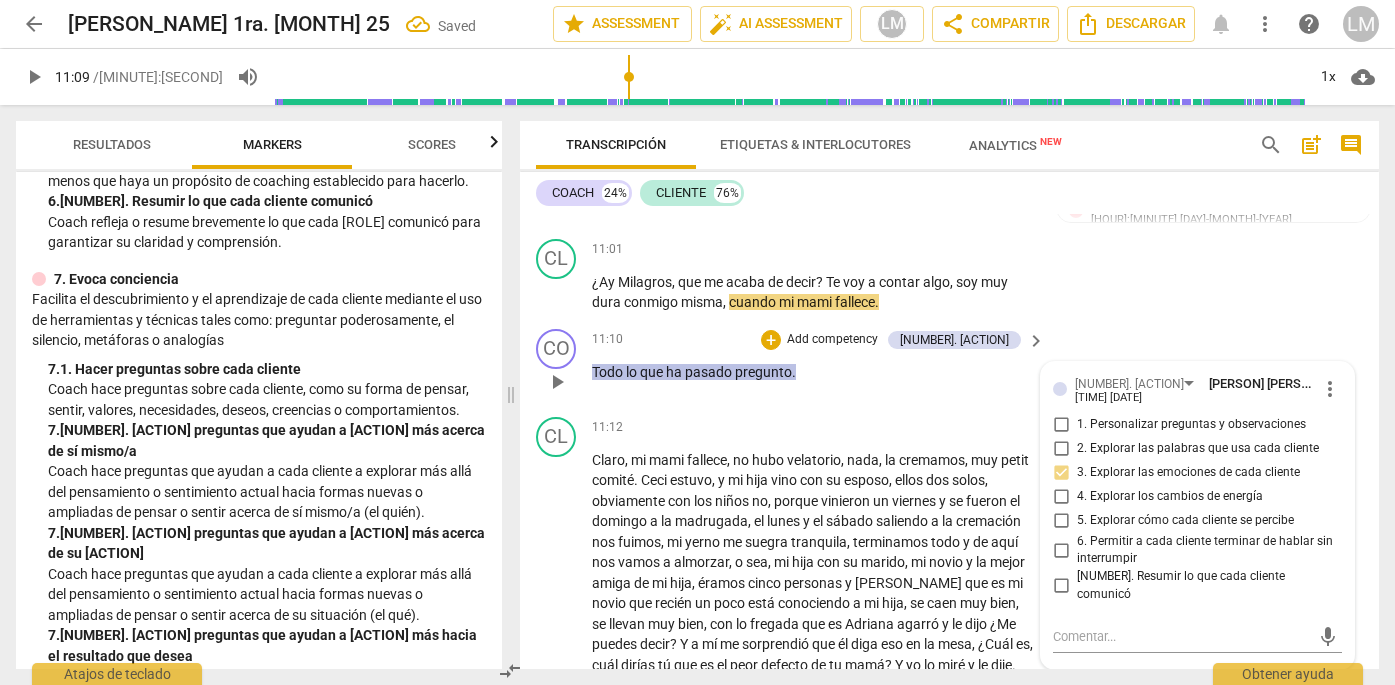click on "4. Explorar los cambios de energía" at bounding box center [1061, 497] 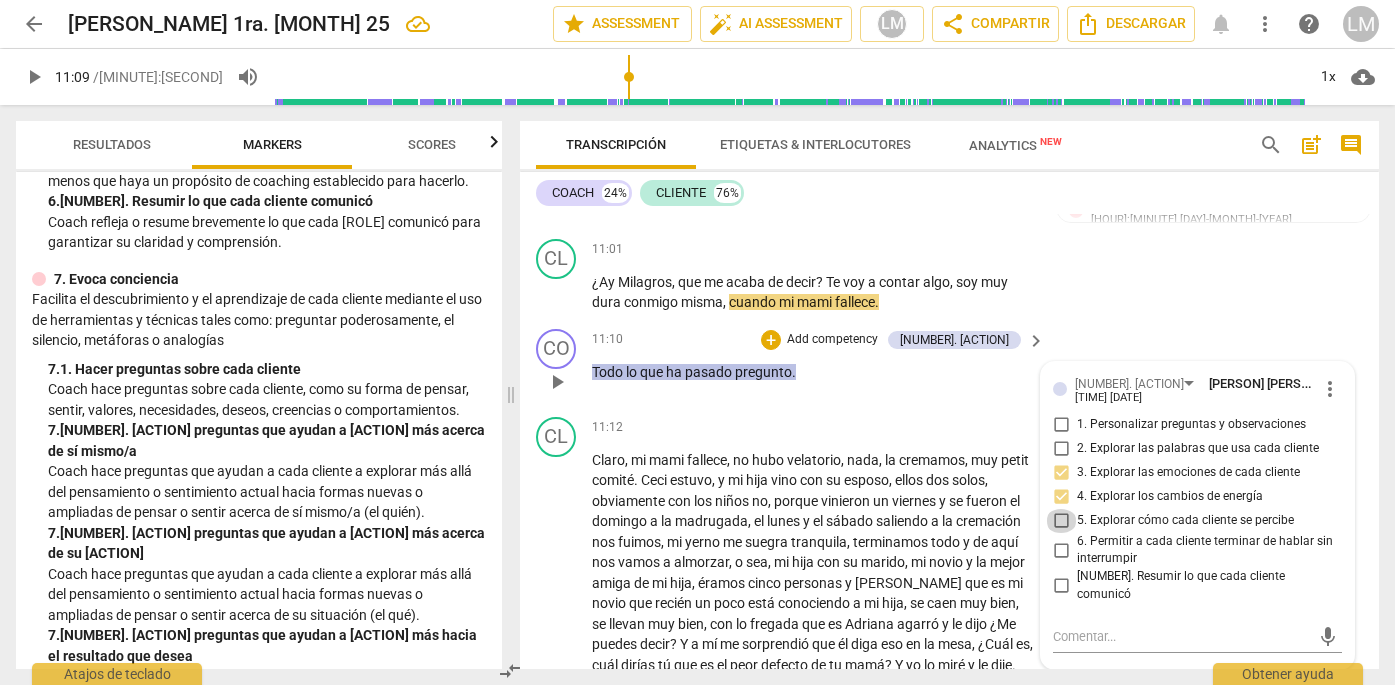 click on "5. Explorar cómo cada cliente se percibe" at bounding box center (1061, 521) 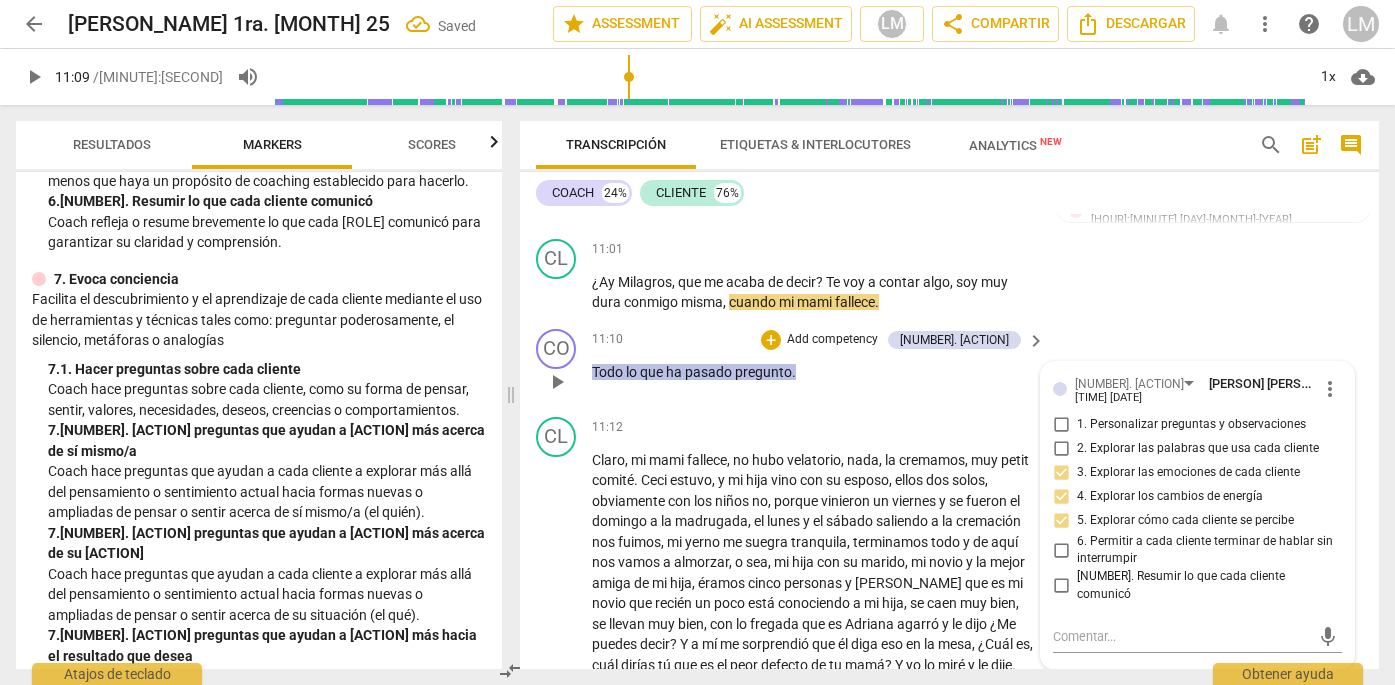 click on "6. Permitir a cada cliente terminar de hablar sin interrumpir" at bounding box center [1061, 550] 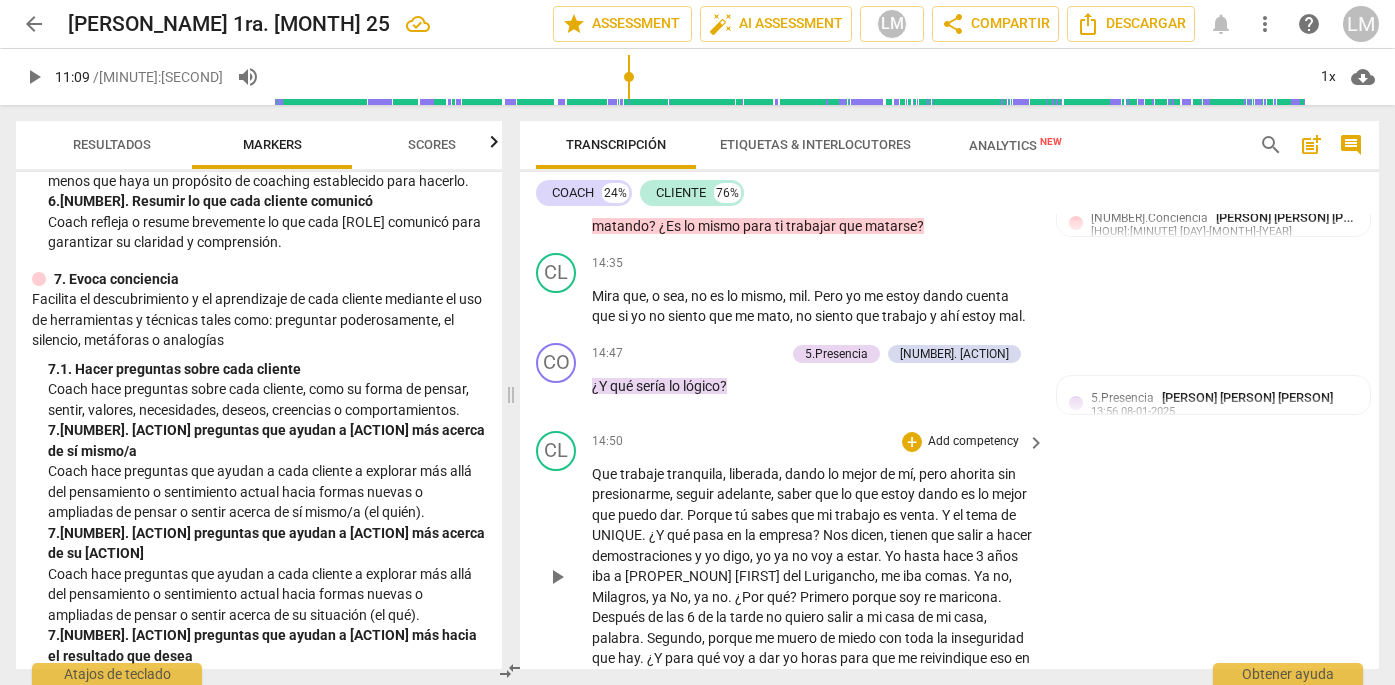 scroll, scrollTop: 4612, scrollLeft: 0, axis: vertical 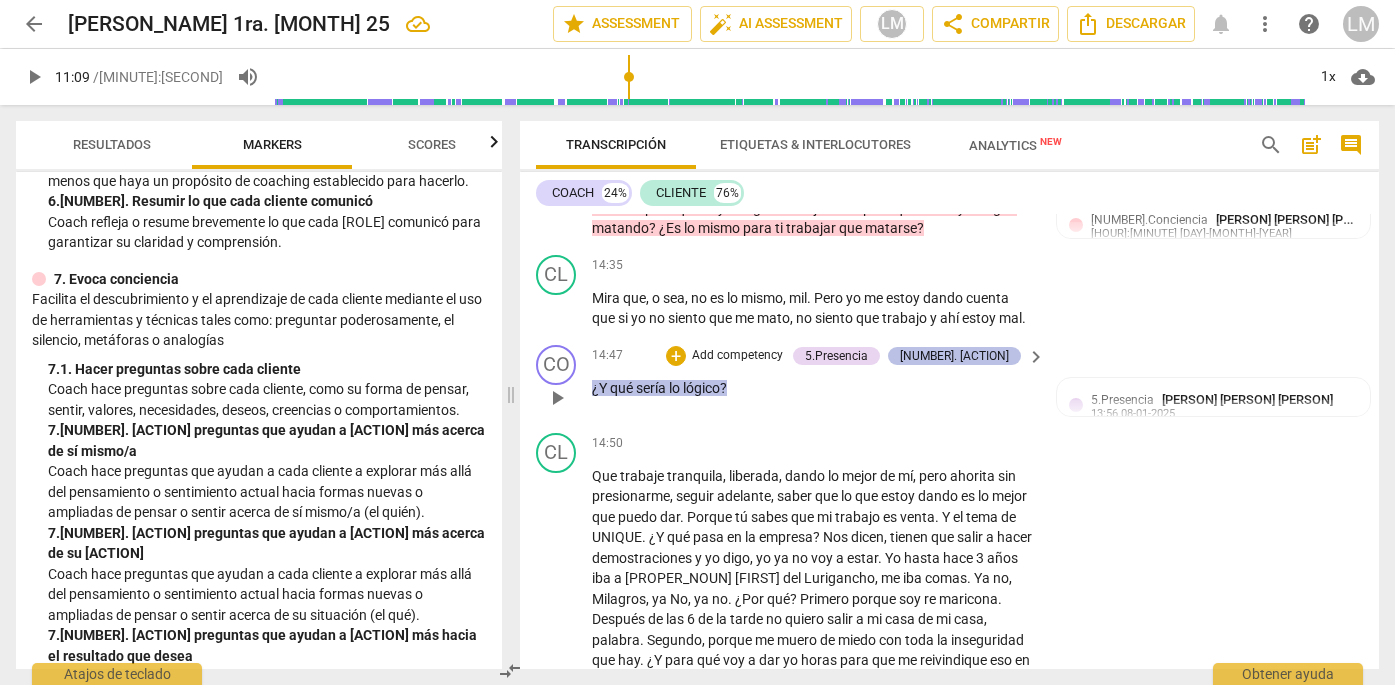 click on "[NUMBER]. [ACTION]" at bounding box center [954, 356] 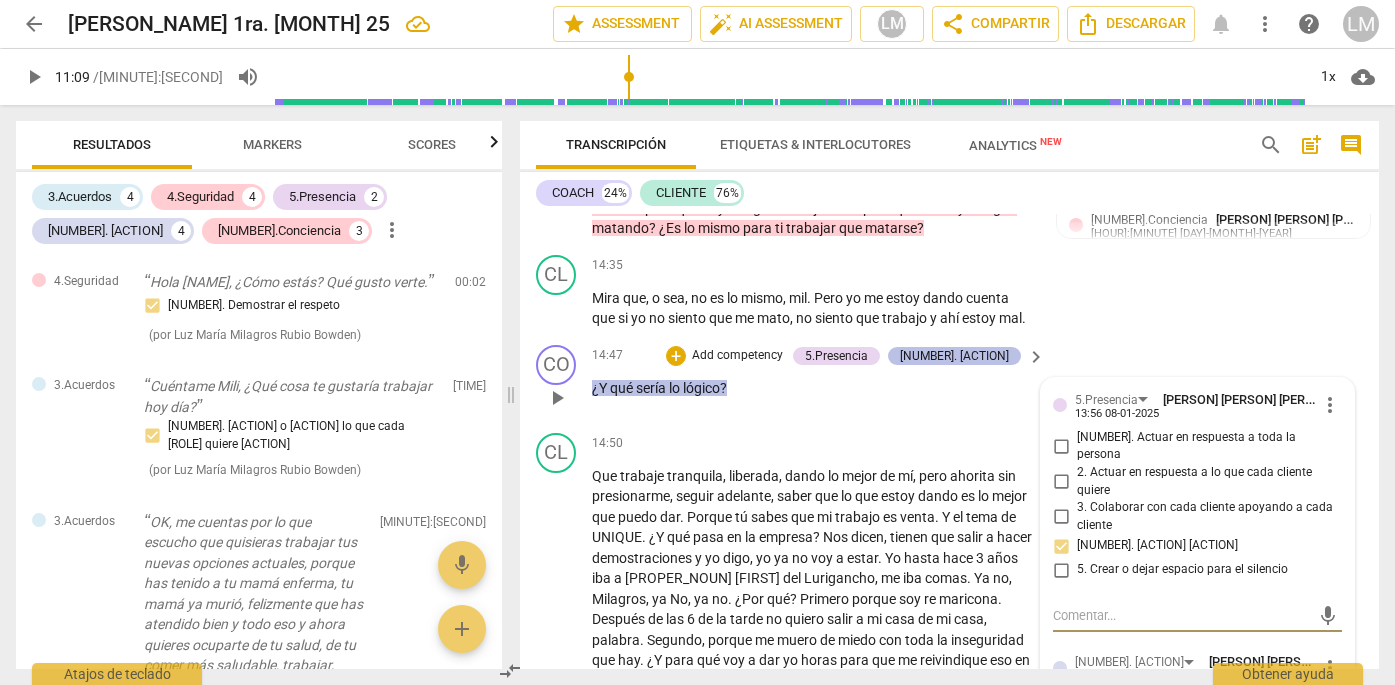 scroll, scrollTop: 2523, scrollLeft: 0, axis: vertical 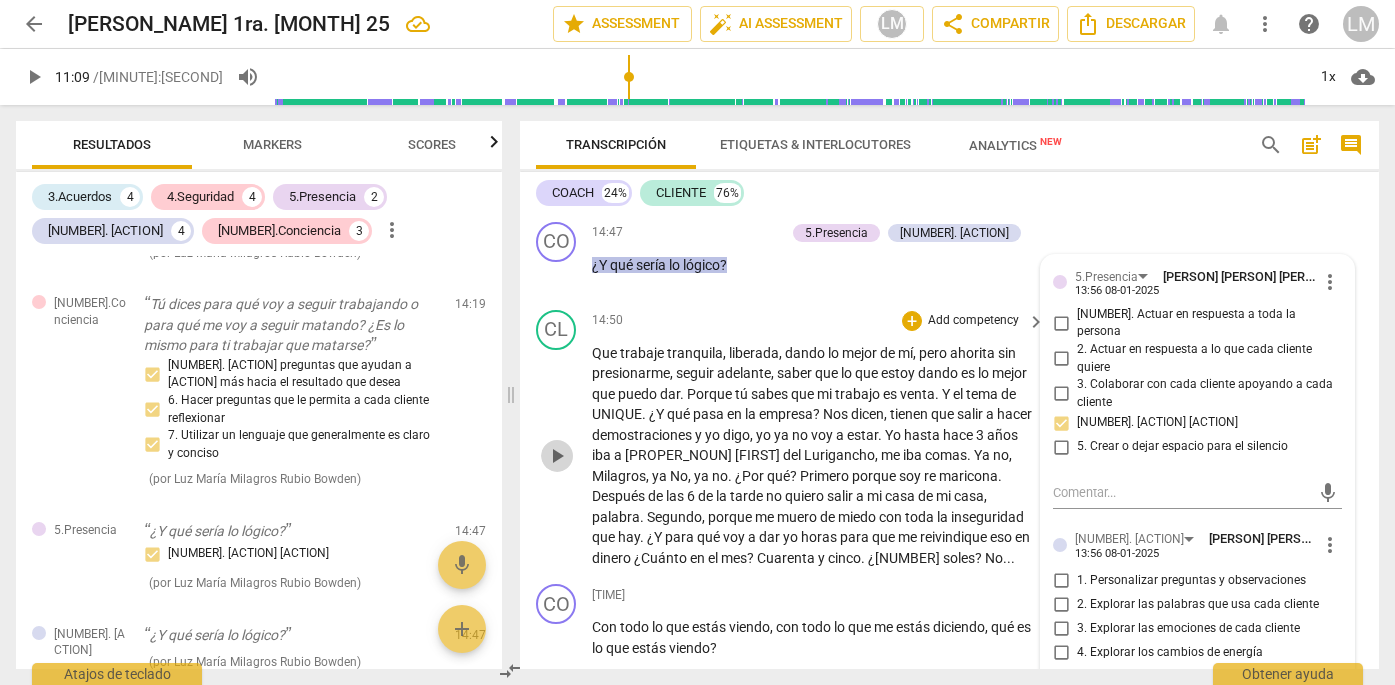 click on "play_arrow" at bounding box center (557, 456) 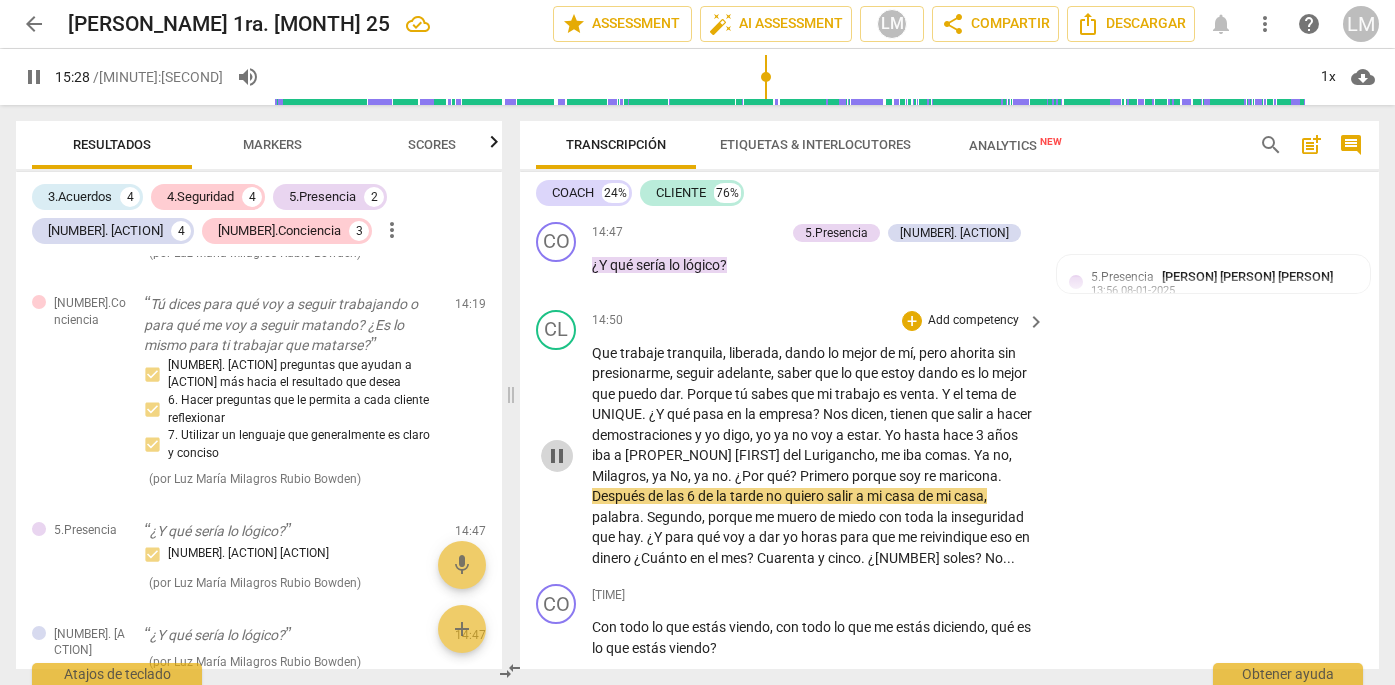 click on "pause" at bounding box center [557, 456] 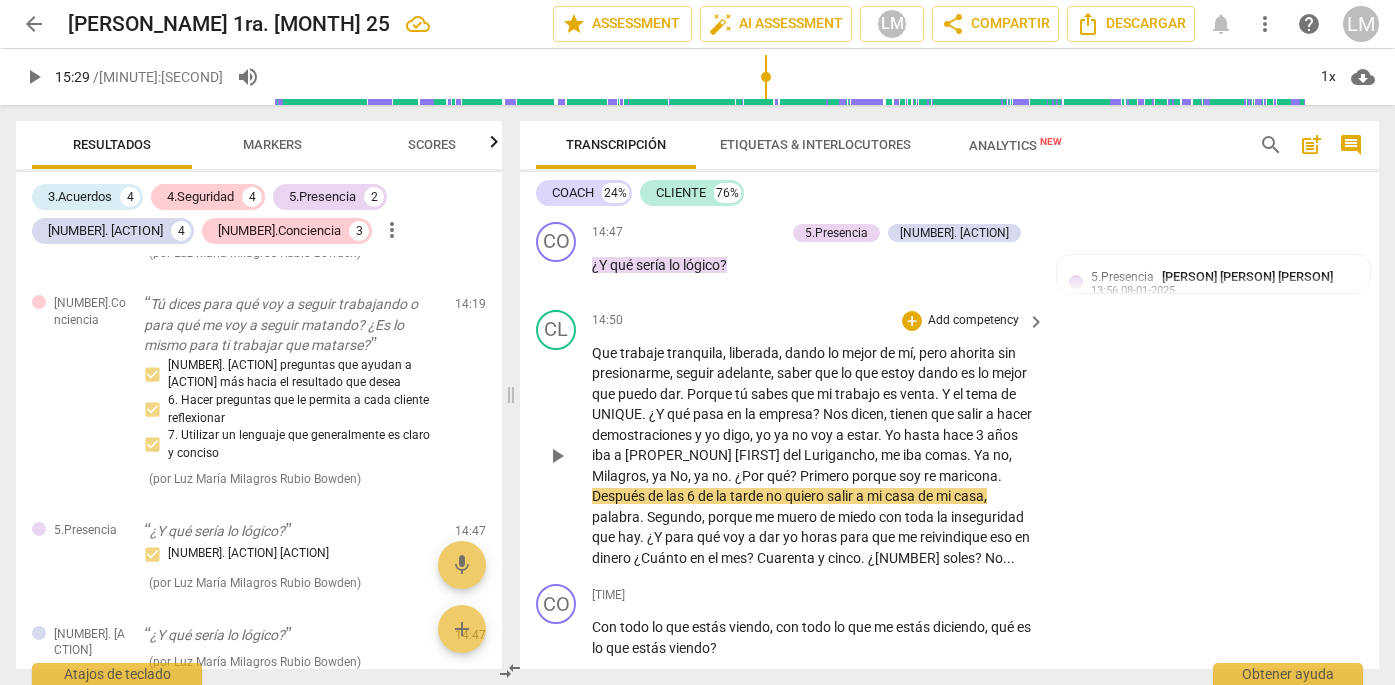 click on "comas" at bounding box center (946, 455) 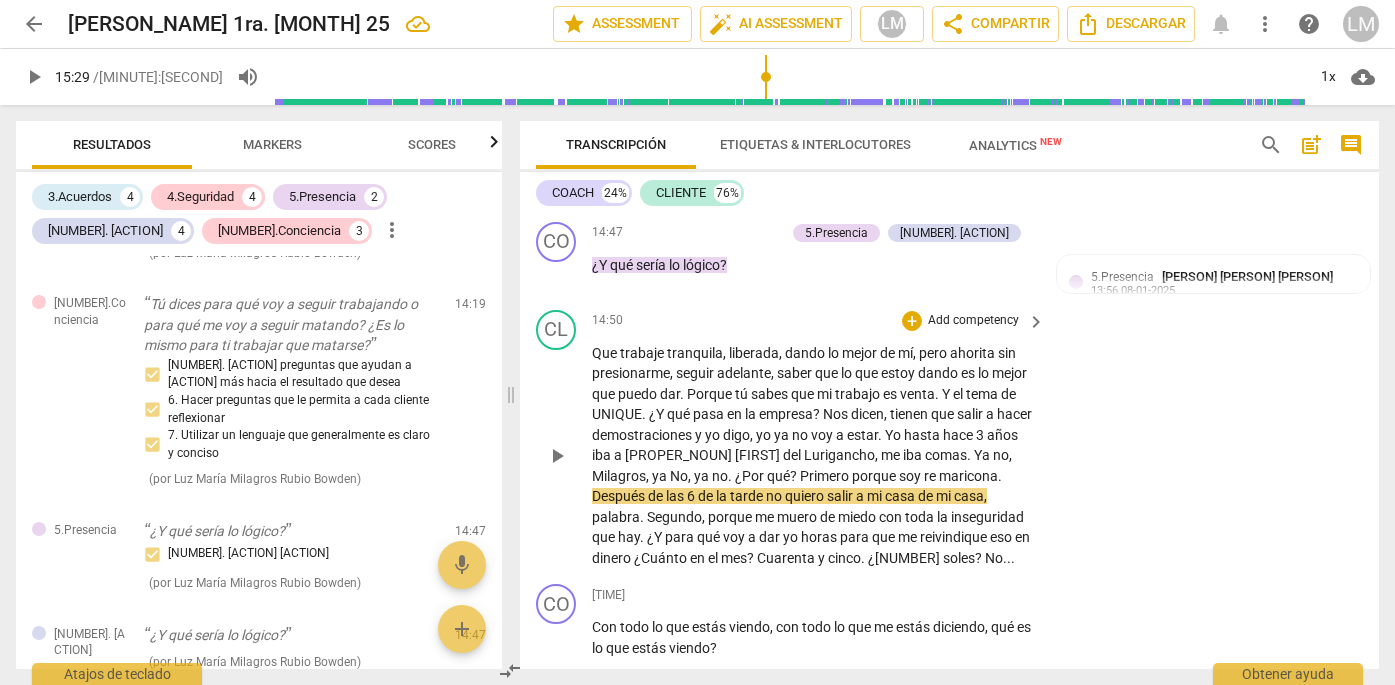 type 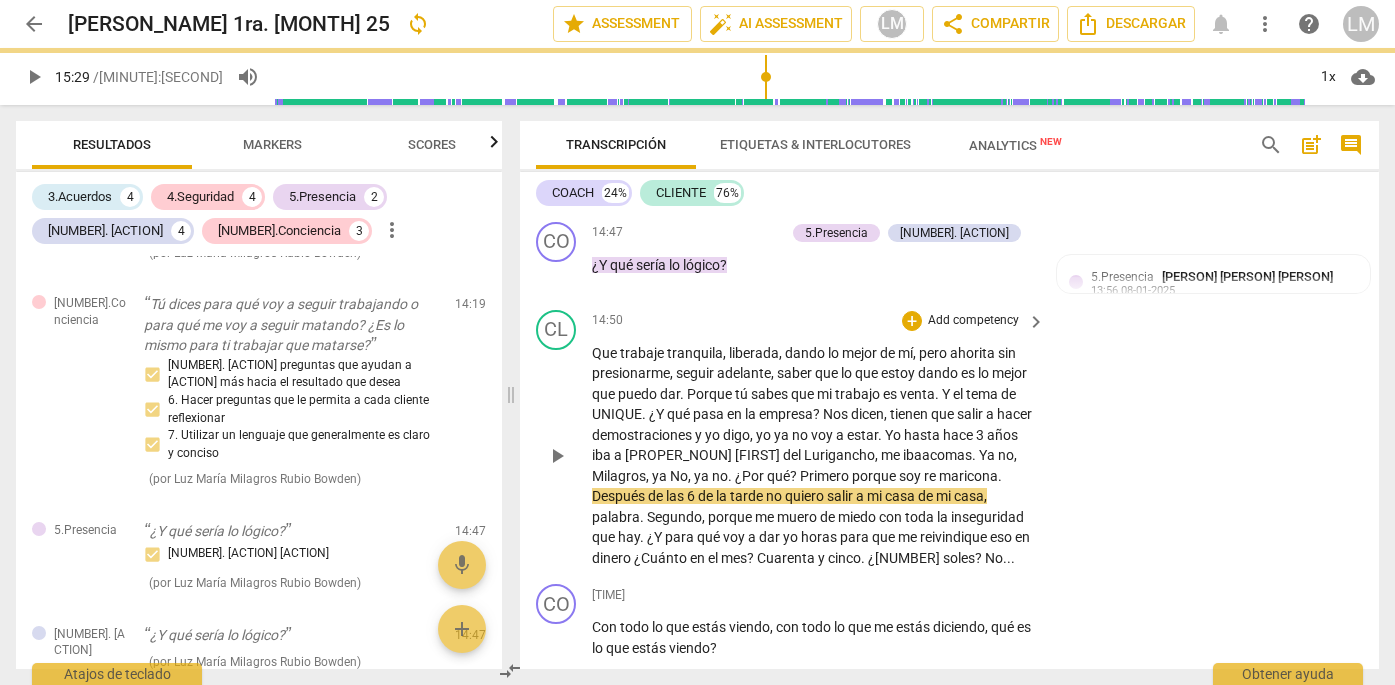 click on "comas" at bounding box center (951, 455) 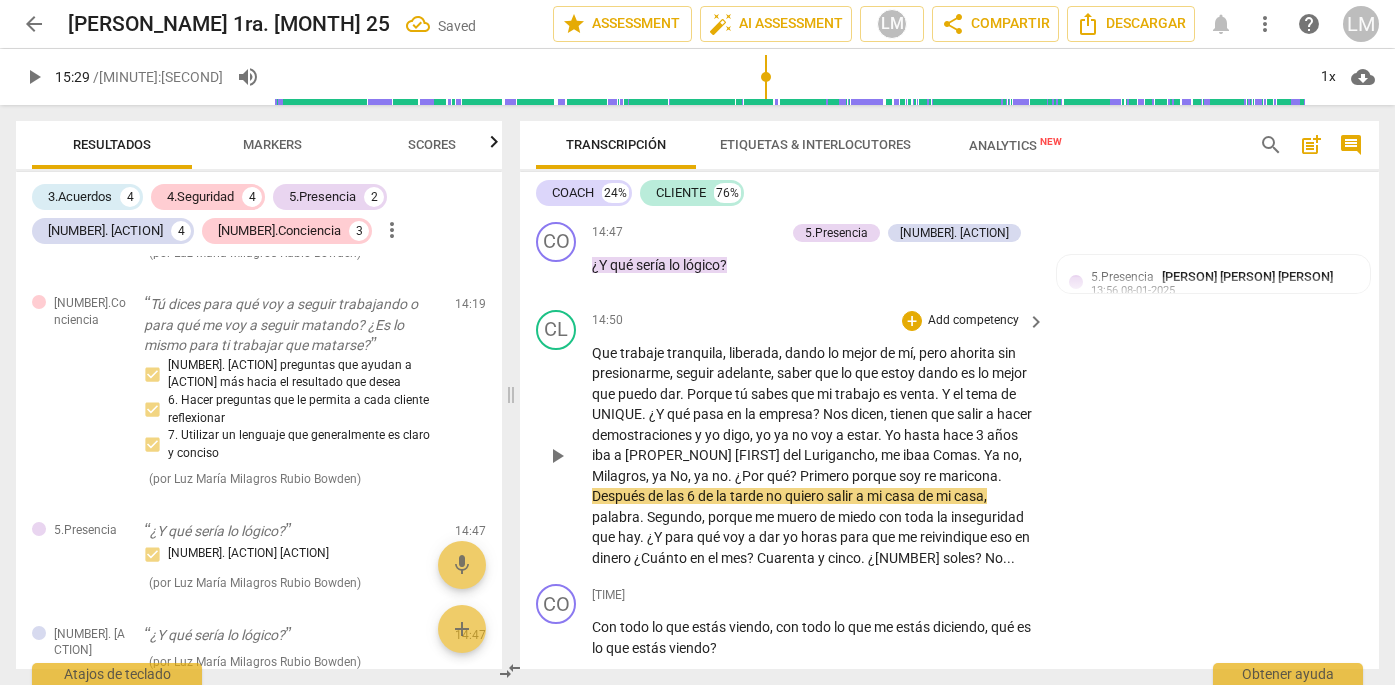 click on "," at bounding box center (1020, 455) 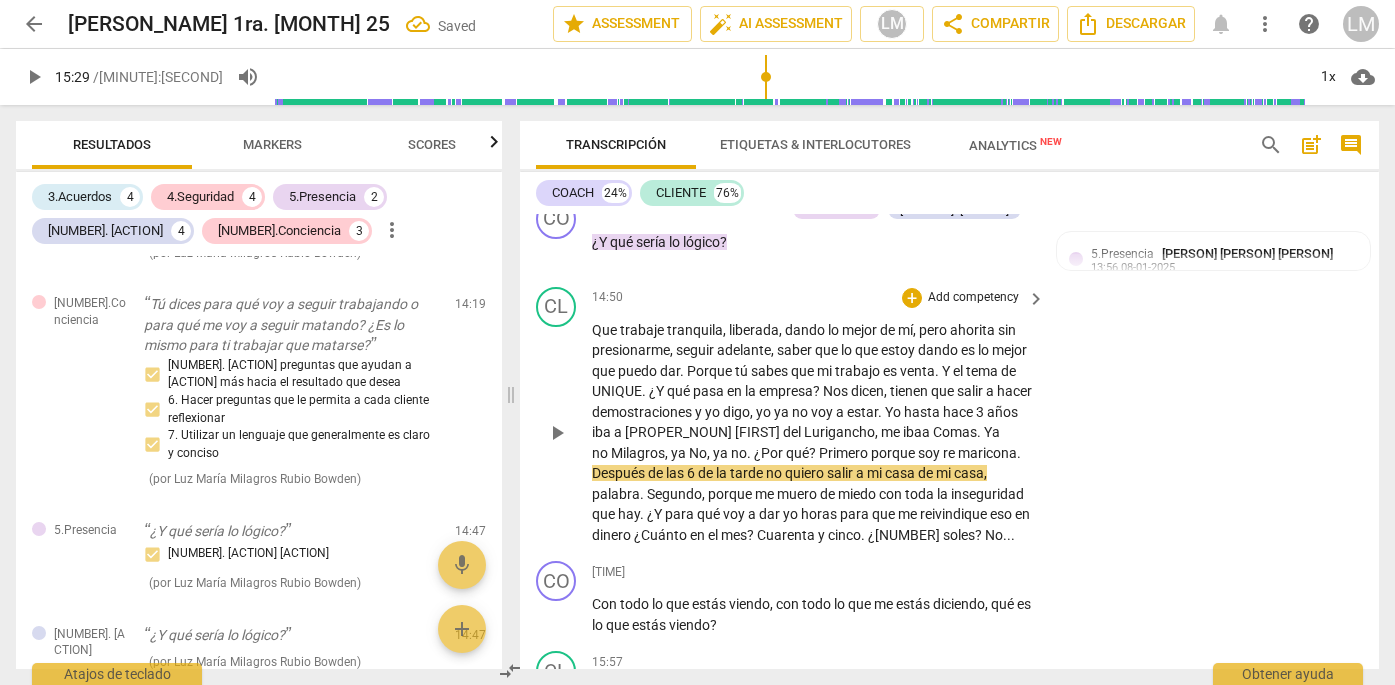 scroll, scrollTop: 4760, scrollLeft: 0, axis: vertical 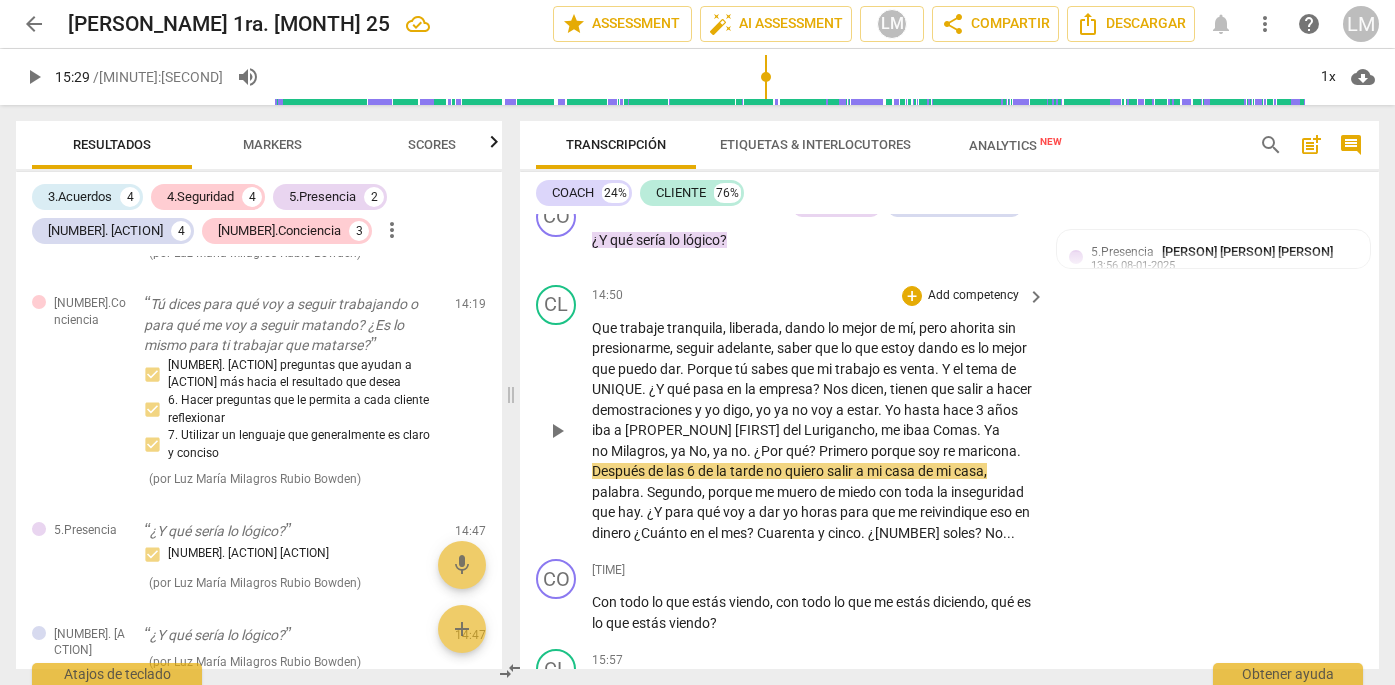 click on "Yo hasta hace [DATE] iba a [CITY], me iba a C omas. Ya no Milagros, ya No, ya no." at bounding box center [813, 431] 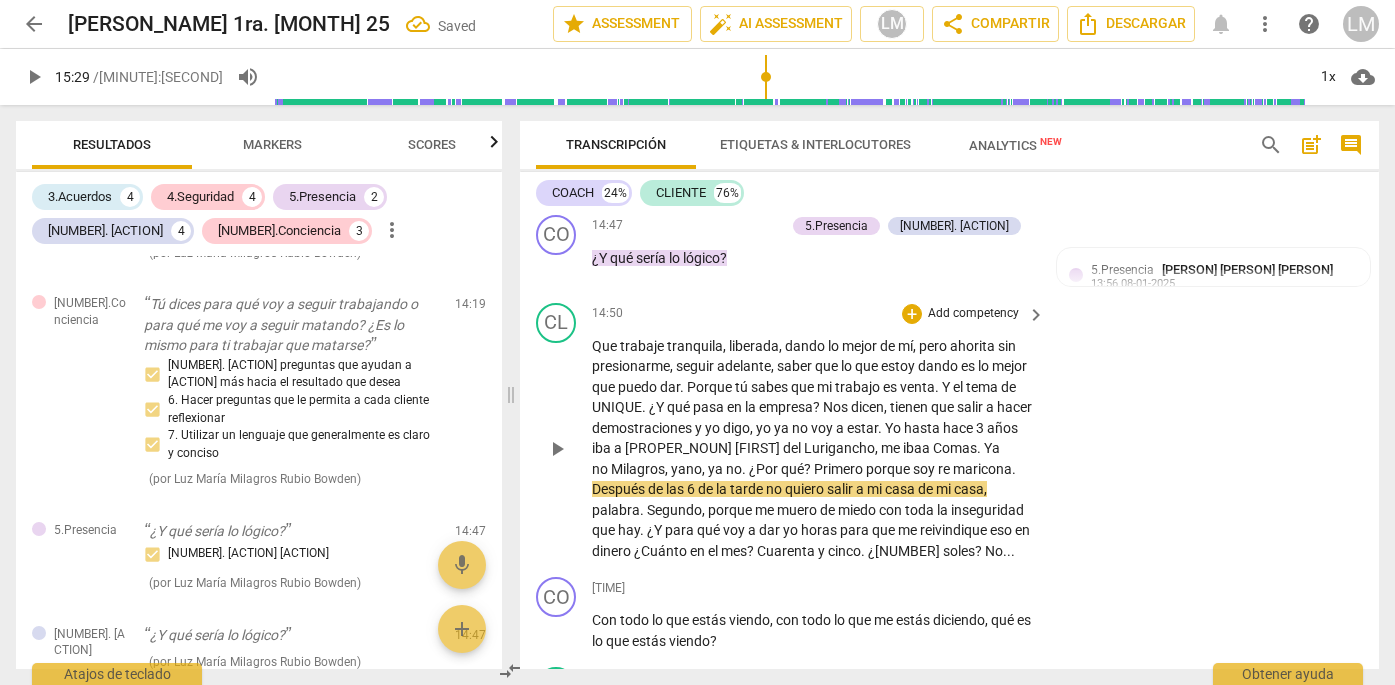 scroll, scrollTop: 4731, scrollLeft: 0, axis: vertical 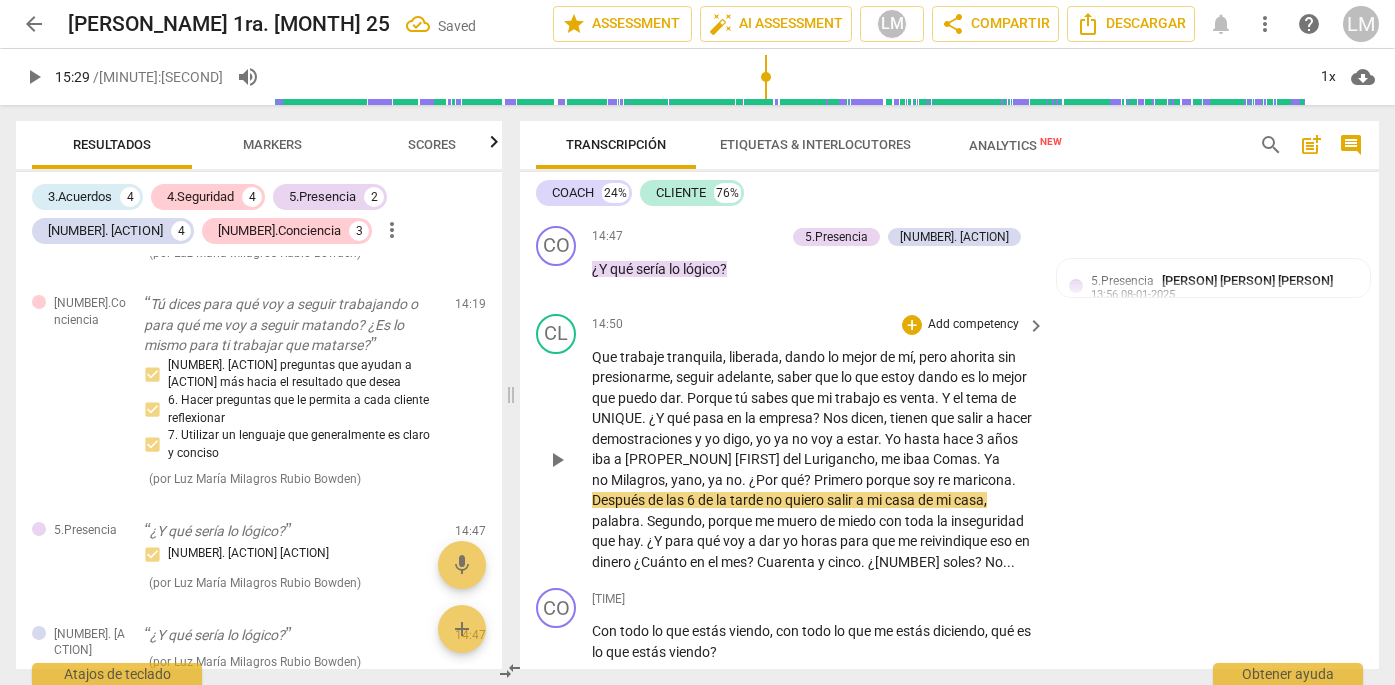 click on "Add competency" at bounding box center (973, 325) 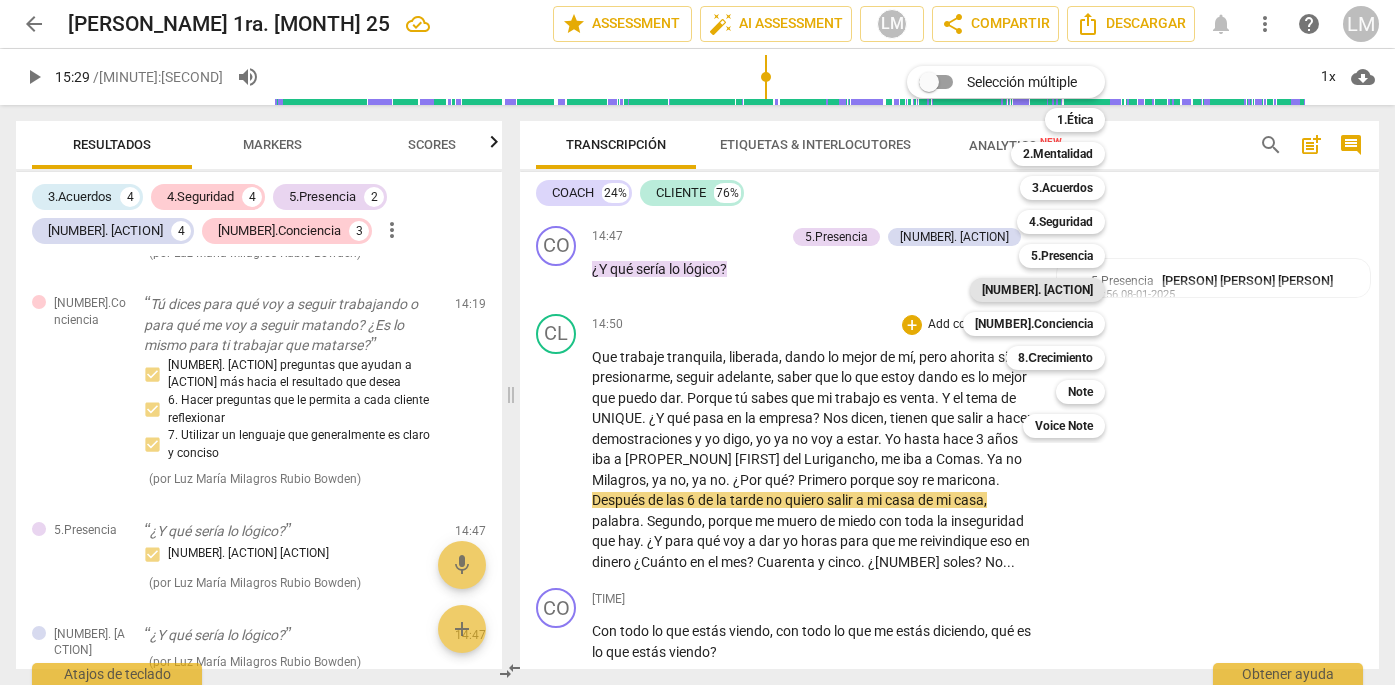 click on "[NUMBER]. [ACTION]" at bounding box center (1037, 290) 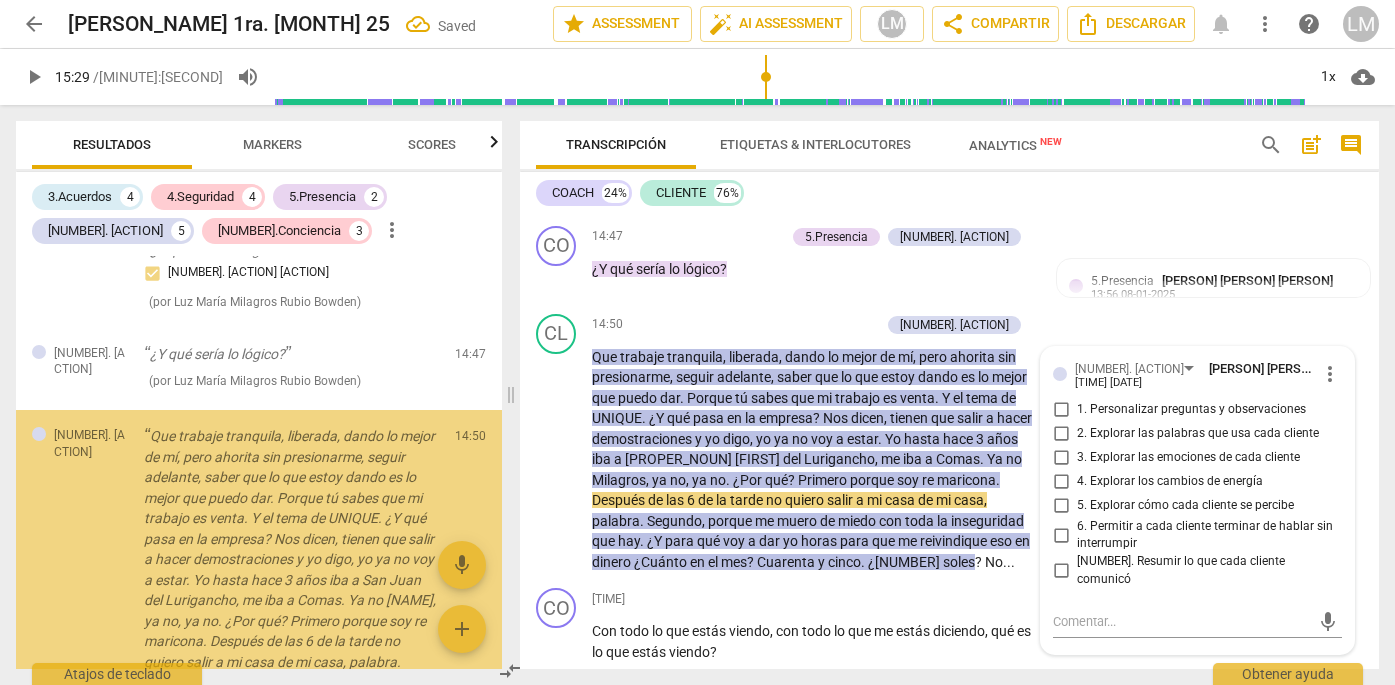 scroll, scrollTop: 2829, scrollLeft: 0, axis: vertical 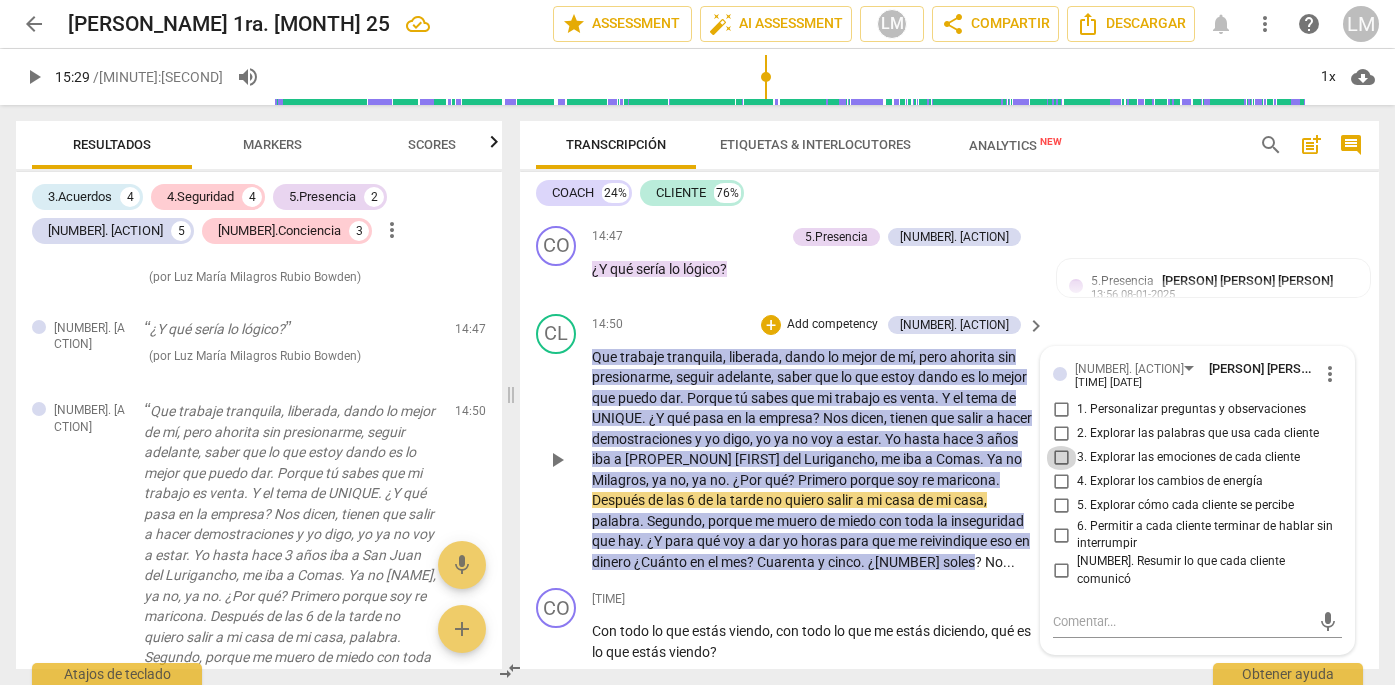 click on "3. Explorar las emociones de cada cliente" at bounding box center [1061, 458] 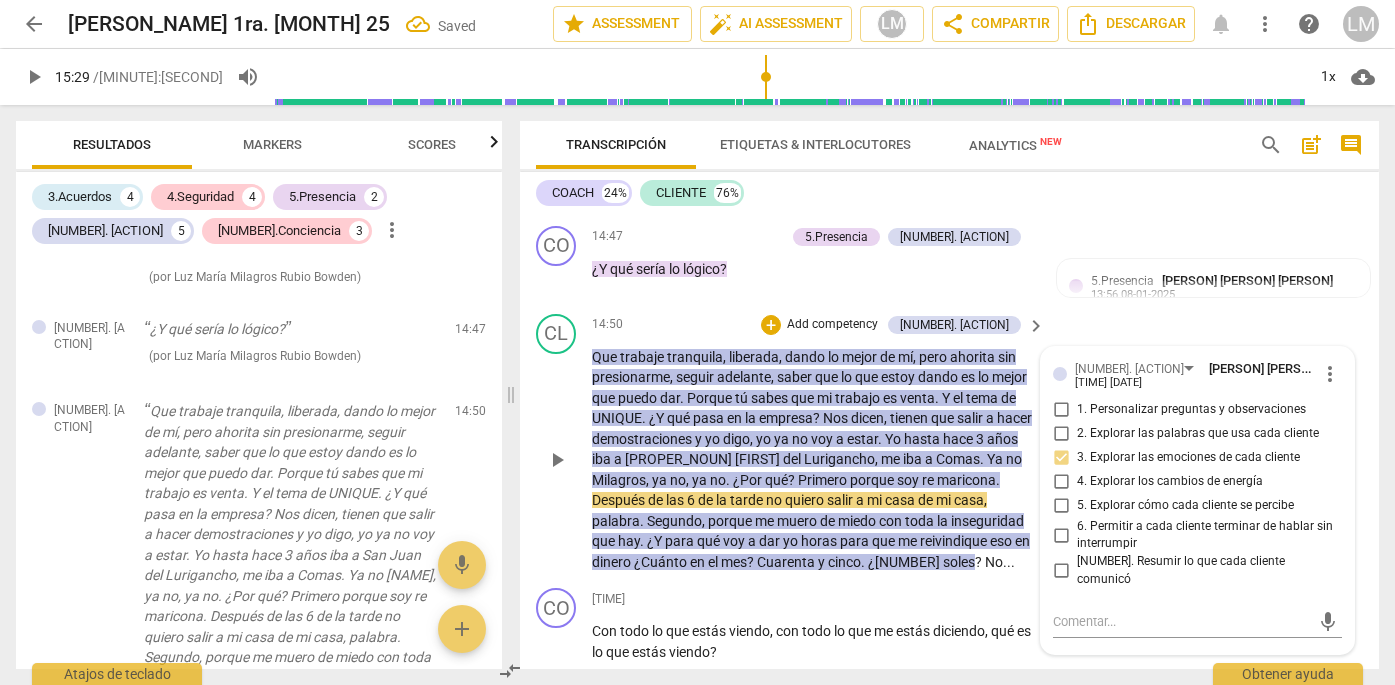 click on "4. Explorar los cambios de energía" at bounding box center [1061, 482] 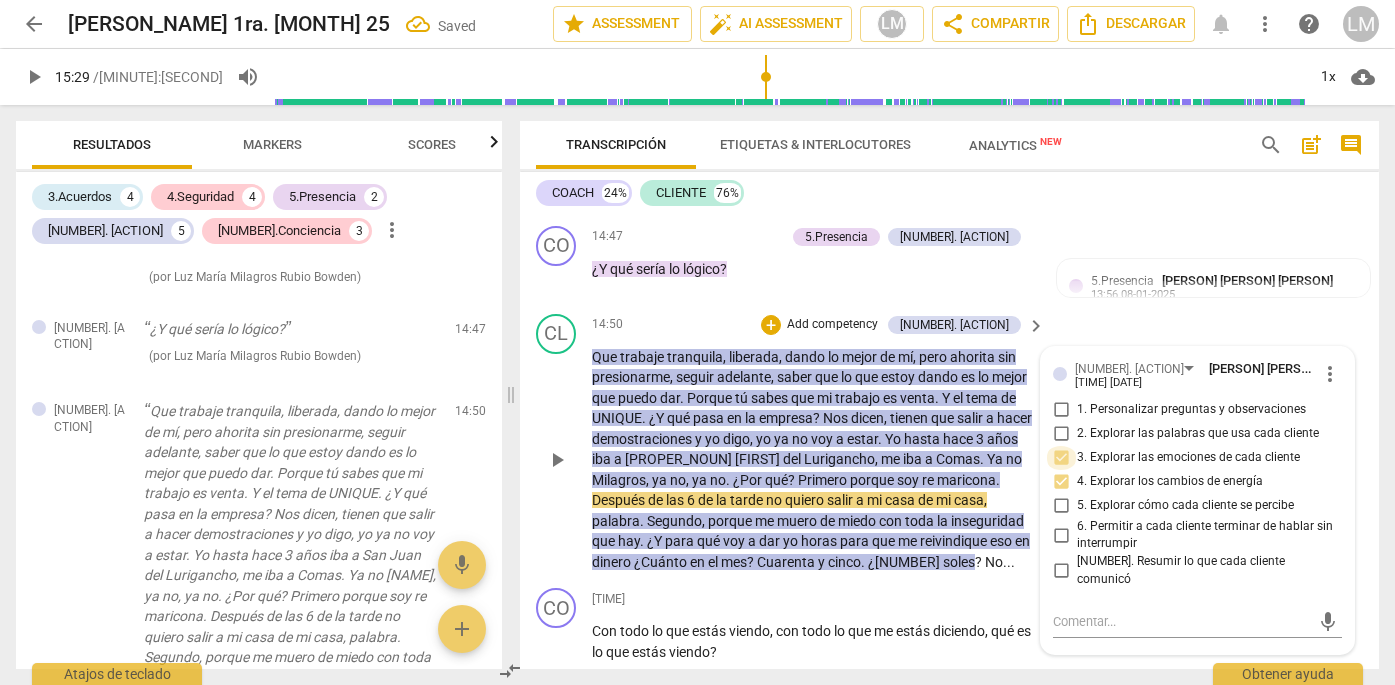click on "3. Explorar las emociones de cada cliente" at bounding box center (1061, 458) 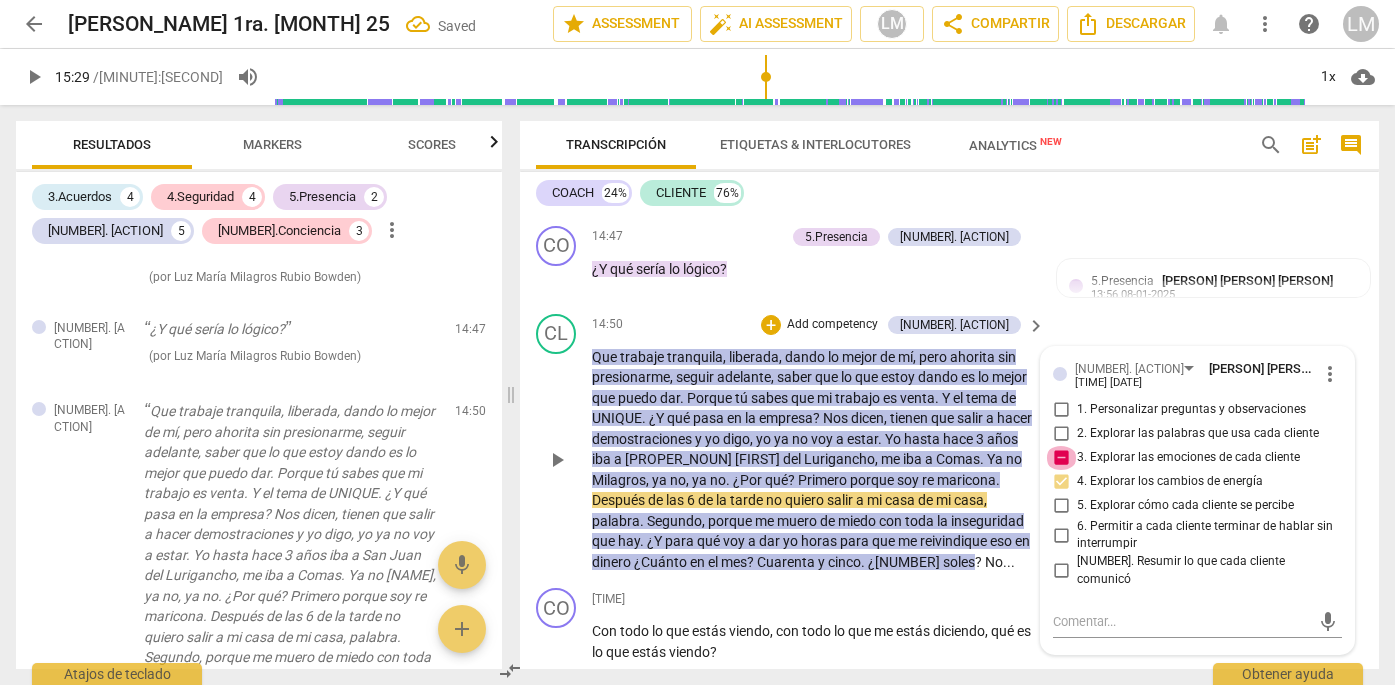 click on "3. Explorar las emociones de cada cliente" at bounding box center (1061, 458) 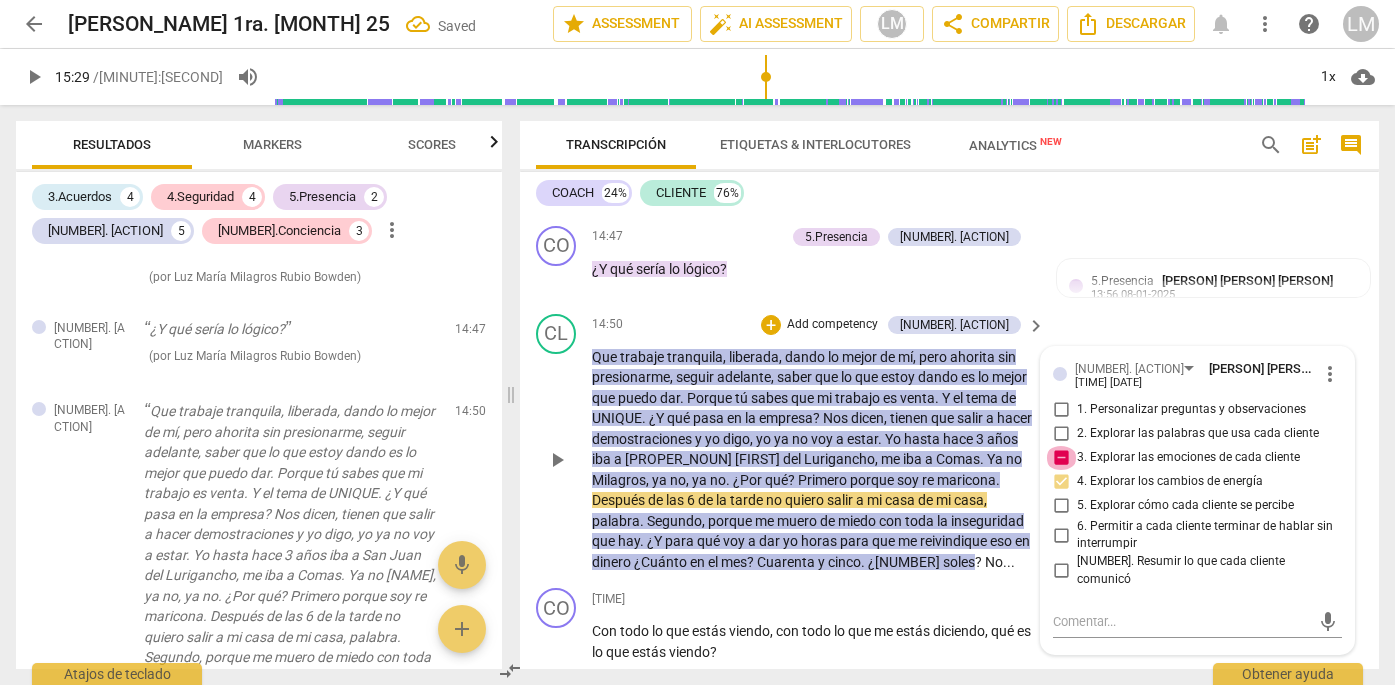 checkbox on "false" 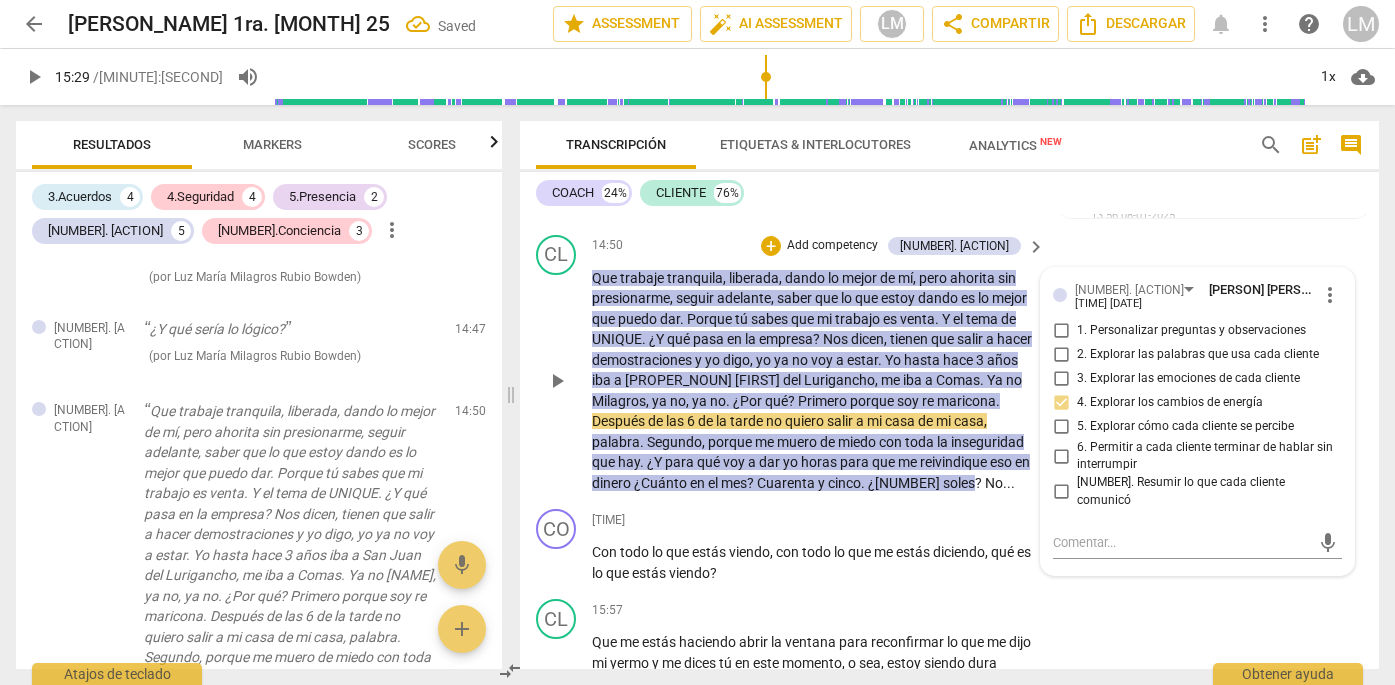 scroll, scrollTop: 4808, scrollLeft: 0, axis: vertical 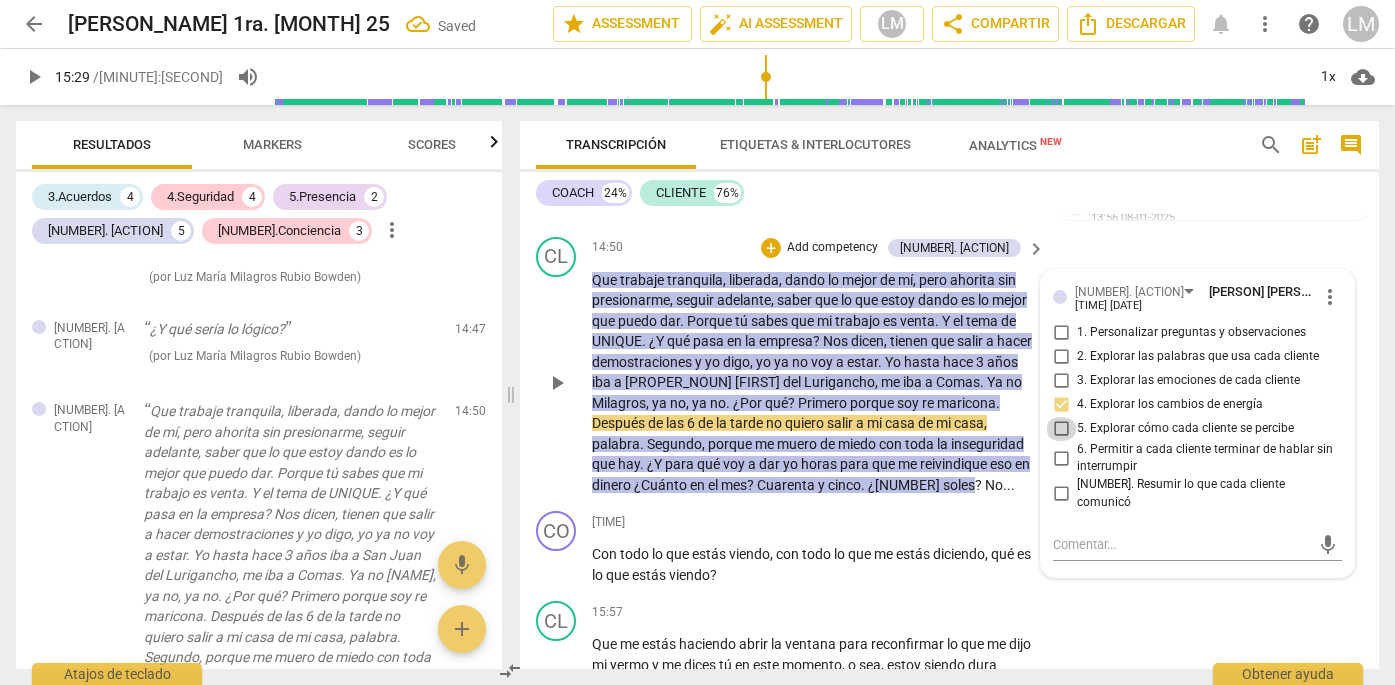 click on "5. Explorar cómo cada cliente se percibe" at bounding box center (1061, 429) 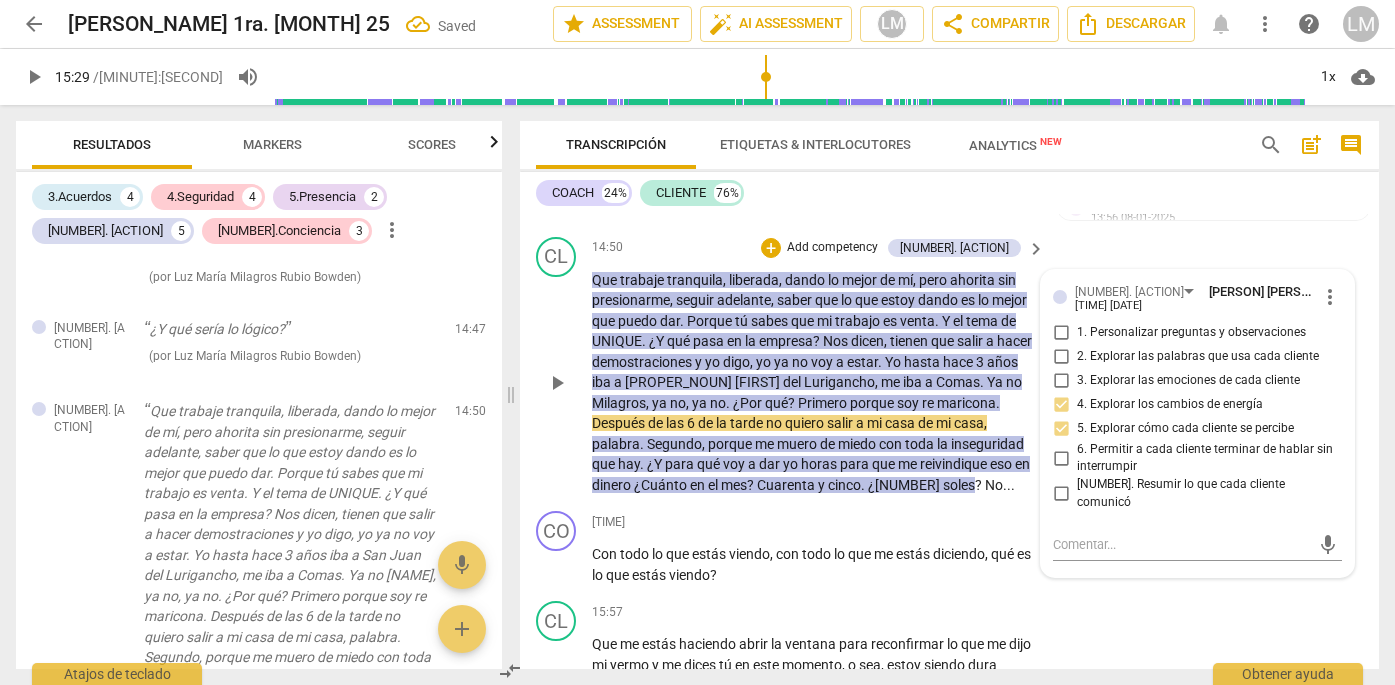 click on "6. Permitir a cada cliente terminar de hablar sin interrumpir" at bounding box center (1061, 458) 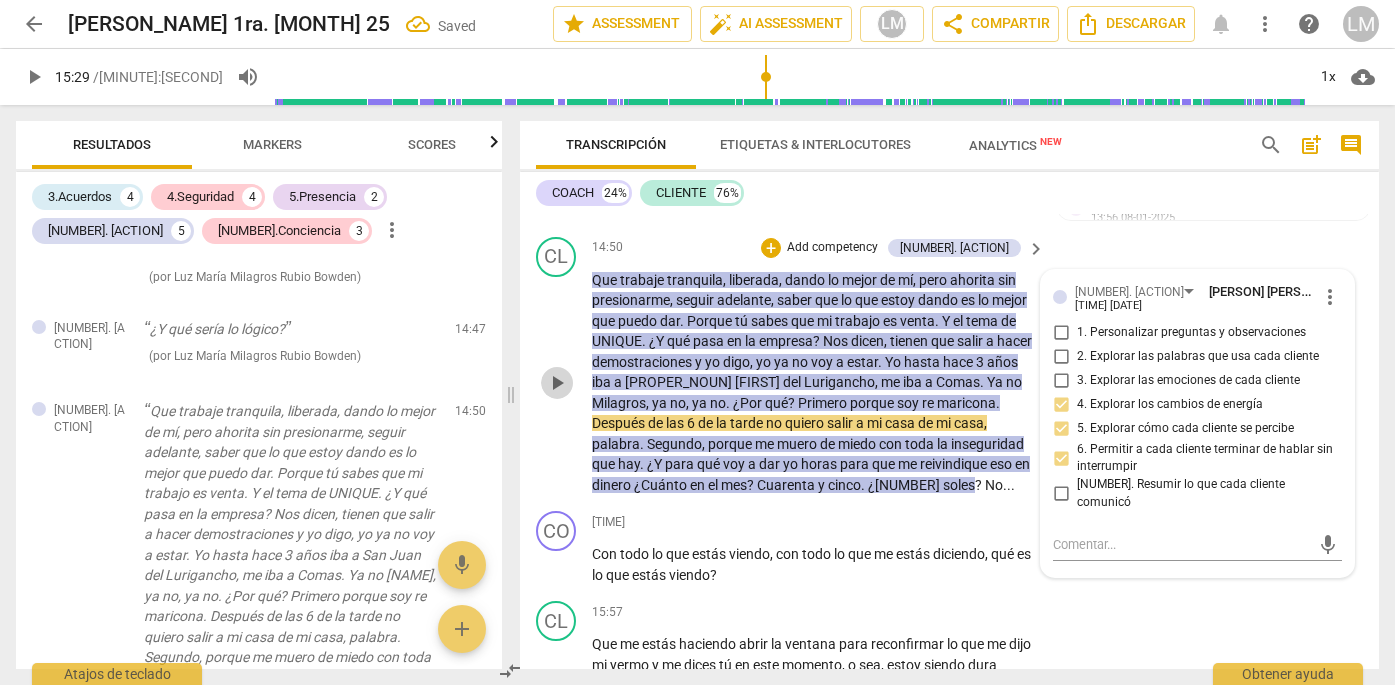 click on "play_arrow" at bounding box center (557, 383) 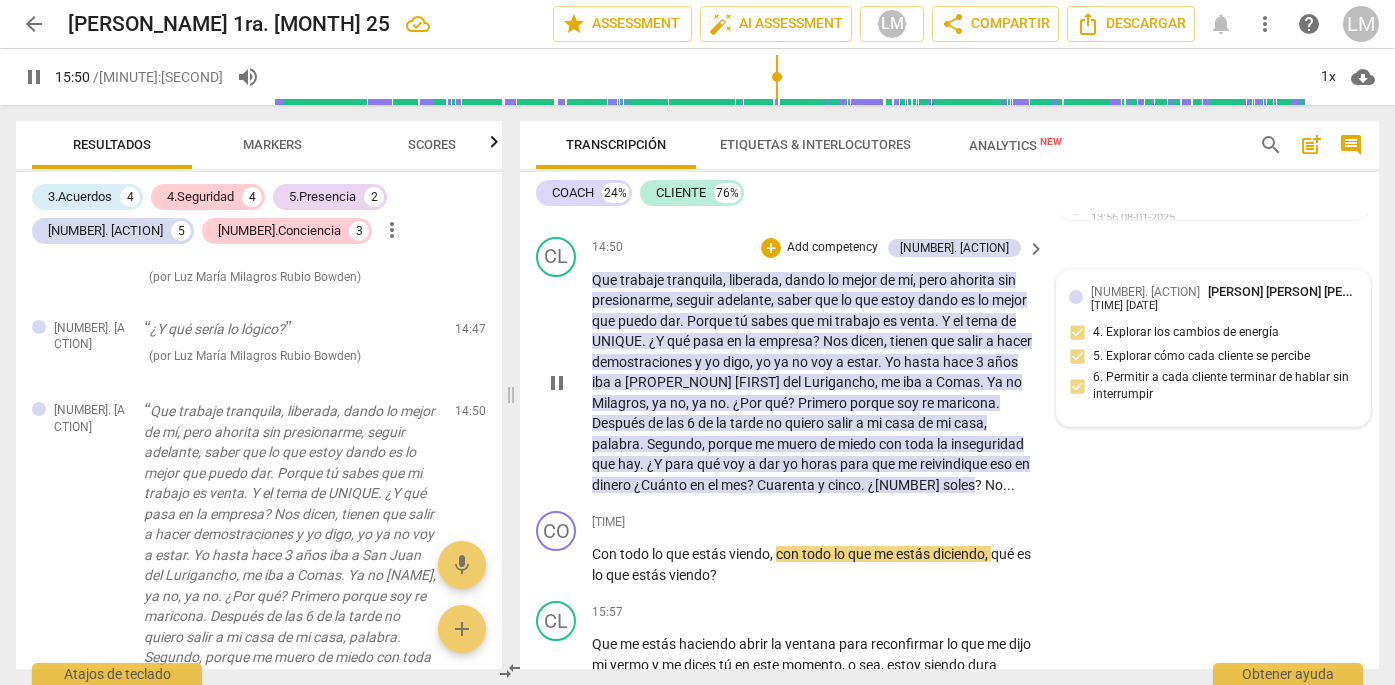 click on "6.Escuchando Luz María Milagros Rubio Bowden 14:00 08-01-2025 4. Explorar los cambios de energía  5. Explorar cómo cada cliente se percibe 6. Permitir a cada cliente terminar de hablar sin interrumpir" at bounding box center (1213, 348) 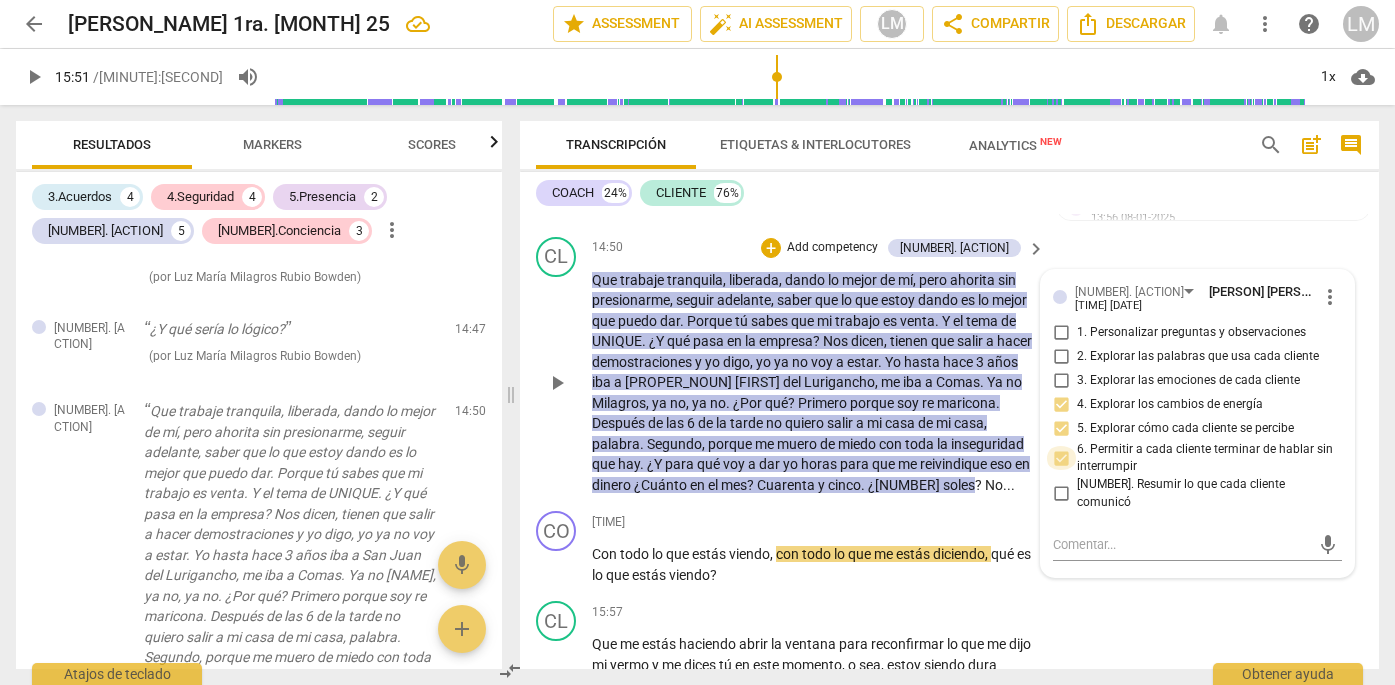 click on "6. Permitir a cada cliente terminar de hablar sin interrumpir" at bounding box center (1061, 458) 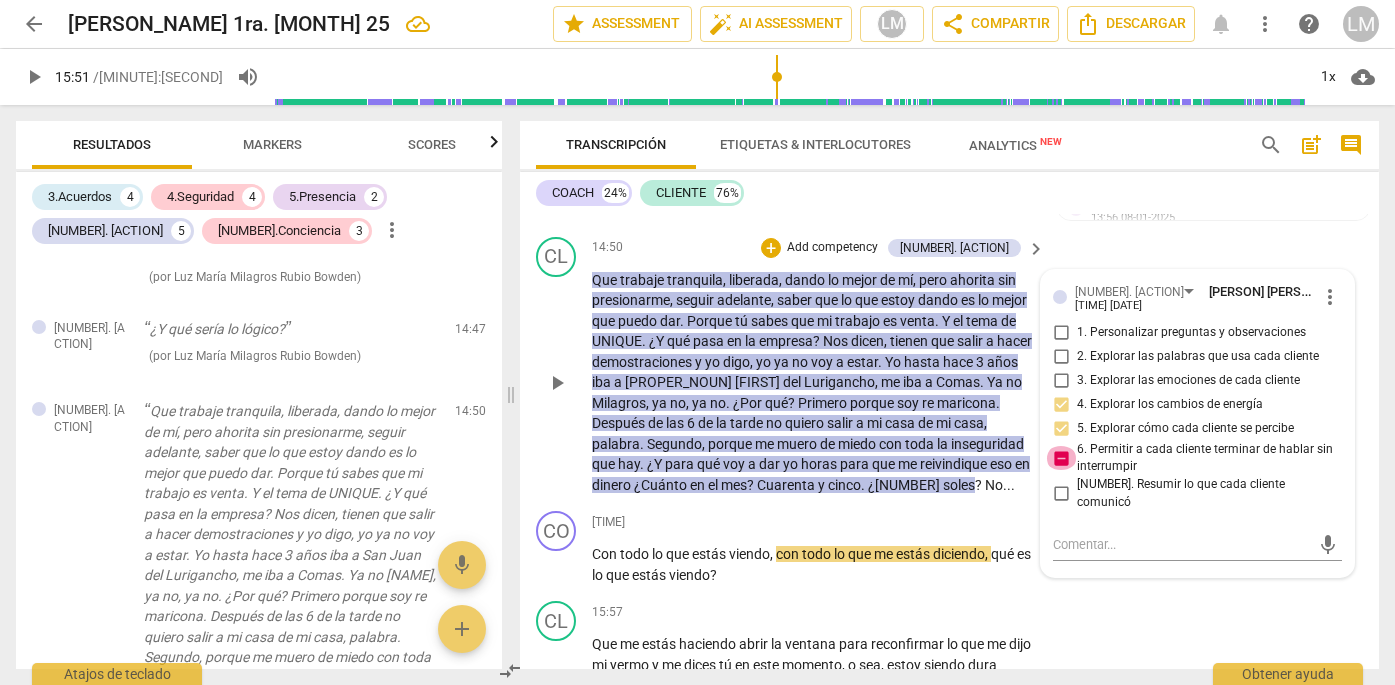 click on "6. Permitir a cada cliente terminar de hablar sin interrumpir" at bounding box center (1061, 458) 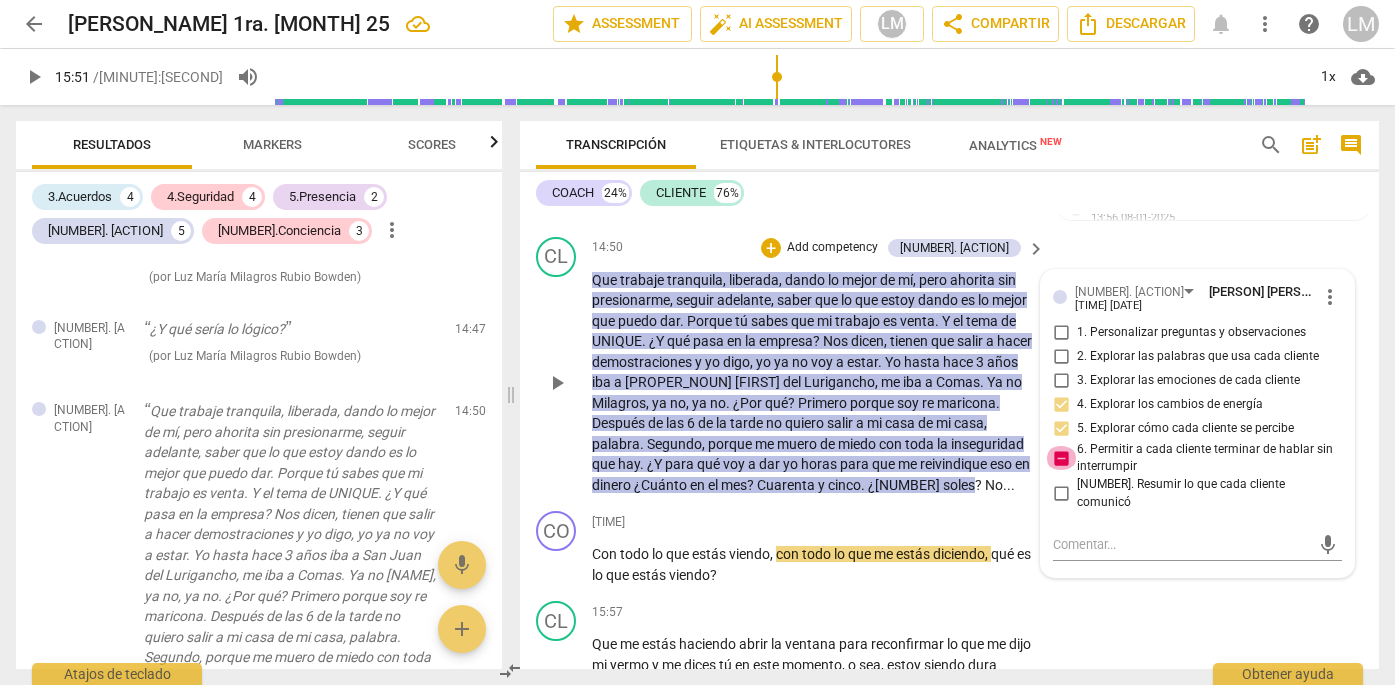 checkbox on "false" 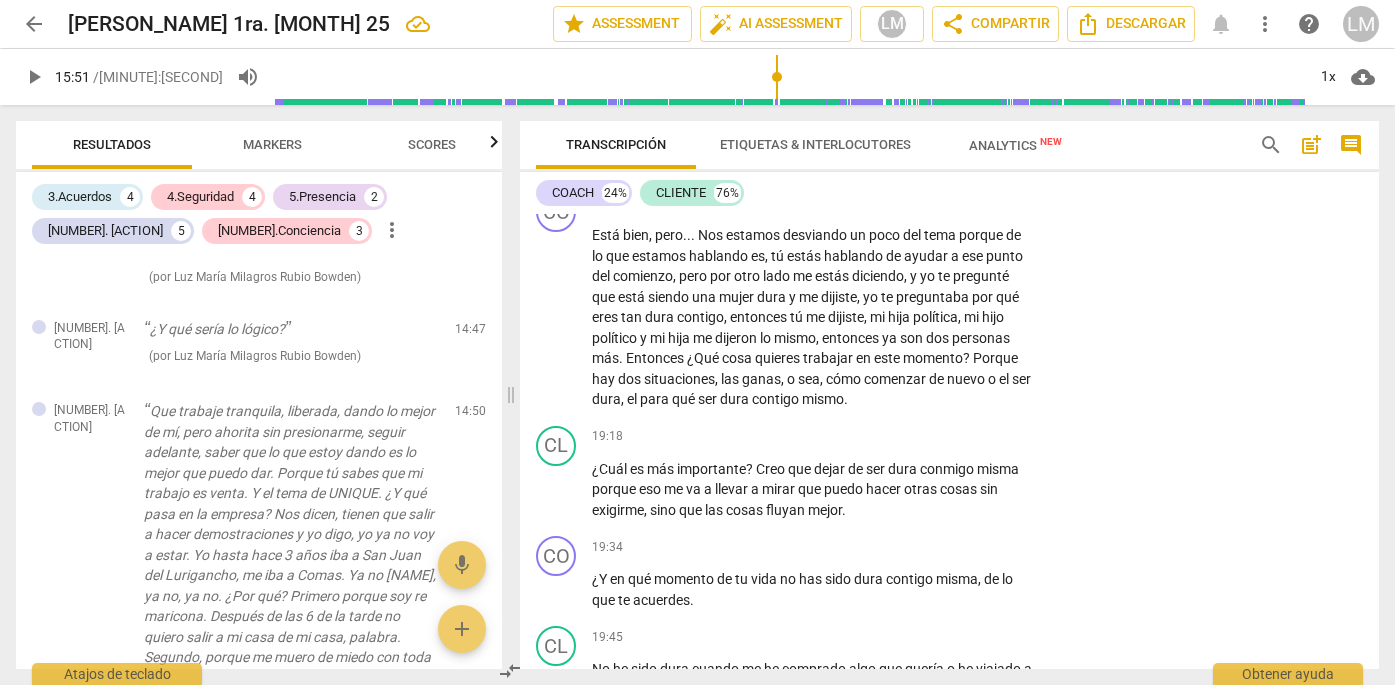 scroll, scrollTop: 6291, scrollLeft: 0, axis: vertical 